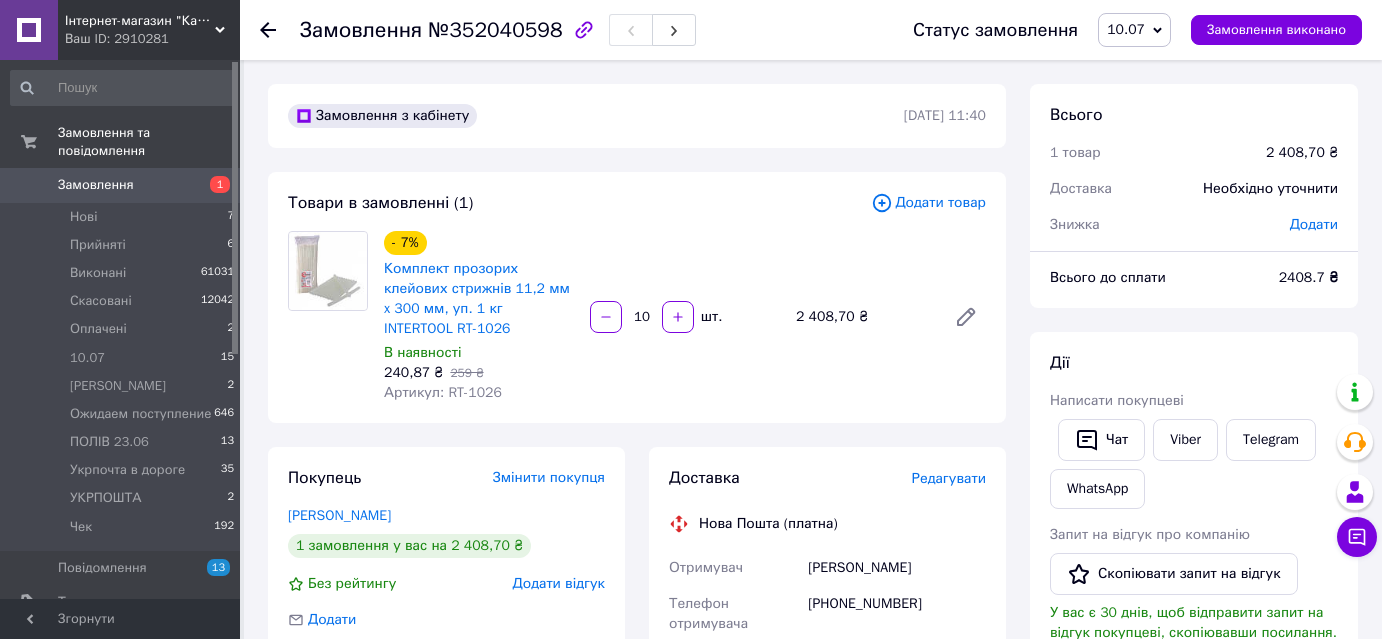 scroll, scrollTop: 0, scrollLeft: 0, axis: both 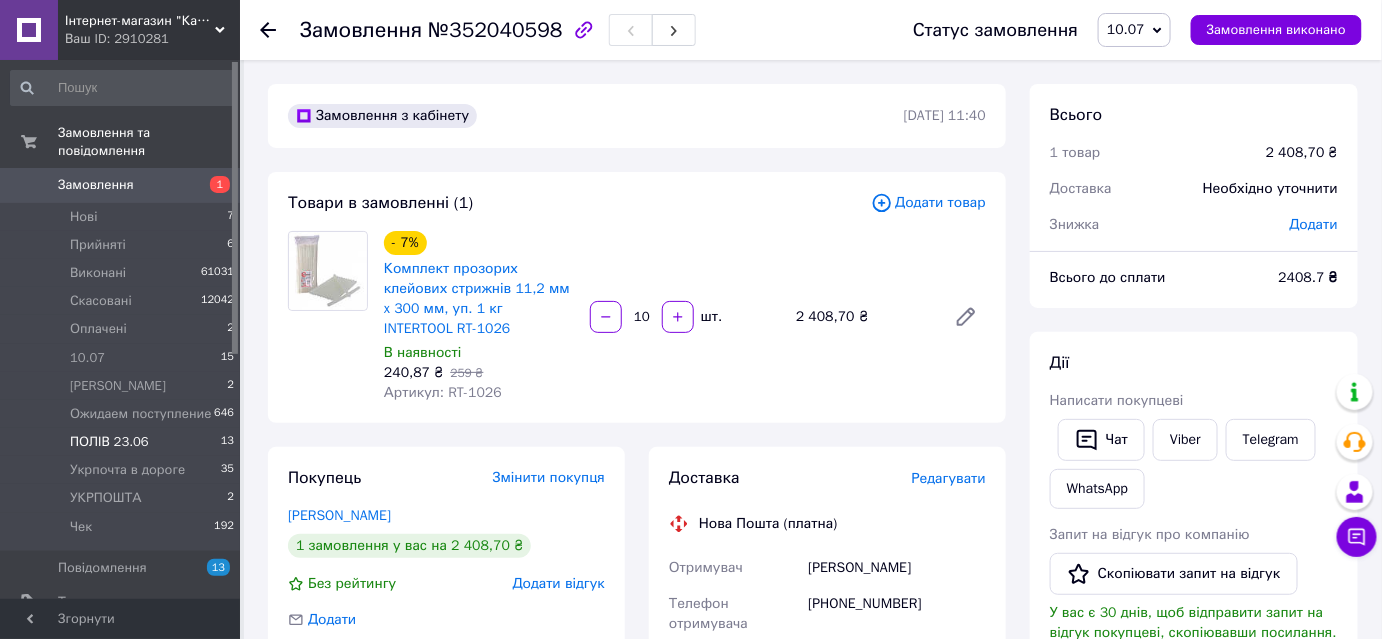click on "ПОЛІВ 23.06" at bounding box center (109, 442) 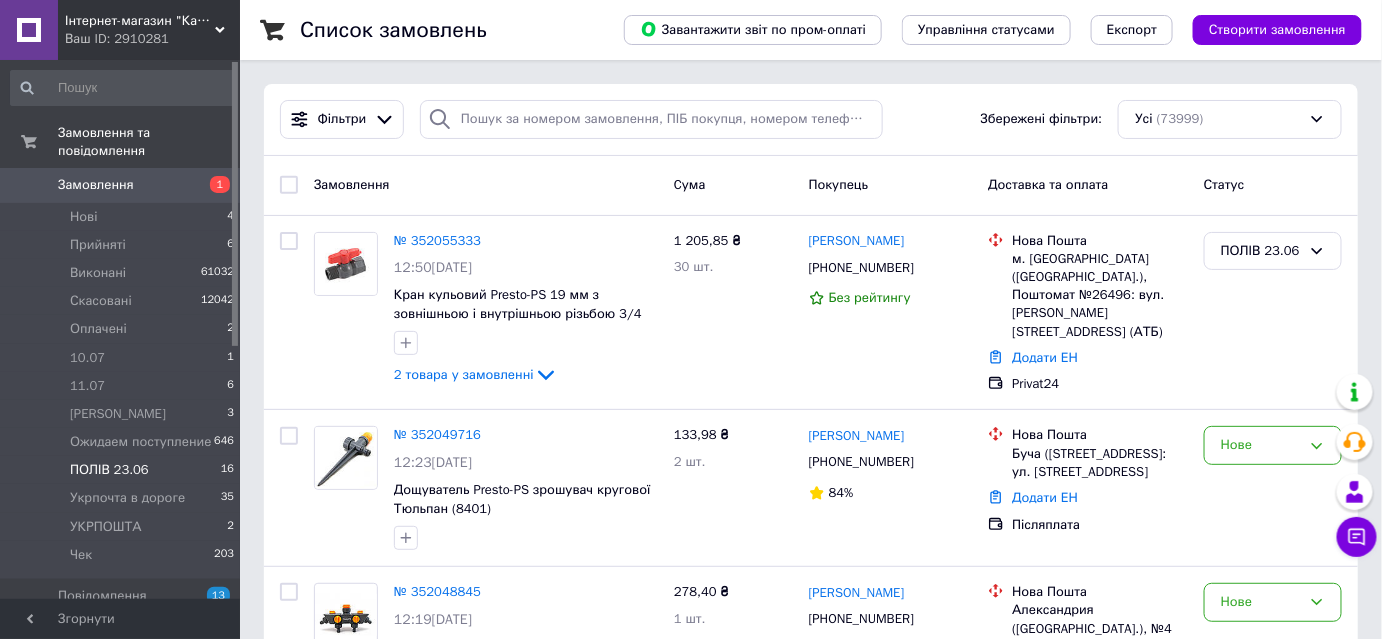 click on "ПОЛІВ 23.06" at bounding box center [109, 470] 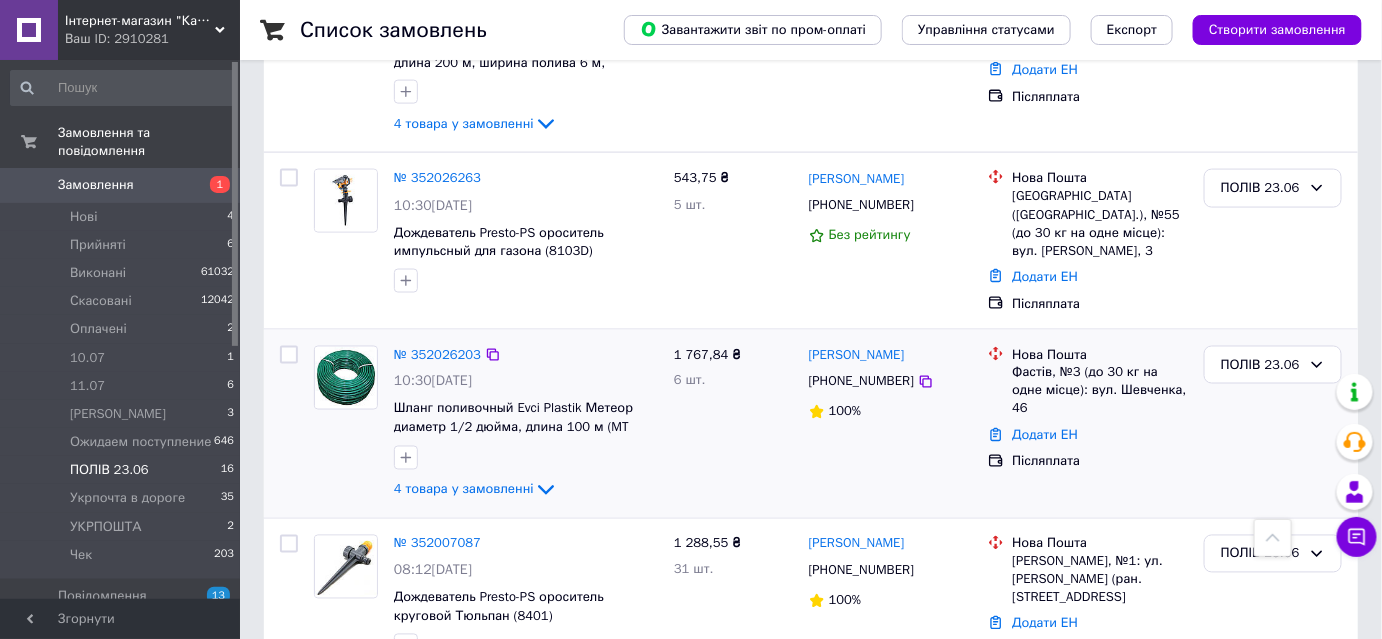 scroll, scrollTop: 1000, scrollLeft: 0, axis: vertical 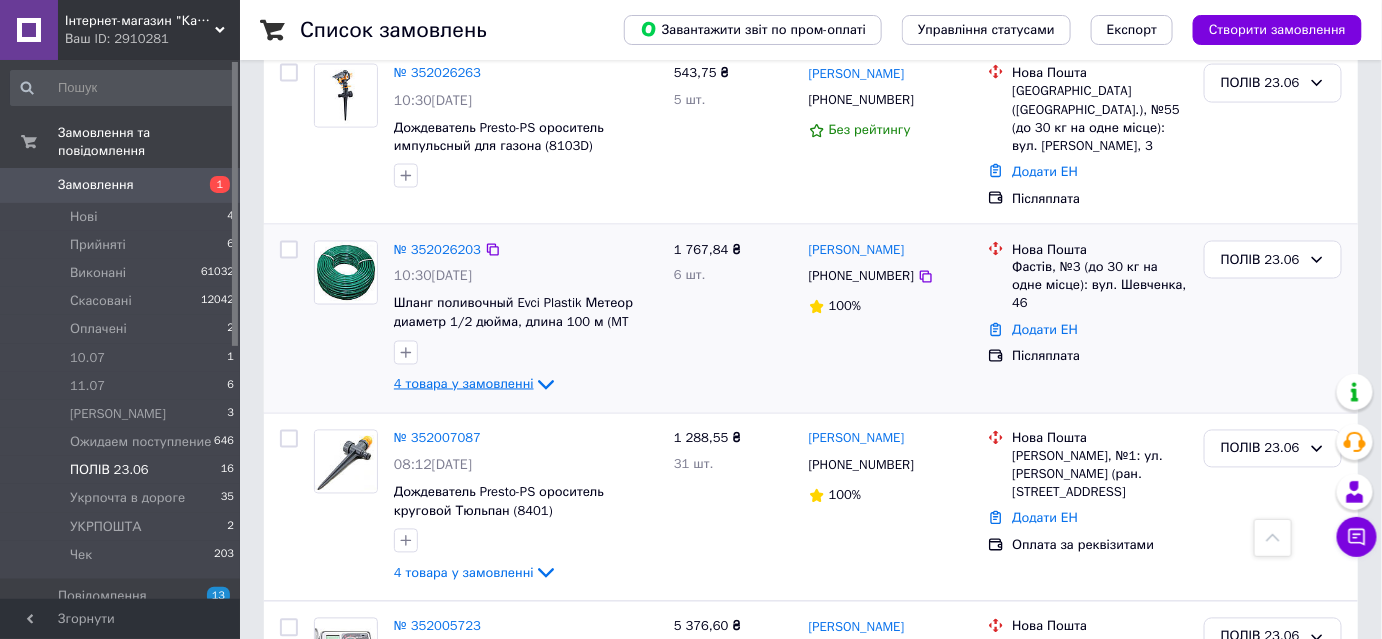 click on "4 товара у замовленні" at bounding box center (464, 383) 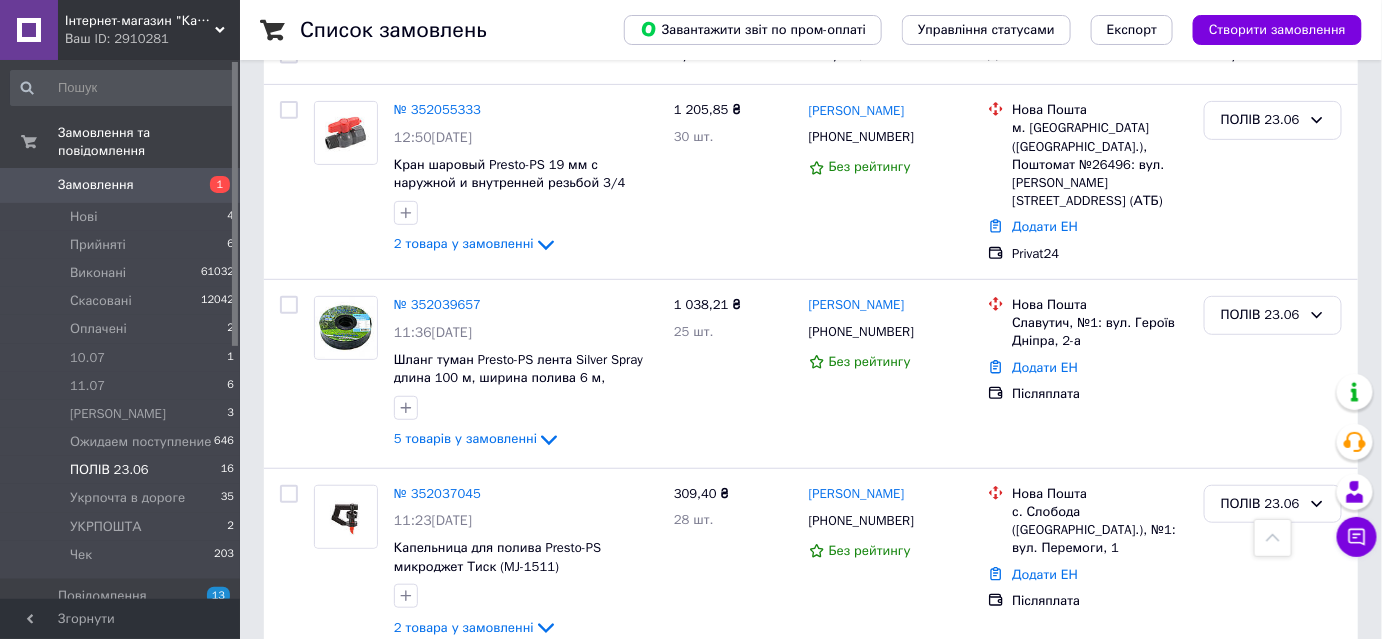 scroll, scrollTop: 0, scrollLeft: 0, axis: both 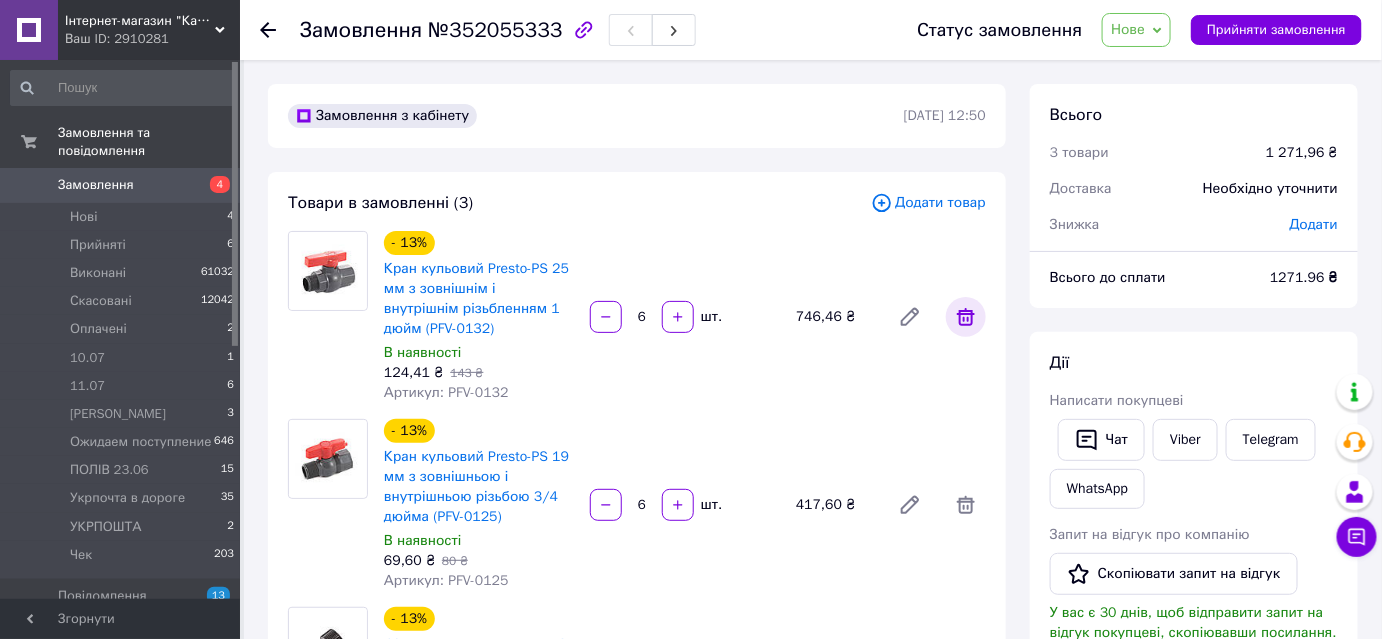 click 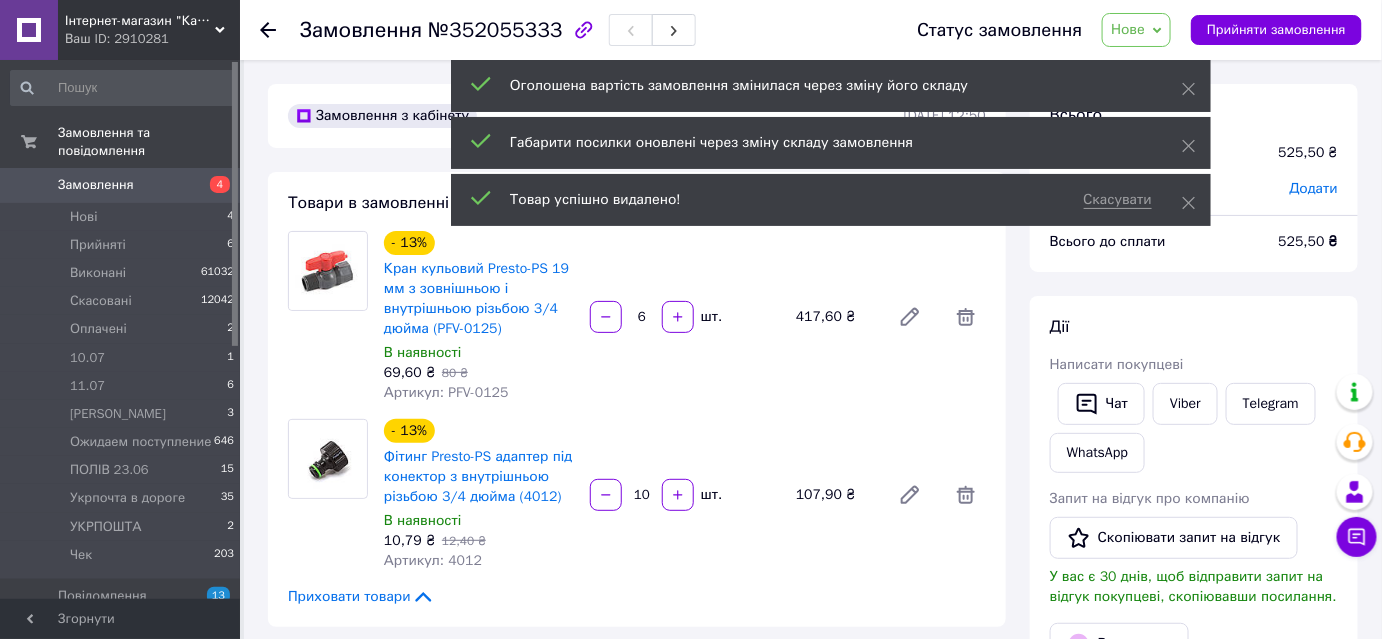 scroll, scrollTop: 181, scrollLeft: 0, axis: vertical 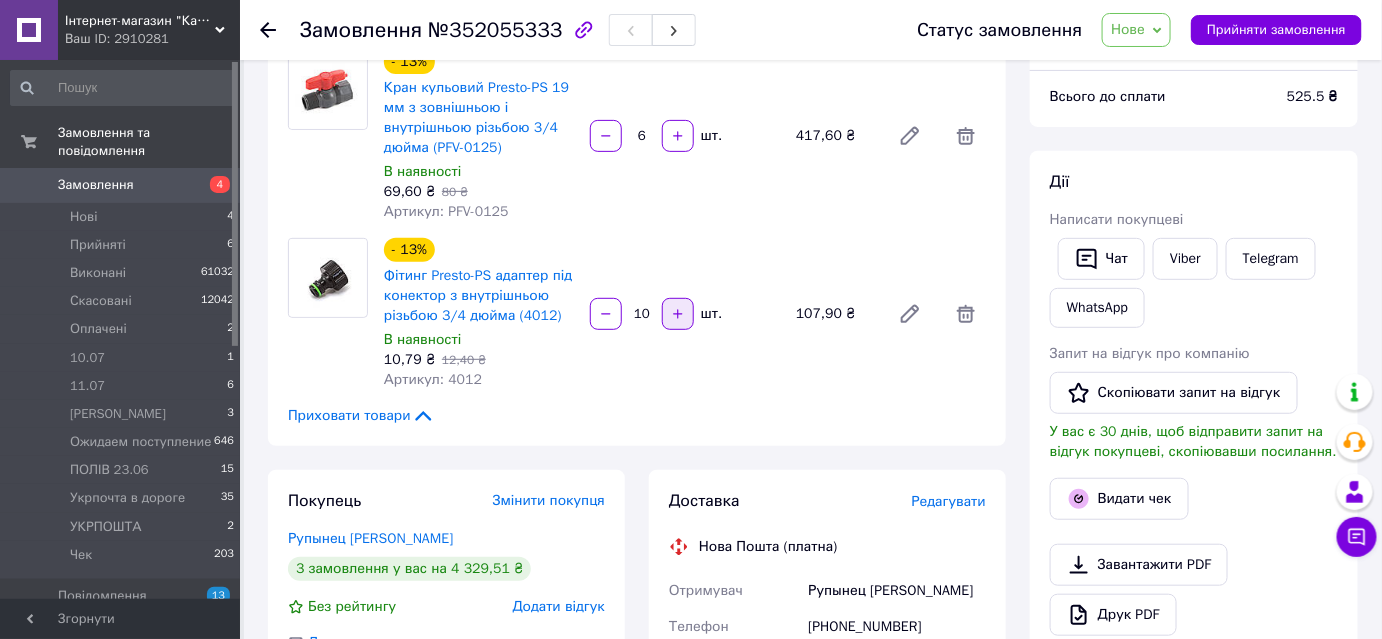 drag, startPoint x: 632, startPoint y: 315, endPoint x: 661, endPoint y: 317, distance: 29.068884 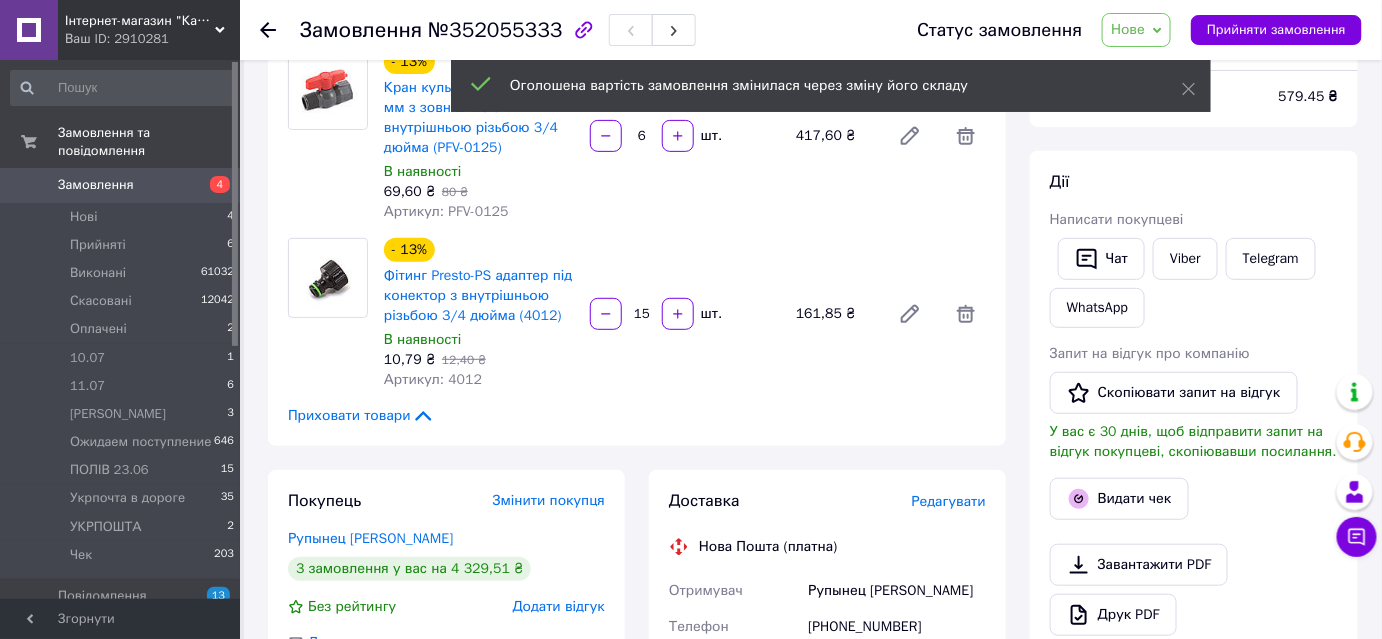 type on "15" 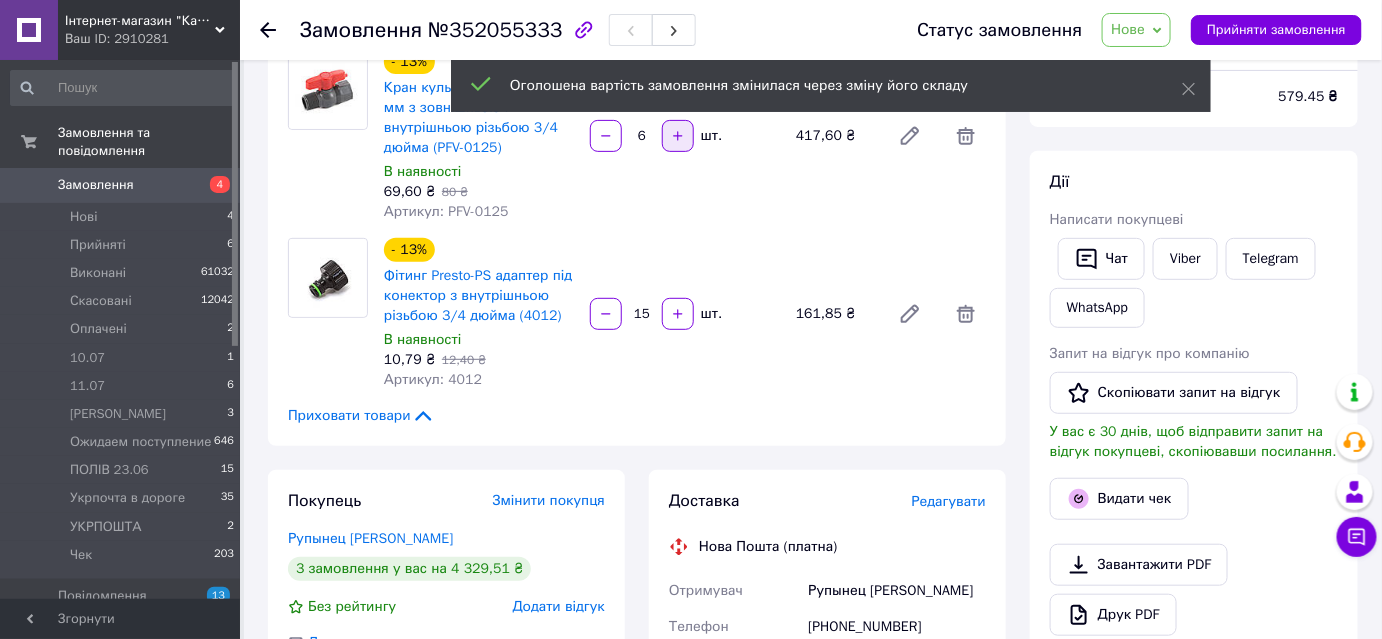 drag, startPoint x: 633, startPoint y: 134, endPoint x: 673, endPoint y: 138, distance: 40.1995 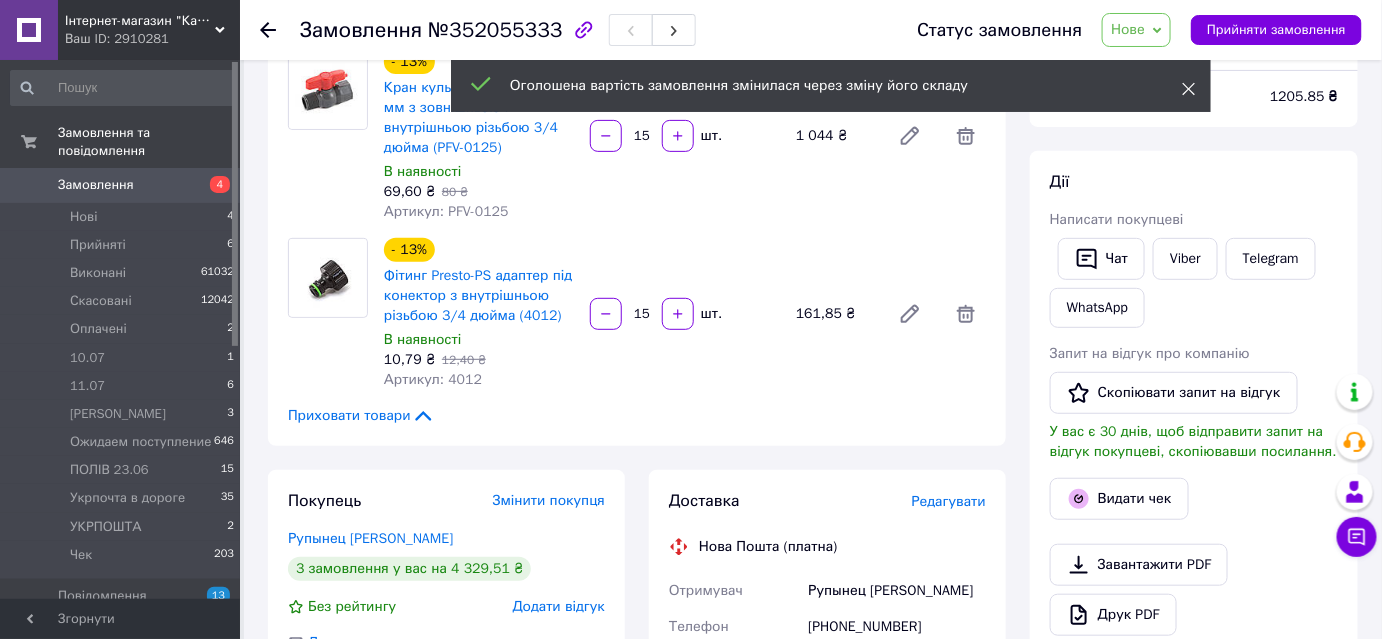 type on "15" 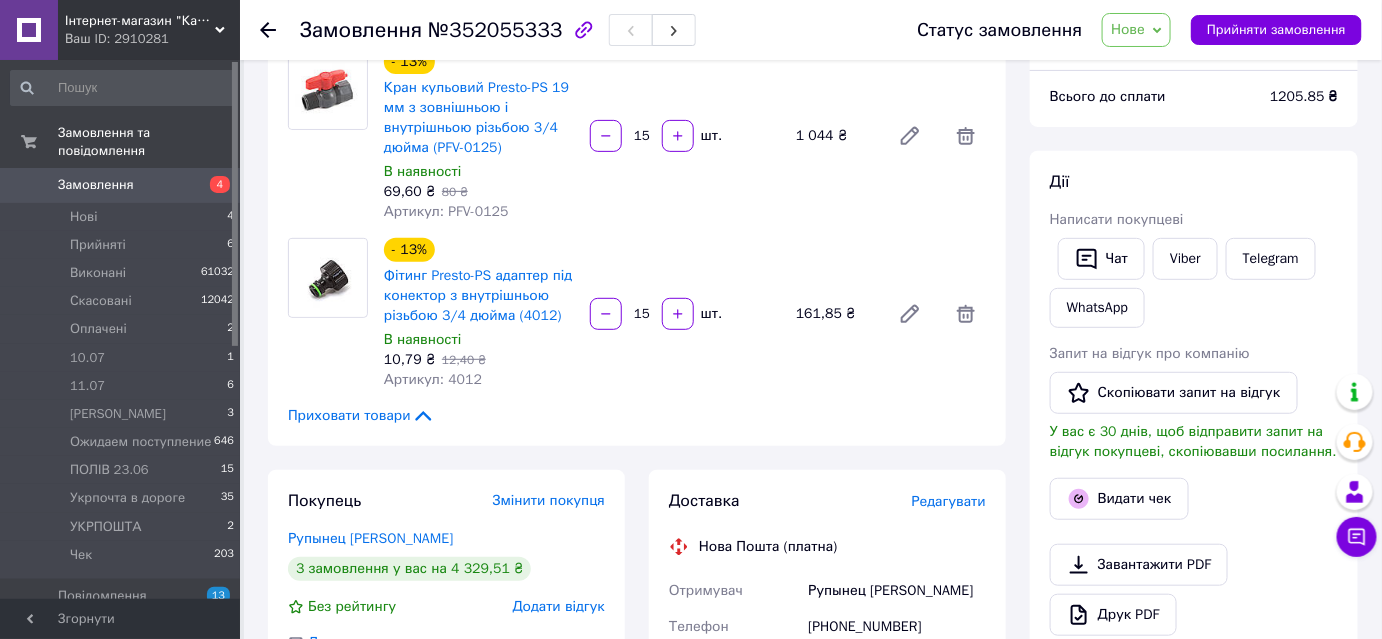 click on "Нове" at bounding box center (1128, 29) 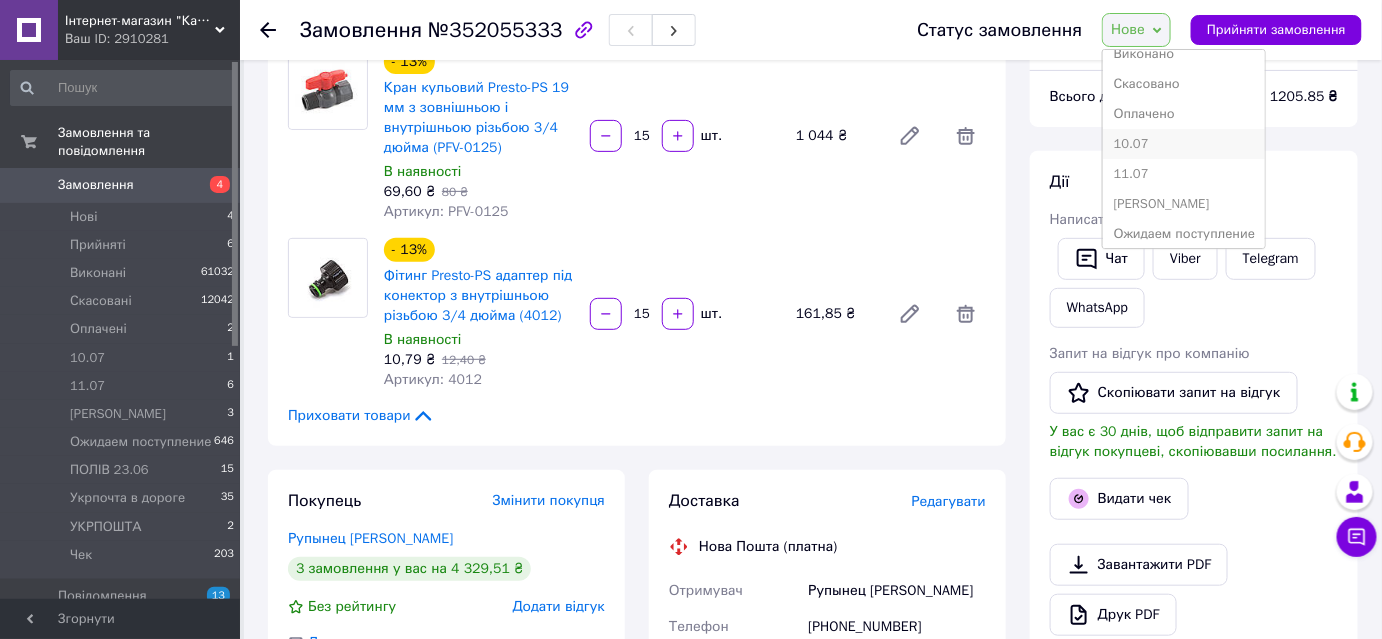 scroll, scrollTop: 90, scrollLeft: 0, axis: vertical 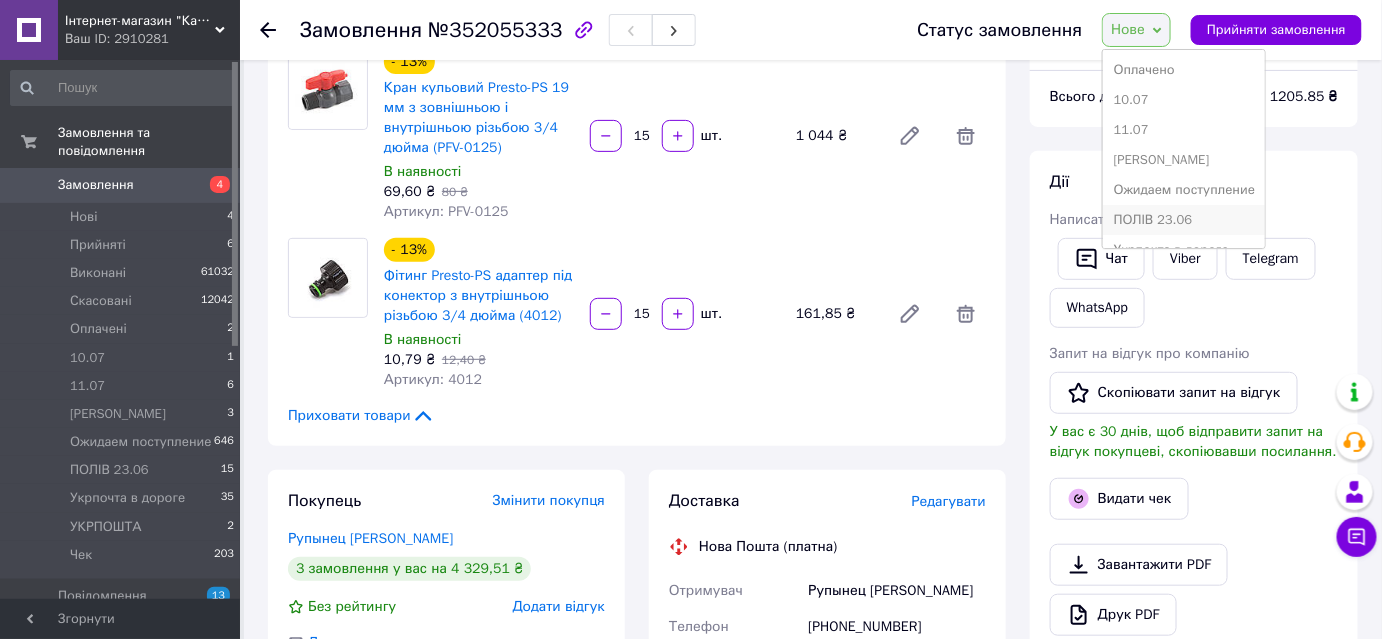 click on "ПОЛІВ 23.06" at bounding box center (1184, 220) 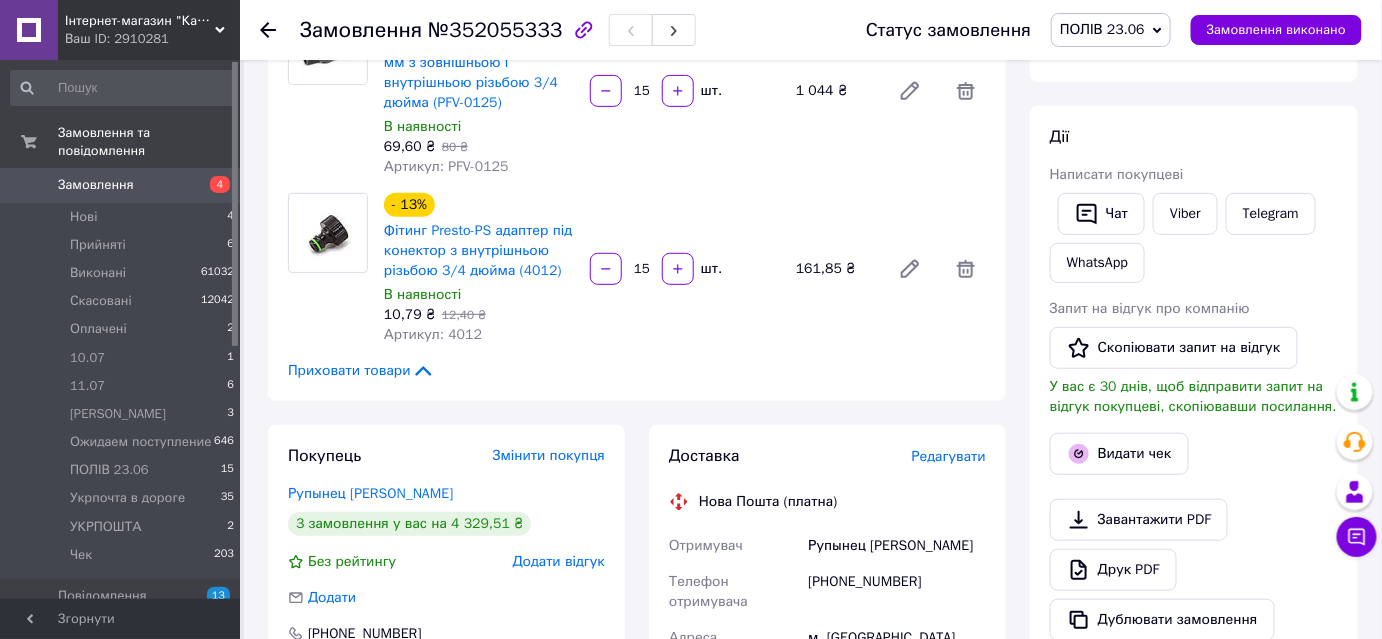 scroll, scrollTop: 90, scrollLeft: 0, axis: vertical 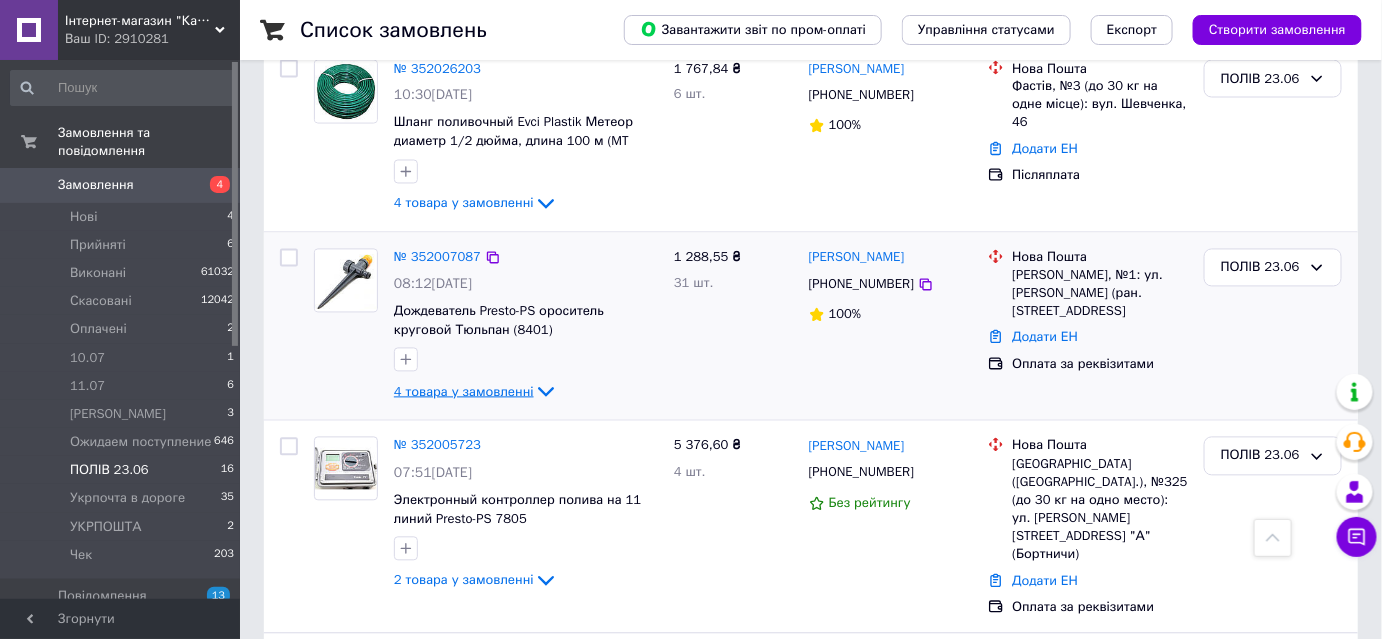 click on "4 товара у замовленні" at bounding box center (464, 391) 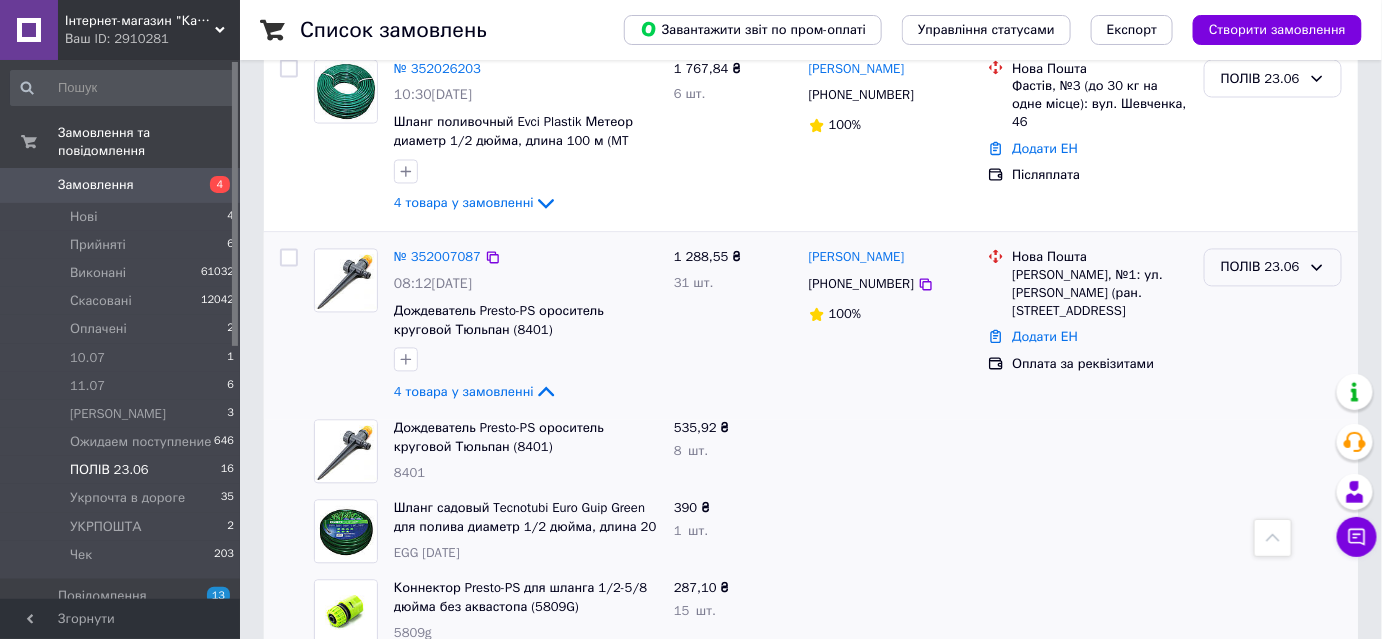click on "ПОЛІВ 23.06" at bounding box center (1261, 268) 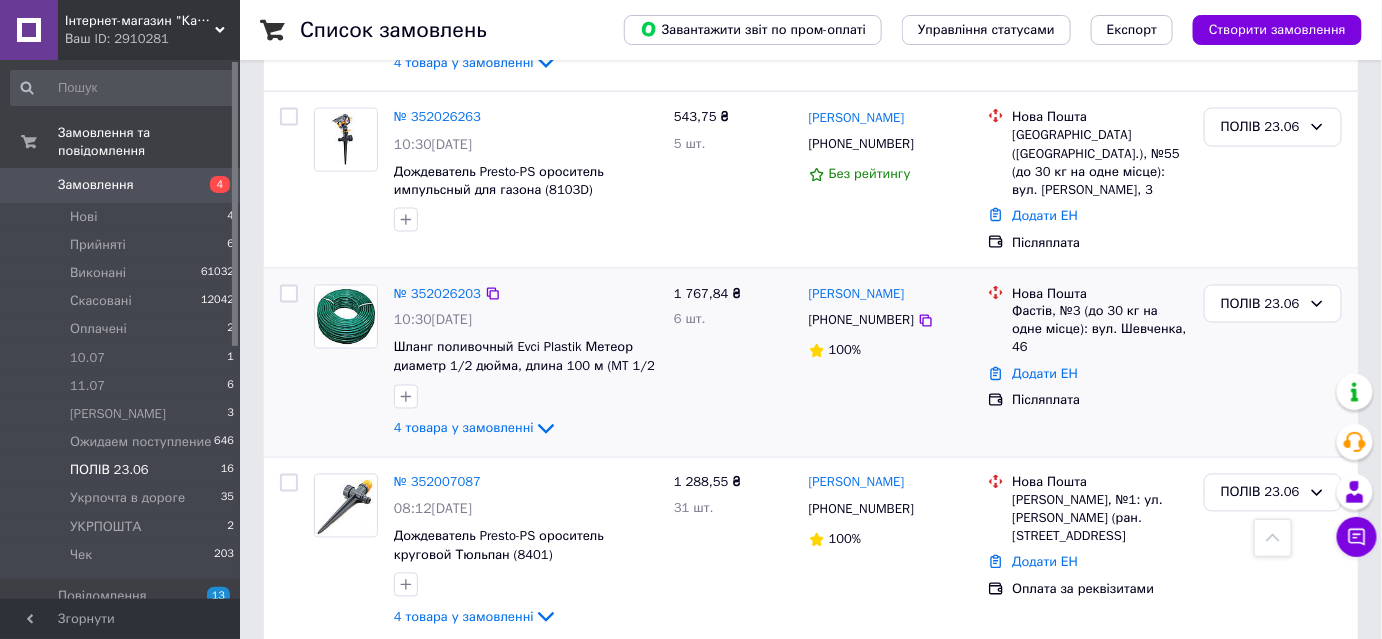 scroll, scrollTop: 1090, scrollLeft: 0, axis: vertical 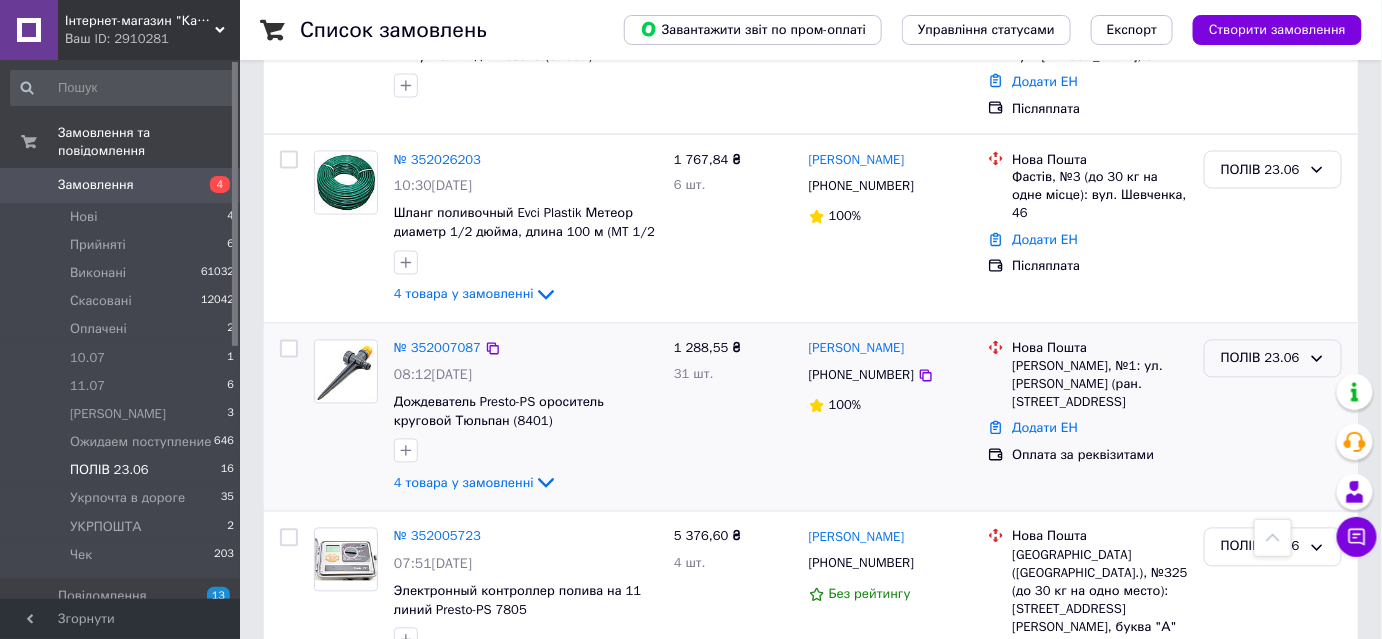 click on "ПОЛІВ 23.06" at bounding box center [1261, 359] 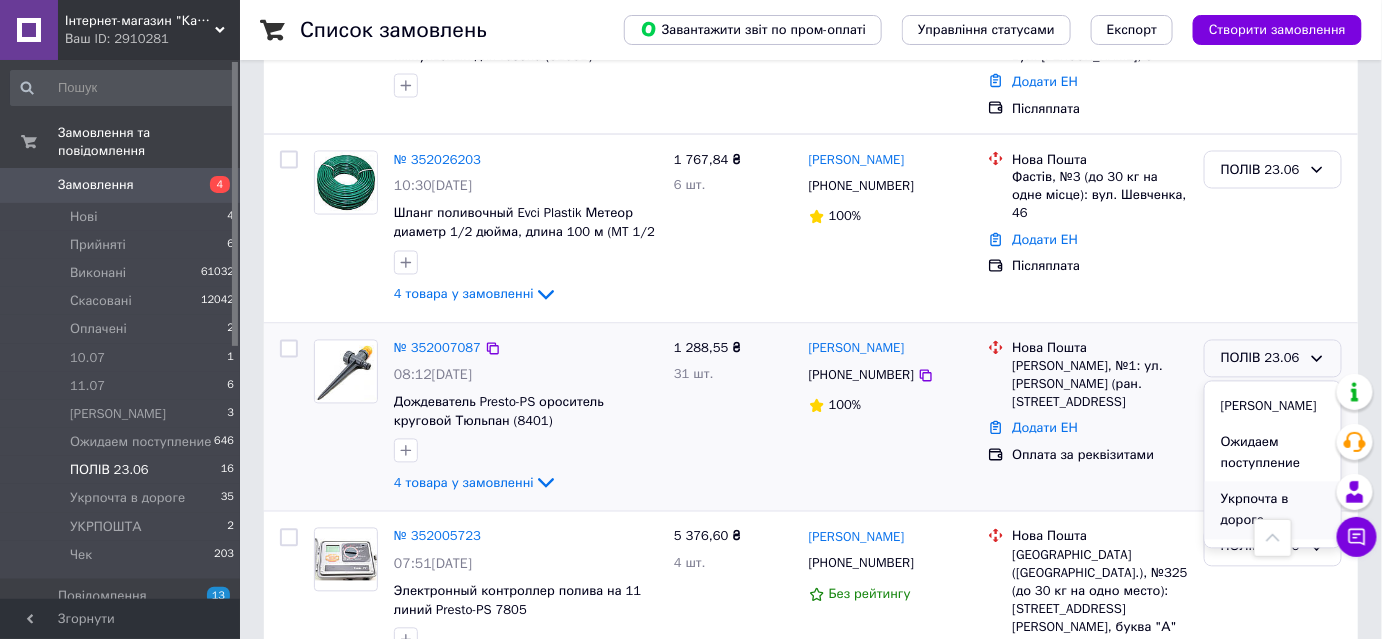scroll, scrollTop: 181, scrollLeft: 0, axis: vertical 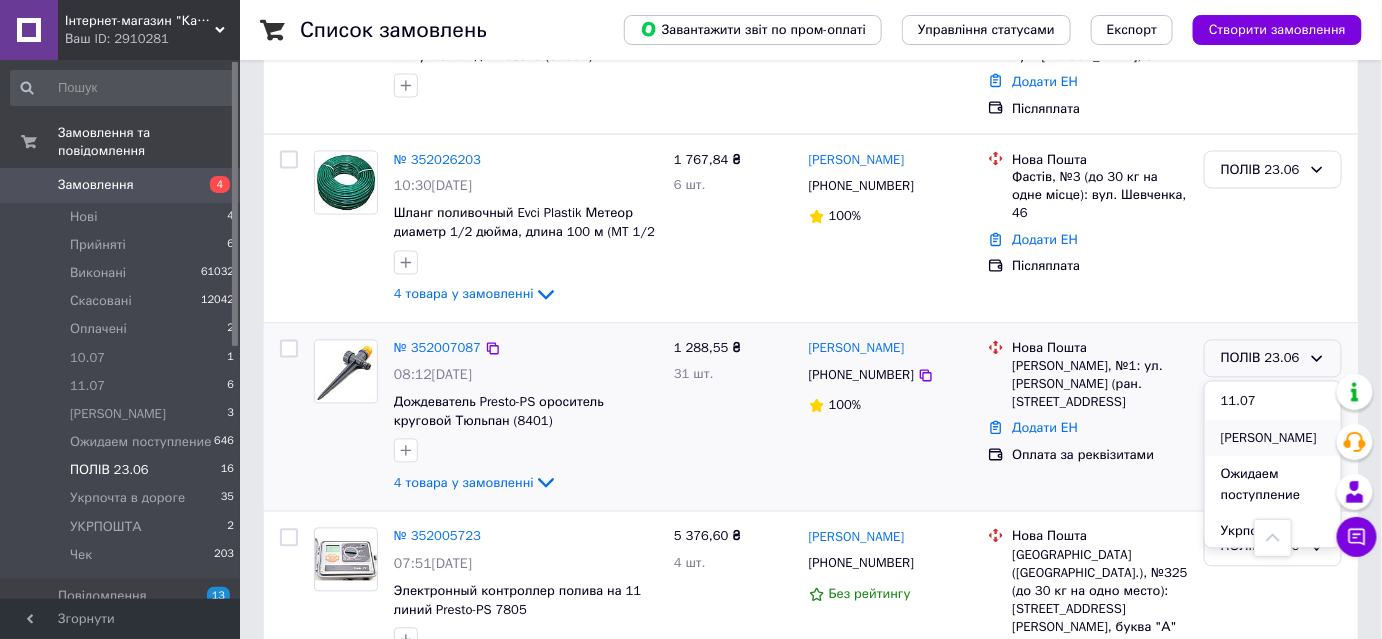 click on "[PERSON_NAME]" at bounding box center [1273, 439] 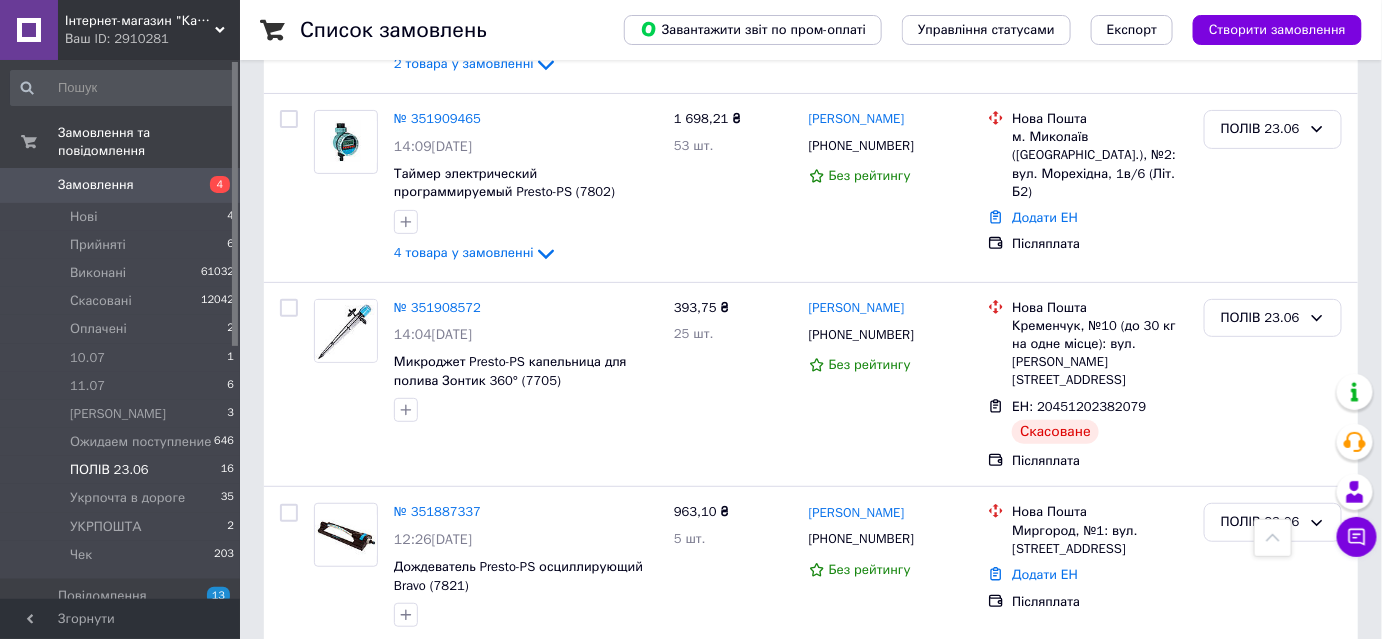 scroll, scrollTop: 2631, scrollLeft: 0, axis: vertical 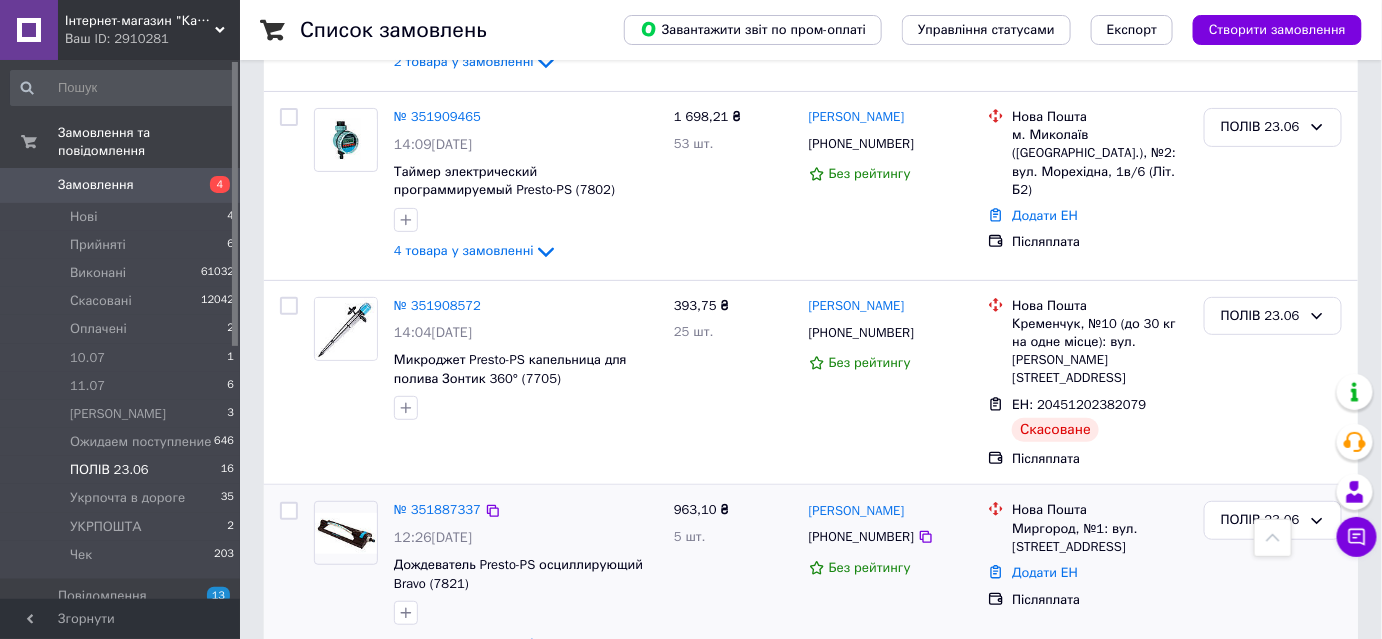 click on "4 товара у замовленні" at bounding box center (464, 644) 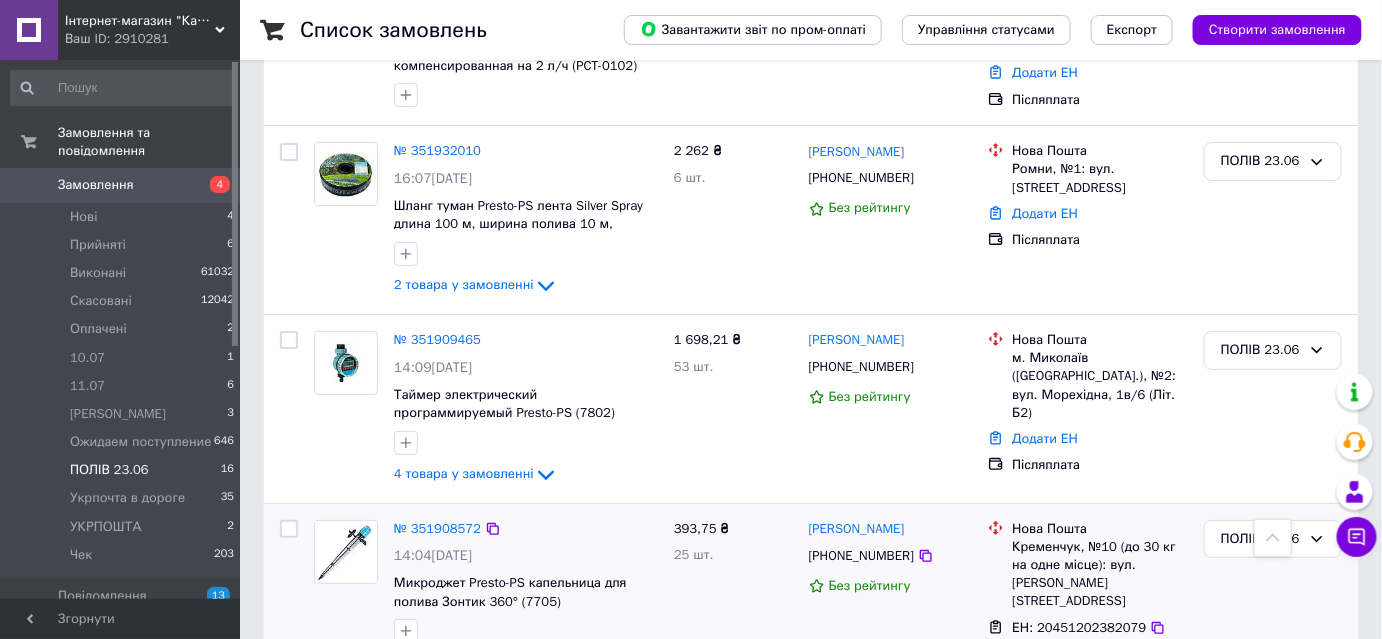 scroll, scrollTop: 2406, scrollLeft: 0, axis: vertical 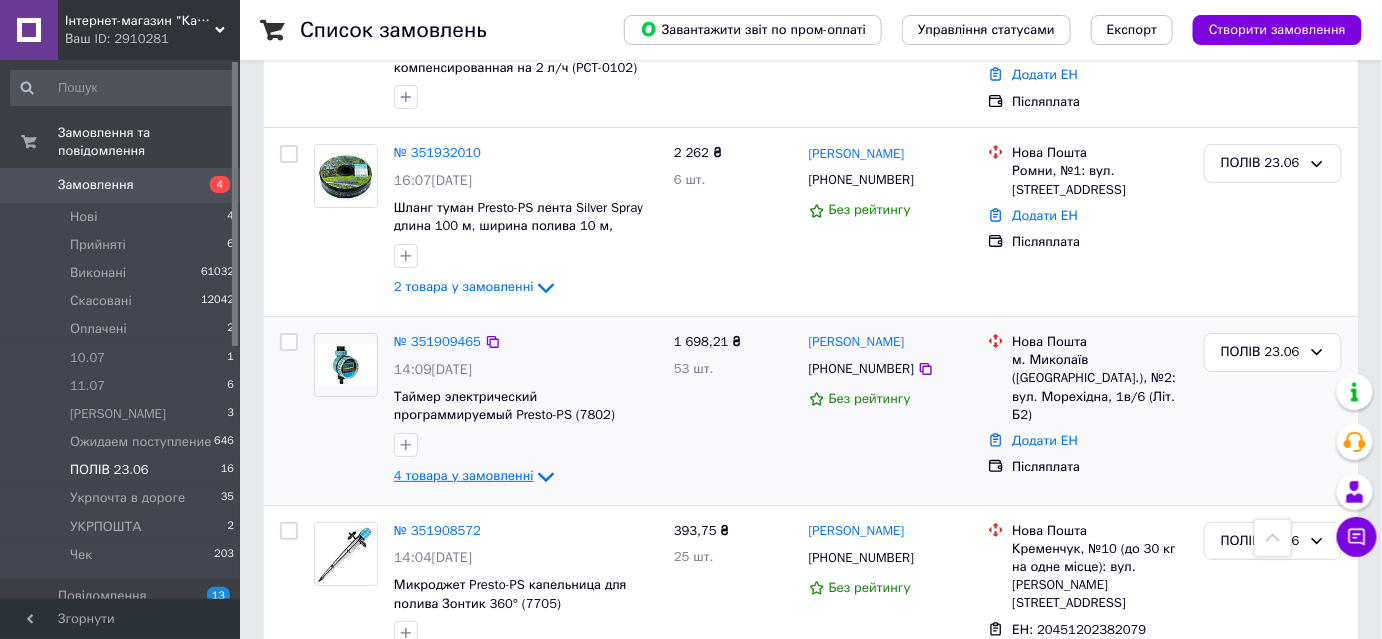 click on "4 товара у замовленні" at bounding box center (464, 475) 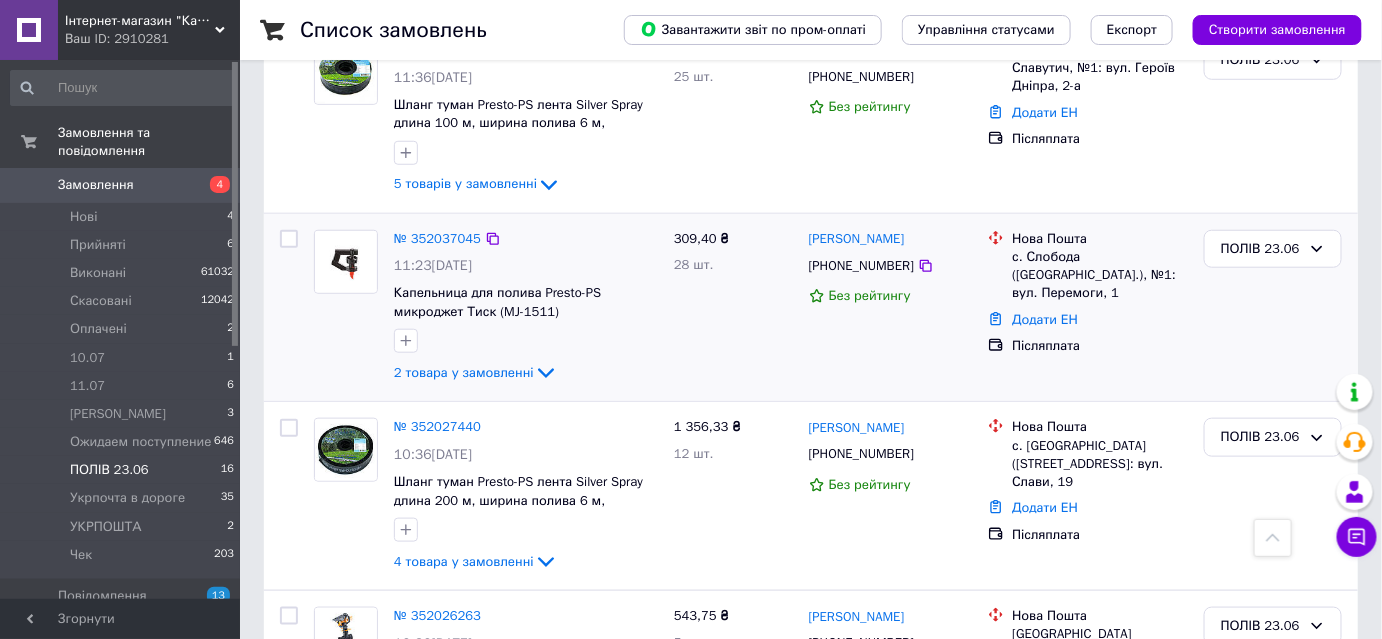 scroll, scrollTop: 497, scrollLeft: 0, axis: vertical 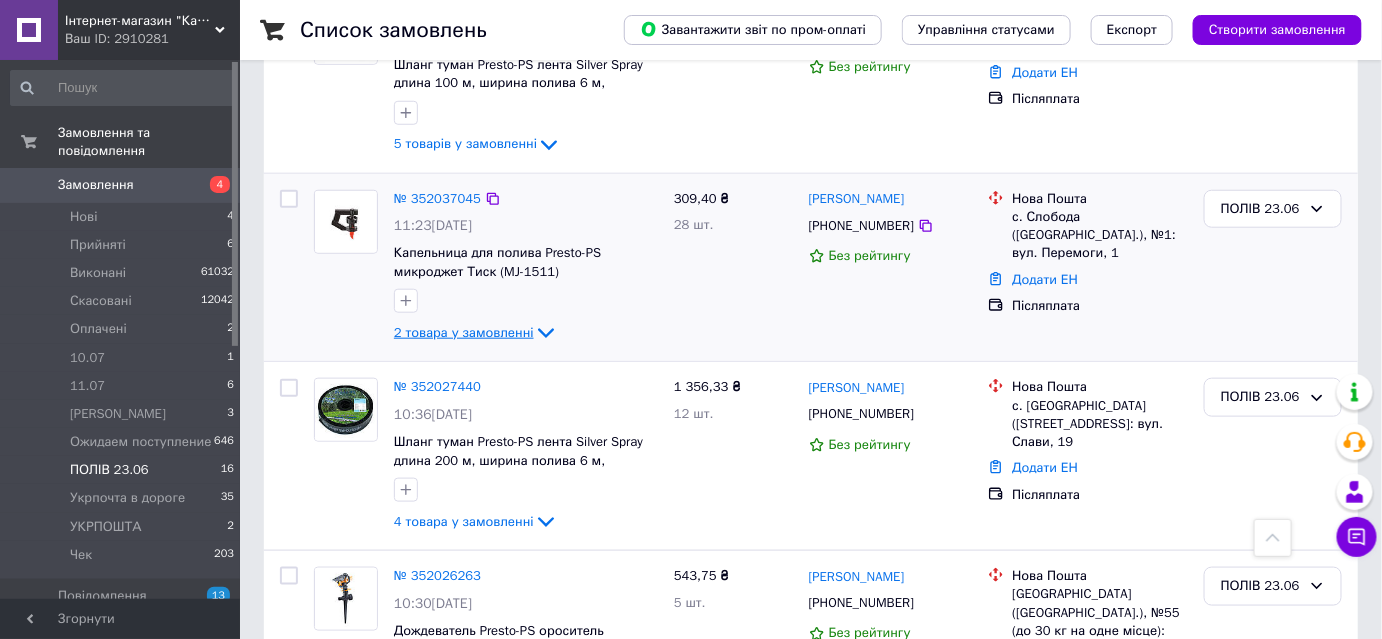 click on "2 товара у замовленні" at bounding box center (464, 332) 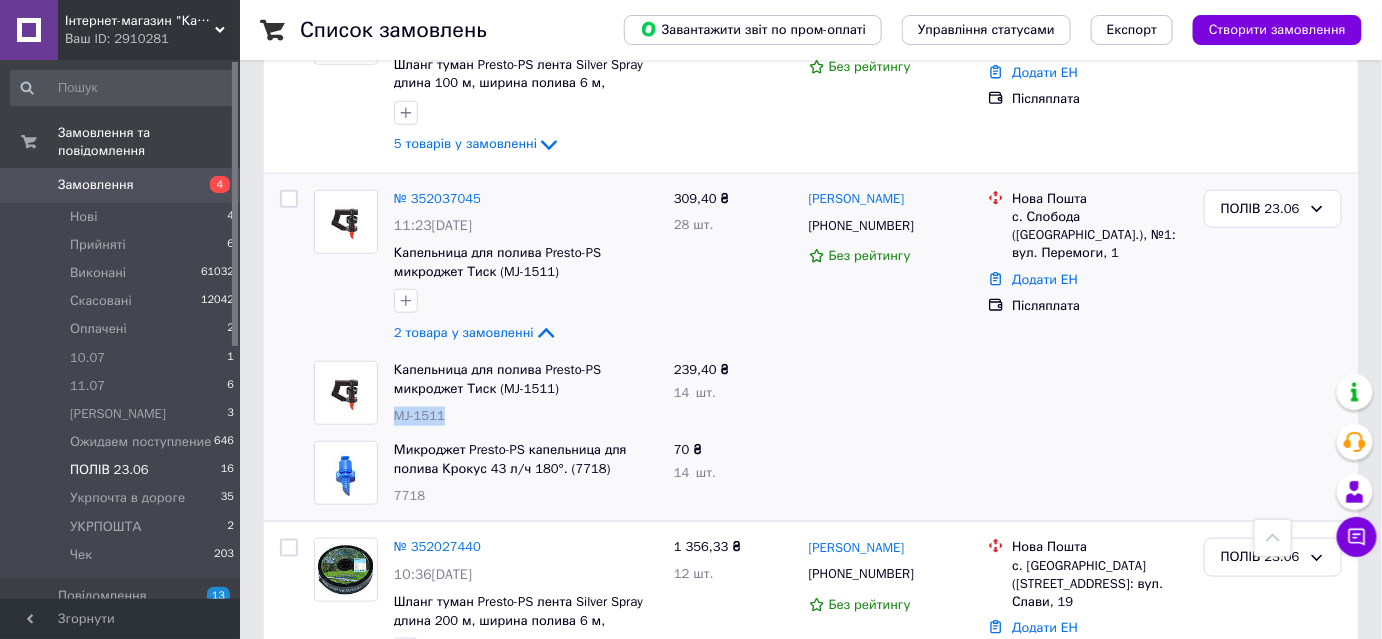 drag, startPoint x: 394, startPoint y: 403, endPoint x: 449, endPoint y: 407, distance: 55.145264 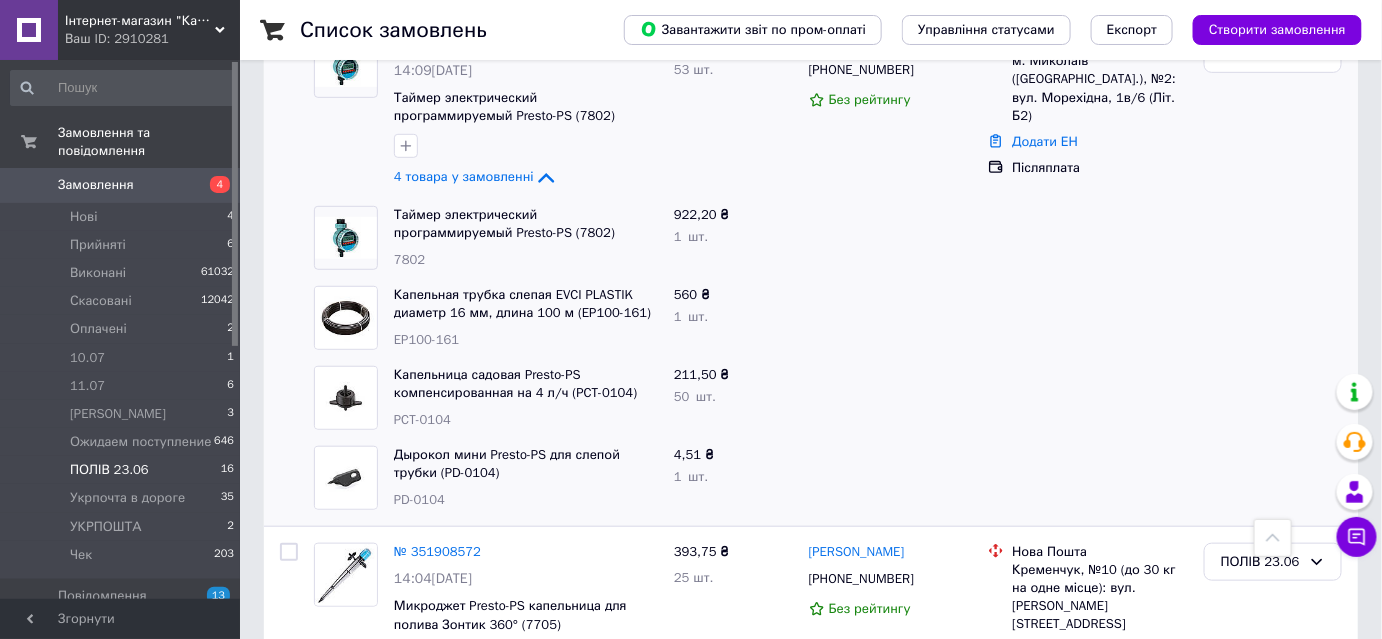 scroll, scrollTop: 2861, scrollLeft: 0, axis: vertical 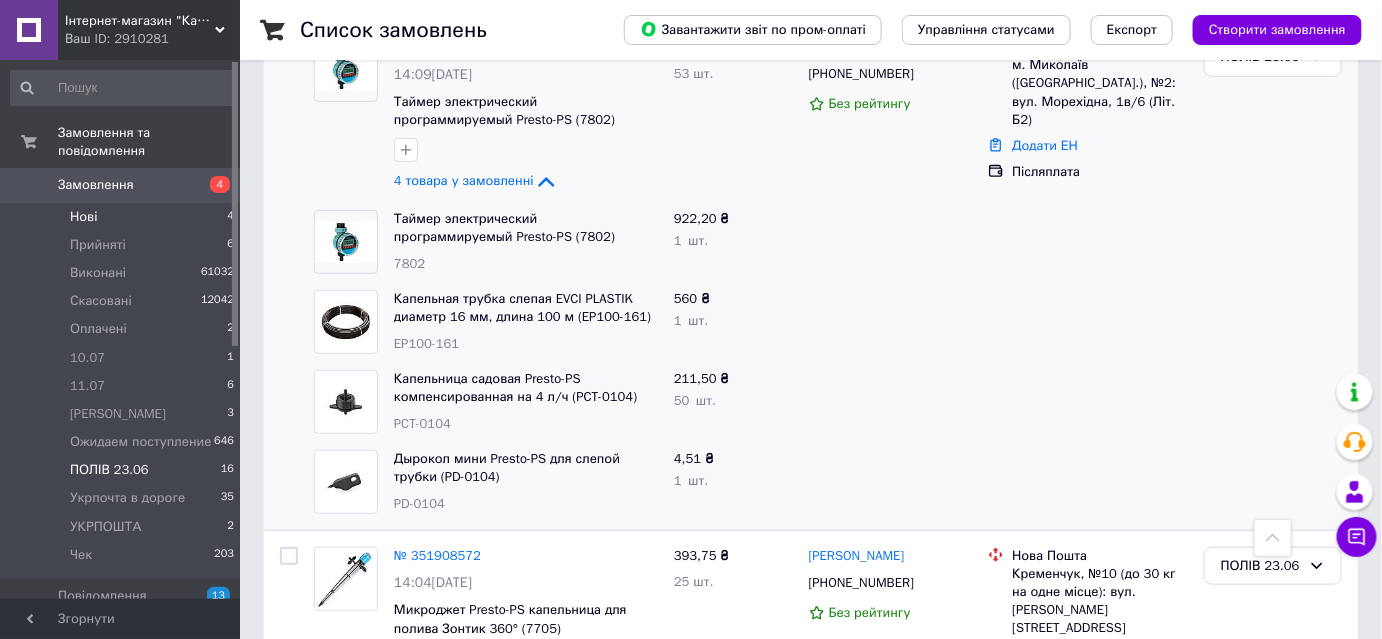 click on "Нові 4" at bounding box center (123, 217) 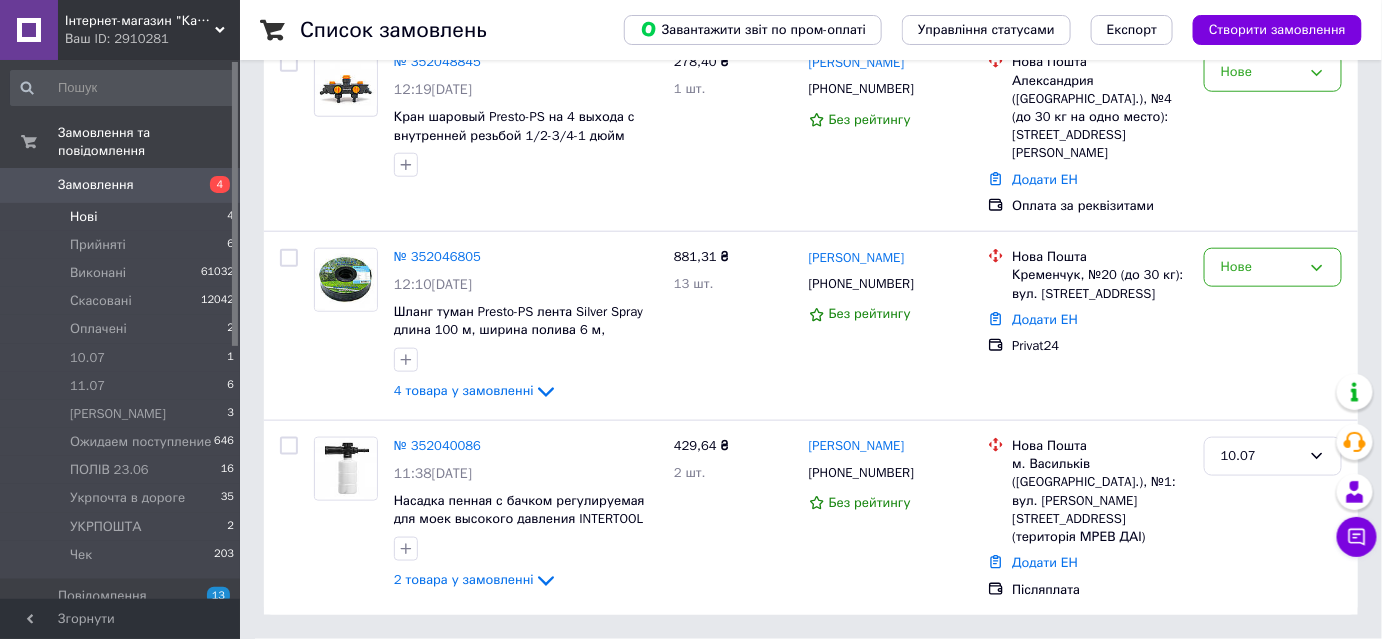 scroll, scrollTop: 0, scrollLeft: 0, axis: both 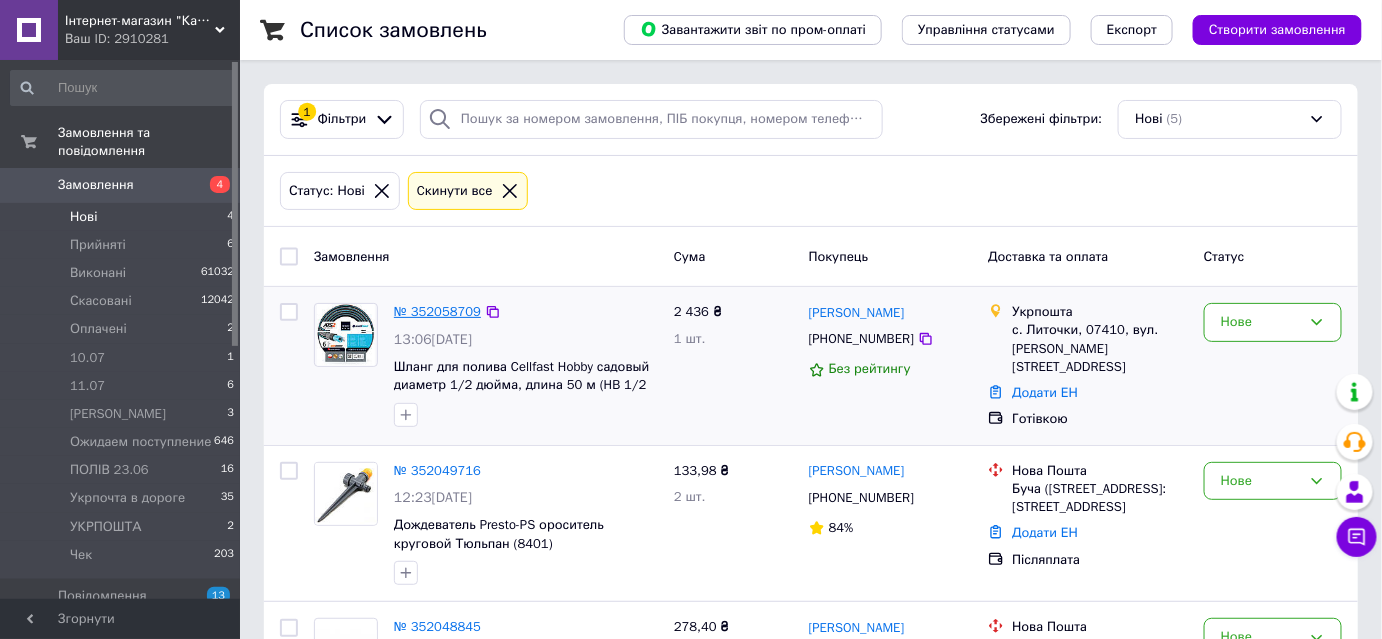 click on "№ 352058709" at bounding box center (437, 311) 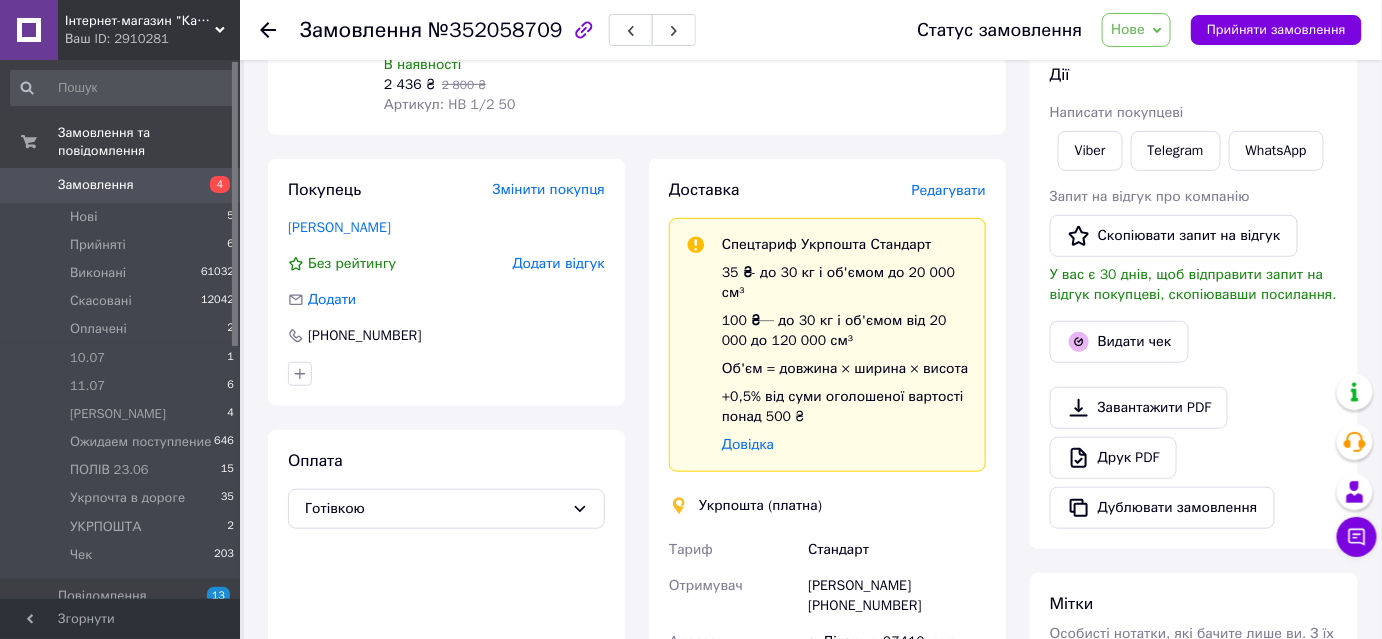 scroll, scrollTop: 454, scrollLeft: 0, axis: vertical 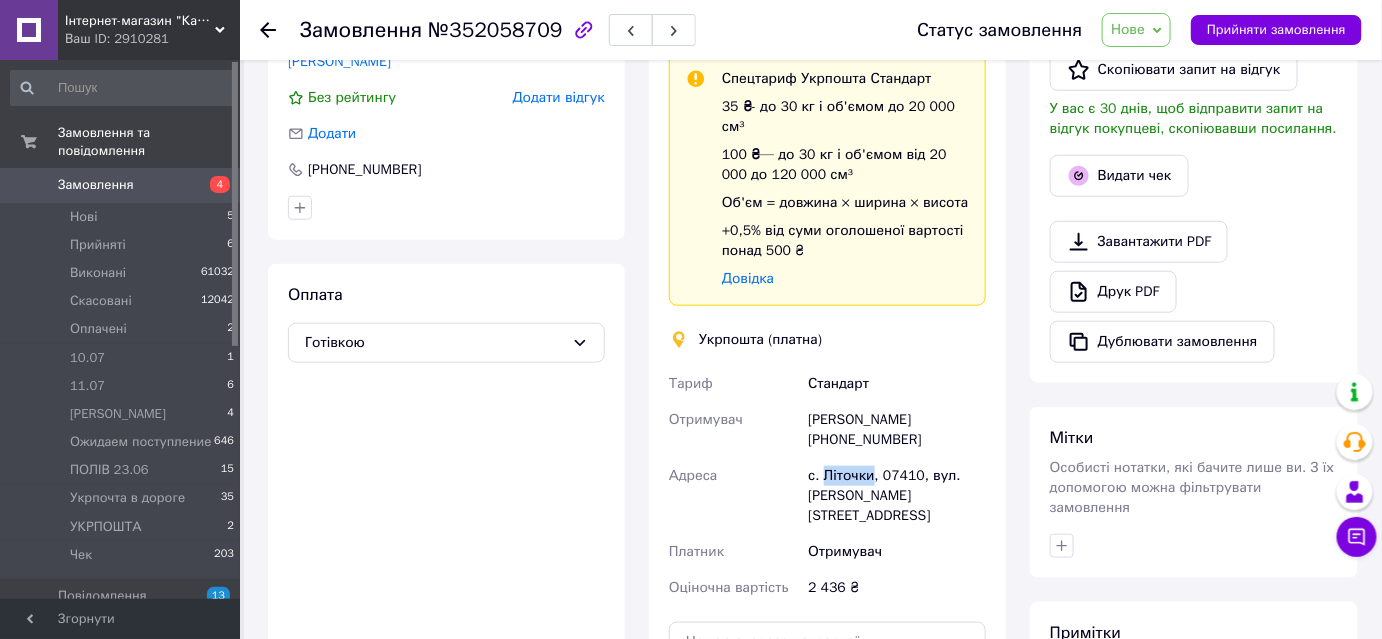 drag, startPoint x: 824, startPoint y: 454, endPoint x: 858, endPoint y: 455, distance: 34.0147 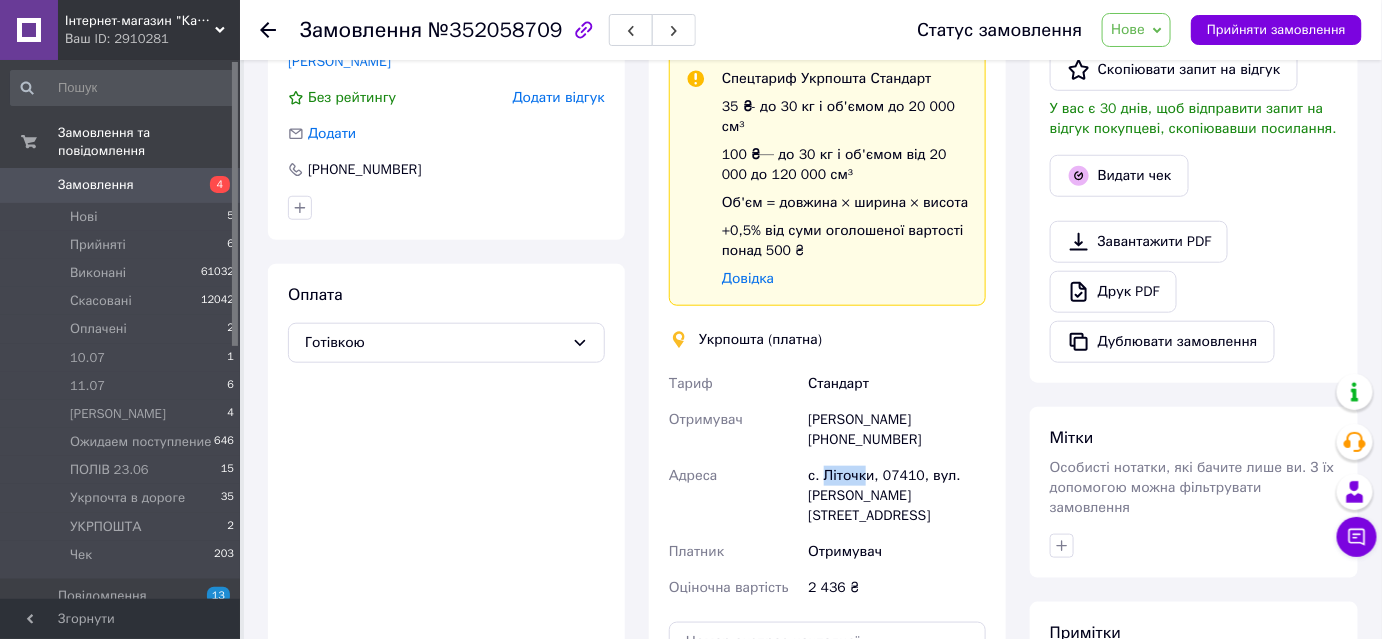 click on "с. Літочки, 07410, вул. Каштанова, 6Б" at bounding box center (897, 496) 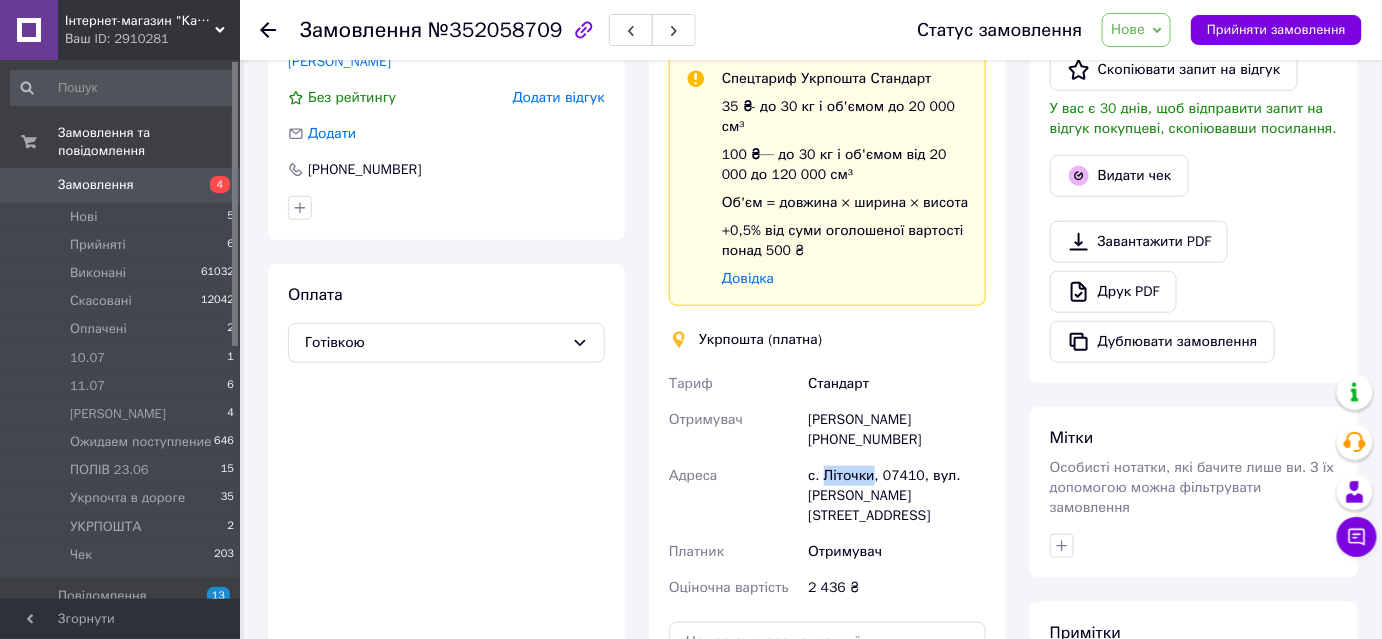 drag, startPoint x: 821, startPoint y: 449, endPoint x: 872, endPoint y: 450, distance: 51.009804 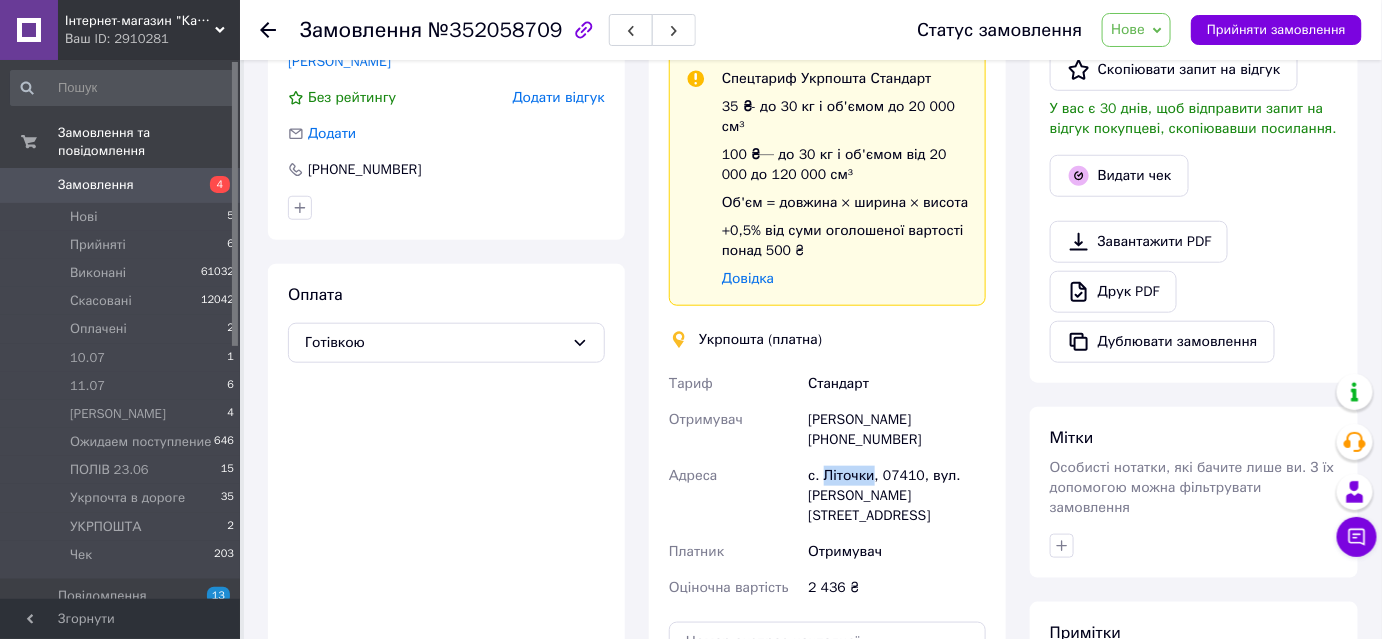 copy on "Літочки" 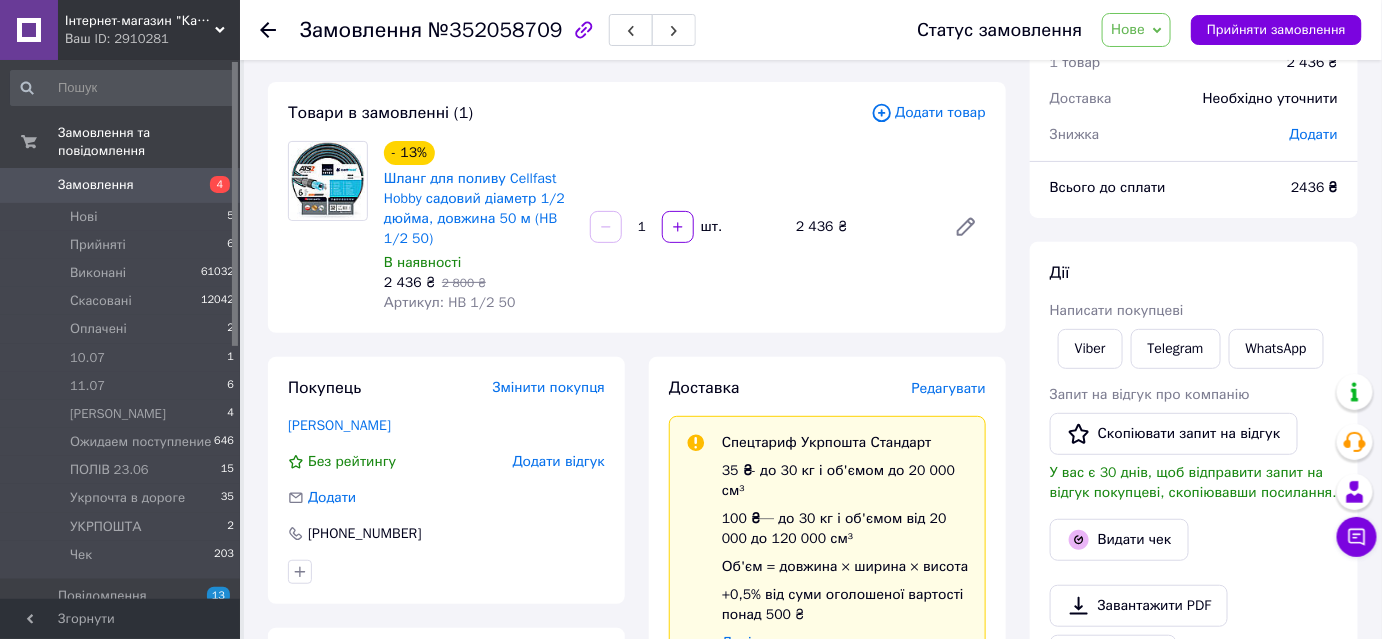 click on "Редагувати" at bounding box center [949, 388] 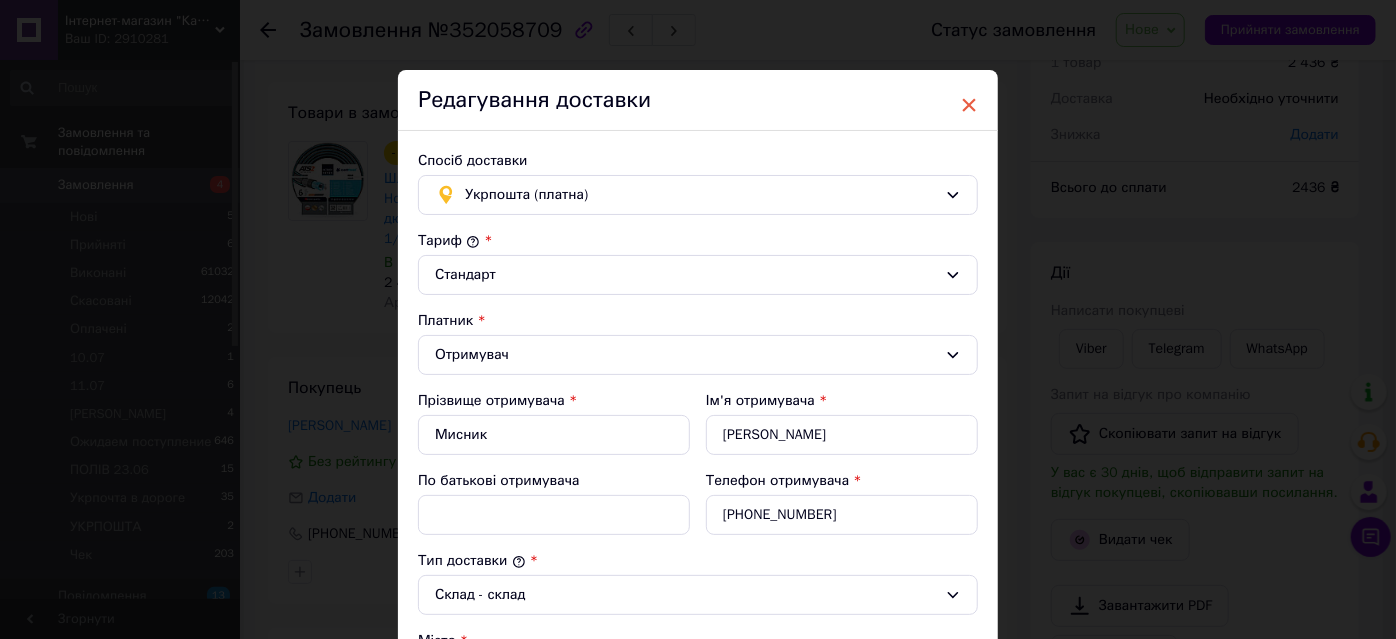 click on "×" at bounding box center (969, 105) 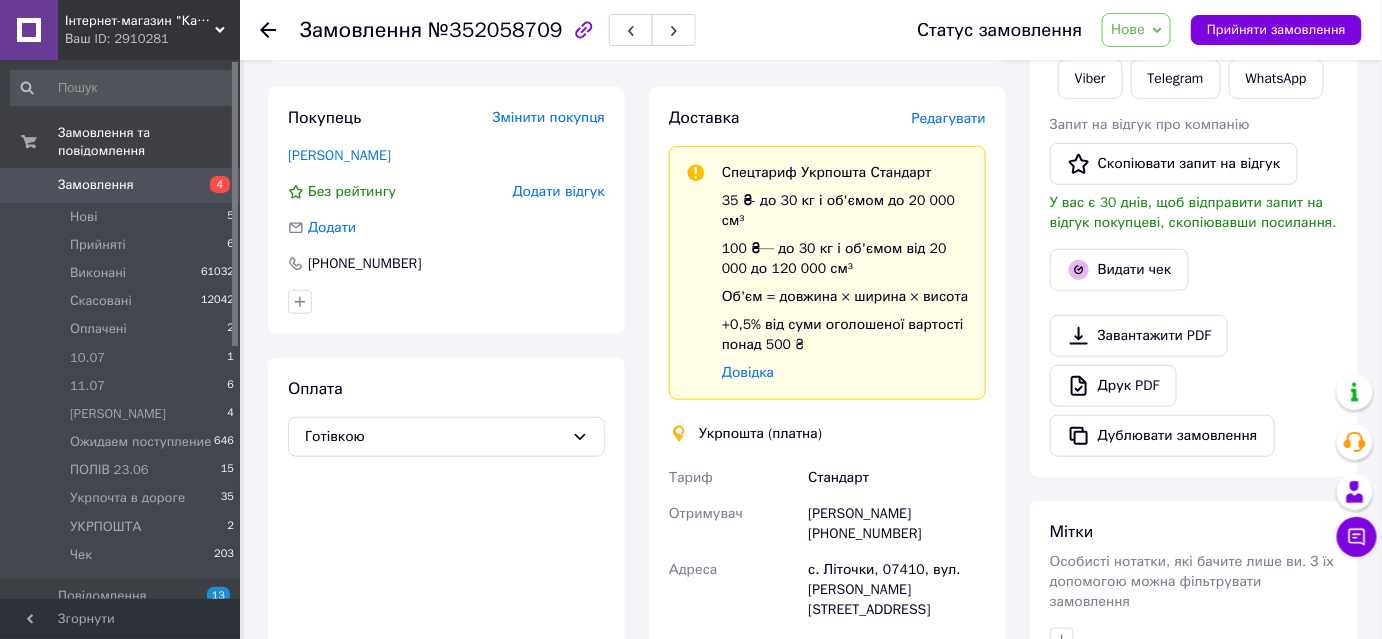 scroll, scrollTop: 363, scrollLeft: 0, axis: vertical 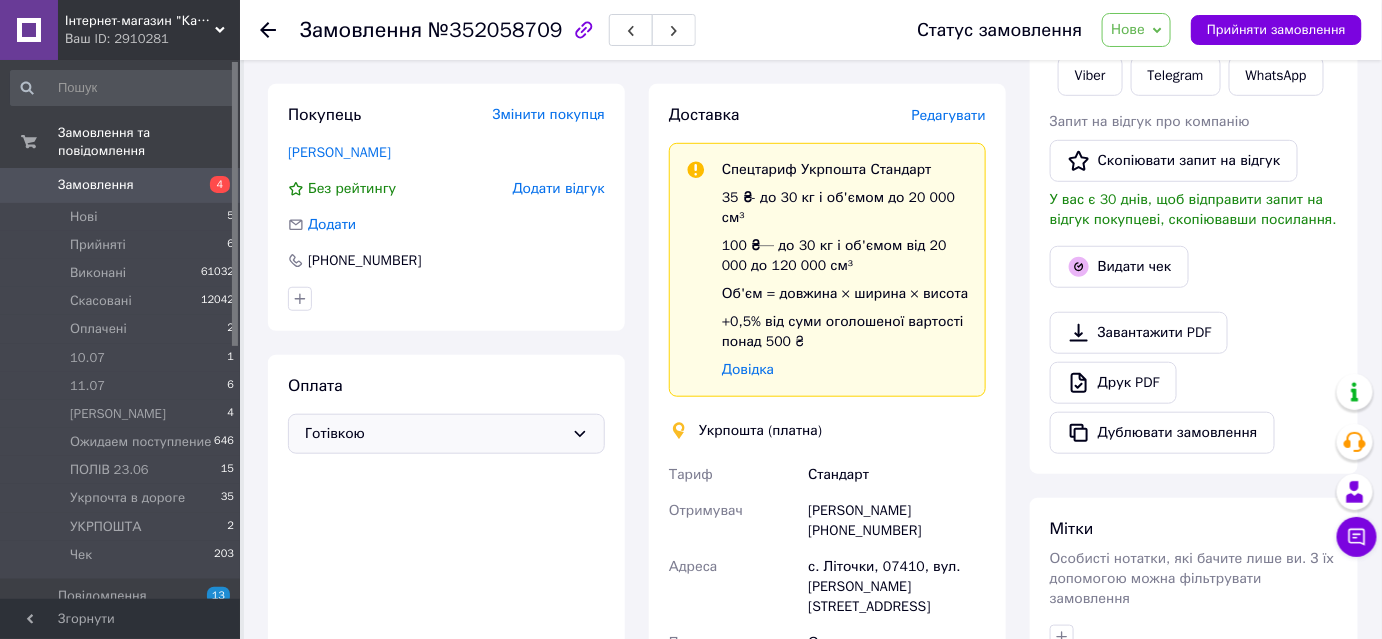 click on "Готівкою" at bounding box center [434, 434] 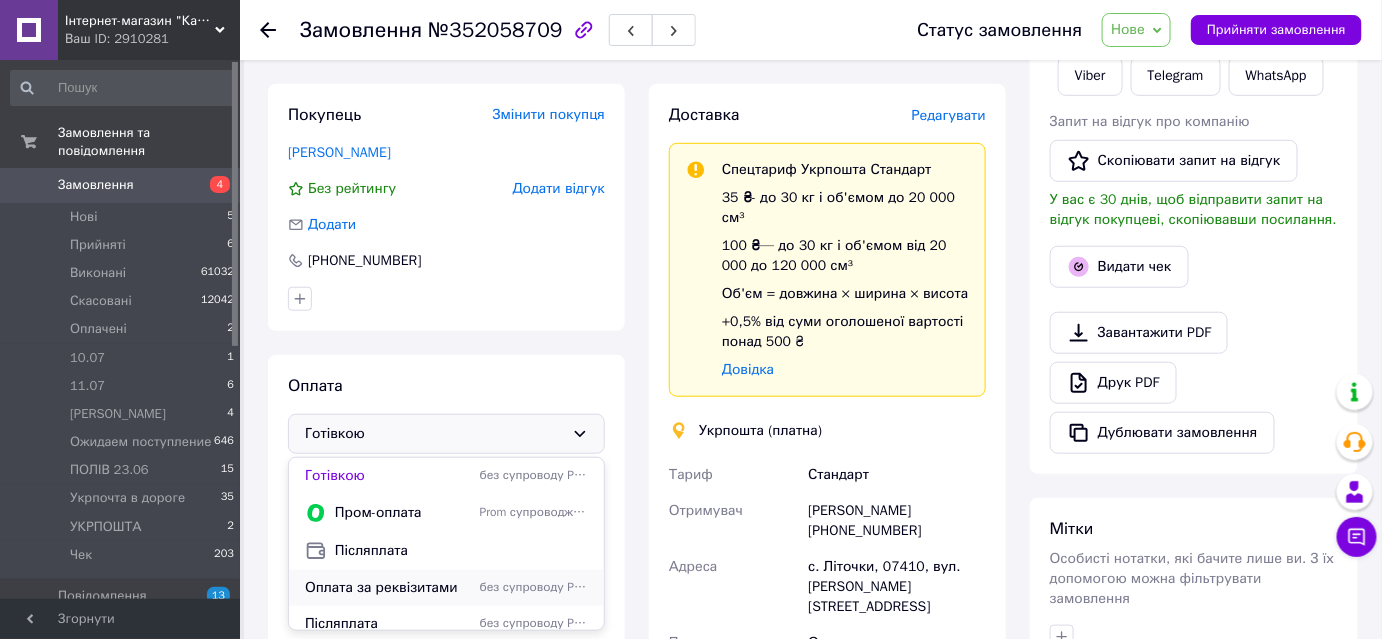 click on "Оплата за реквізитами" at bounding box center [388, 588] 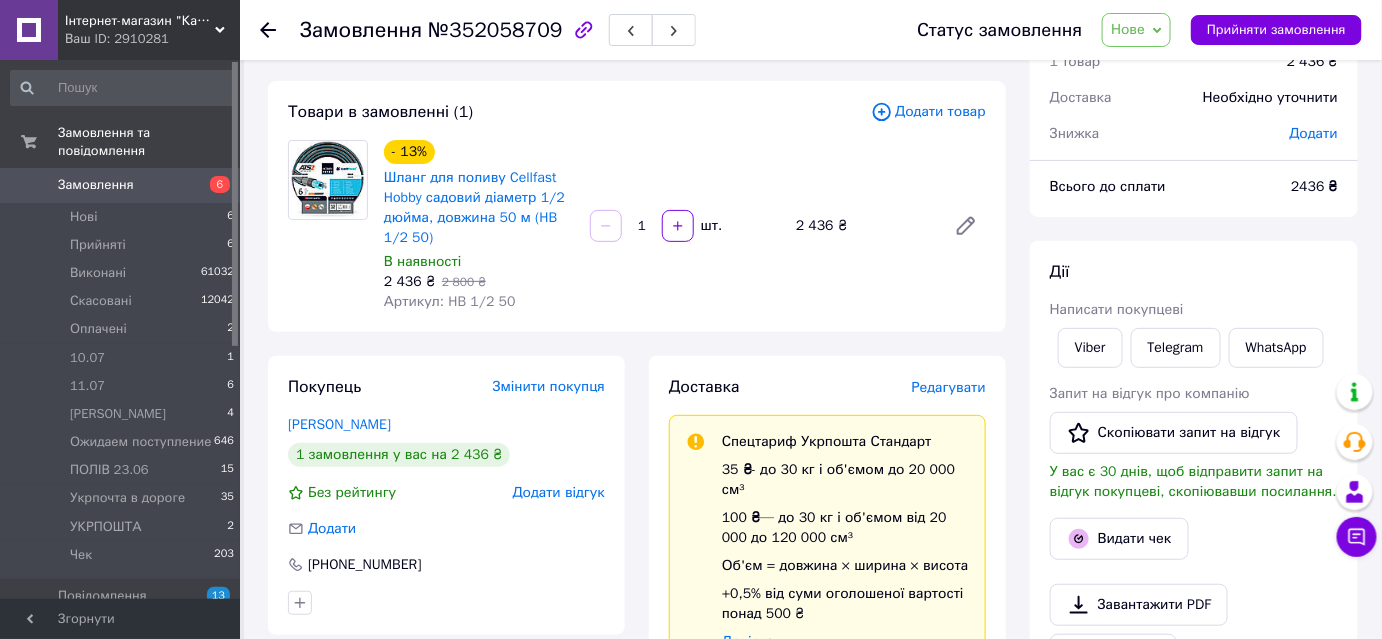 scroll, scrollTop: 90, scrollLeft: 0, axis: vertical 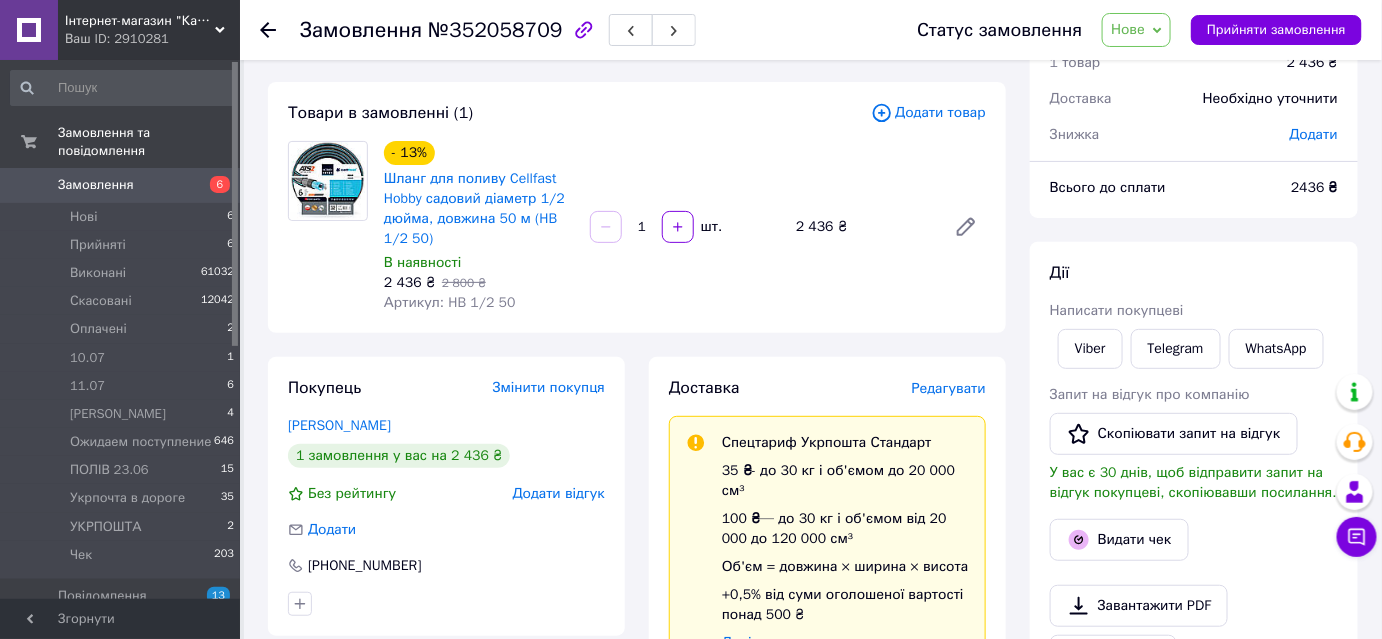 click on "Нове" at bounding box center [1128, 29] 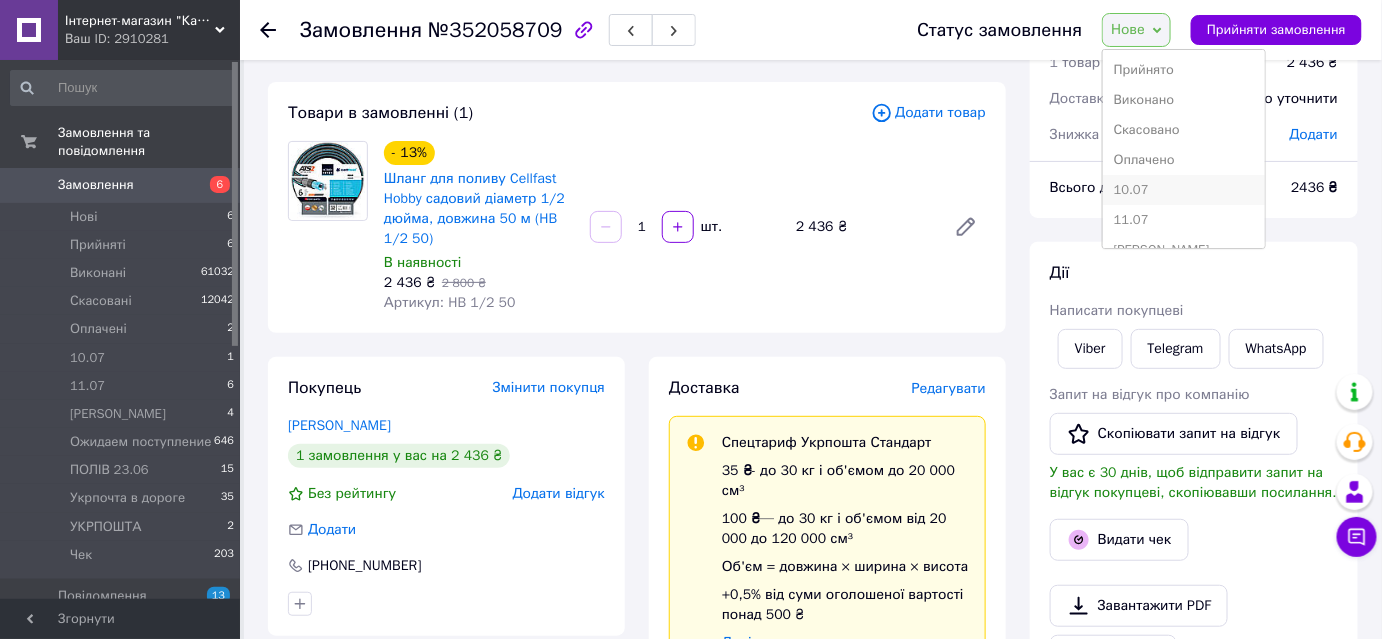 scroll, scrollTop: 90, scrollLeft: 0, axis: vertical 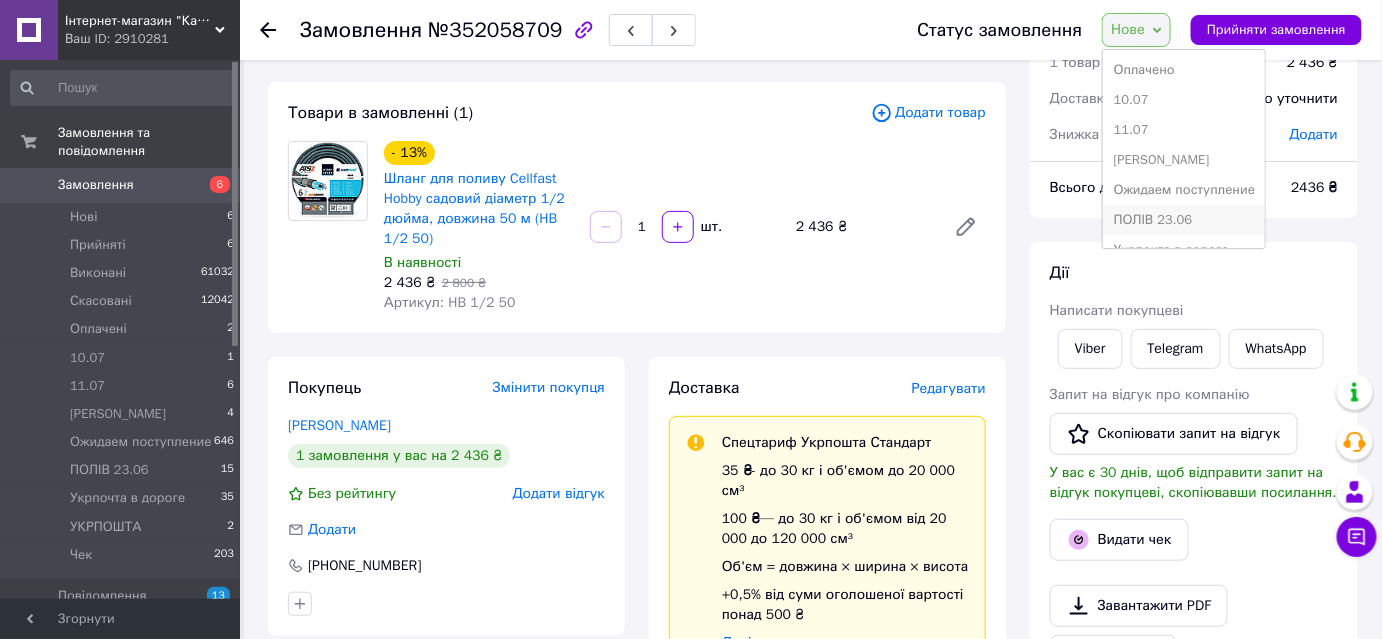 click on "ПОЛІВ 23.06" at bounding box center (1184, 220) 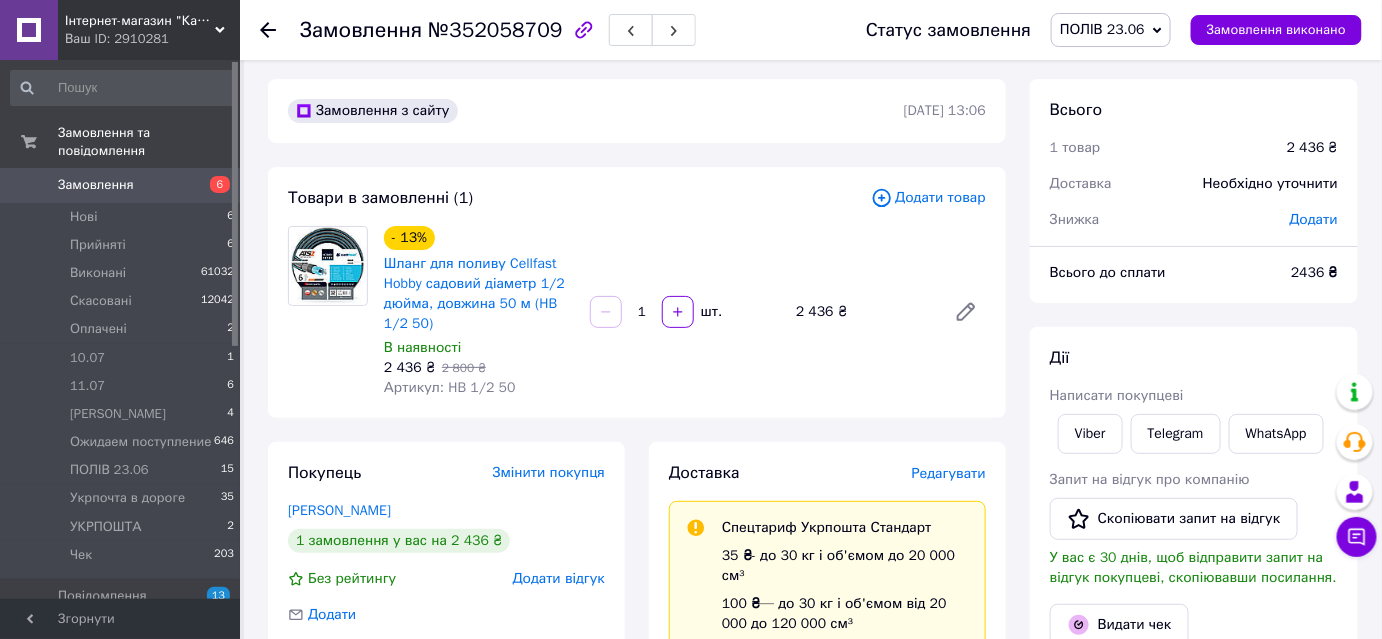 scroll, scrollTop: 0, scrollLeft: 0, axis: both 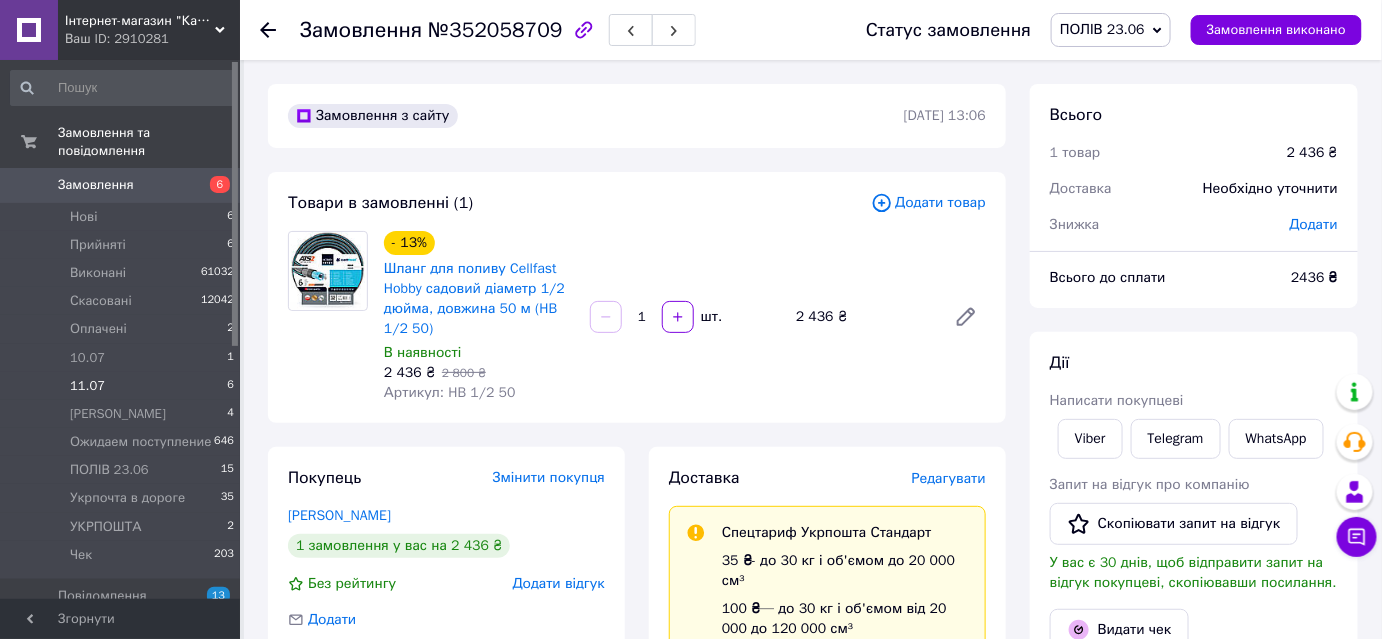 click on "11.07" at bounding box center [87, 386] 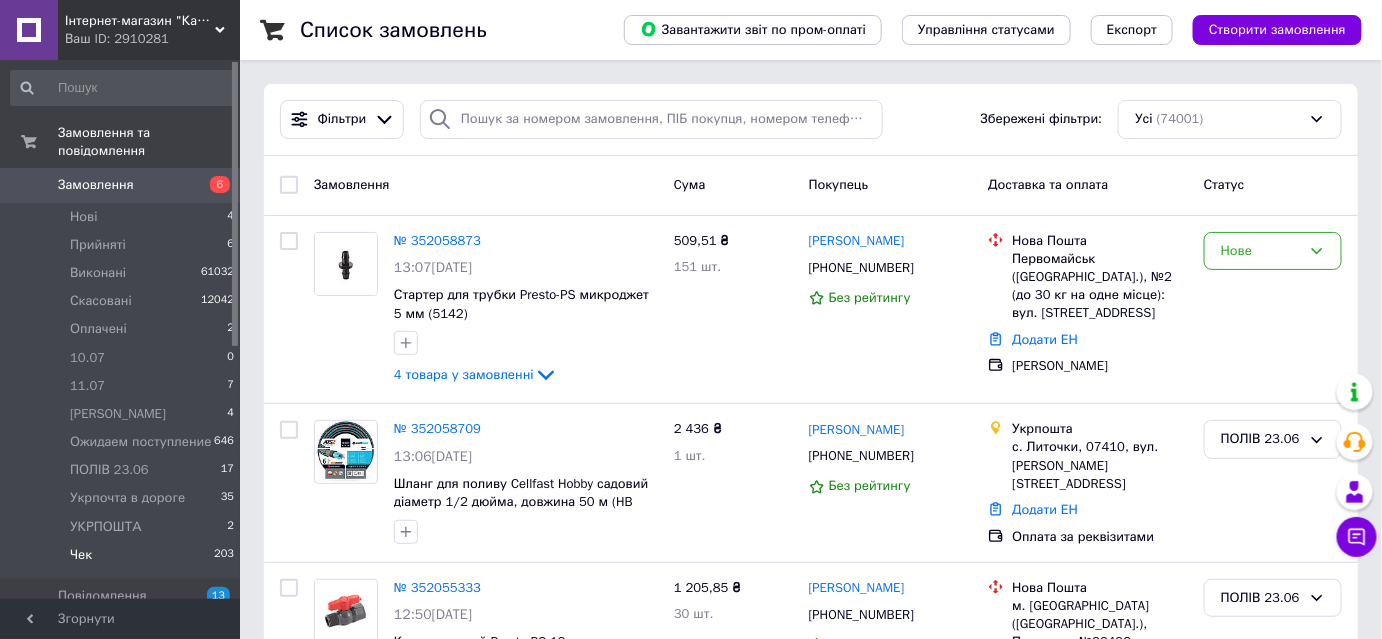 click on "Чек" at bounding box center [81, 555] 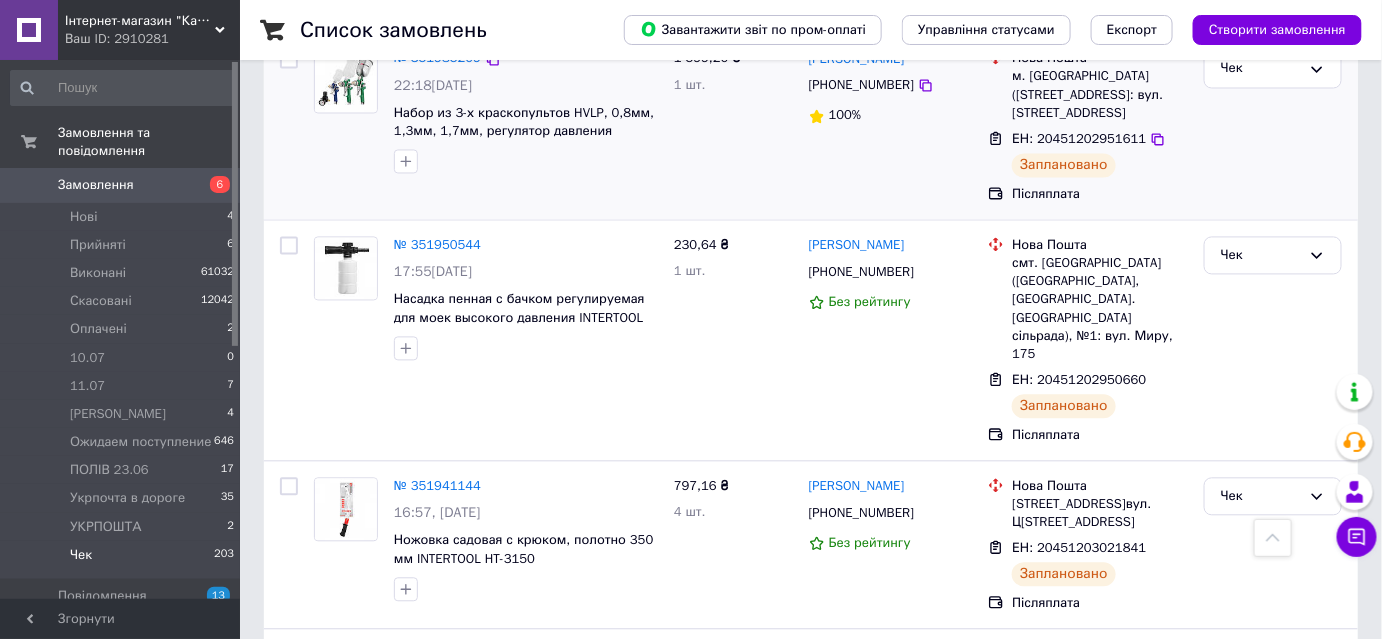 scroll, scrollTop: 1272, scrollLeft: 0, axis: vertical 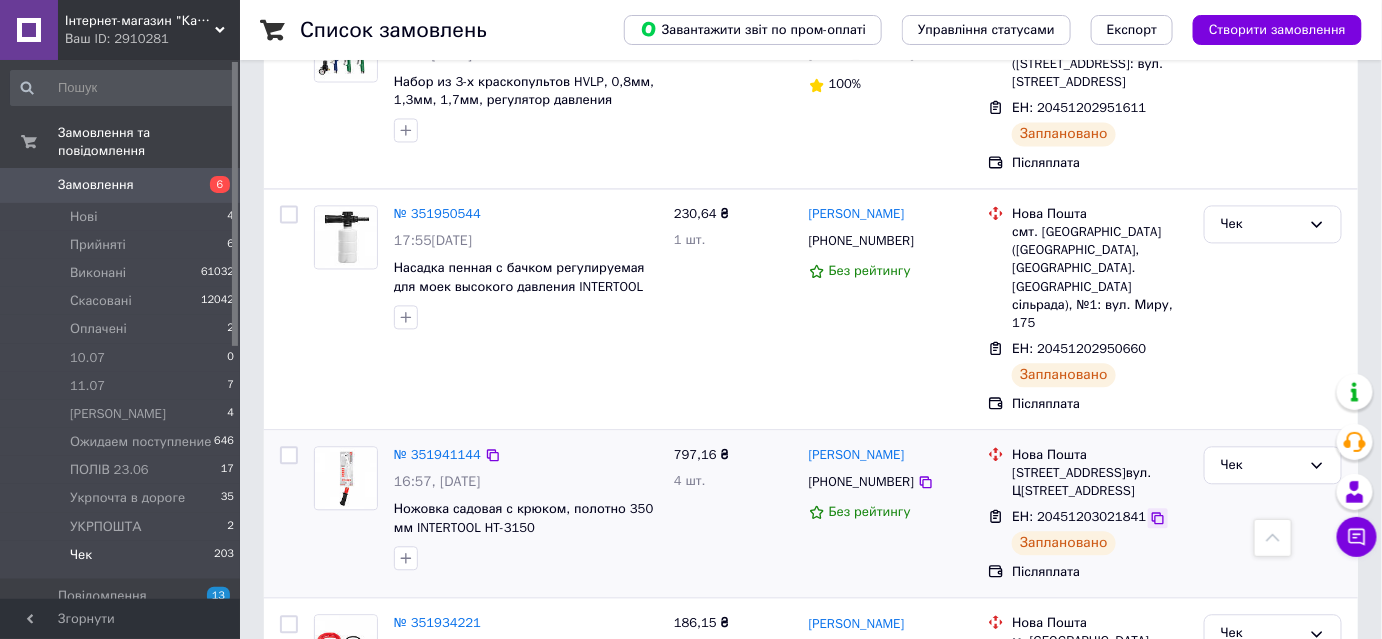 click 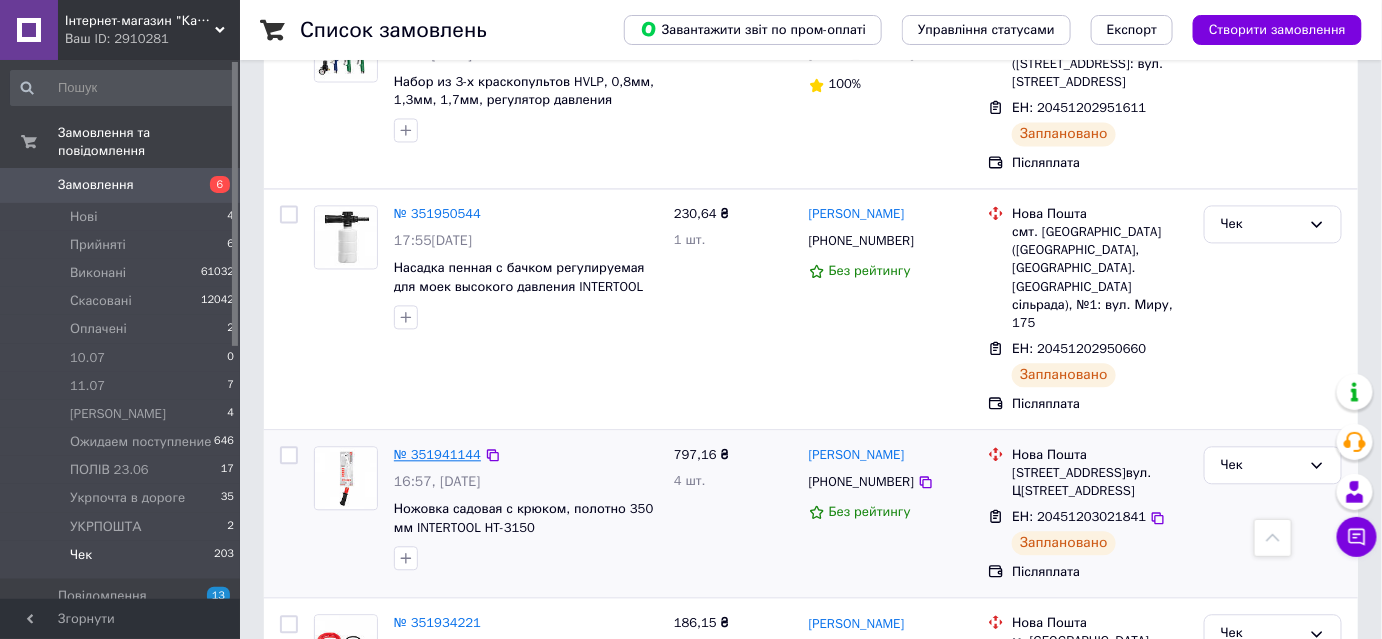 click on "№ 351941144" at bounding box center (437, 454) 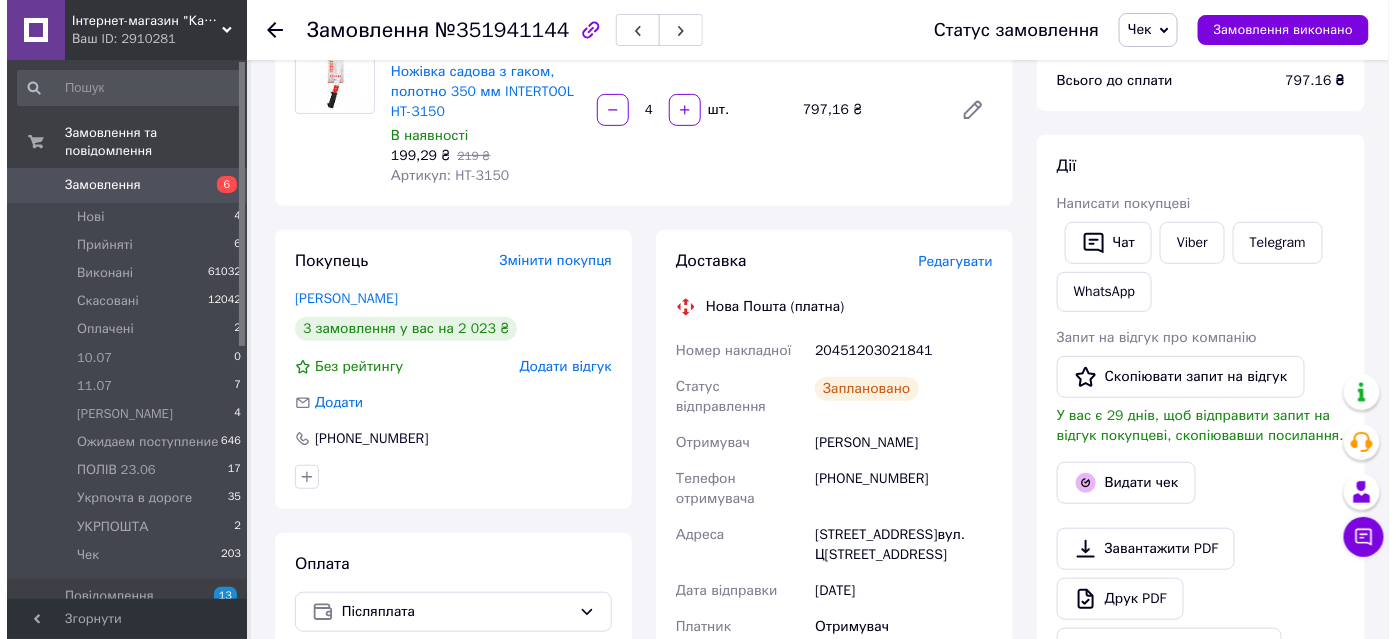 scroll, scrollTop: 272, scrollLeft: 0, axis: vertical 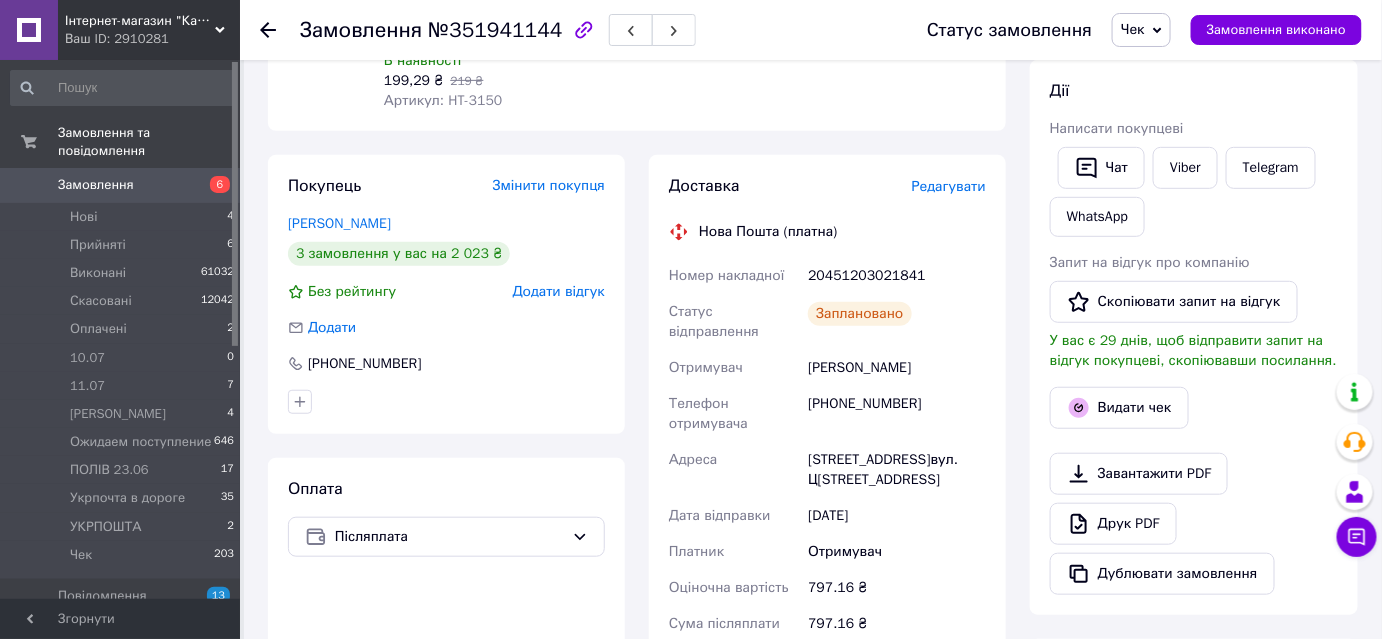 click on "Редагувати" at bounding box center [949, 186] 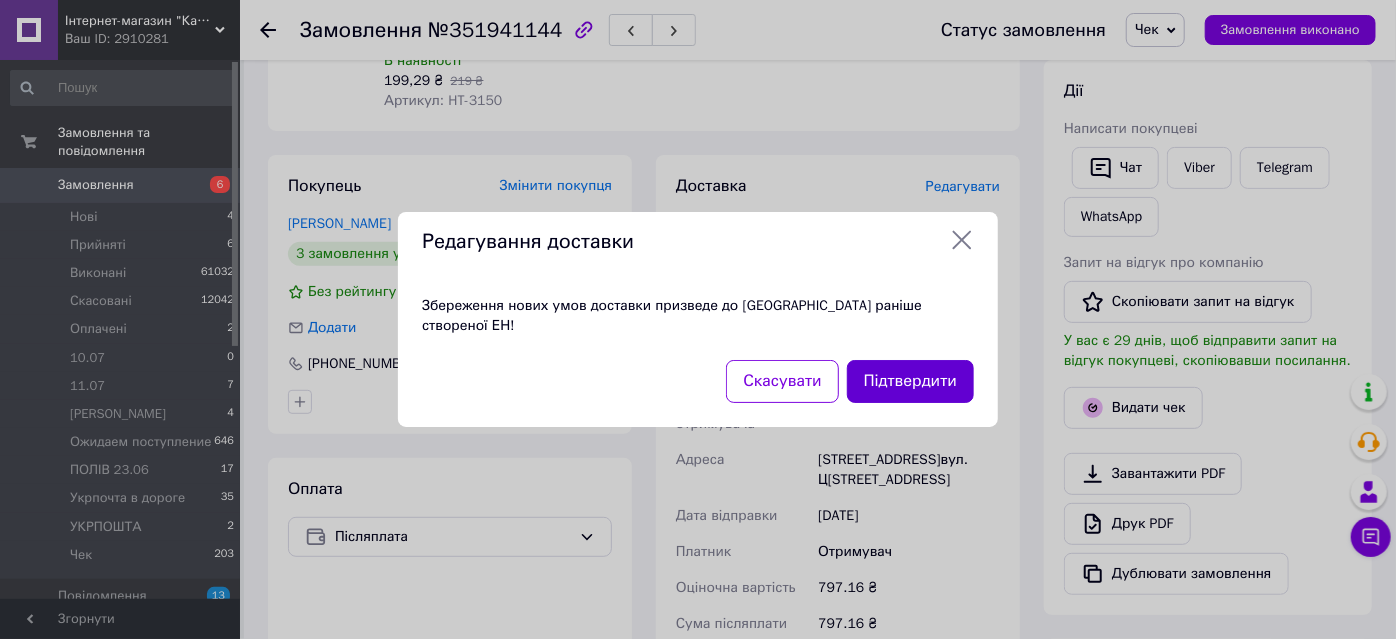 click on "Підтвердити" at bounding box center (910, 381) 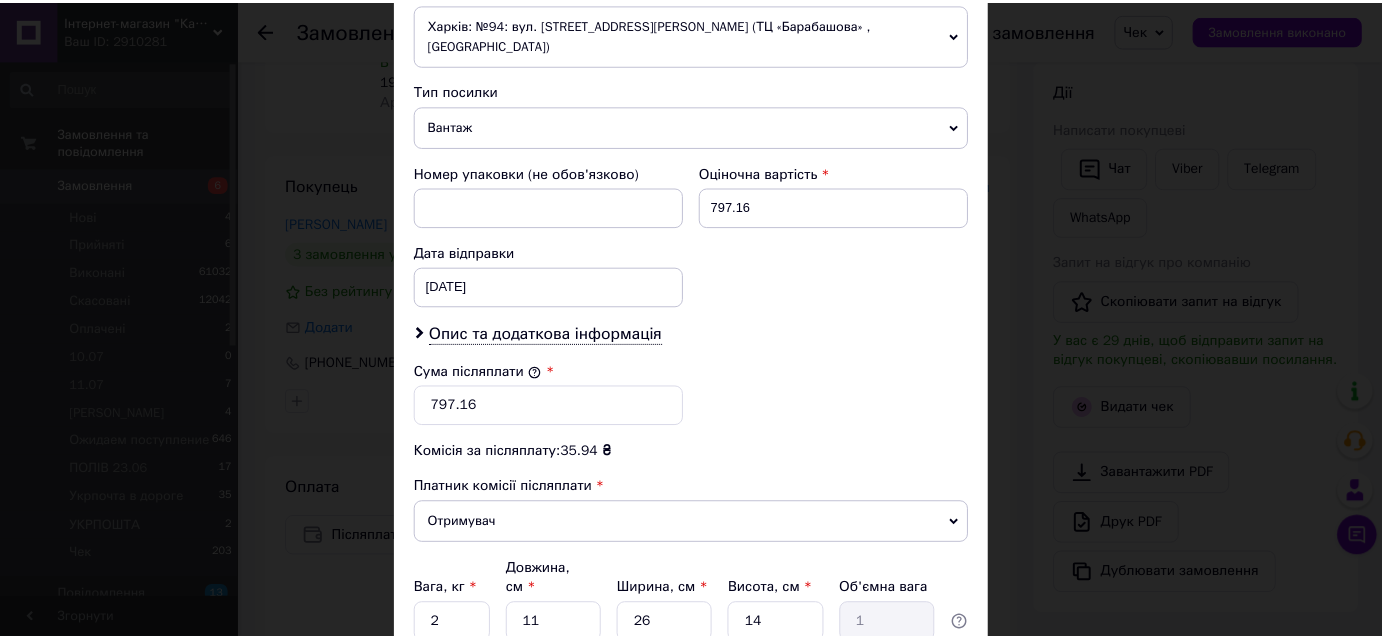 scroll, scrollTop: 818, scrollLeft: 0, axis: vertical 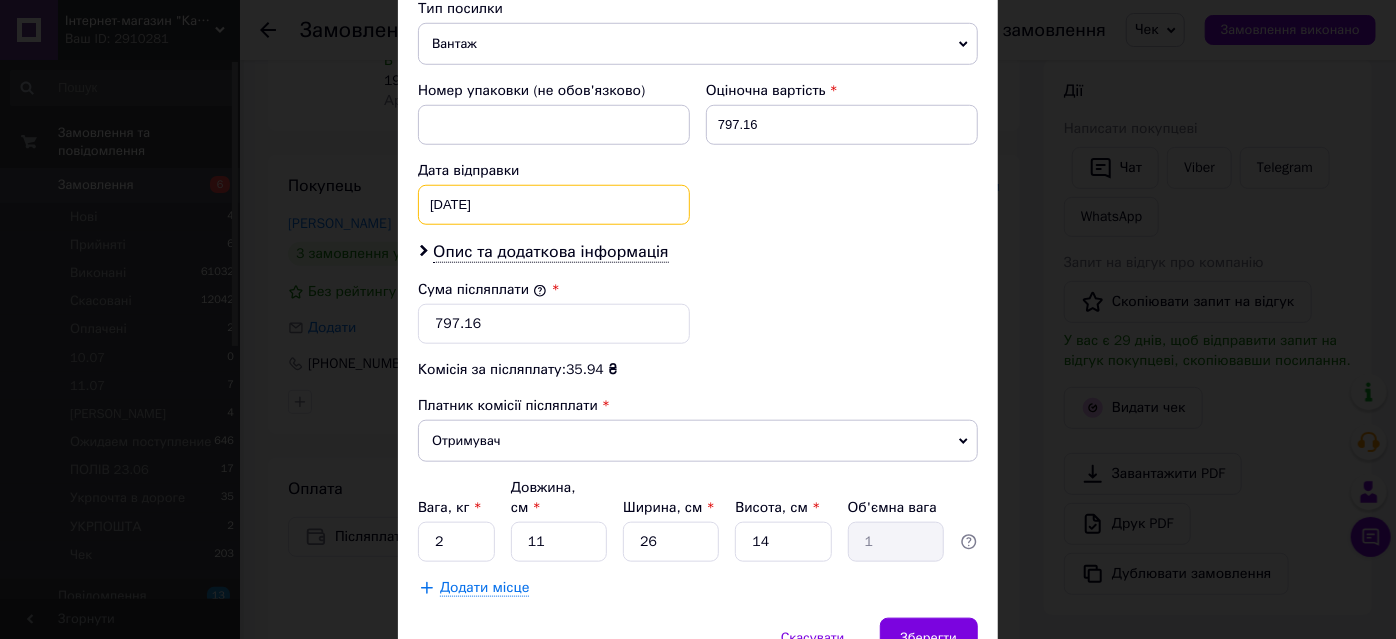 click on "10.07.2026 < 2026 > < Июль > Пн Вт Ср Чт Пт Сб Вс 29 30 1 2 3 4 5 6 7 8 9 10 11 12 13 14 15 16 17 18 19 20 21 22 23 24 25 26 27 28 29 30 31 1 2 3 4 5 6 7 8 9" at bounding box center [554, 205] 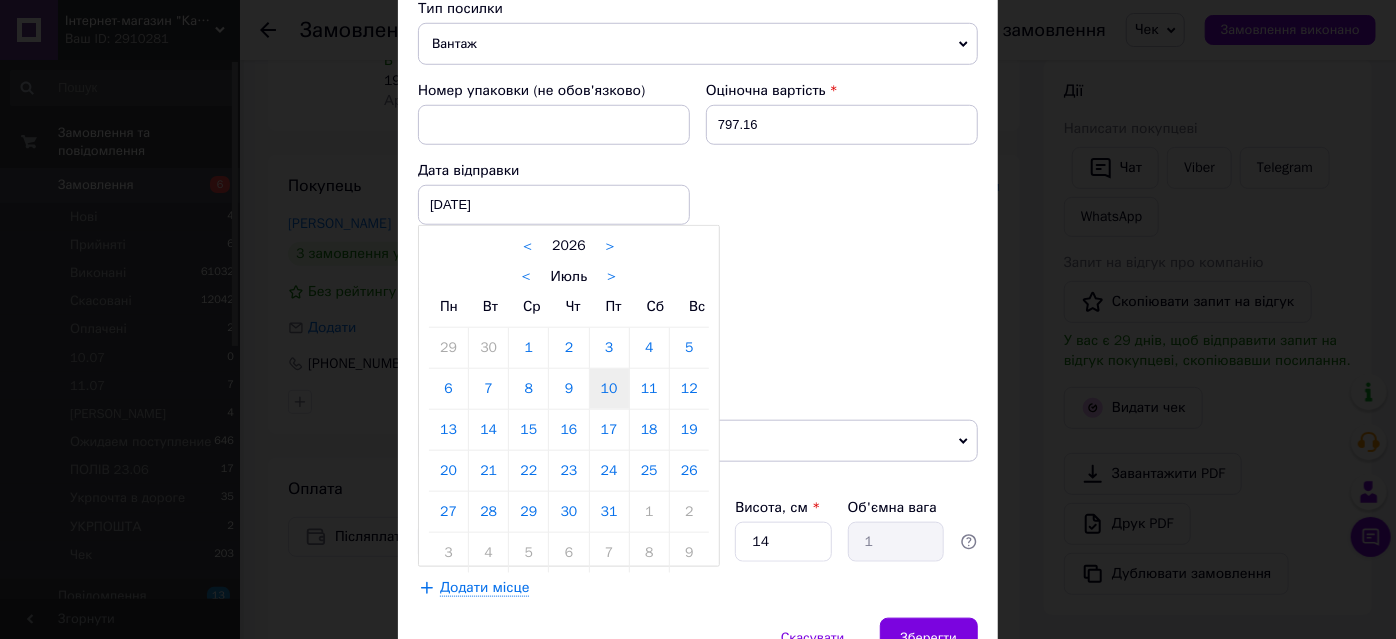 click on "<" at bounding box center [527, 246] 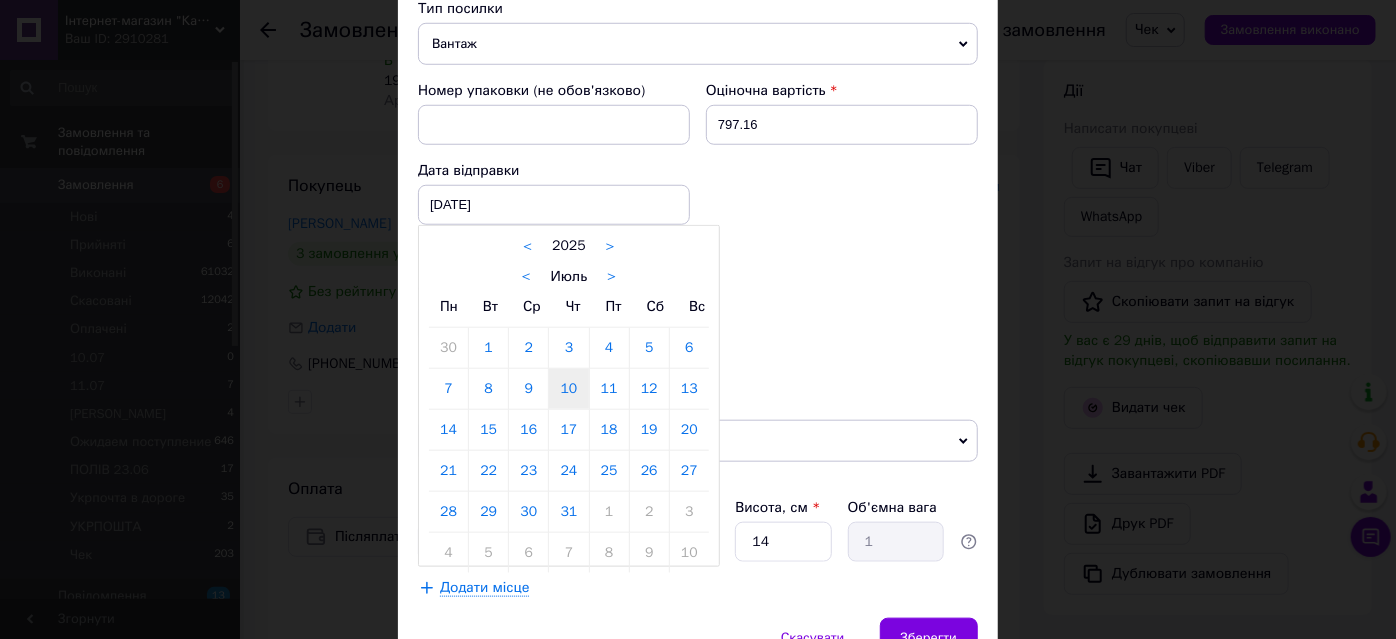 click on "10" at bounding box center [568, 389] 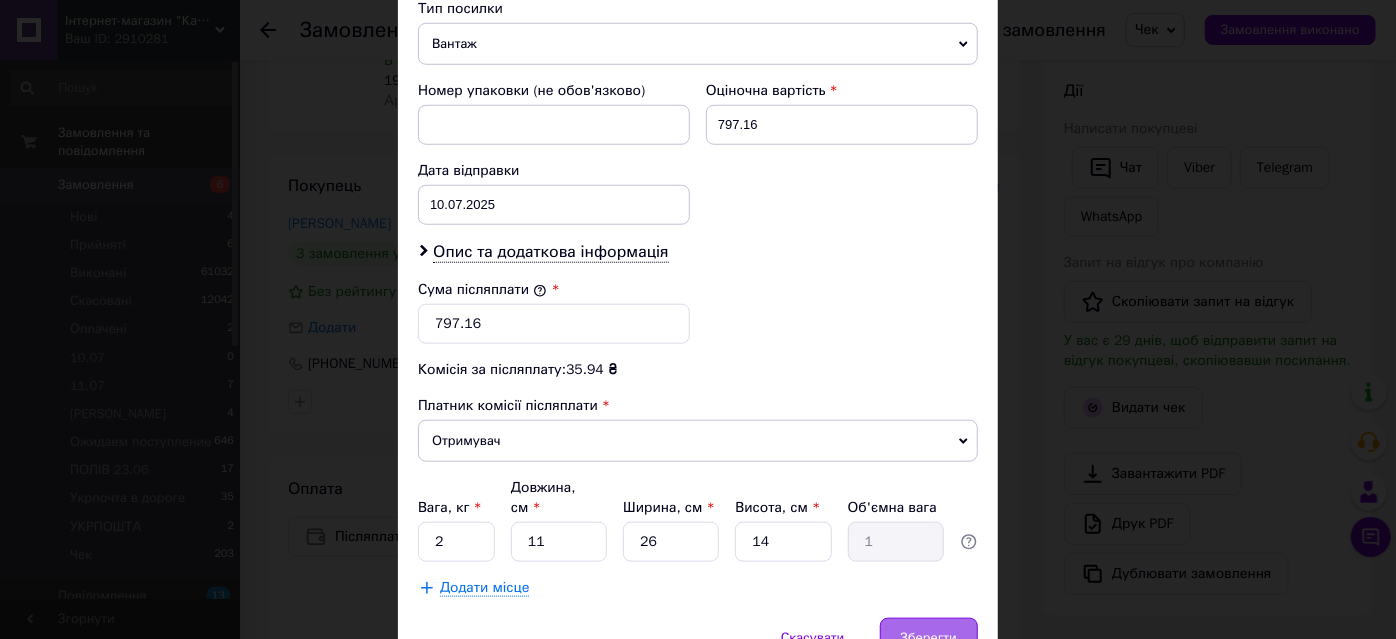 click on "Зберегти" at bounding box center [929, 638] 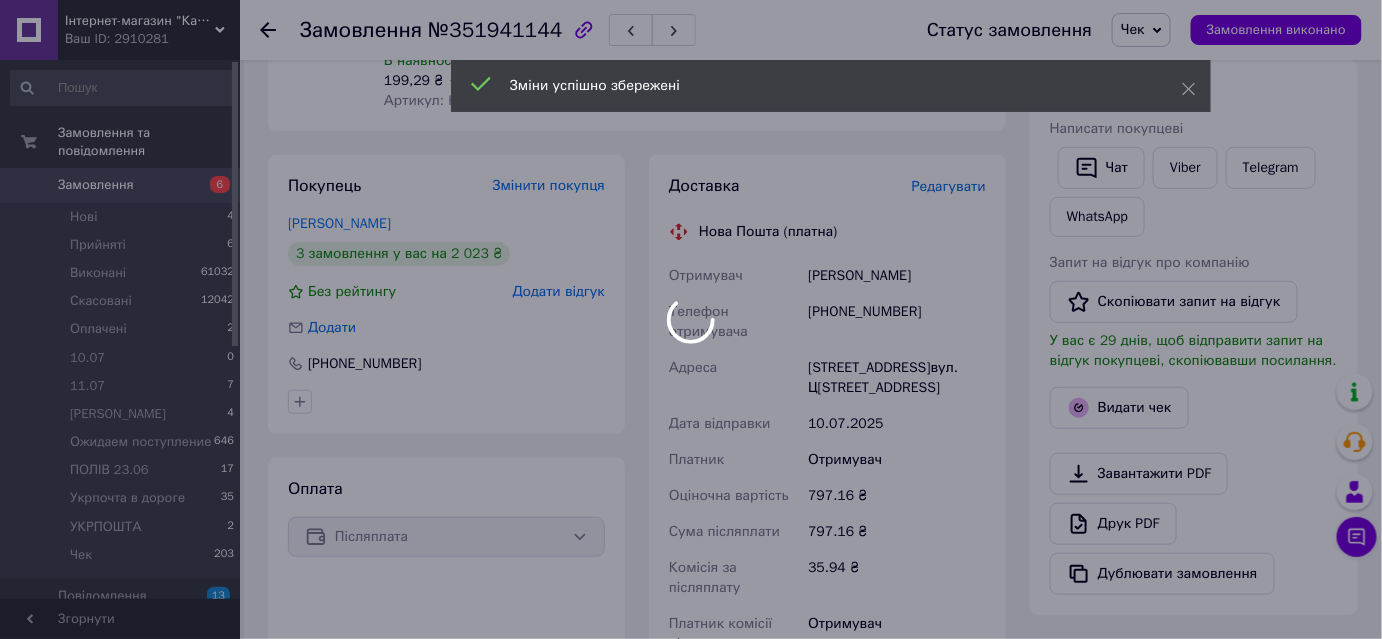 scroll, scrollTop: 36, scrollLeft: 0, axis: vertical 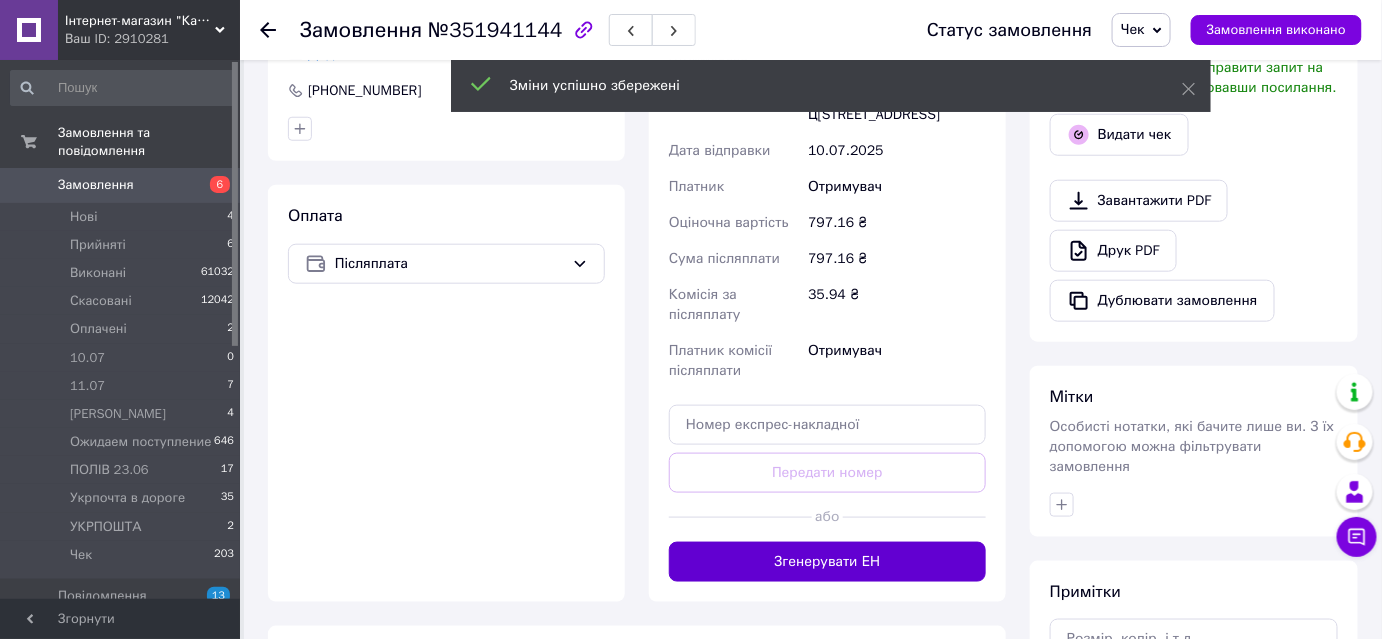 click on "Згенерувати ЕН" at bounding box center (827, 562) 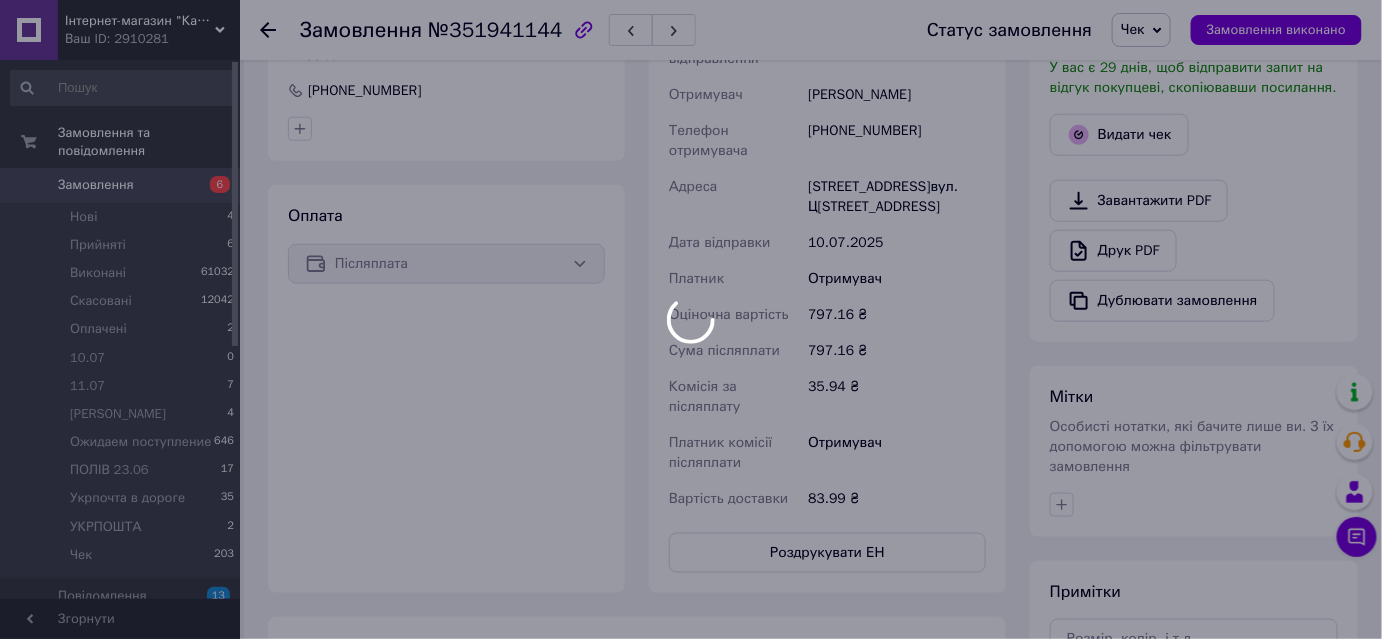scroll, scrollTop: 84, scrollLeft: 0, axis: vertical 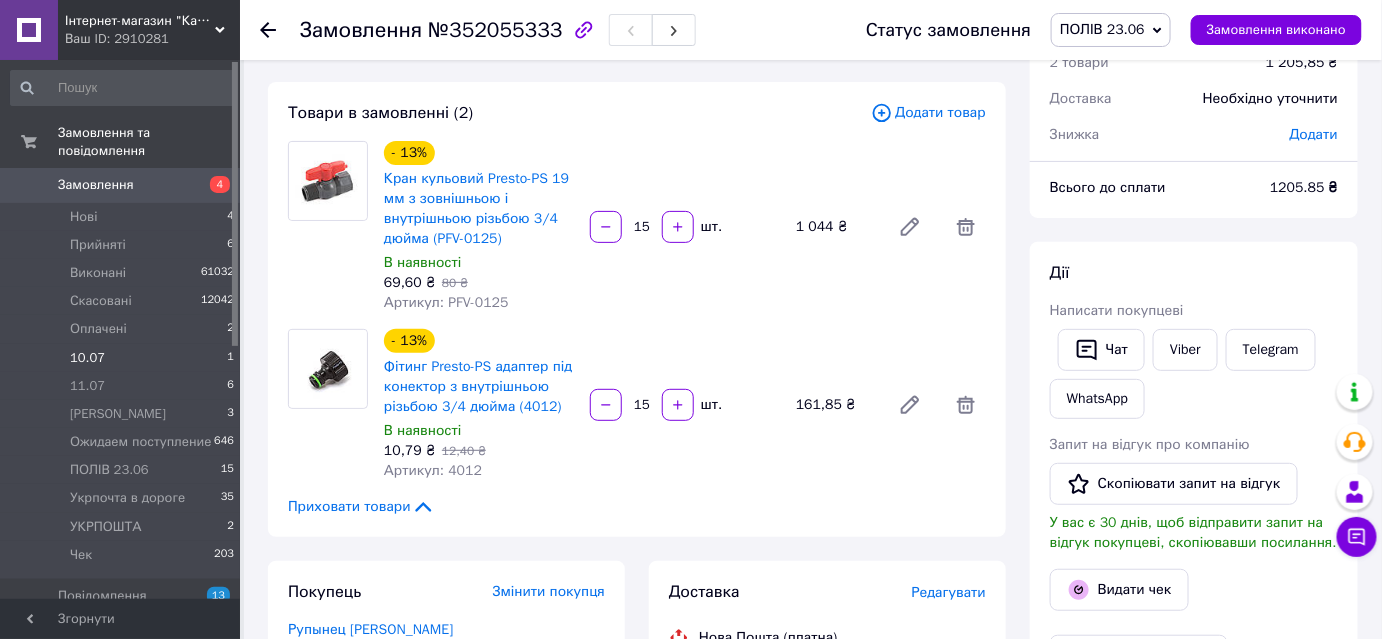 click on "10.07" at bounding box center [87, 358] 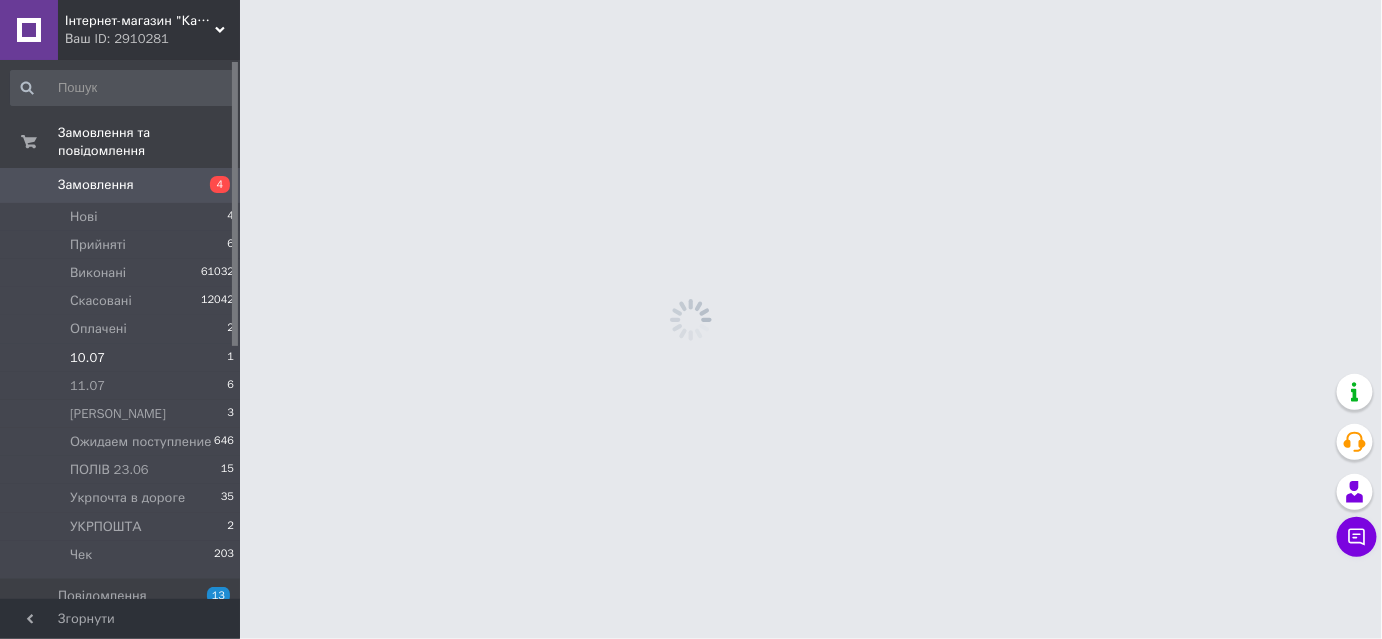 scroll, scrollTop: 0, scrollLeft: 0, axis: both 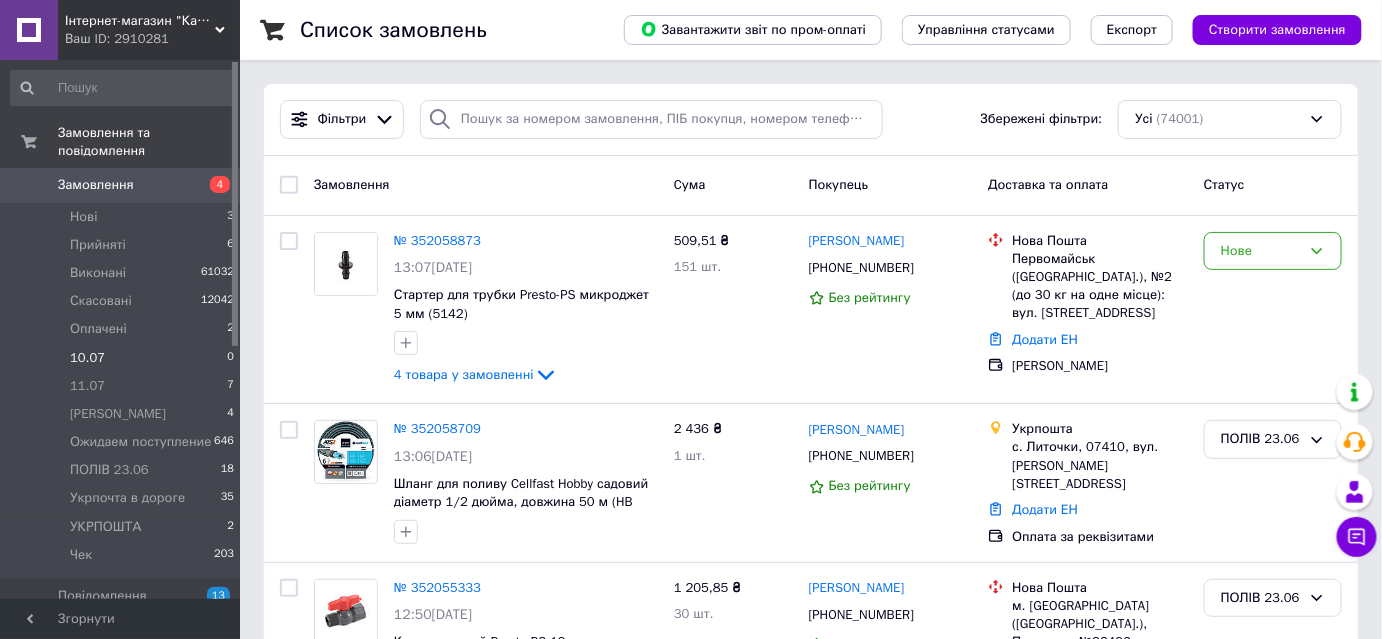 click on "10.07" at bounding box center (87, 358) 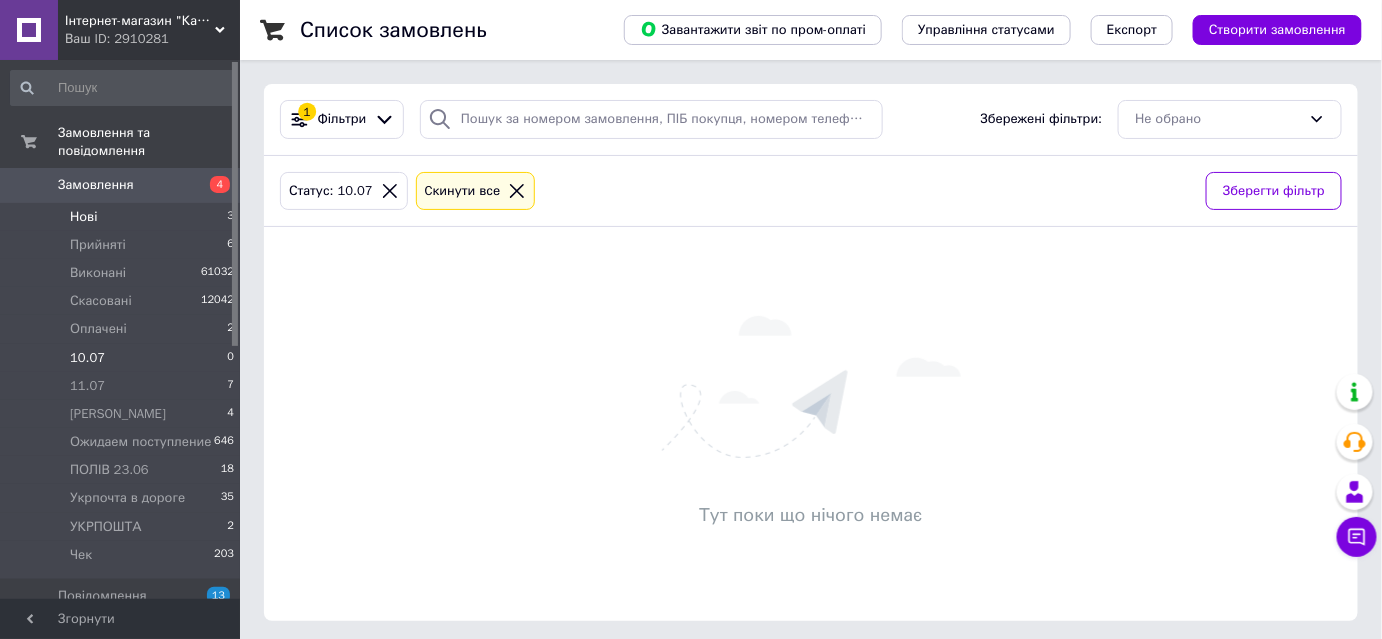 click on "Нові" at bounding box center (83, 217) 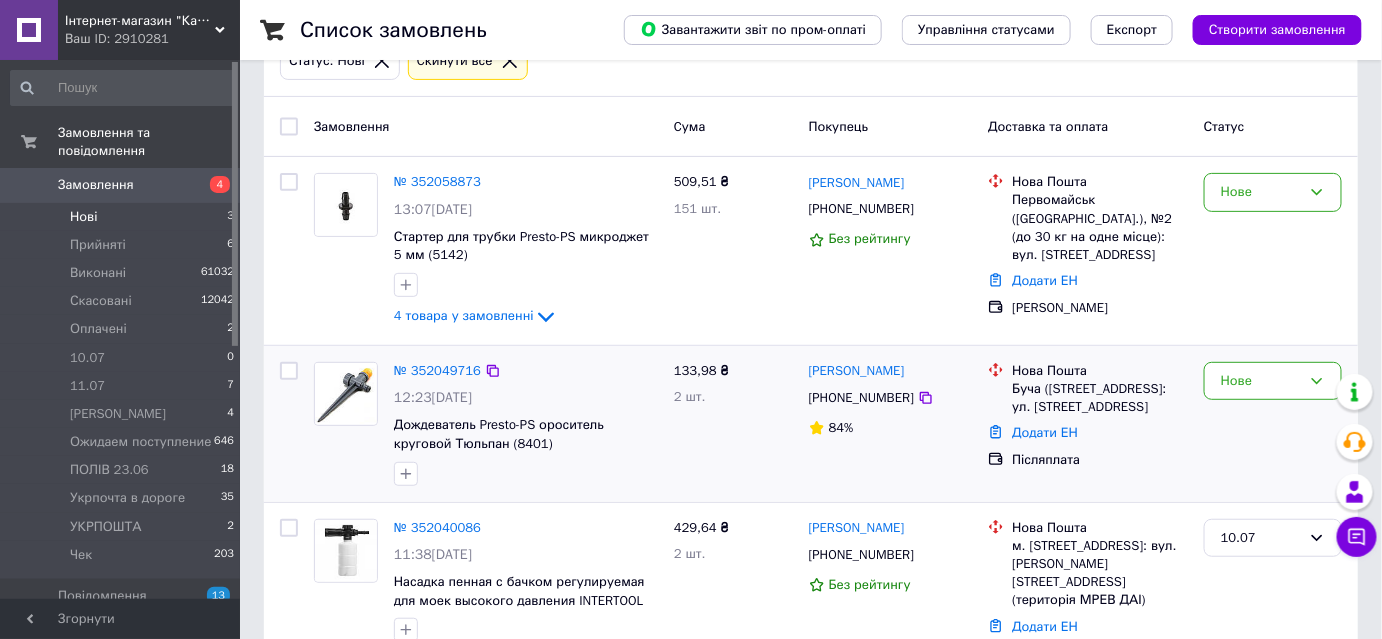scroll, scrollTop: 205, scrollLeft: 0, axis: vertical 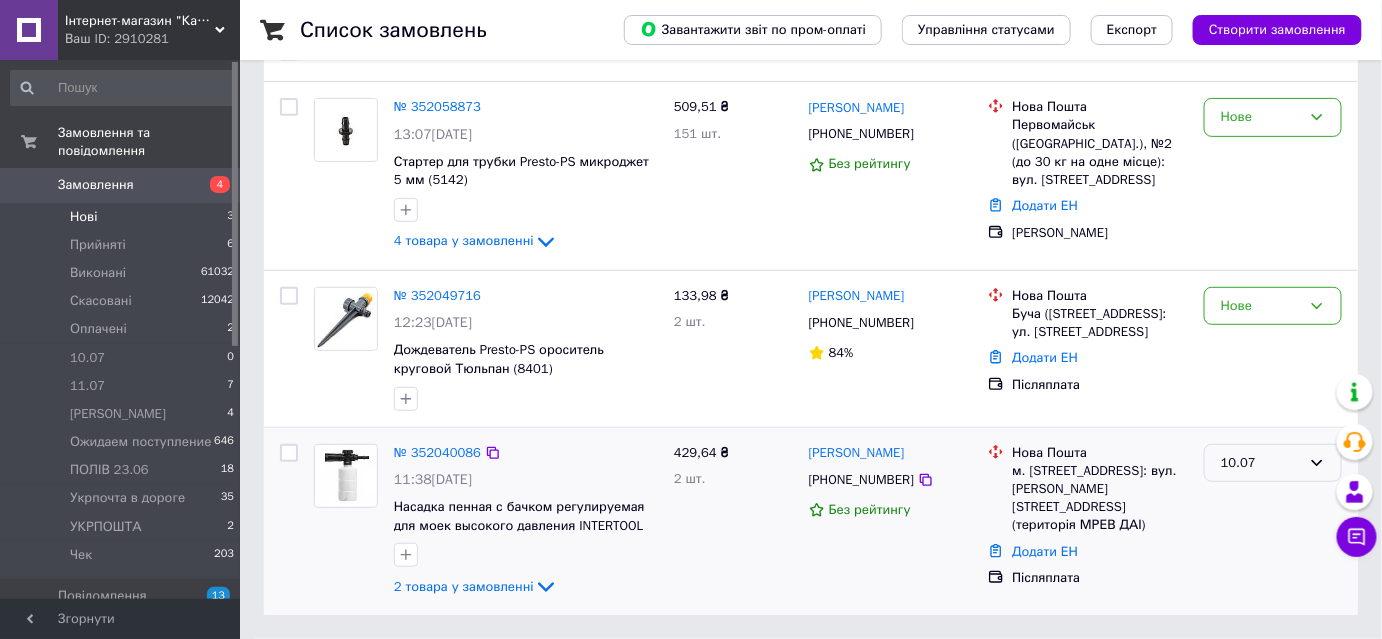 click on "10.07" at bounding box center (1261, 463) 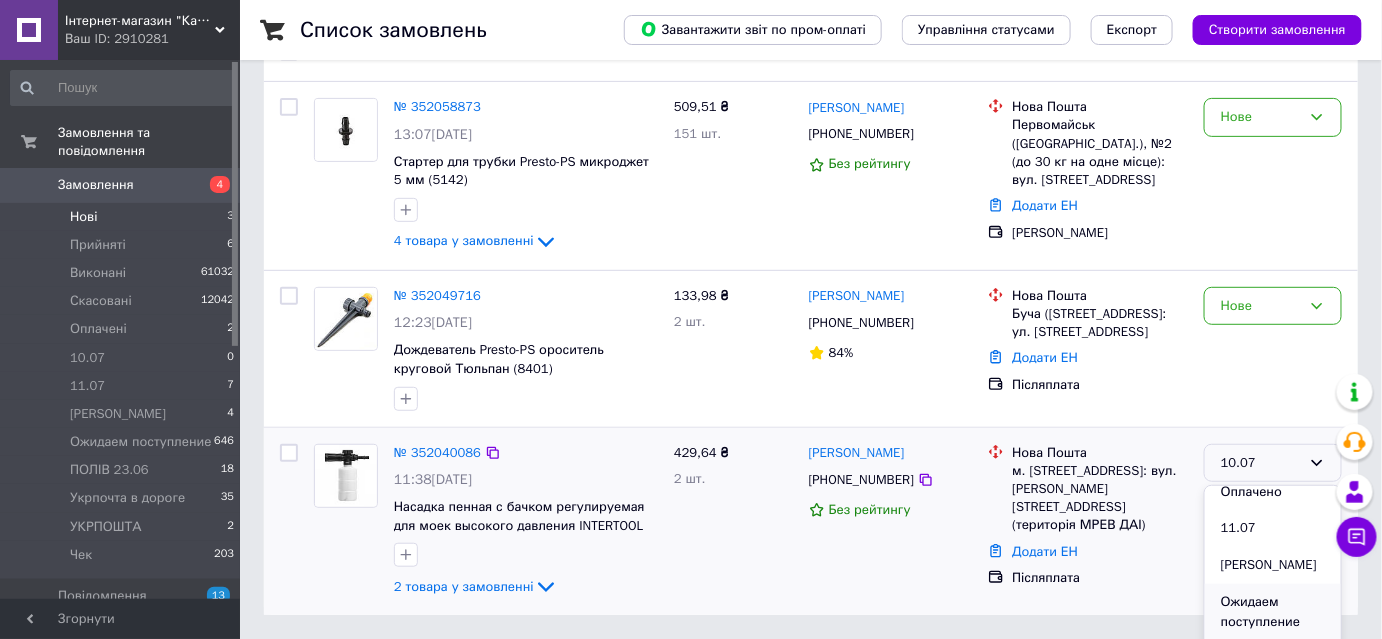 scroll, scrollTop: 90, scrollLeft: 0, axis: vertical 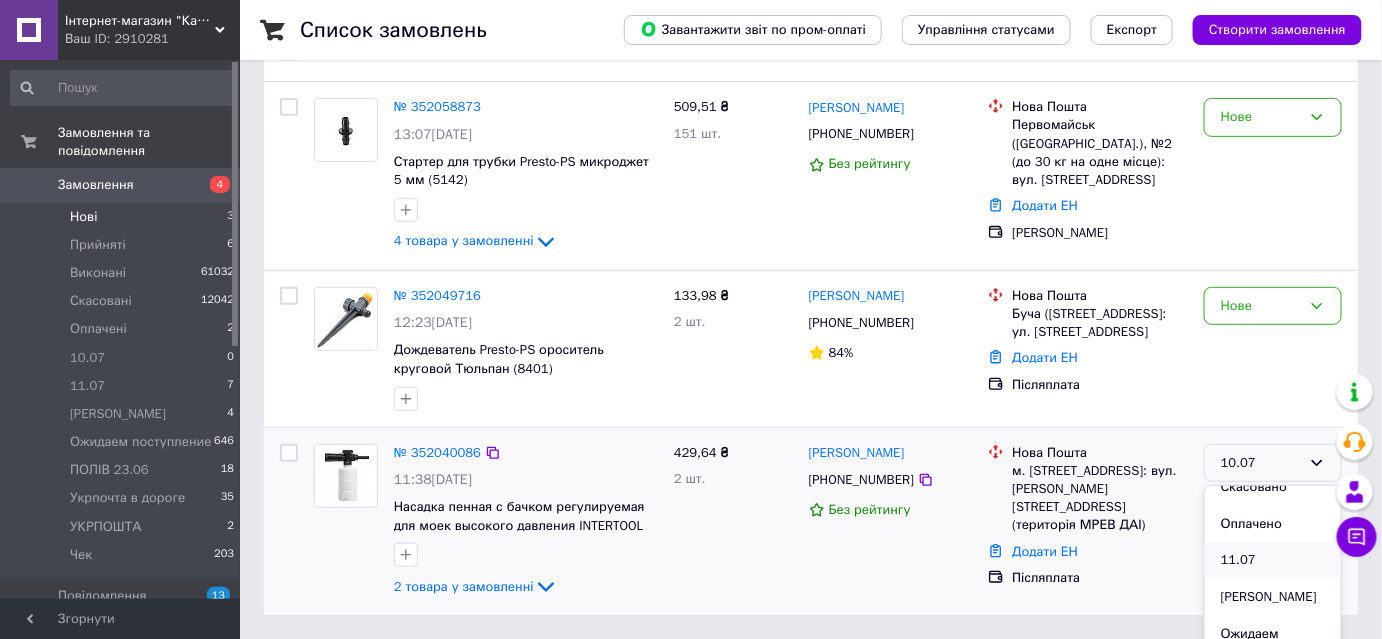 click on "11.07" at bounding box center [1273, 560] 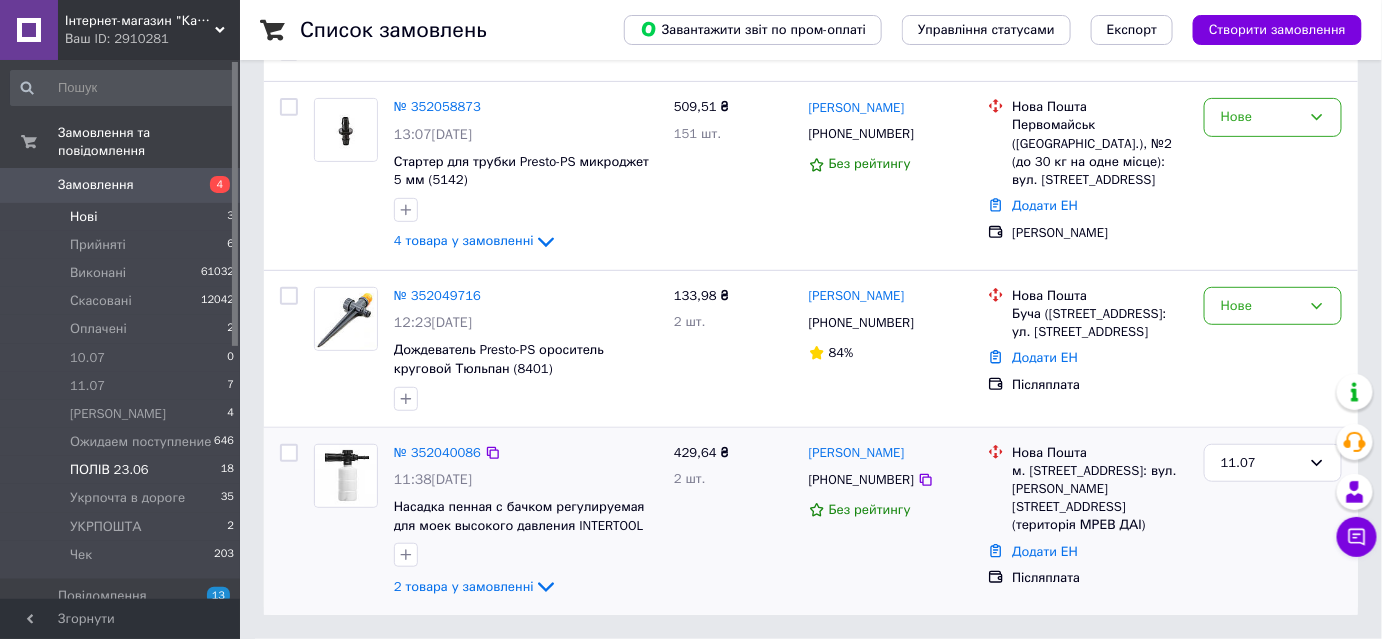 click on "ПОЛІВ 23.06" at bounding box center (109, 470) 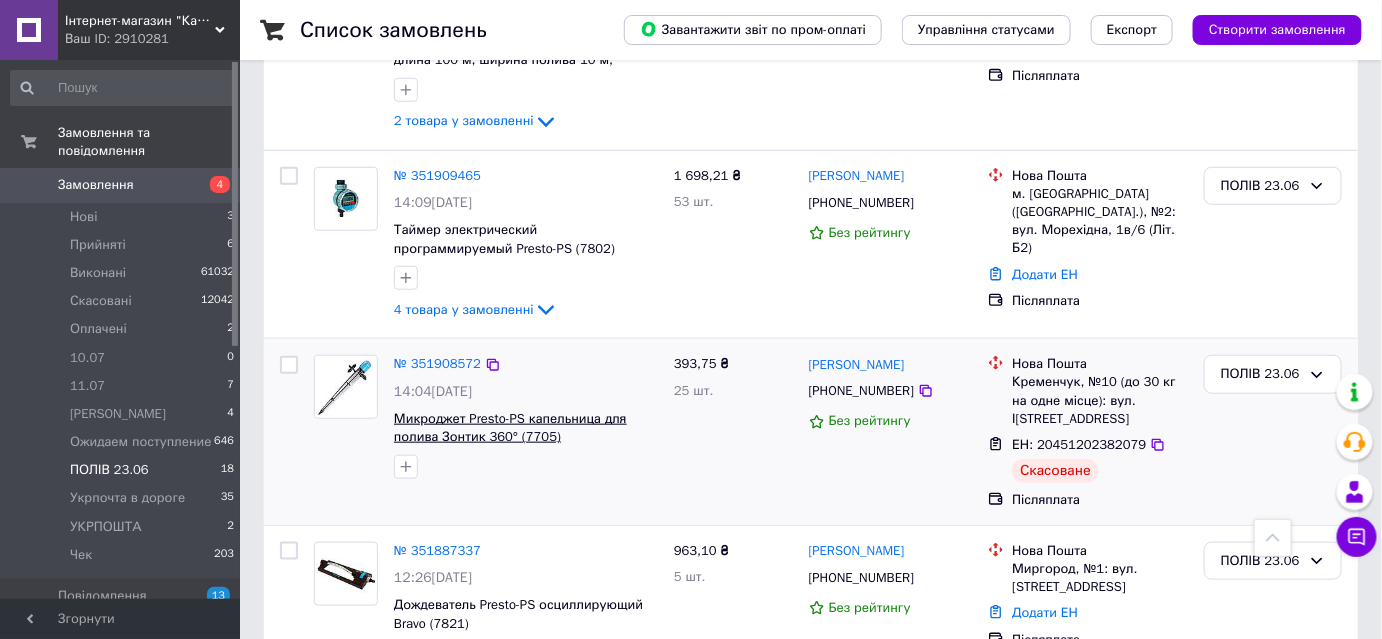 scroll, scrollTop: 2964, scrollLeft: 0, axis: vertical 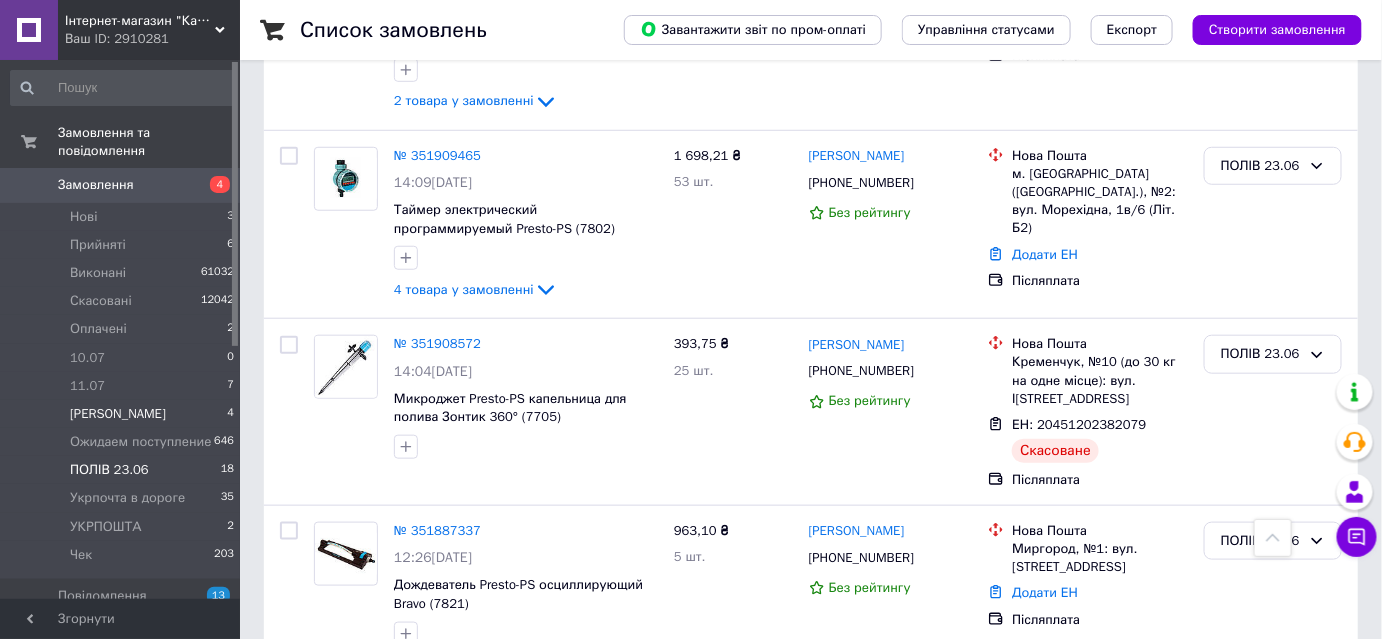 click on "[PERSON_NAME]" at bounding box center (118, 414) 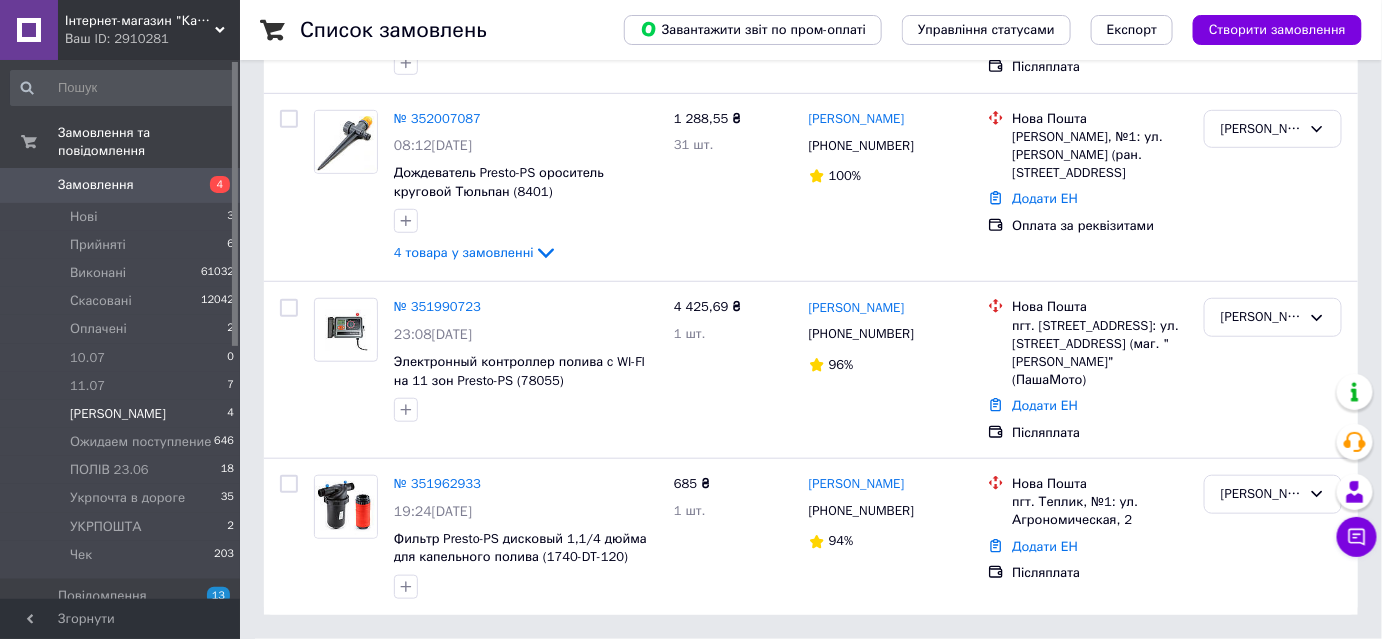 scroll, scrollTop: 0, scrollLeft: 0, axis: both 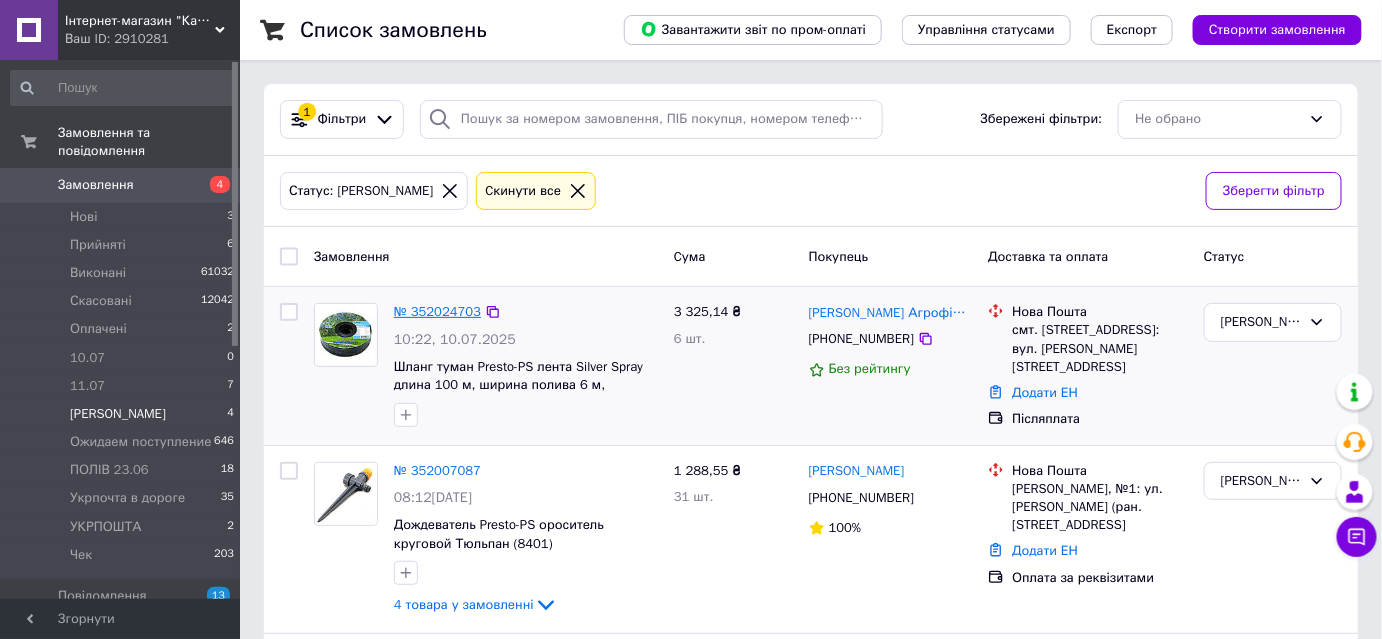 click on "№ 352024703" at bounding box center [437, 311] 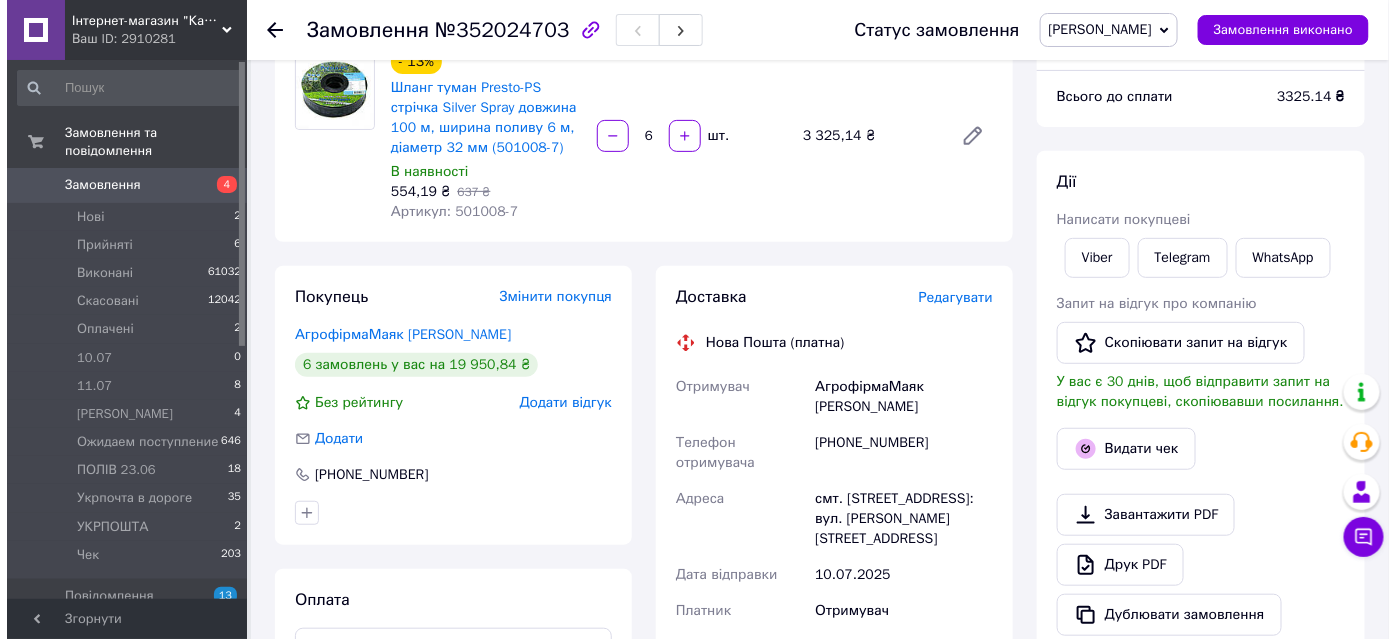 scroll, scrollTop: 363, scrollLeft: 0, axis: vertical 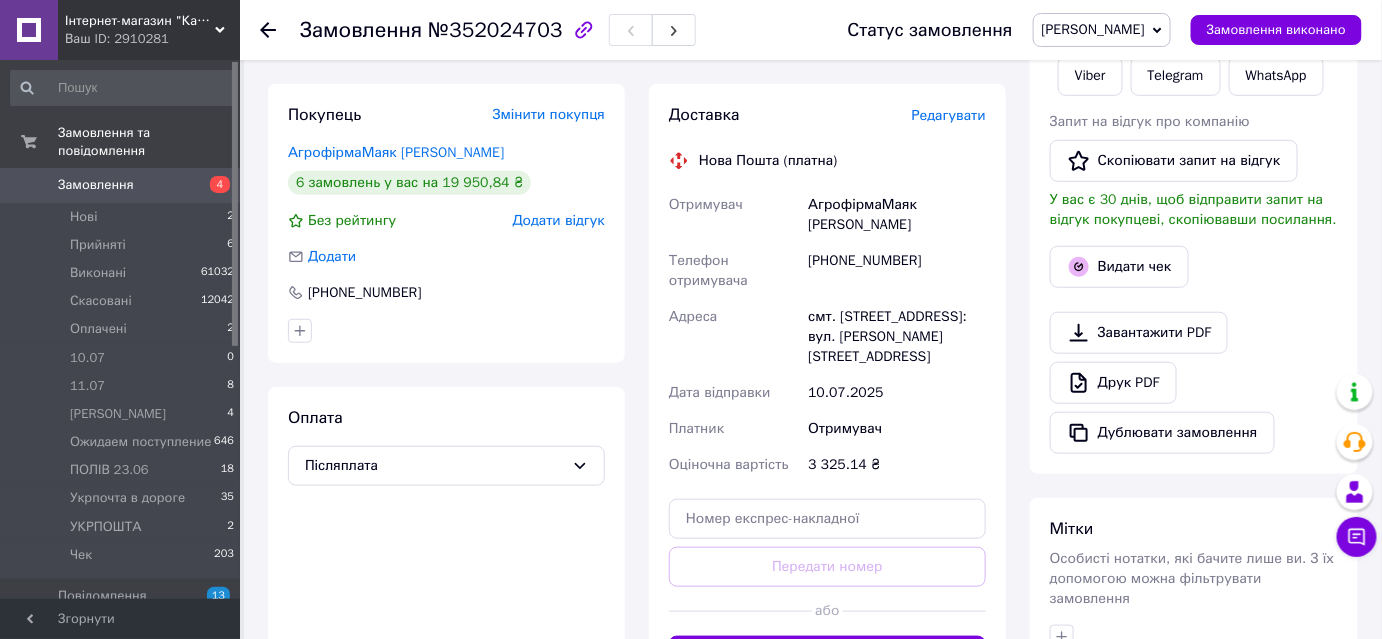 click on "Редагувати" at bounding box center (949, 115) 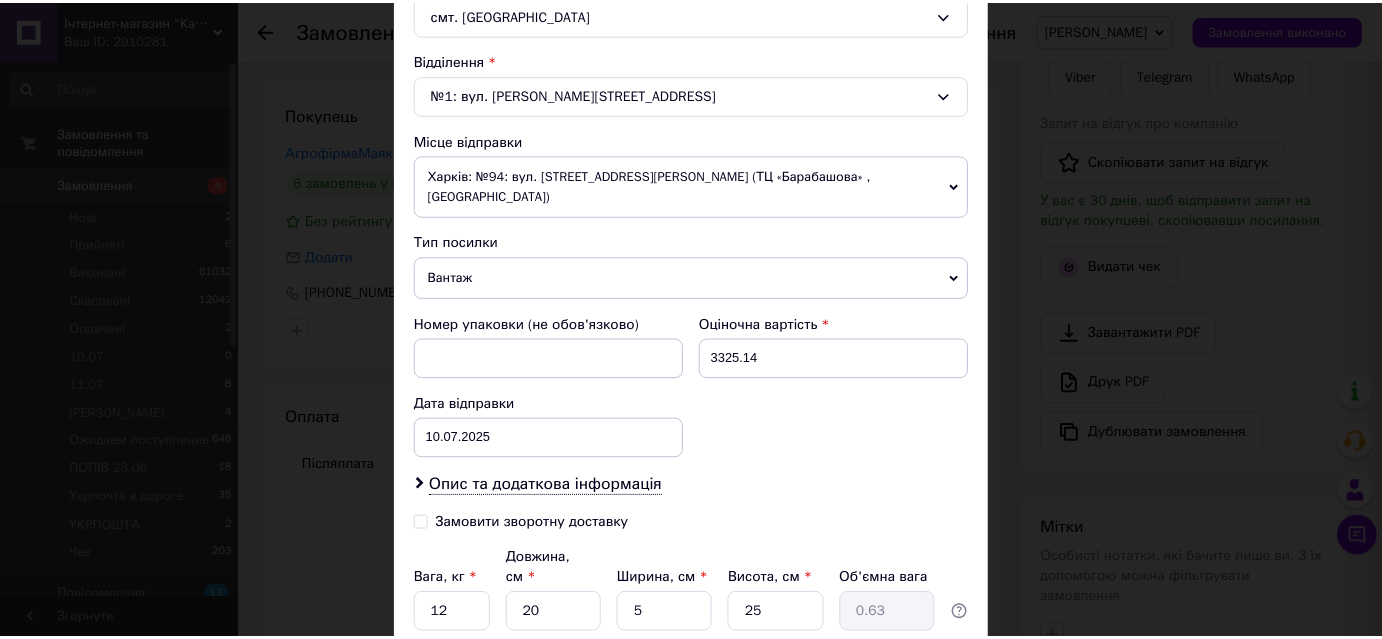scroll, scrollTop: 737, scrollLeft: 0, axis: vertical 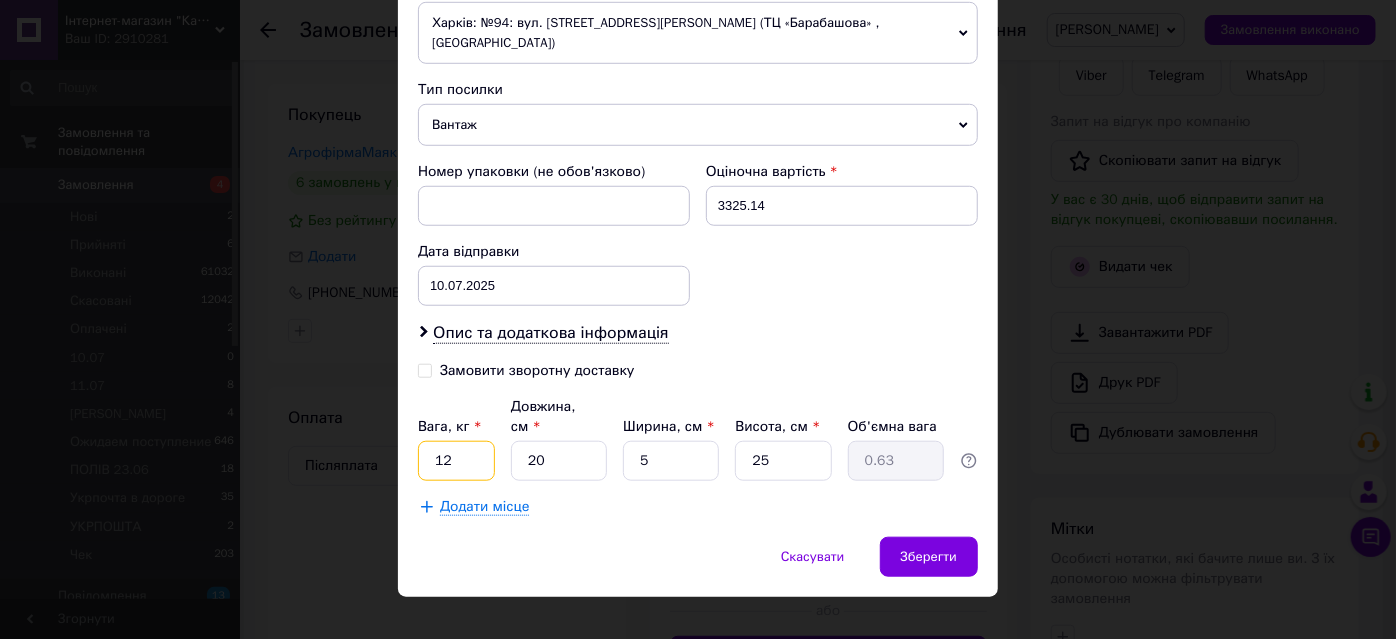 drag, startPoint x: 425, startPoint y: 439, endPoint x: 468, endPoint y: 439, distance: 43 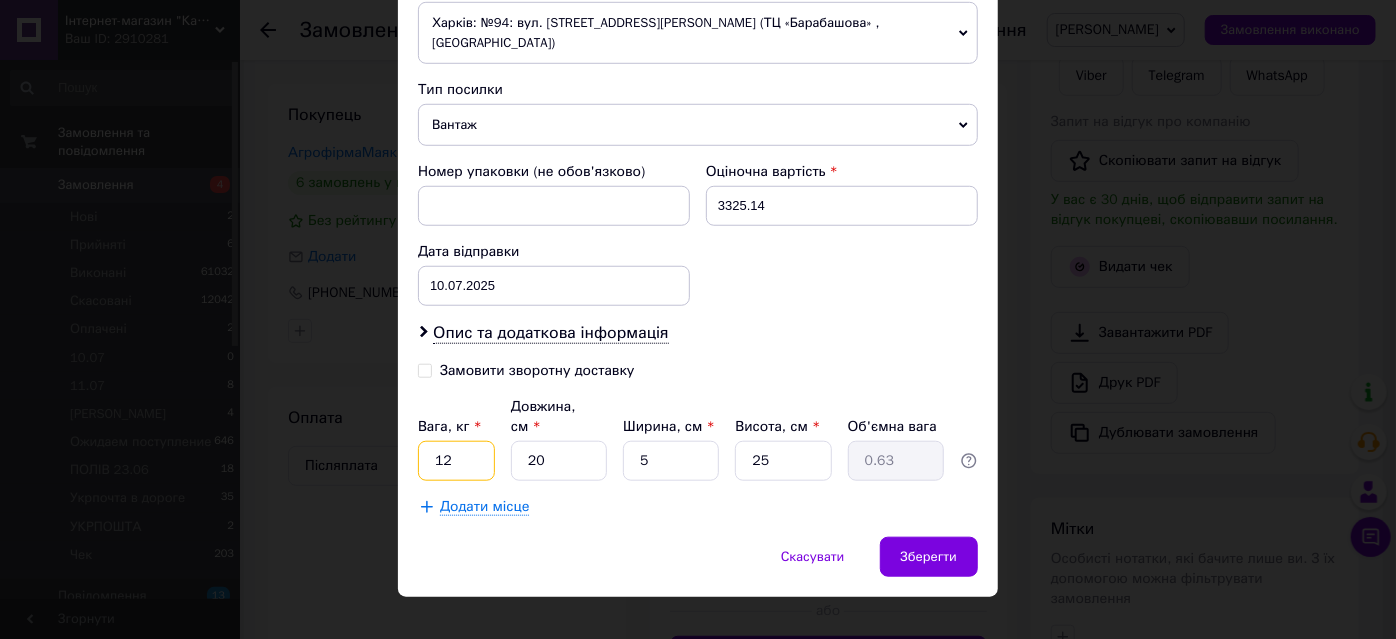 click on "12" at bounding box center (456, 461) 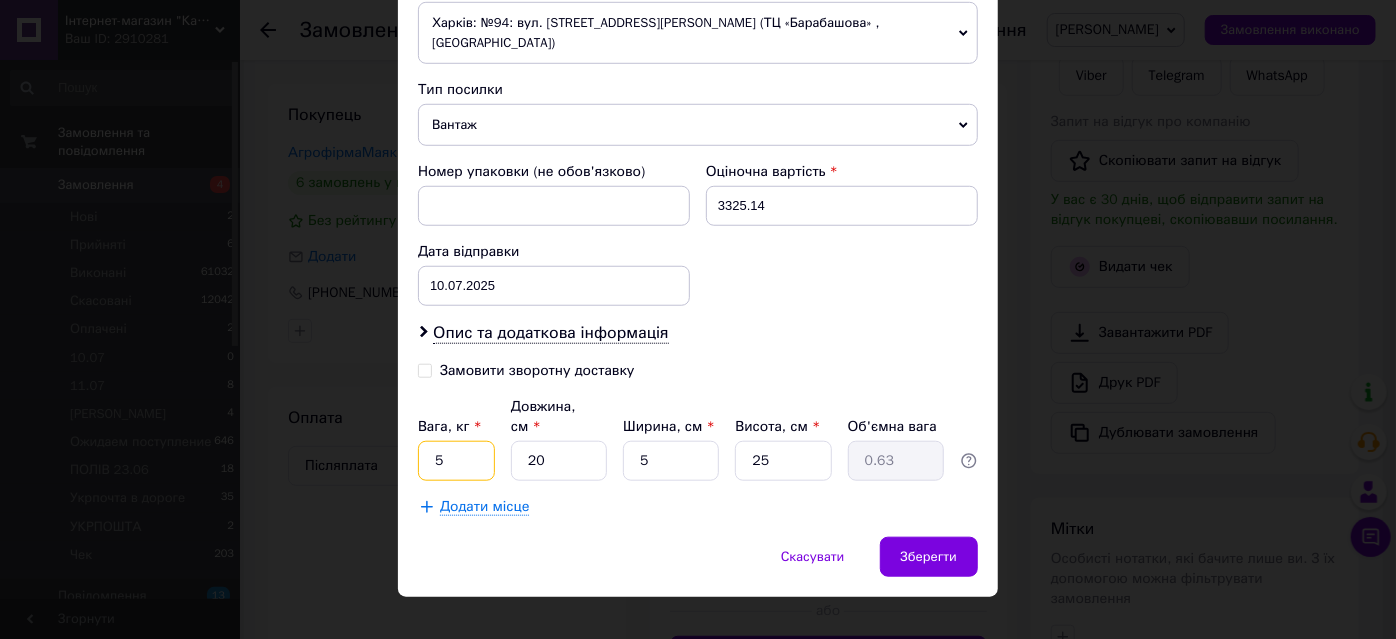 type on "5" 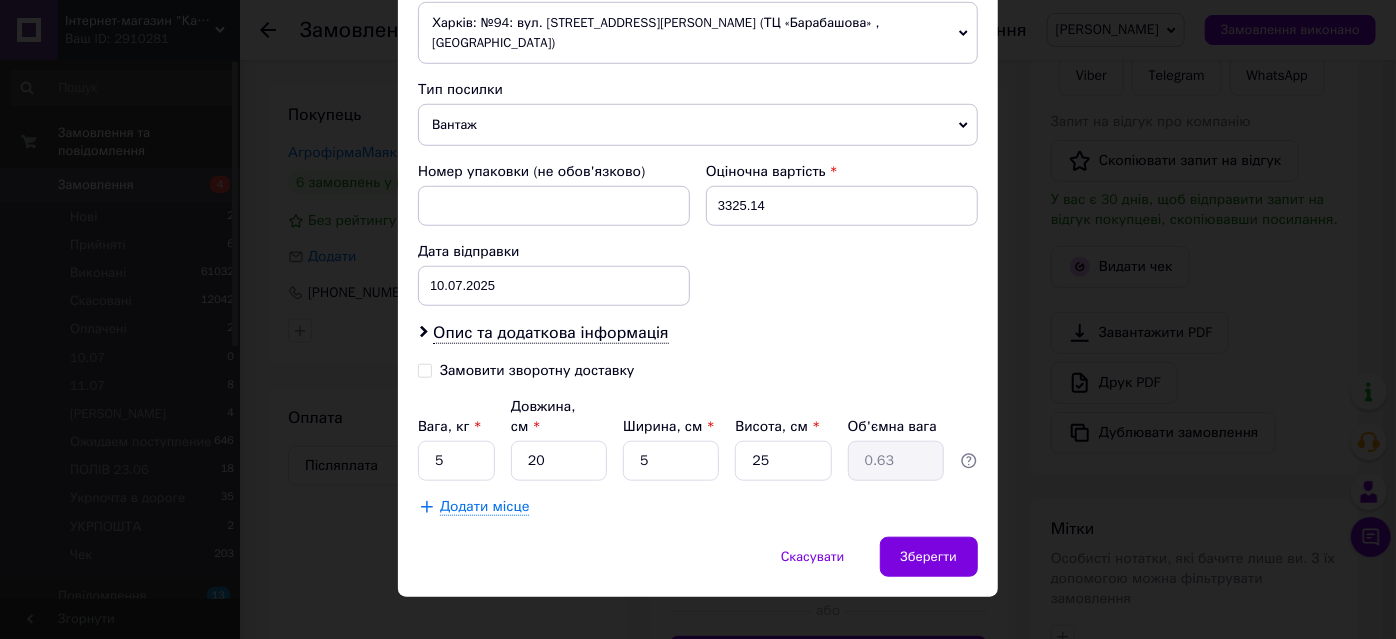 click on "Додати місце" at bounding box center [484, 507] 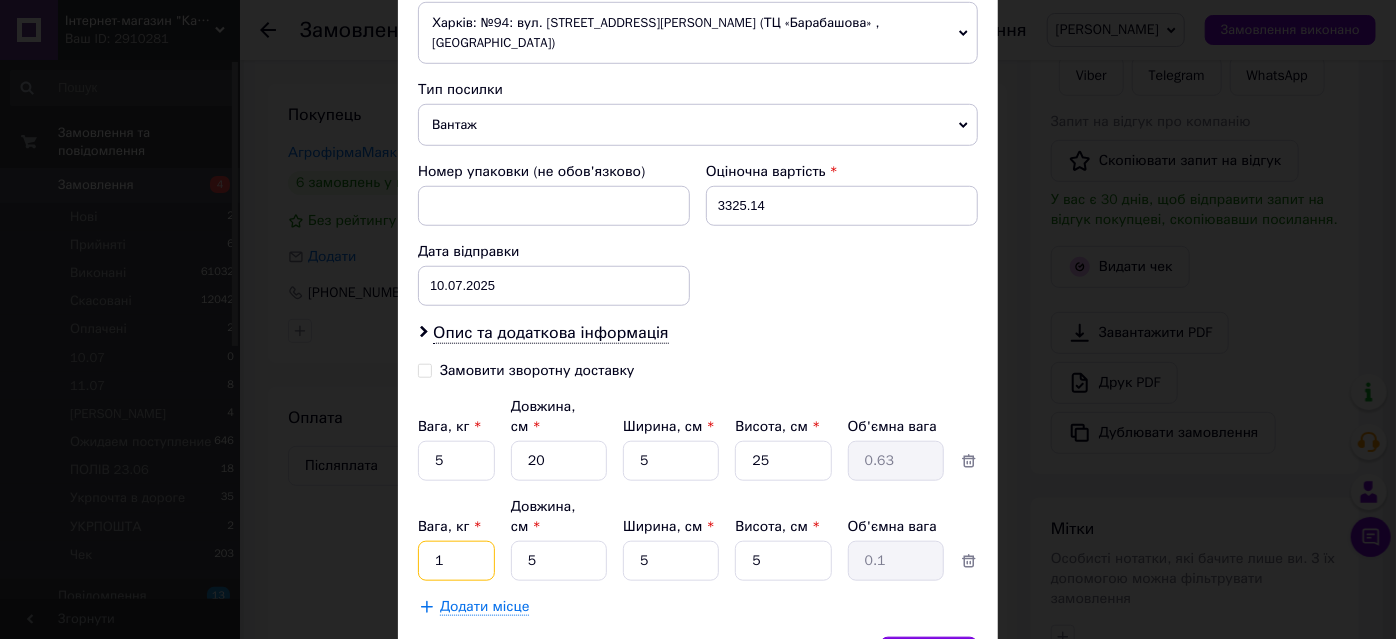 drag, startPoint x: 454, startPoint y: 518, endPoint x: 475, endPoint y: 514, distance: 21.377558 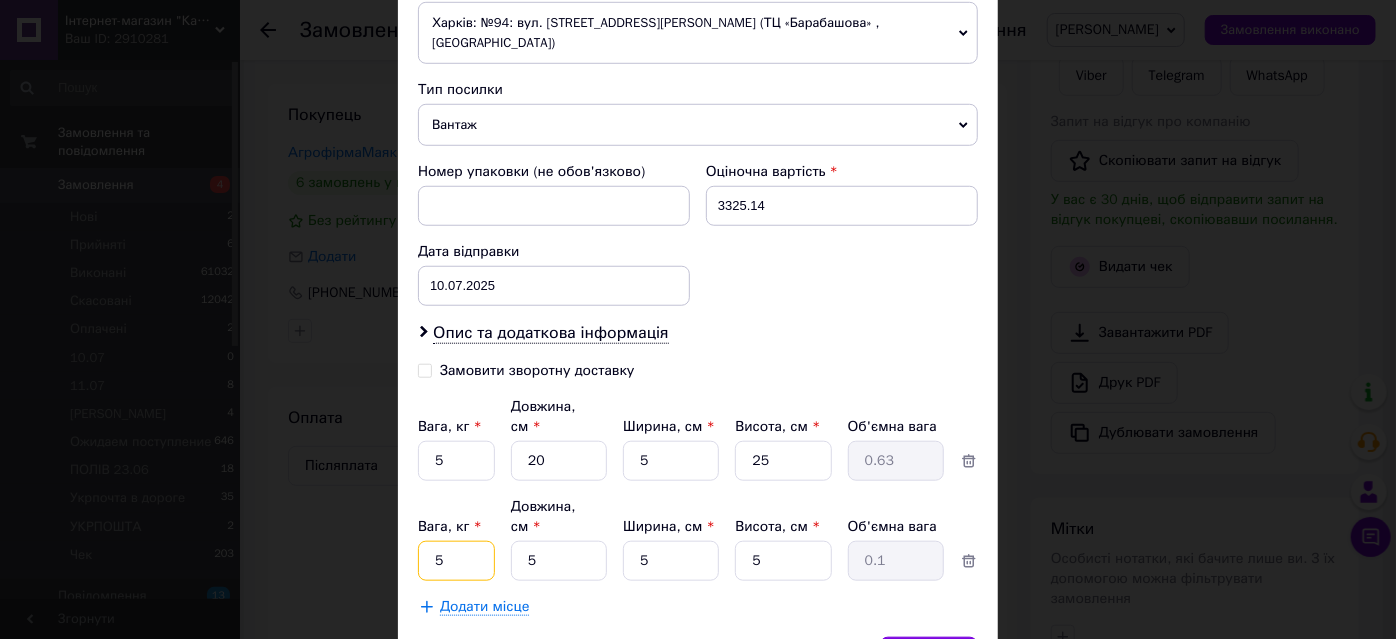 type on "5" 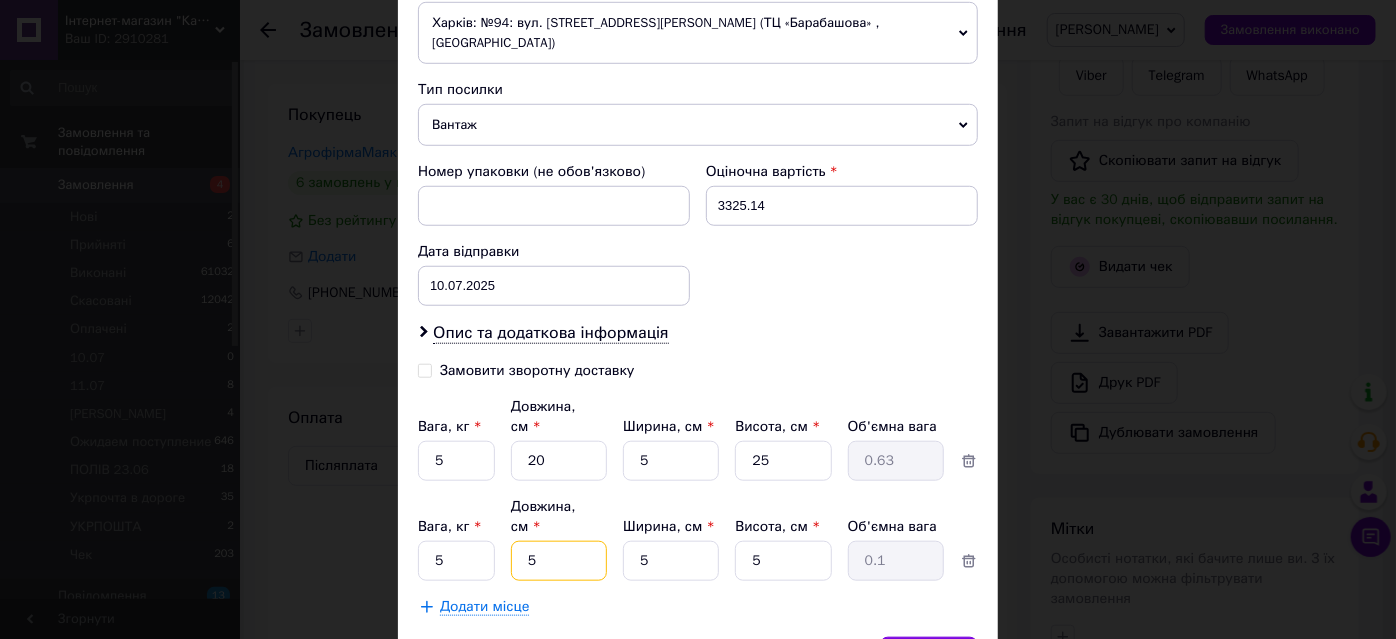 drag, startPoint x: 519, startPoint y: 521, endPoint x: 544, endPoint y: 522, distance: 25.019993 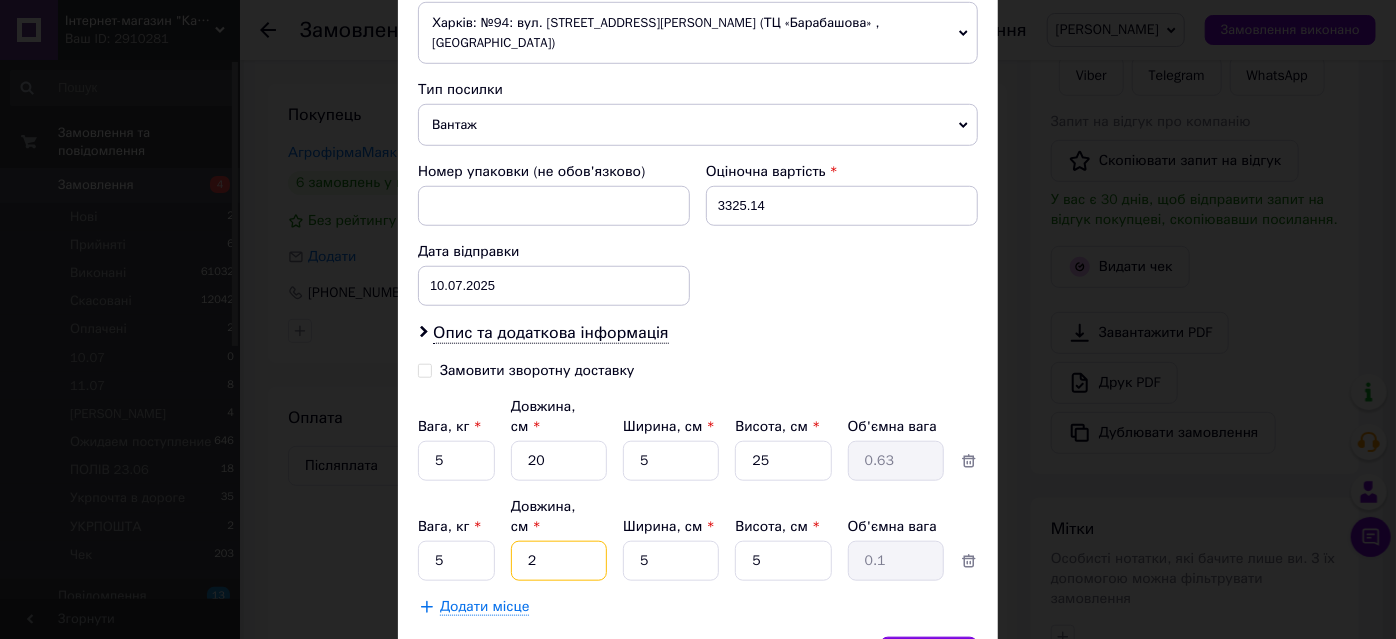 type on "20" 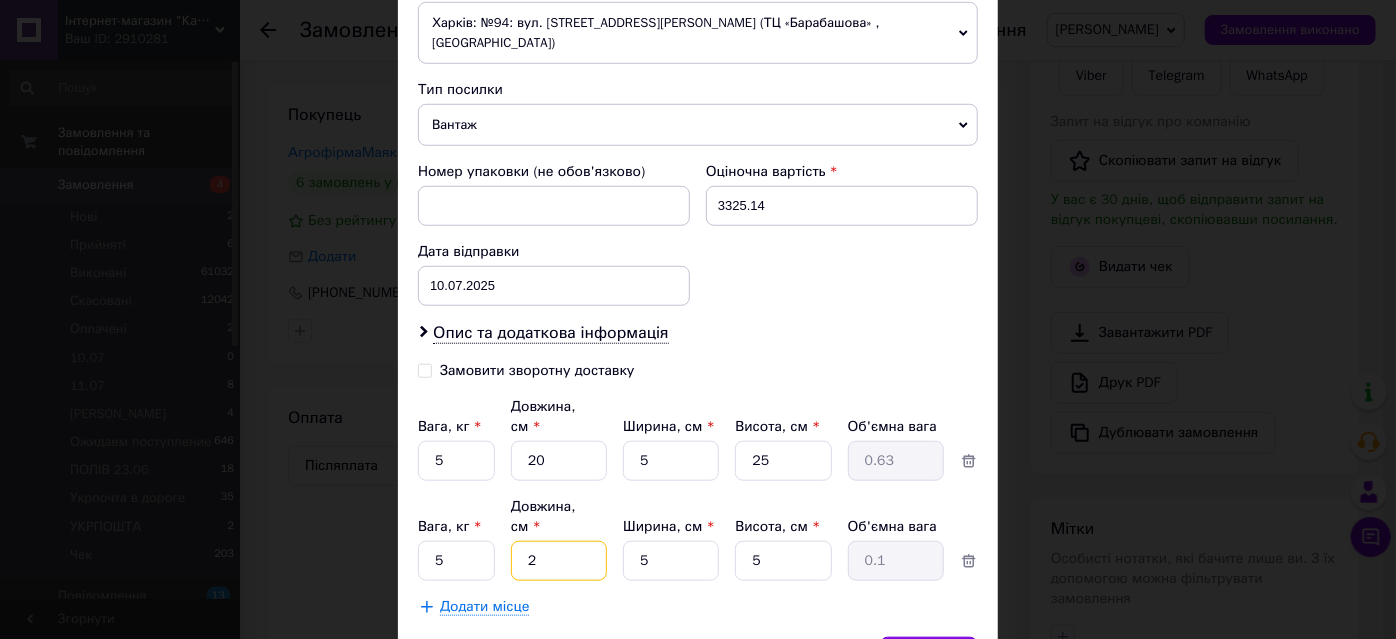 type on "0.13" 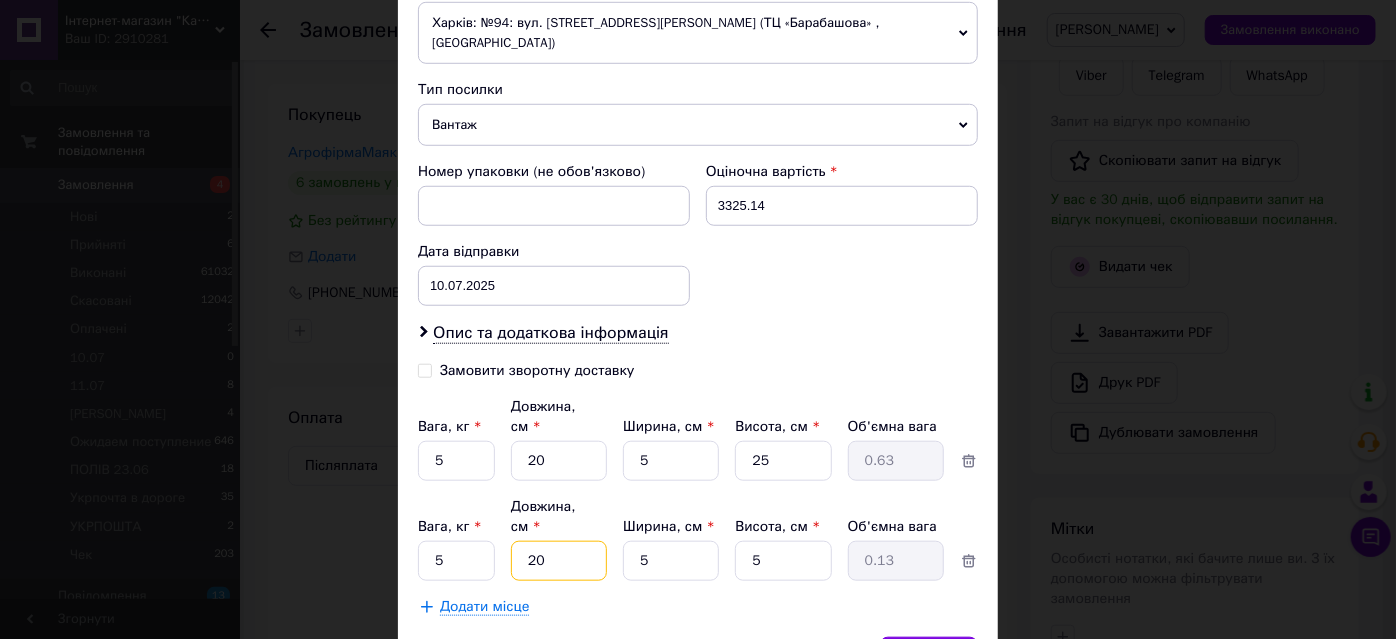 type on "20" 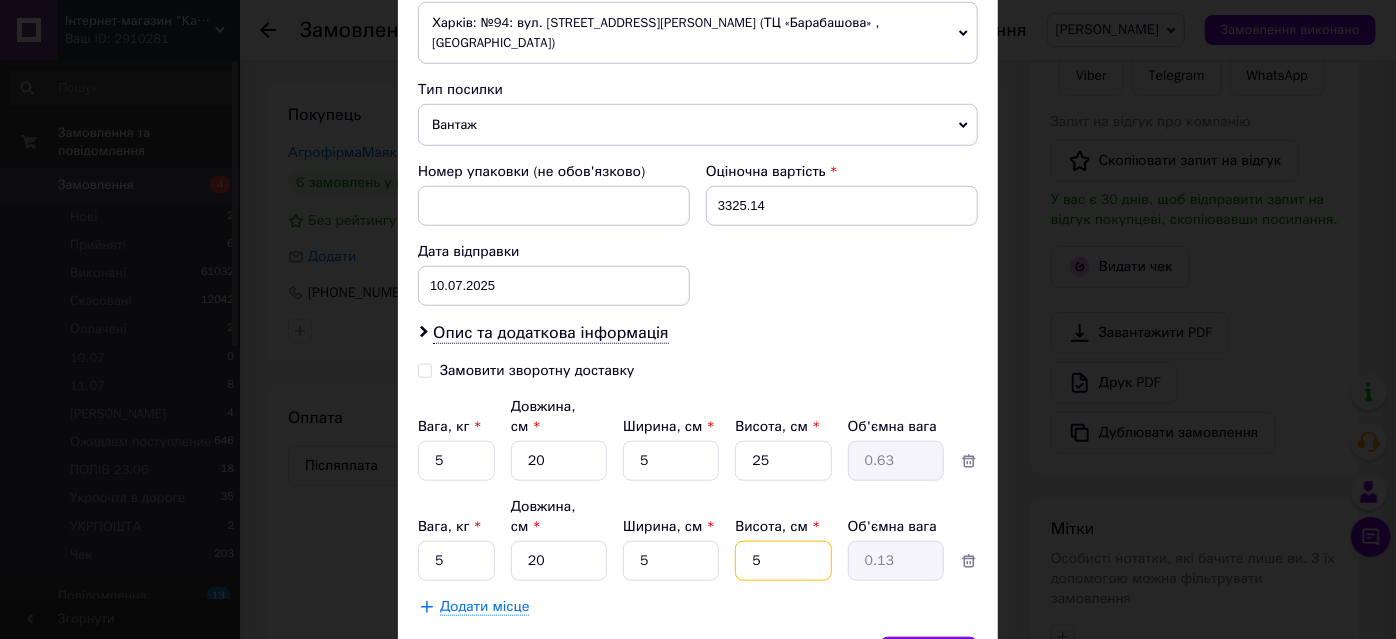 click on "5" at bounding box center [783, 461] 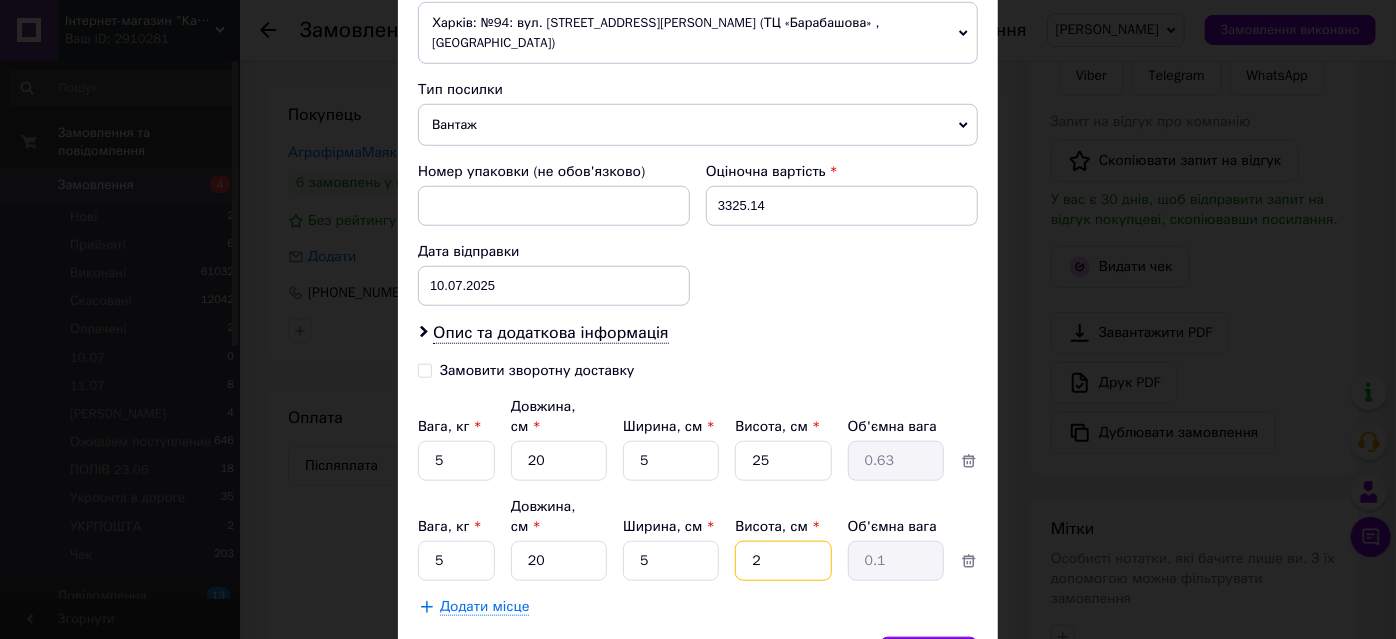 type on "20" 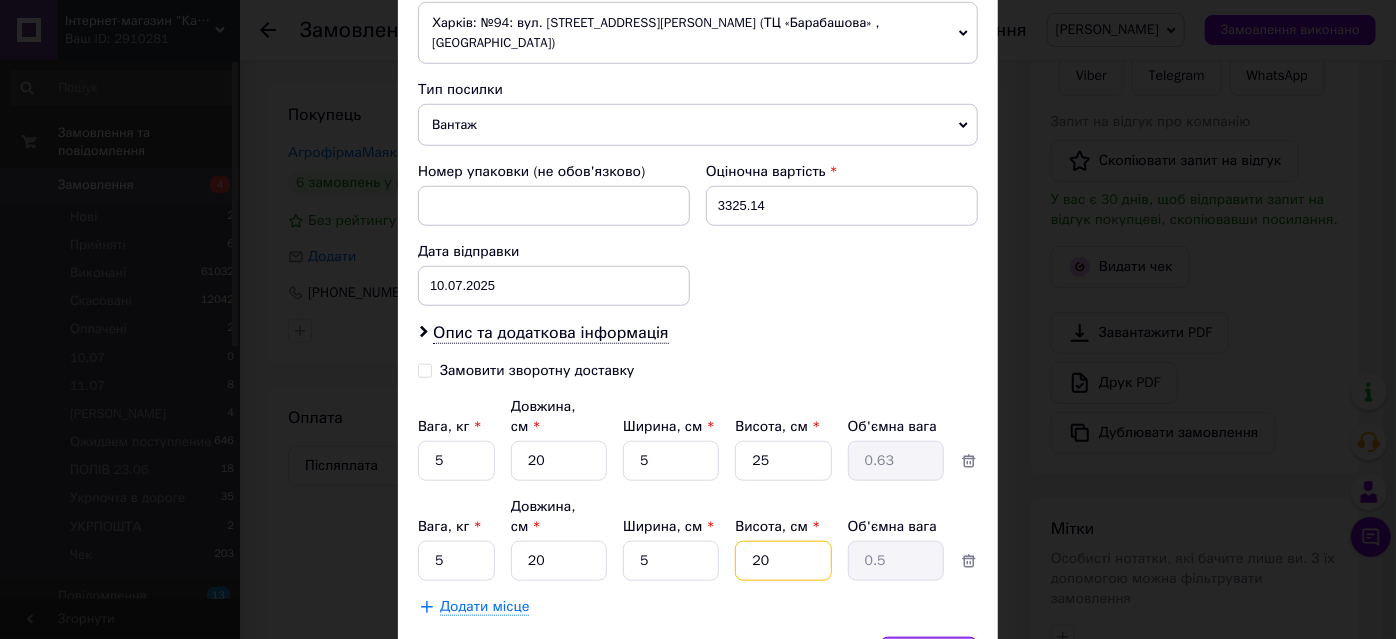 type on "20" 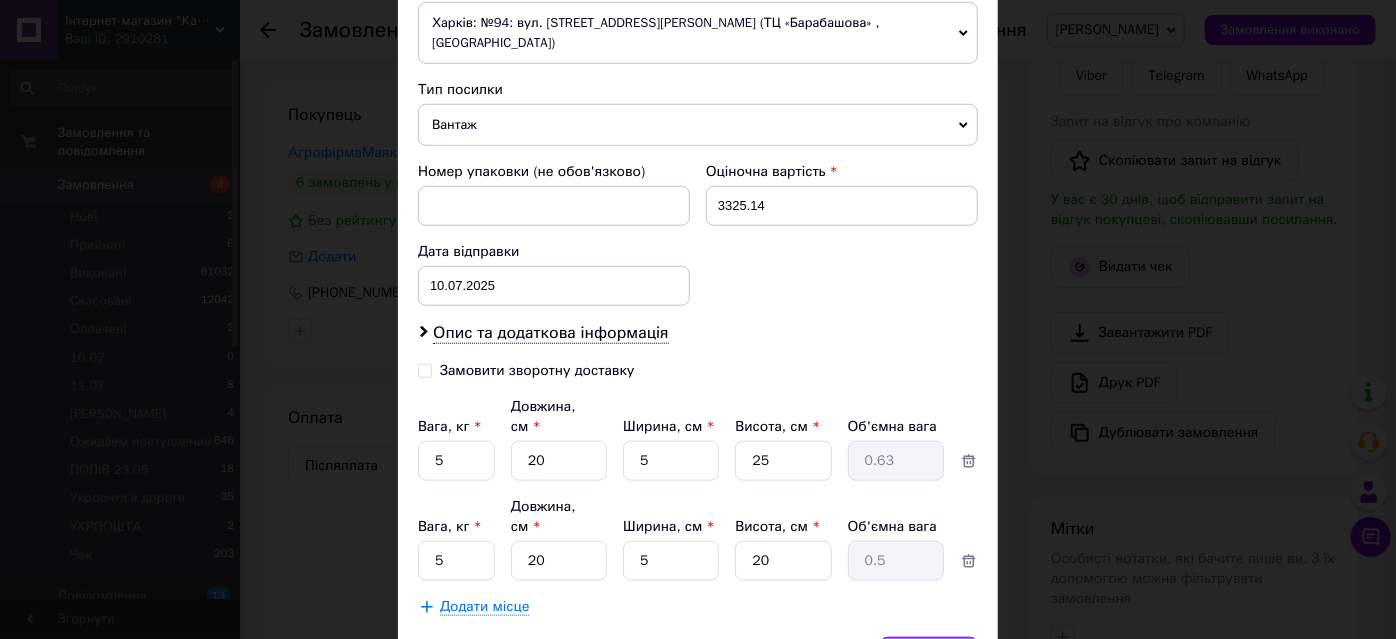 click on "Зберегти" at bounding box center (929, 657) 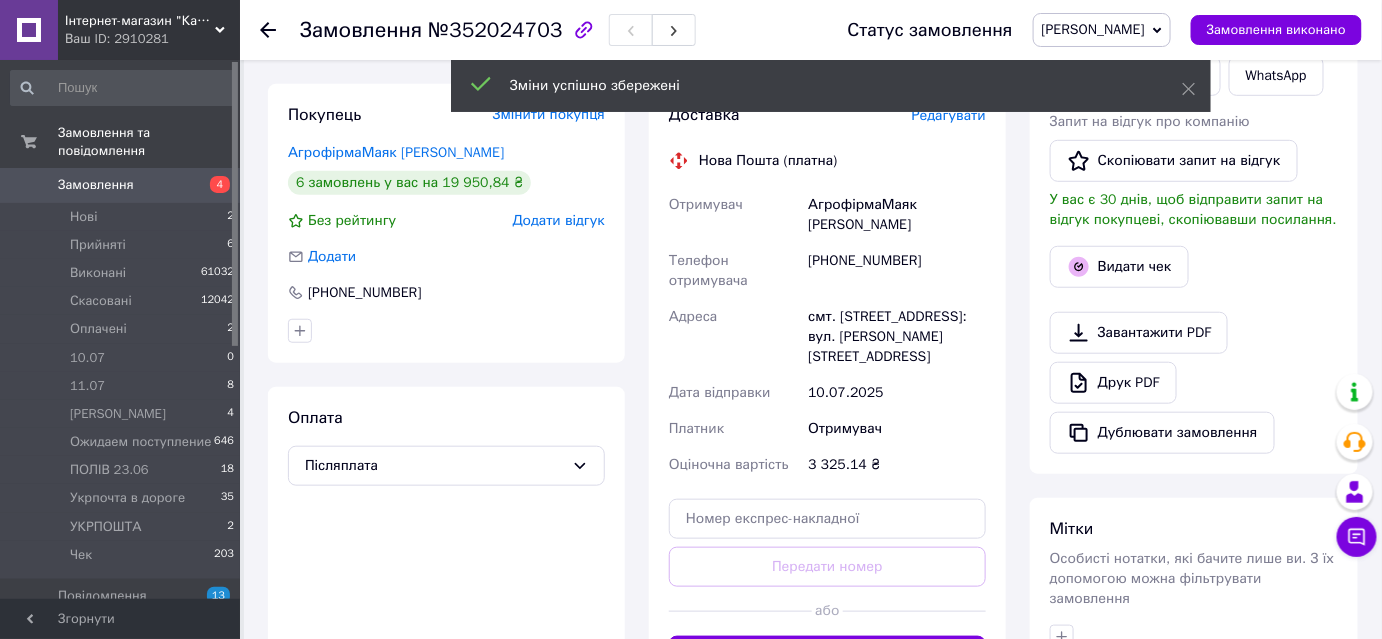 scroll, scrollTop: 454, scrollLeft: 0, axis: vertical 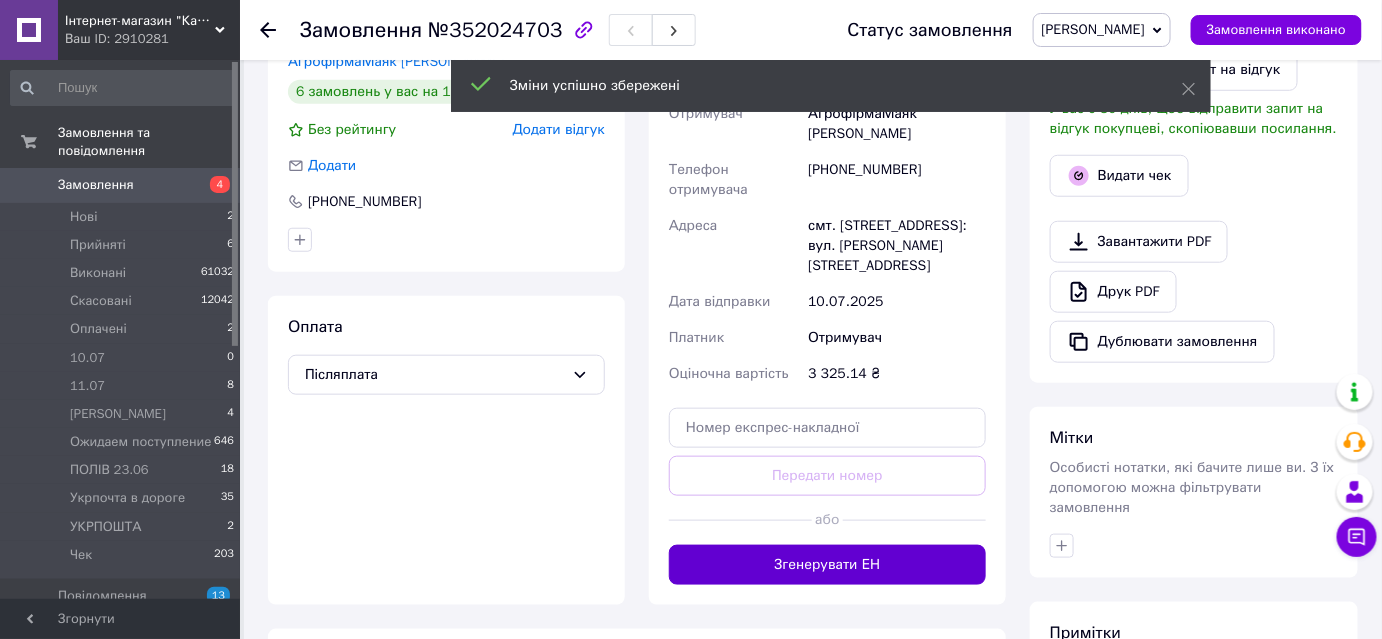 click on "Згенерувати ЕН" at bounding box center [827, 565] 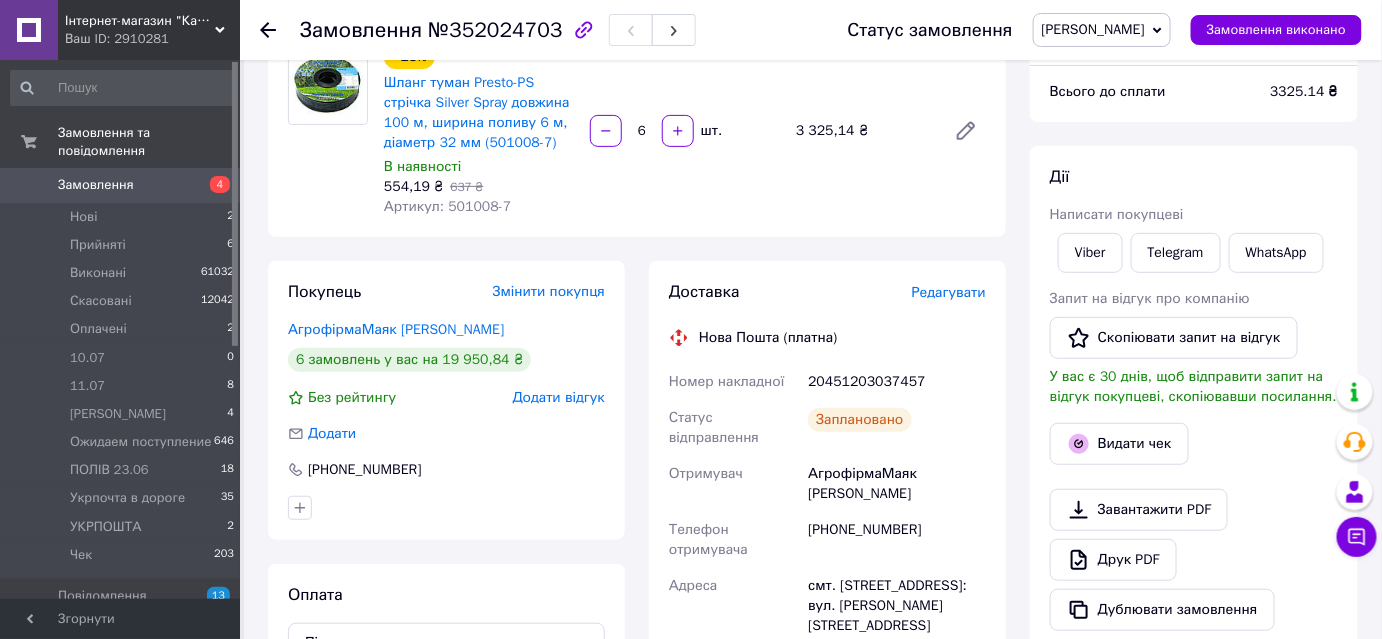 scroll, scrollTop: 0, scrollLeft: 0, axis: both 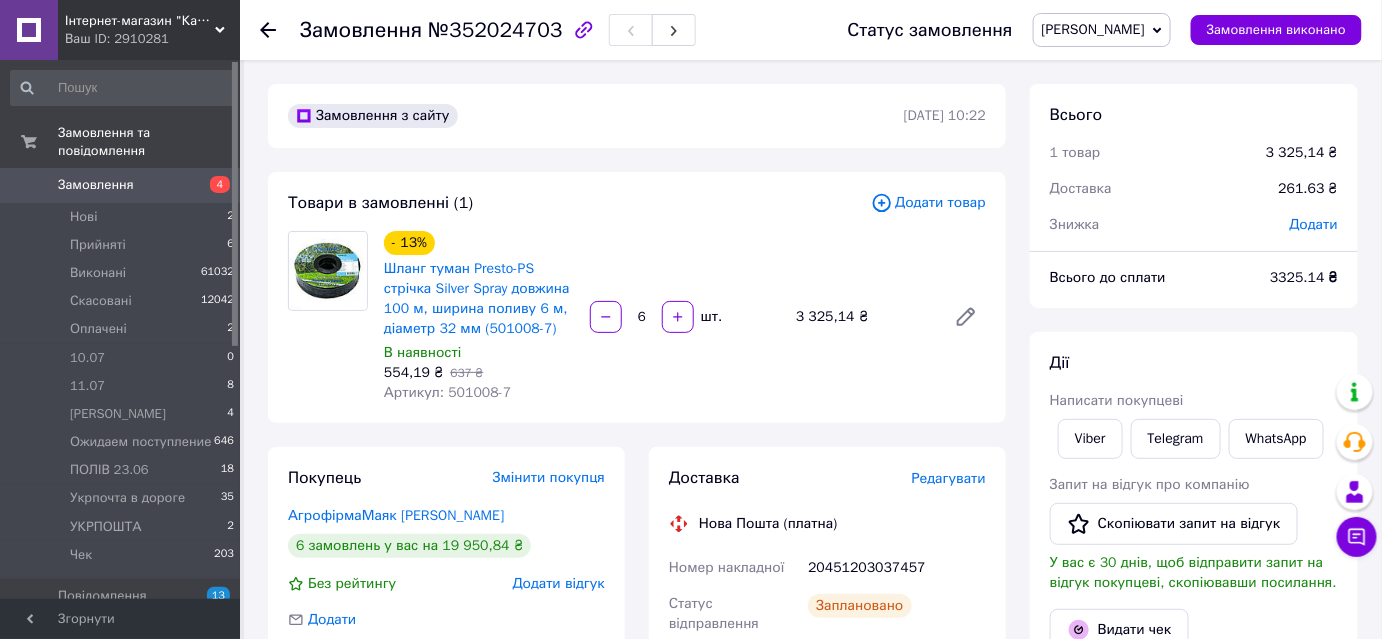 click 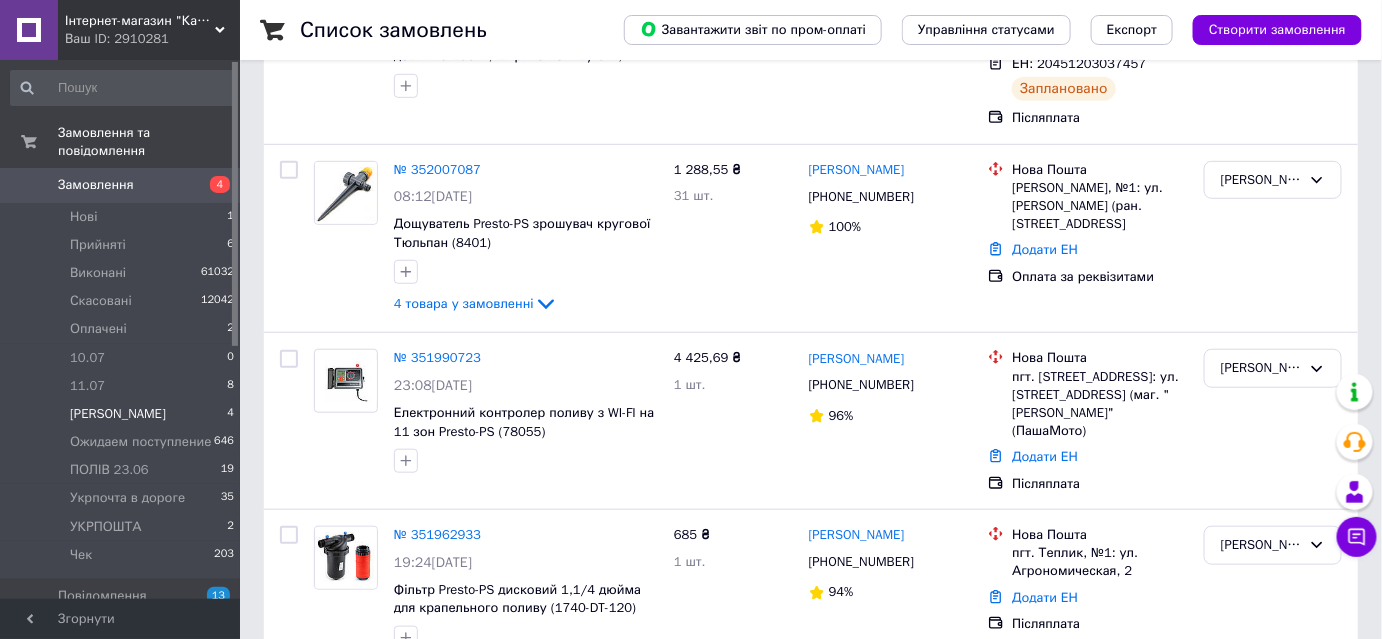 scroll, scrollTop: 341, scrollLeft: 0, axis: vertical 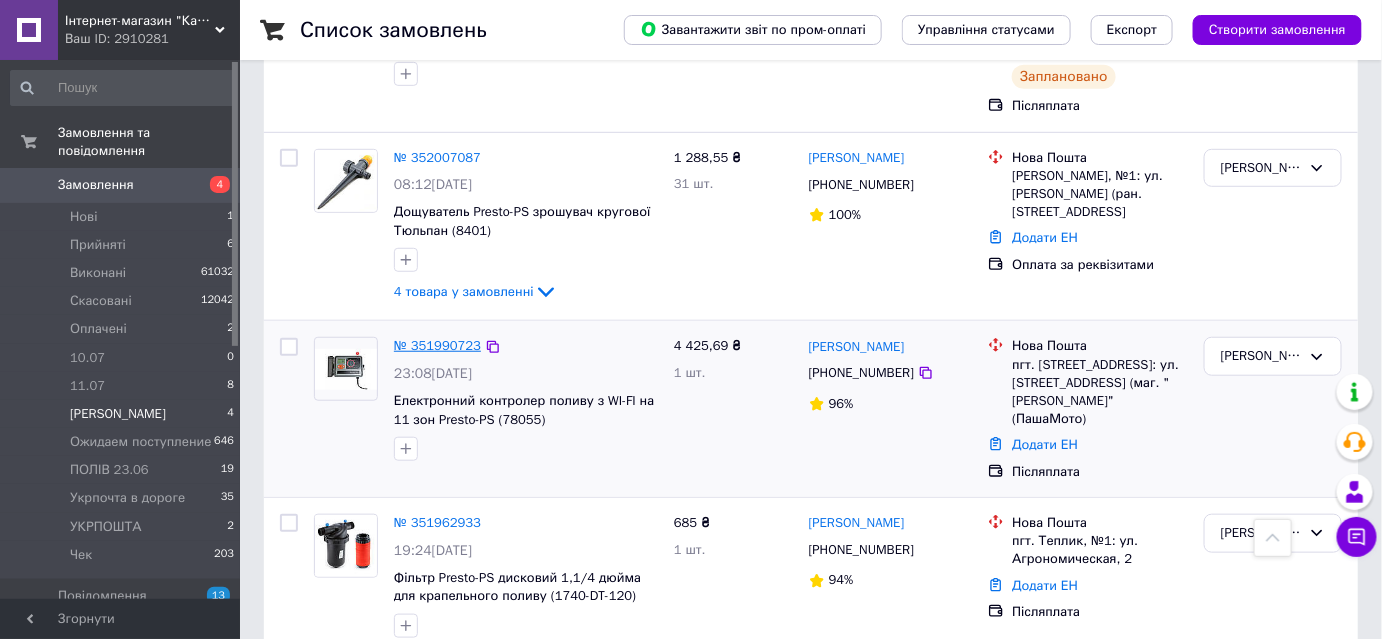 click on "№ 351990723" at bounding box center [437, 345] 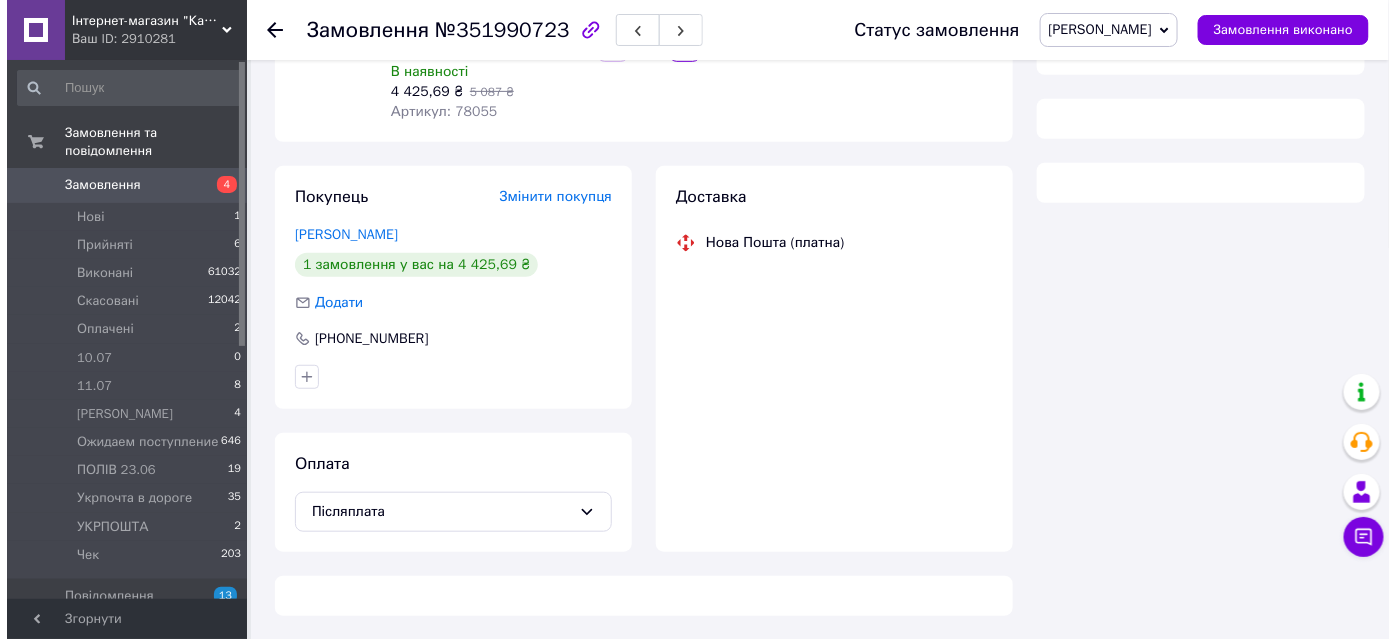 scroll, scrollTop: 341, scrollLeft: 0, axis: vertical 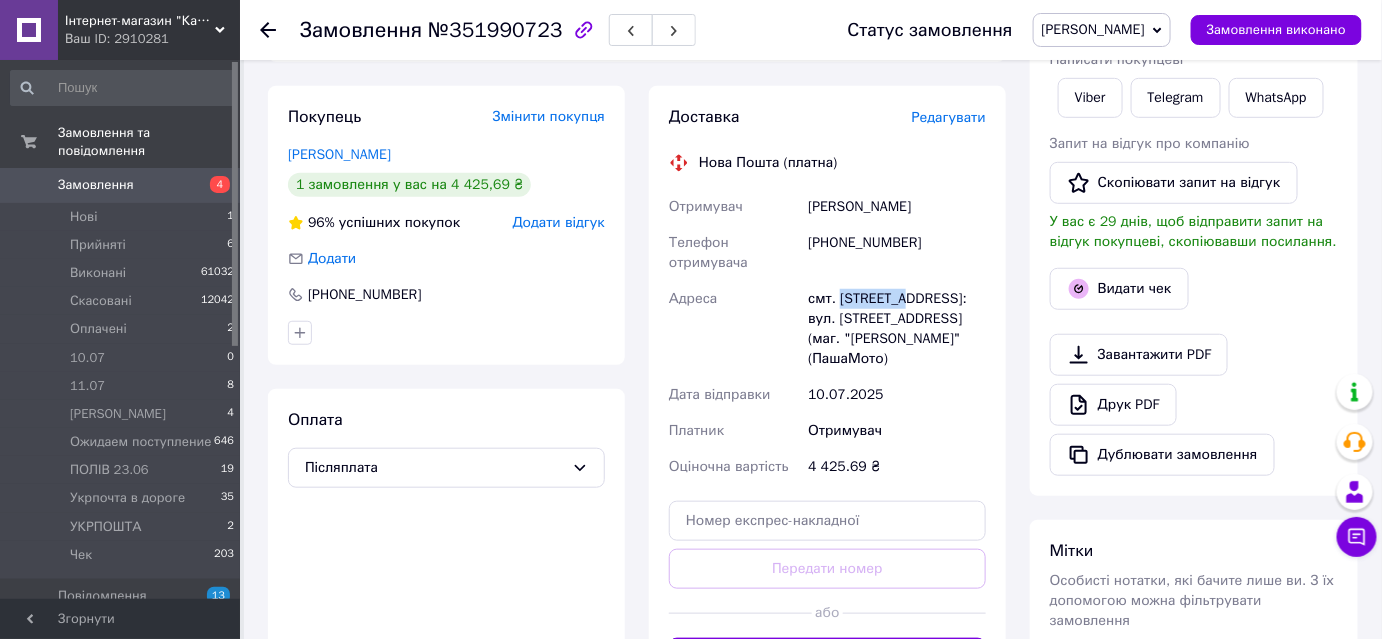 drag, startPoint x: 839, startPoint y: 296, endPoint x: 903, endPoint y: 297, distance: 64.00781 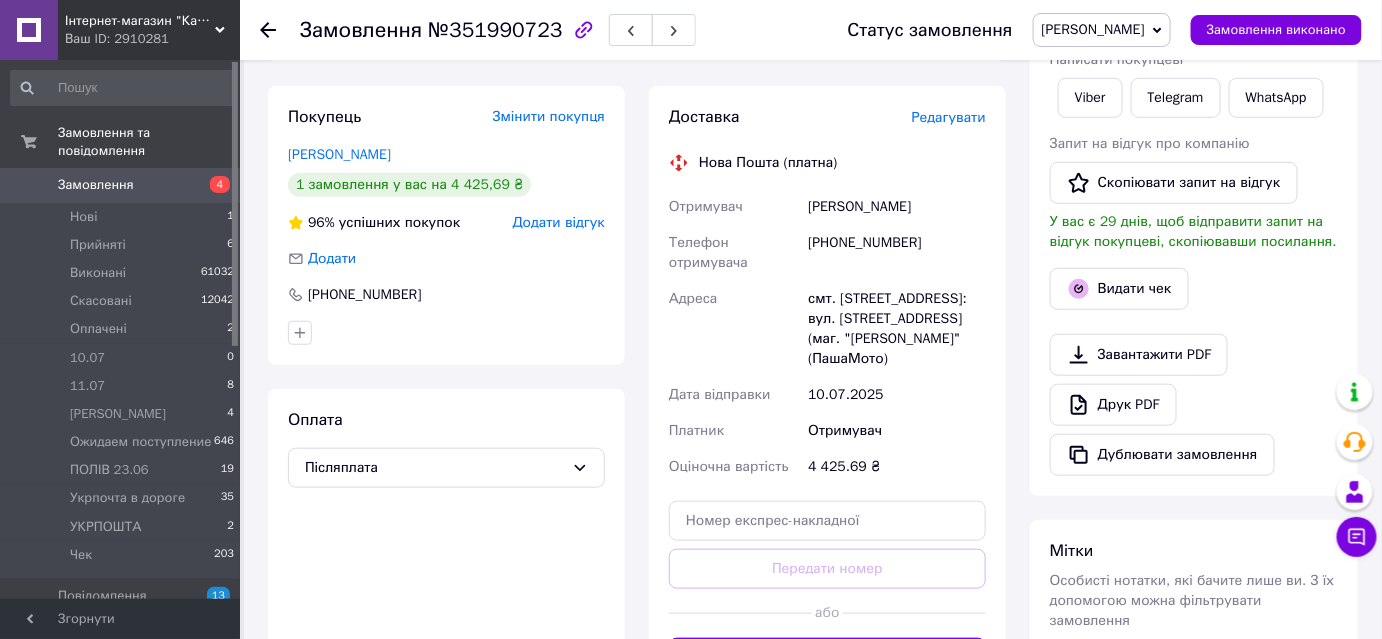 click on "Редагувати" at bounding box center (949, 117) 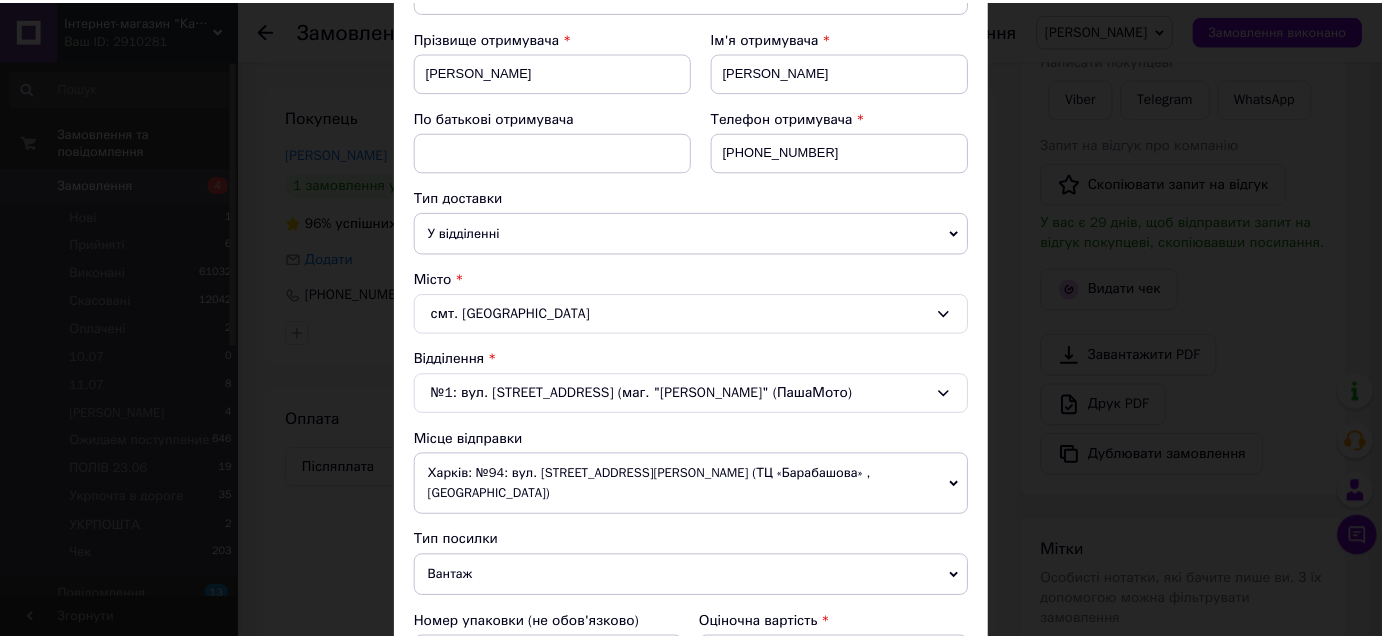 scroll, scrollTop: 727, scrollLeft: 0, axis: vertical 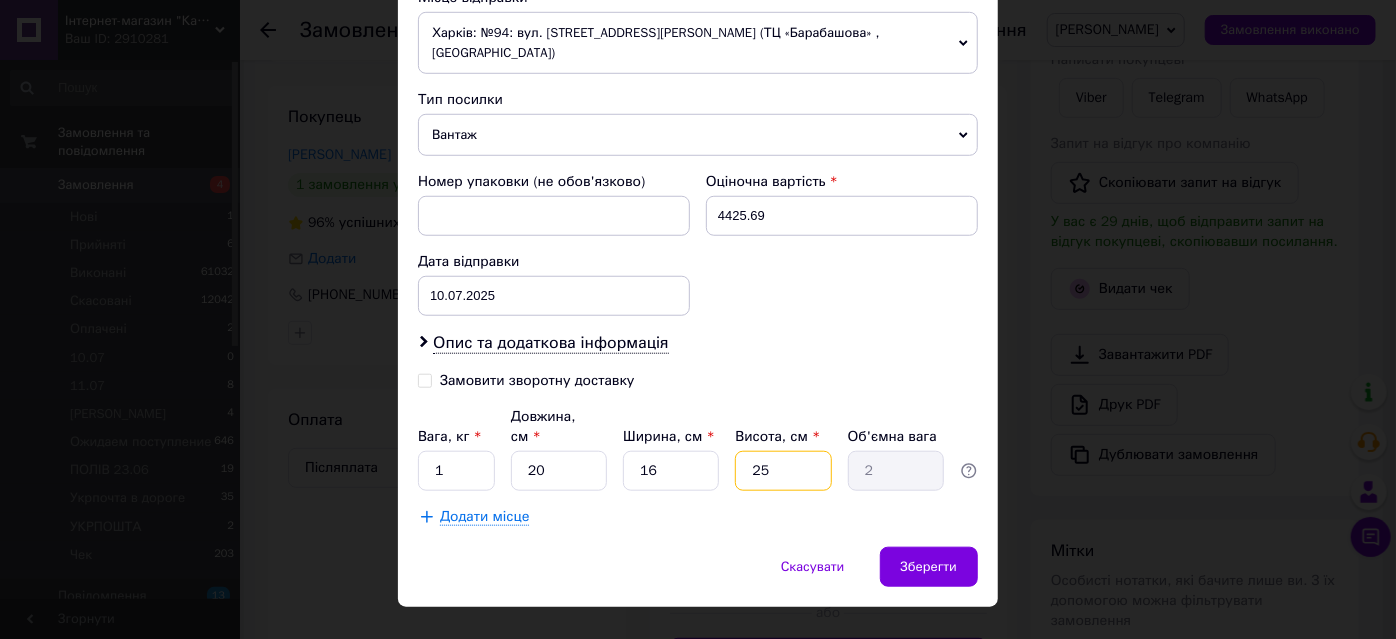 drag, startPoint x: 789, startPoint y: 445, endPoint x: 802, endPoint y: 447, distance: 13.152946 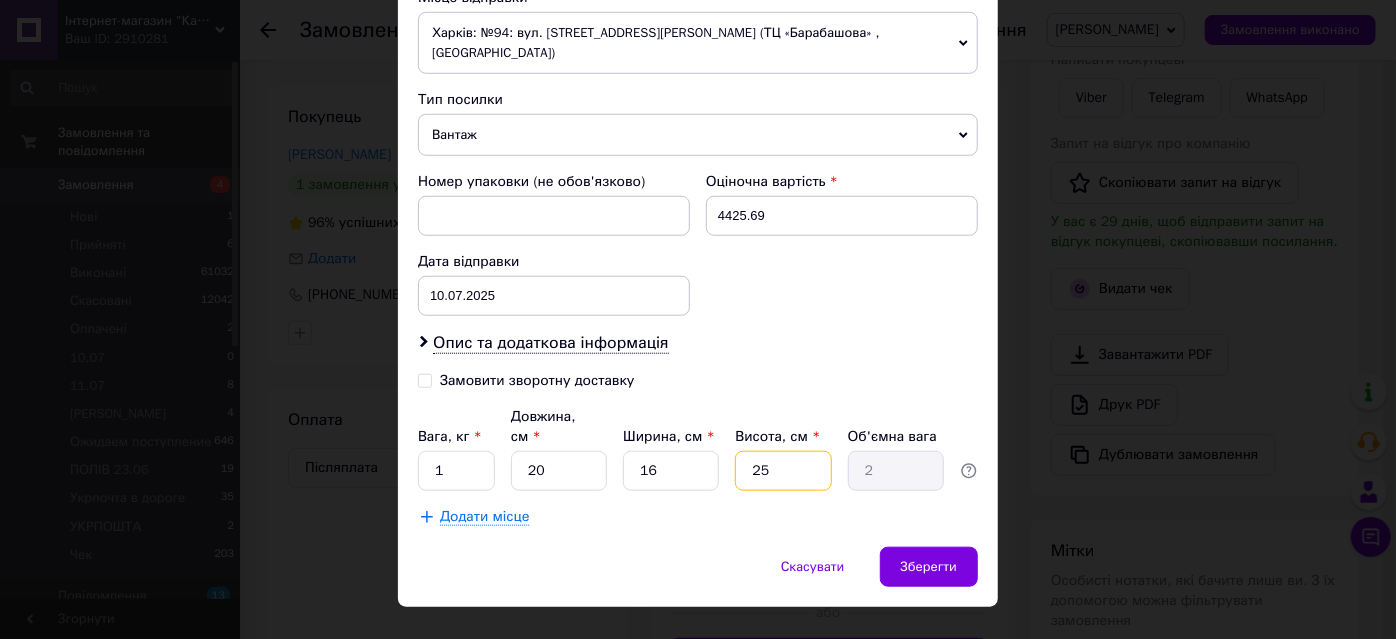 type on "2" 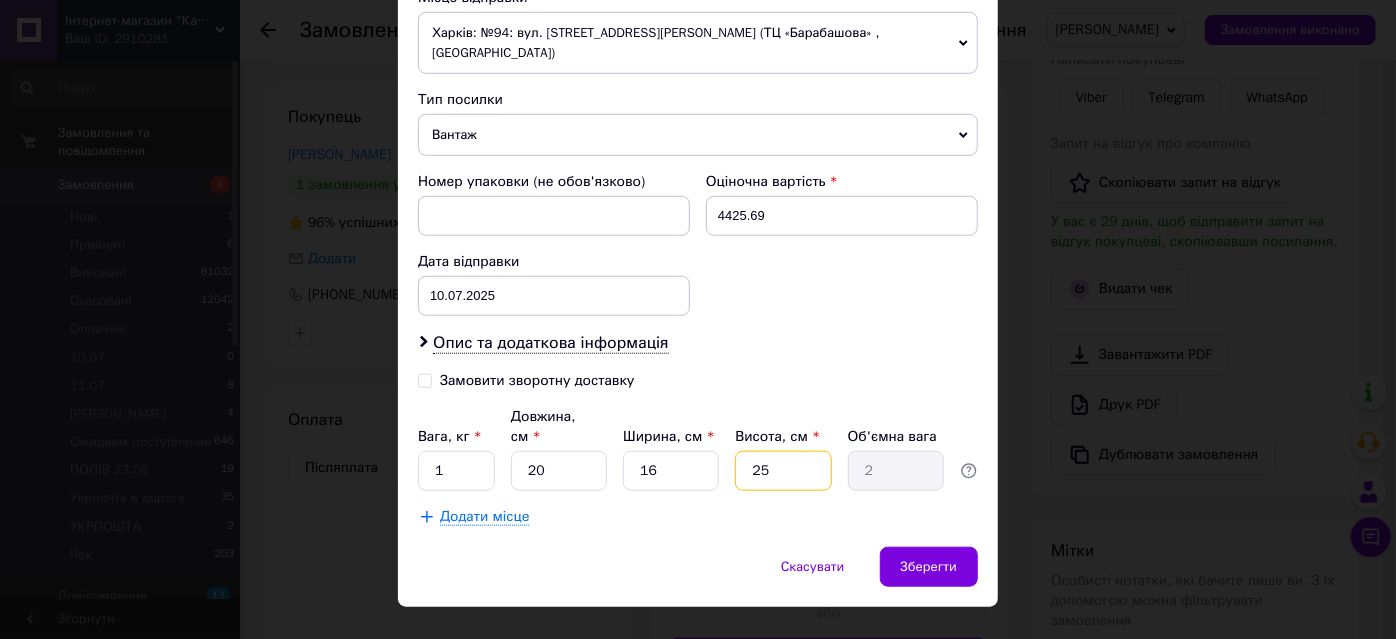 type on "0.16" 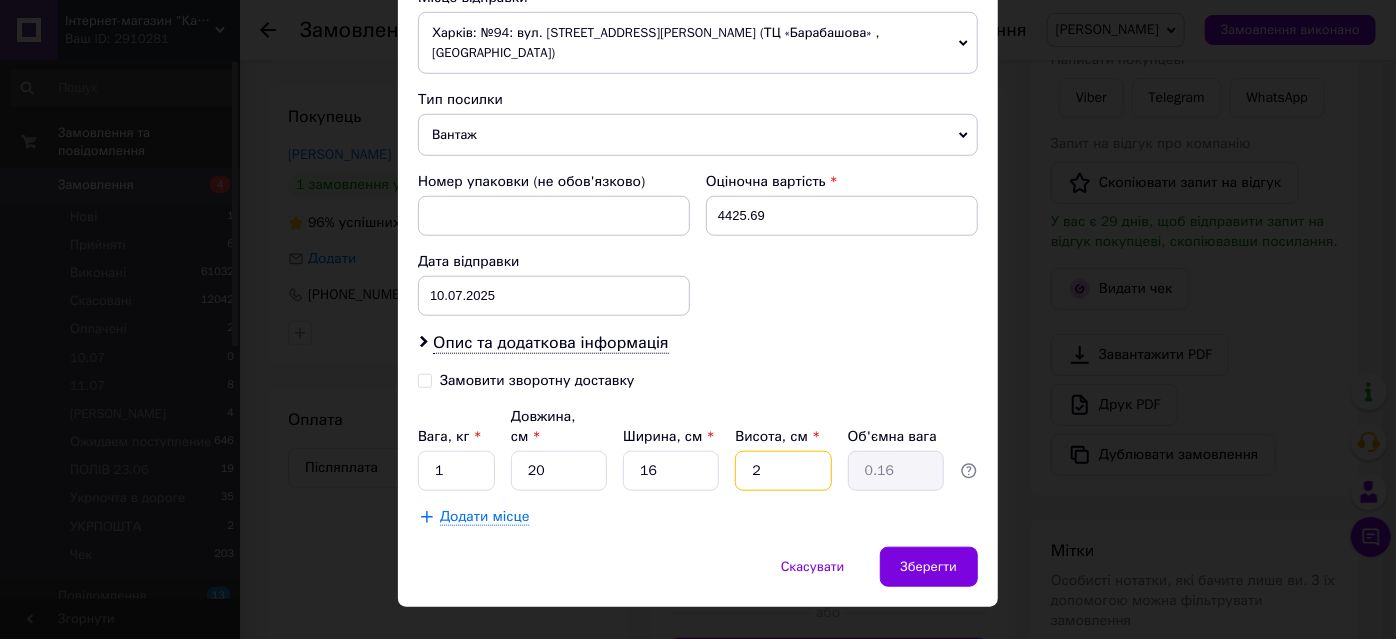 type on "20" 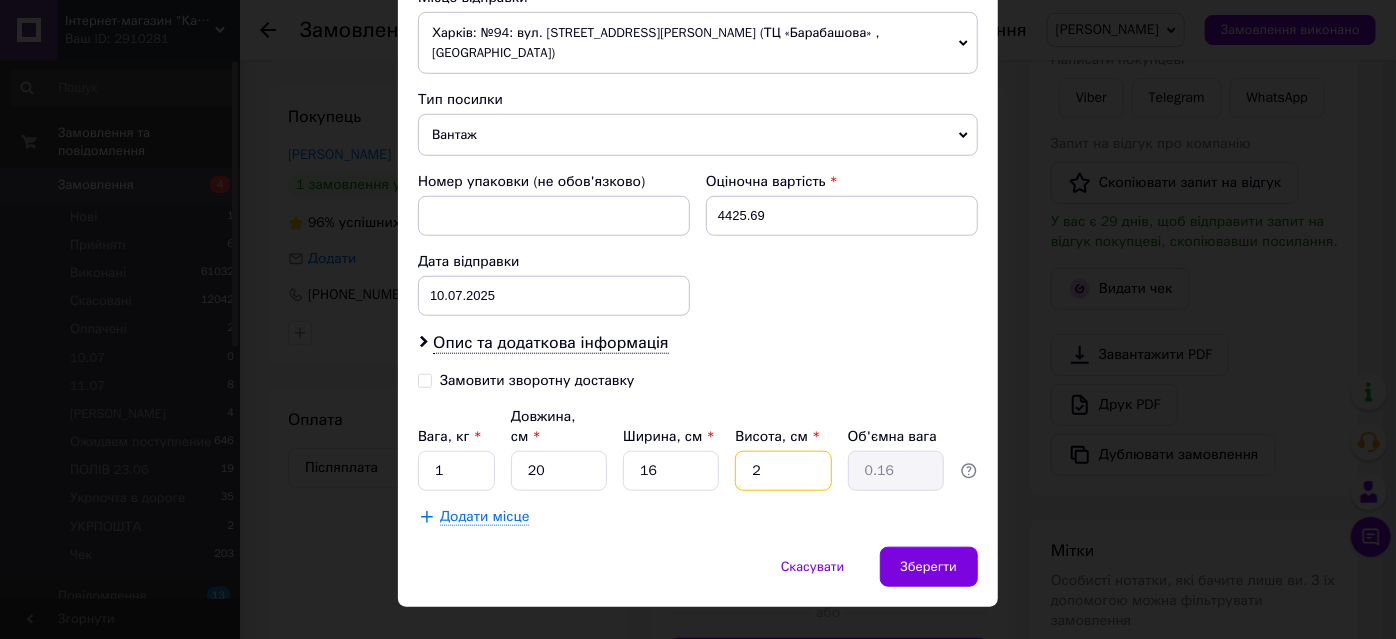 type on "1.6" 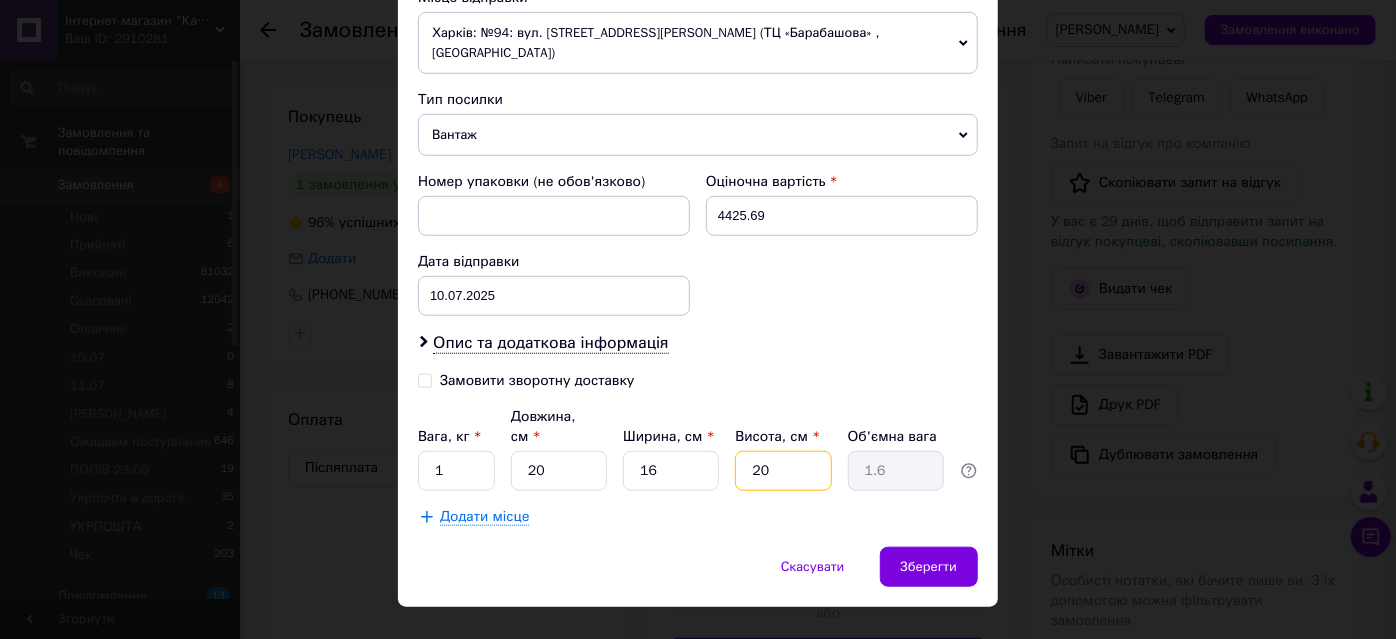 type on "20" 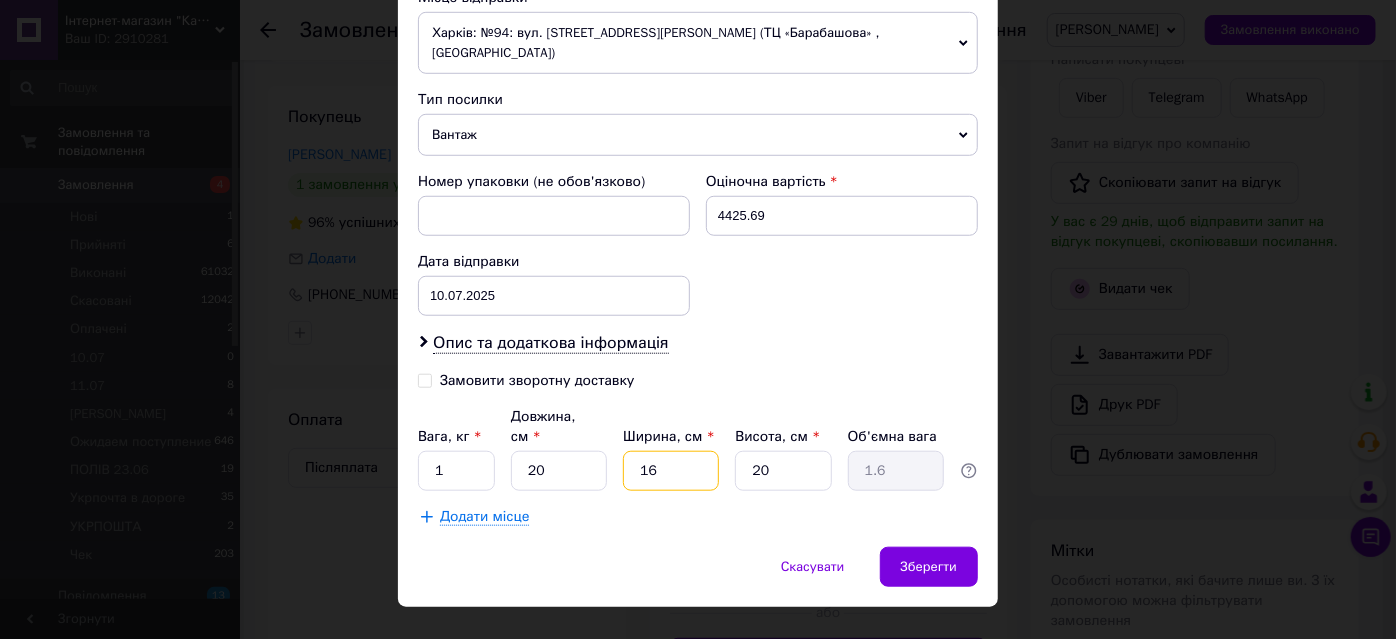drag, startPoint x: 642, startPoint y: 444, endPoint x: 677, endPoint y: 447, distance: 35.128338 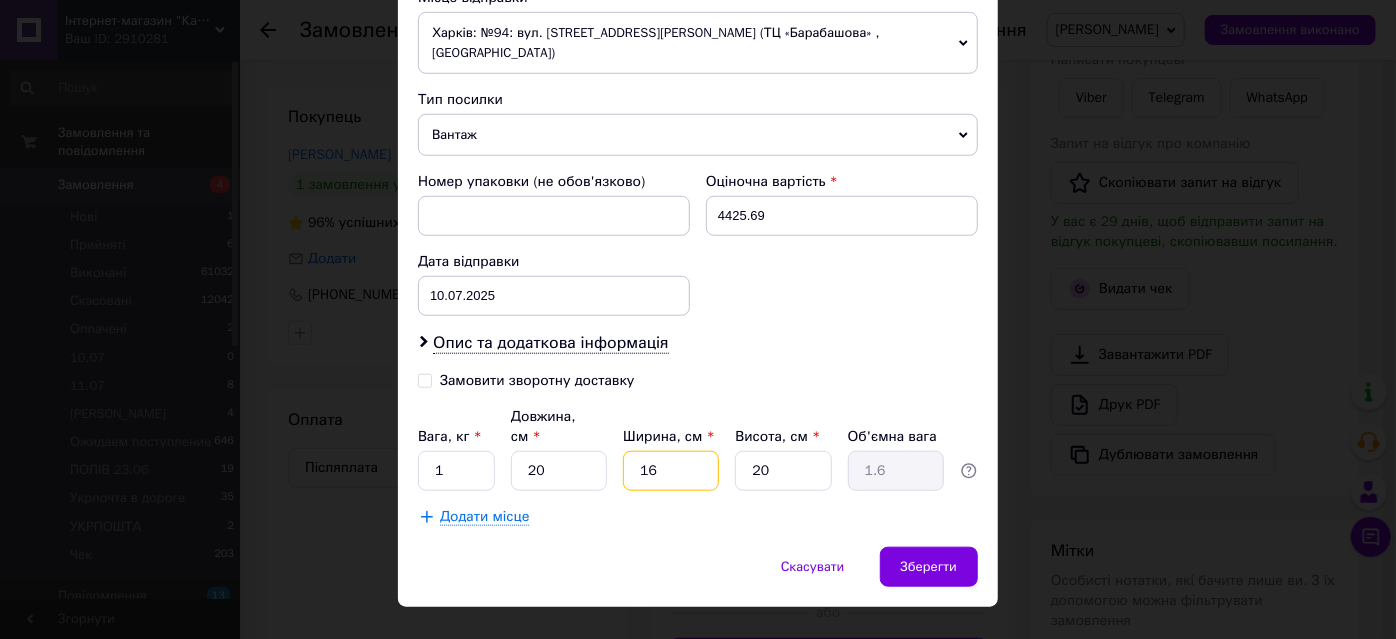 type on "10" 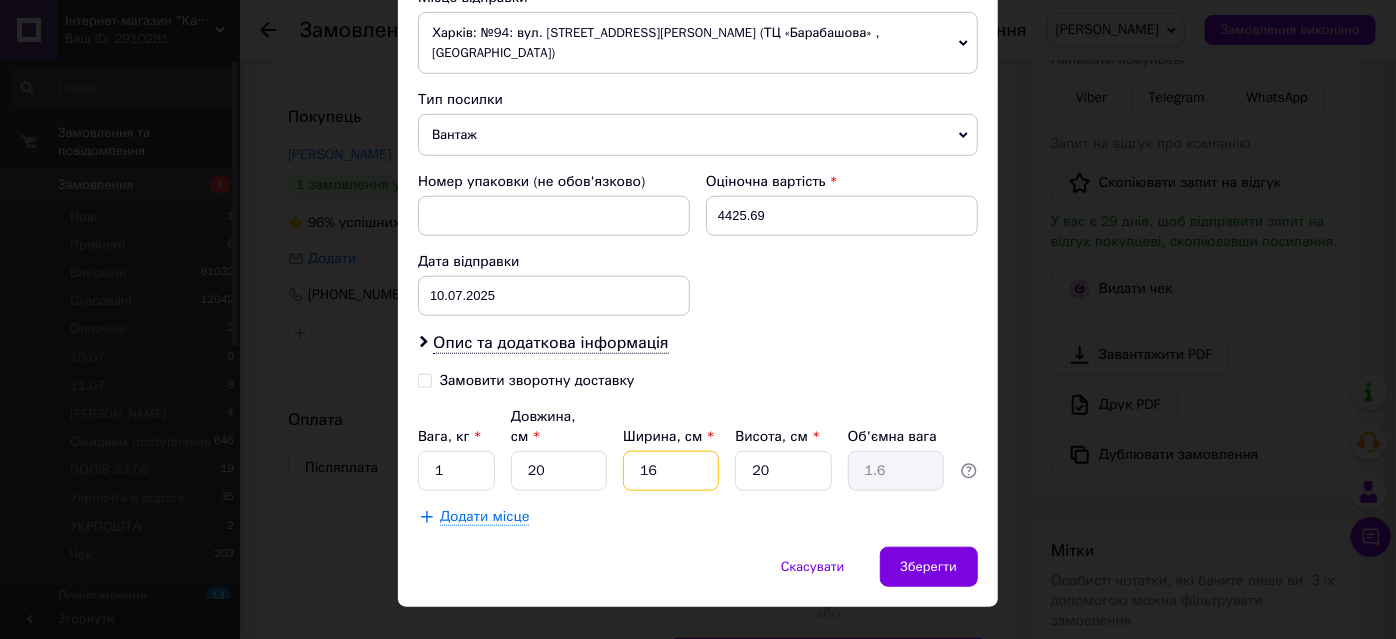 type on "1" 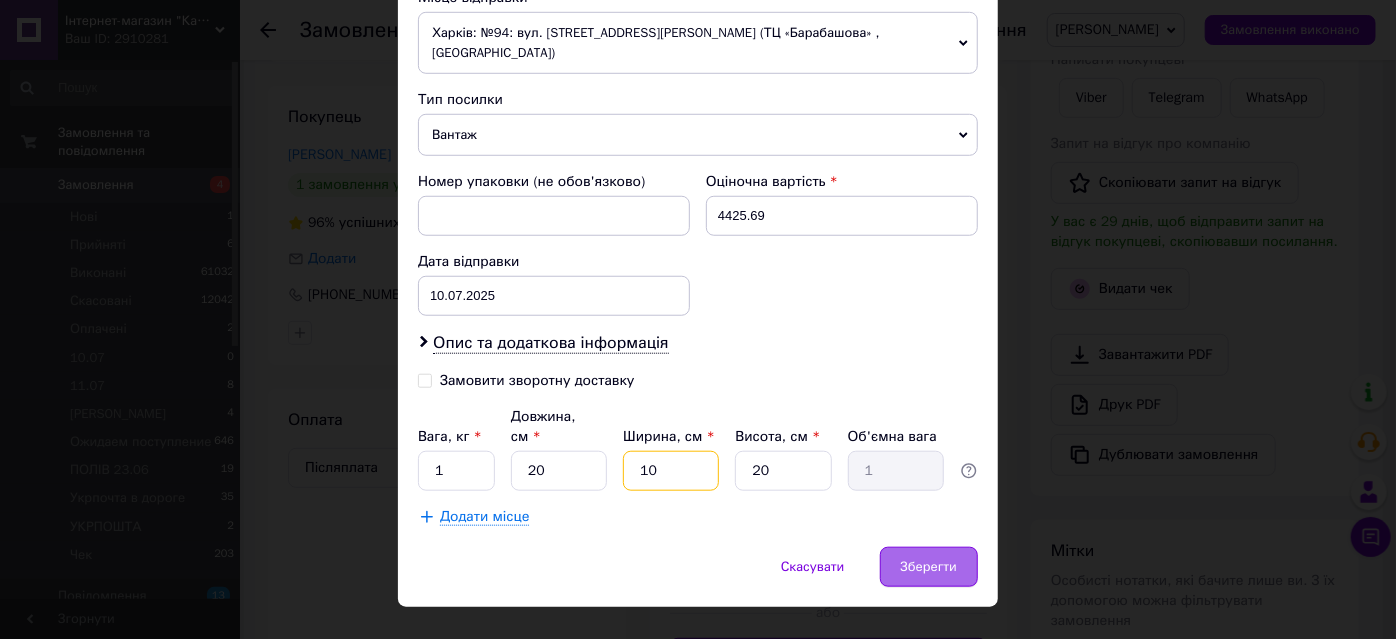 type on "10" 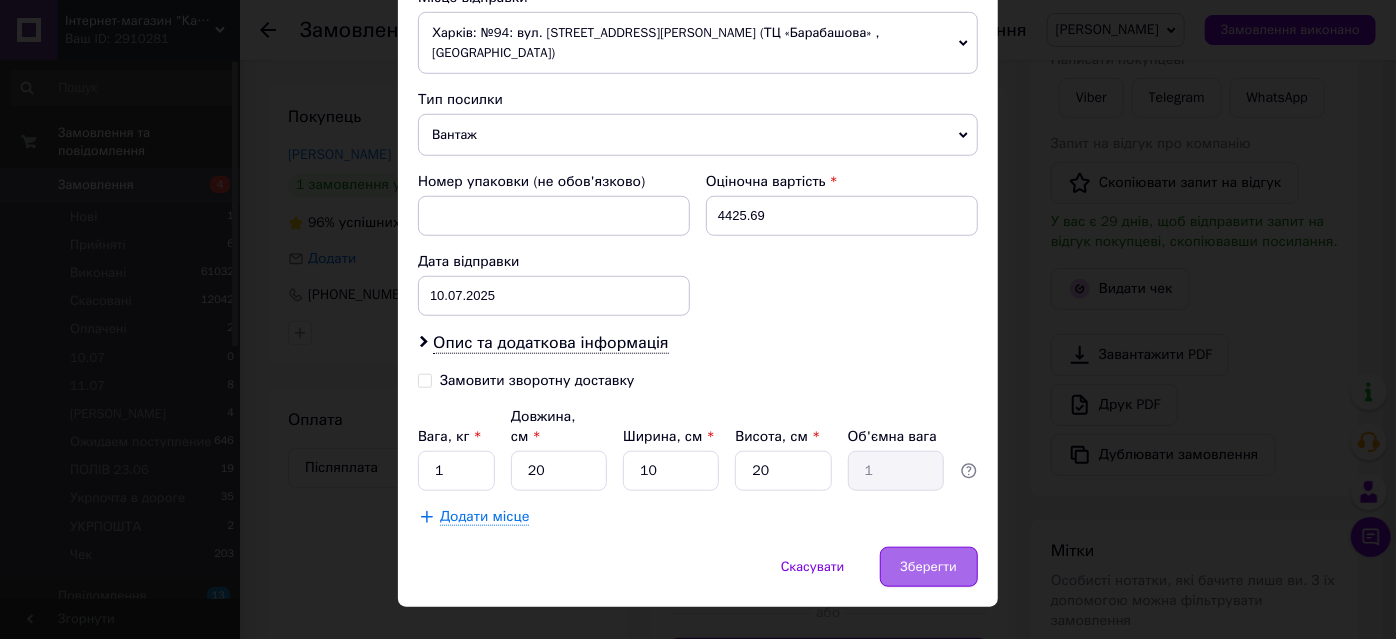 click on "Зберегти" at bounding box center [929, 567] 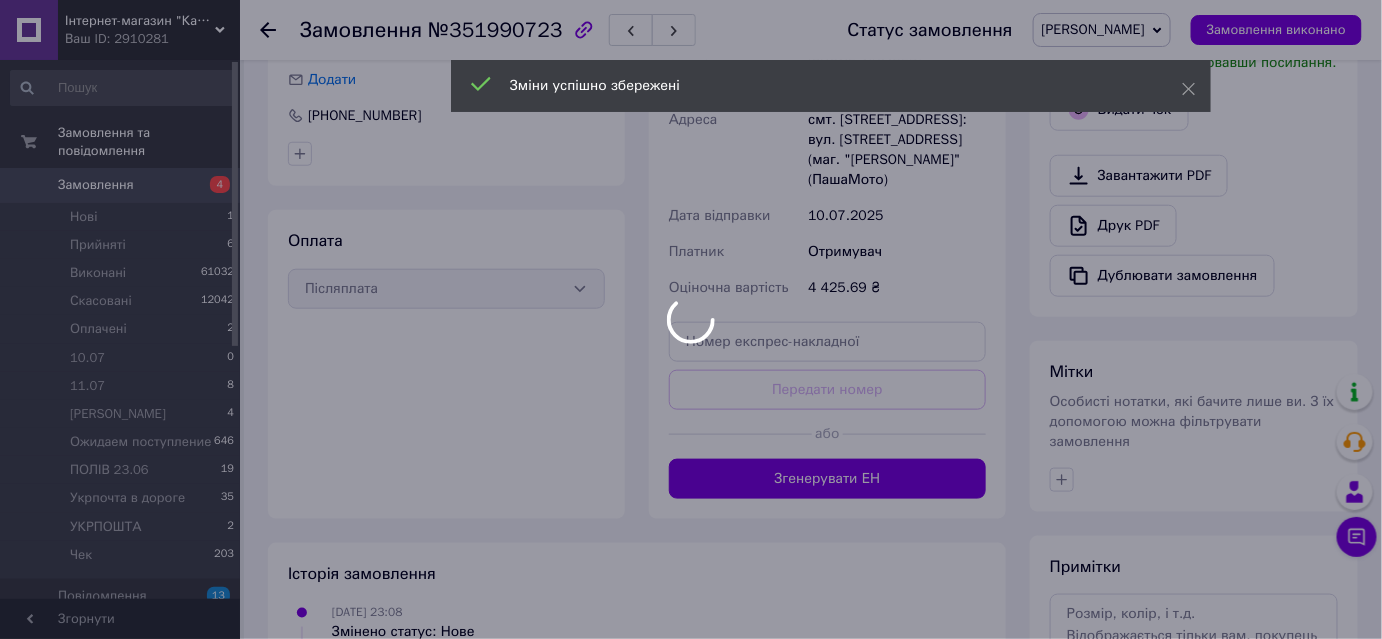 scroll, scrollTop: 522, scrollLeft: 0, axis: vertical 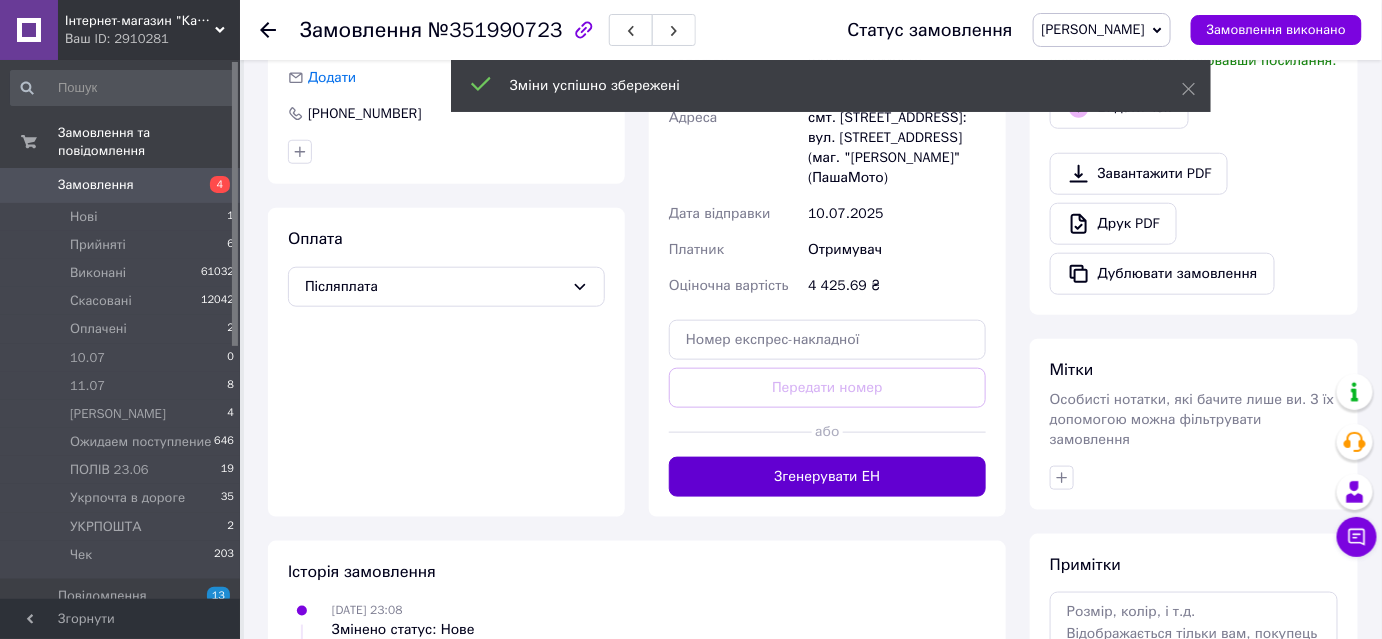 click on "Згенерувати ЕН" at bounding box center (827, 477) 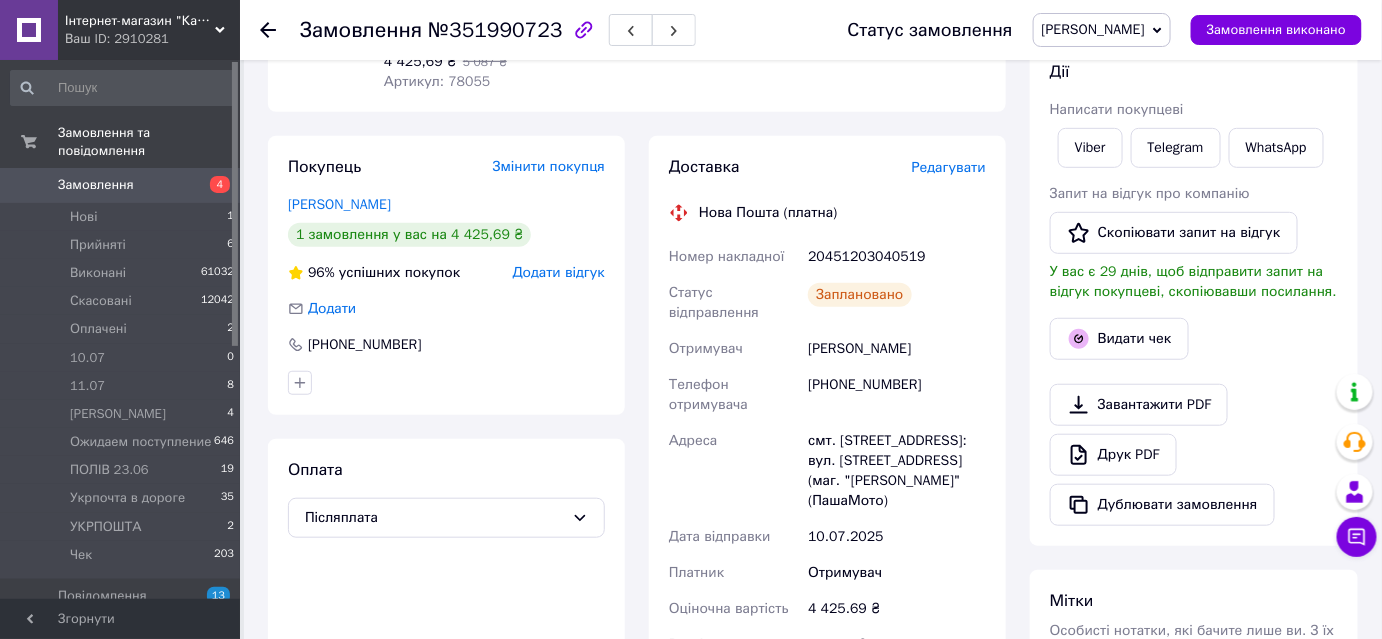 scroll, scrollTop: 0, scrollLeft: 0, axis: both 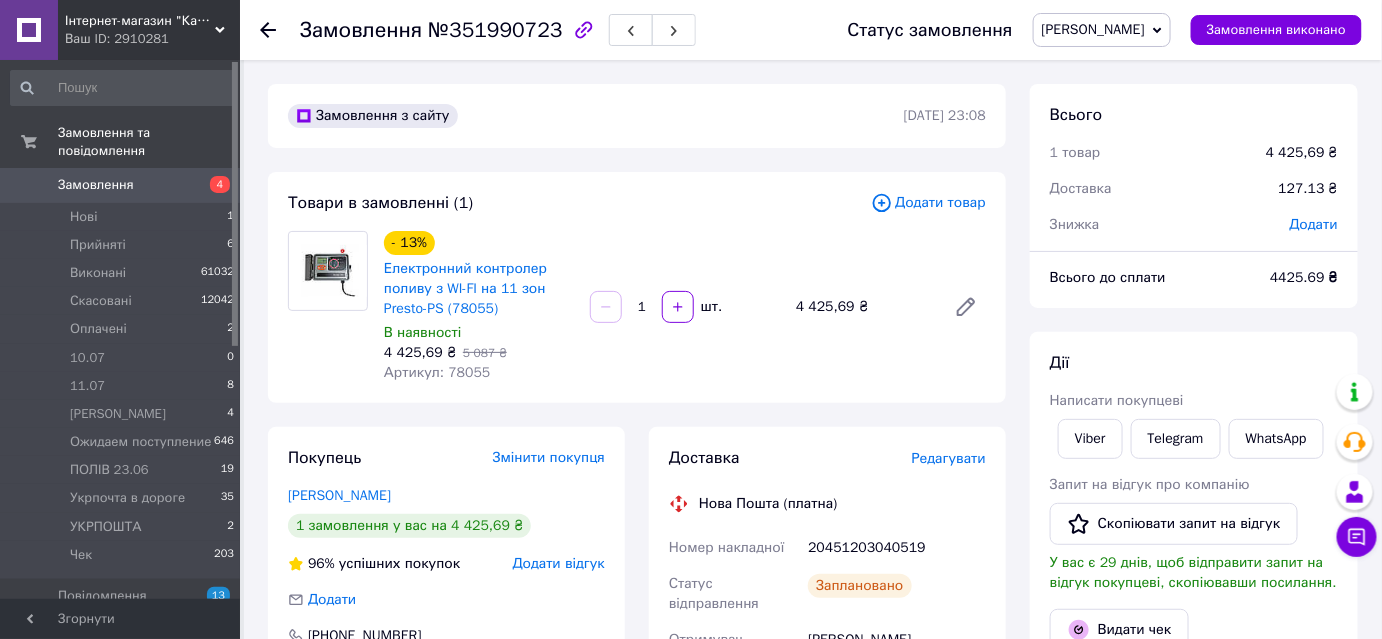 click 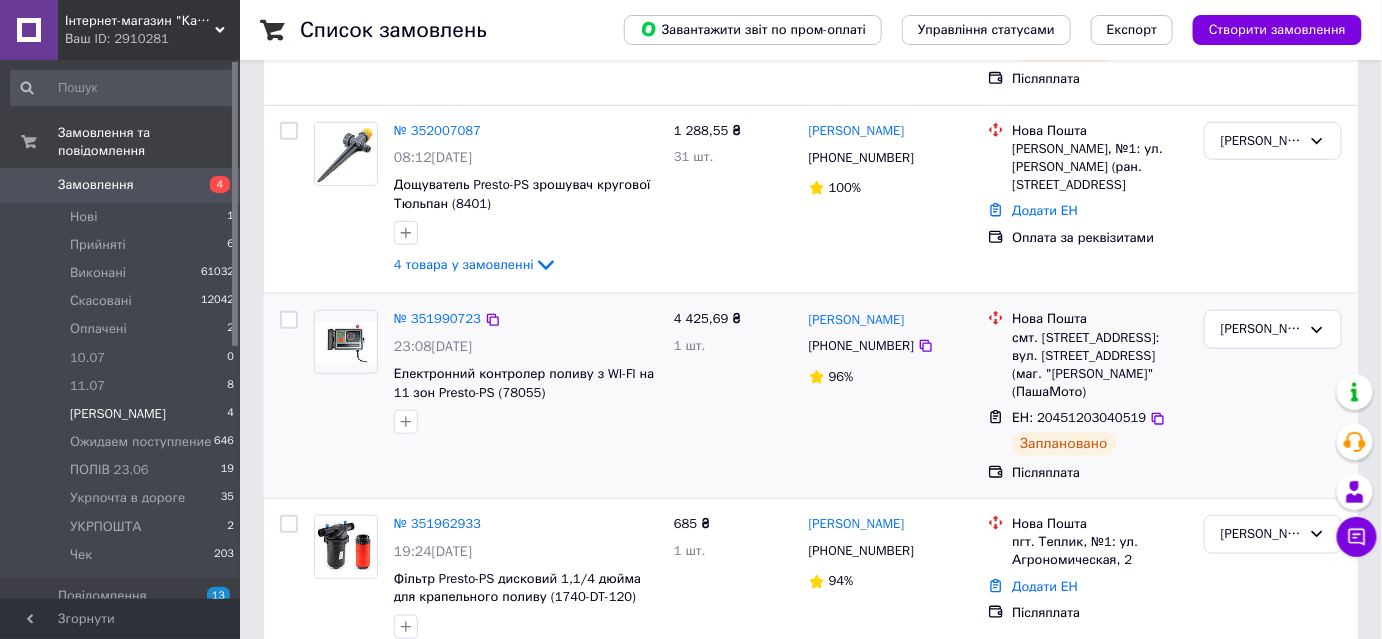 scroll, scrollTop: 368, scrollLeft: 0, axis: vertical 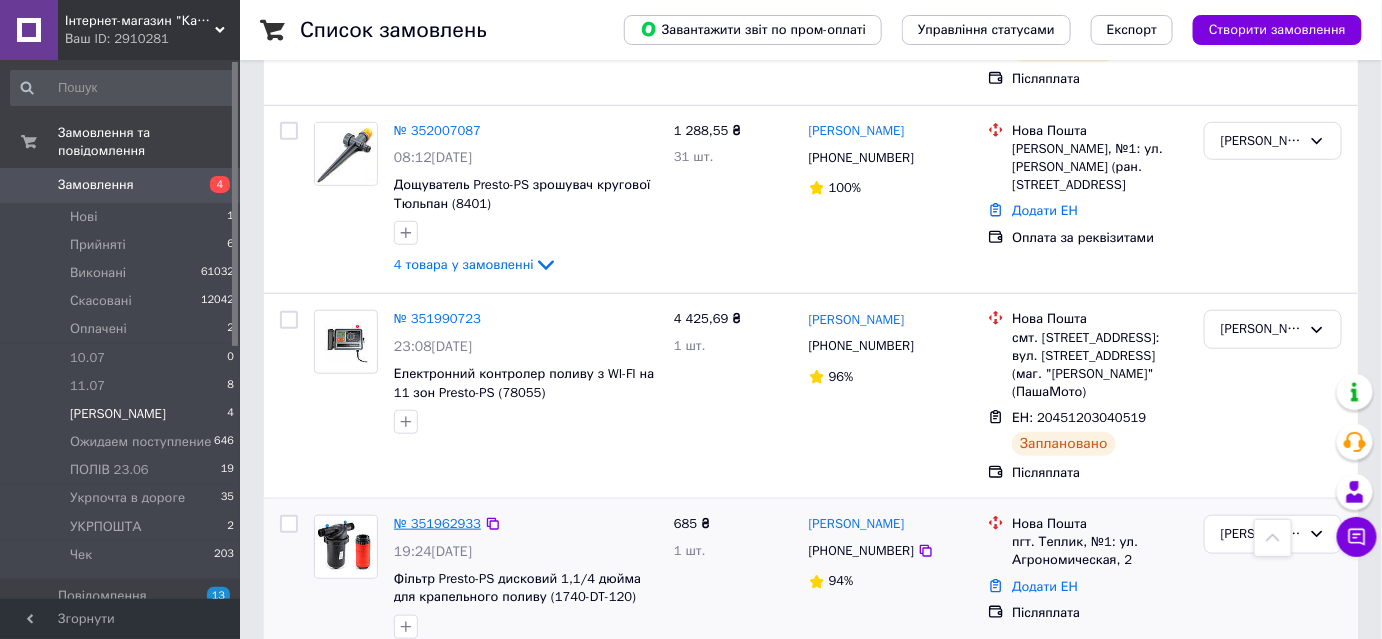 click on "№ 351962933" at bounding box center [437, 523] 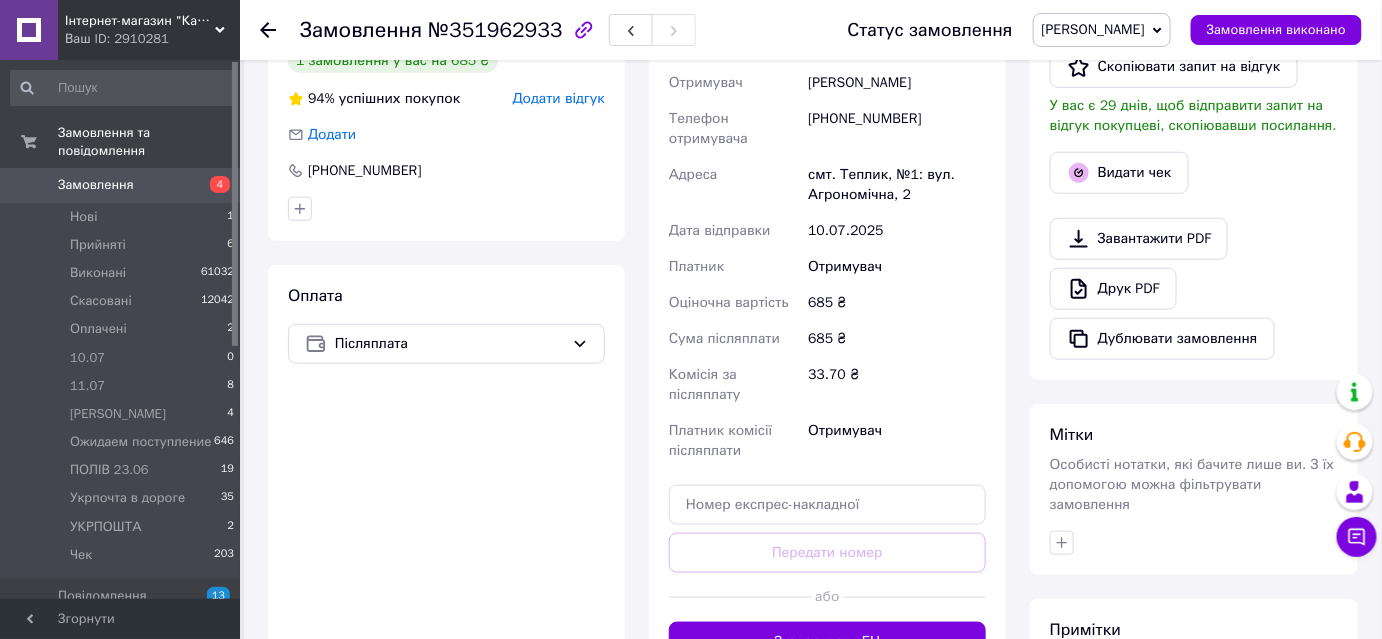 scroll, scrollTop: 550, scrollLeft: 0, axis: vertical 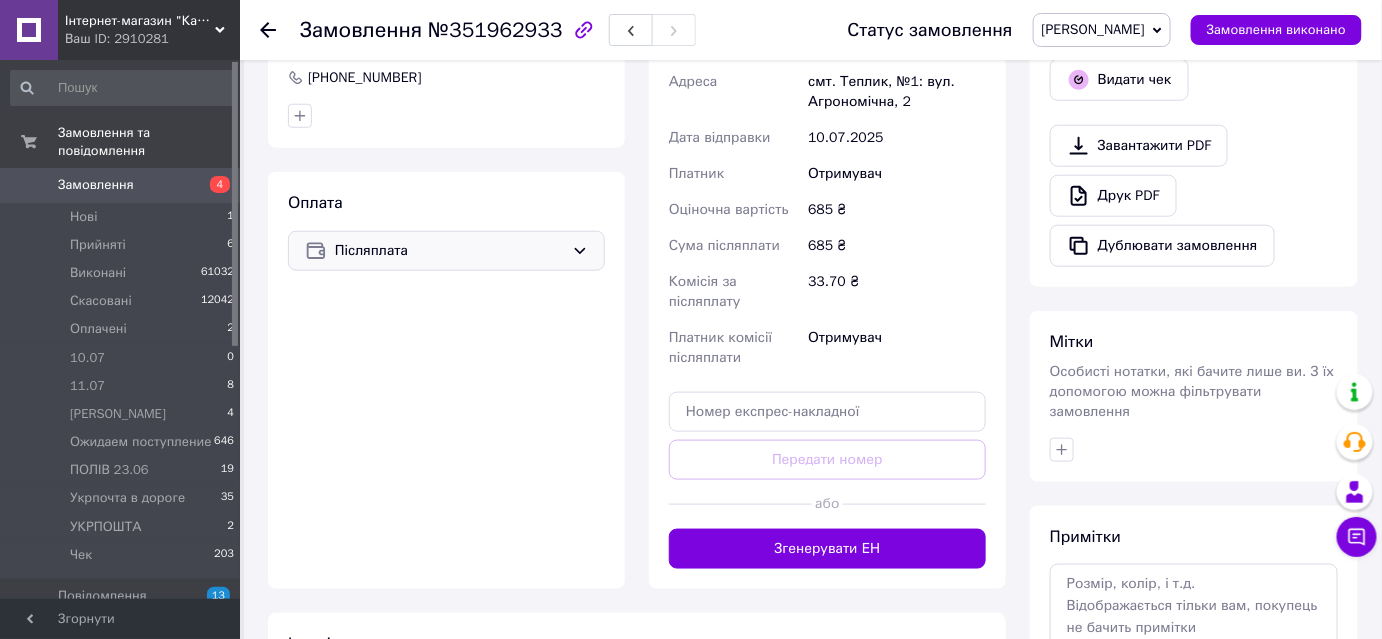 click on "Післяплата" at bounding box center (449, 251) 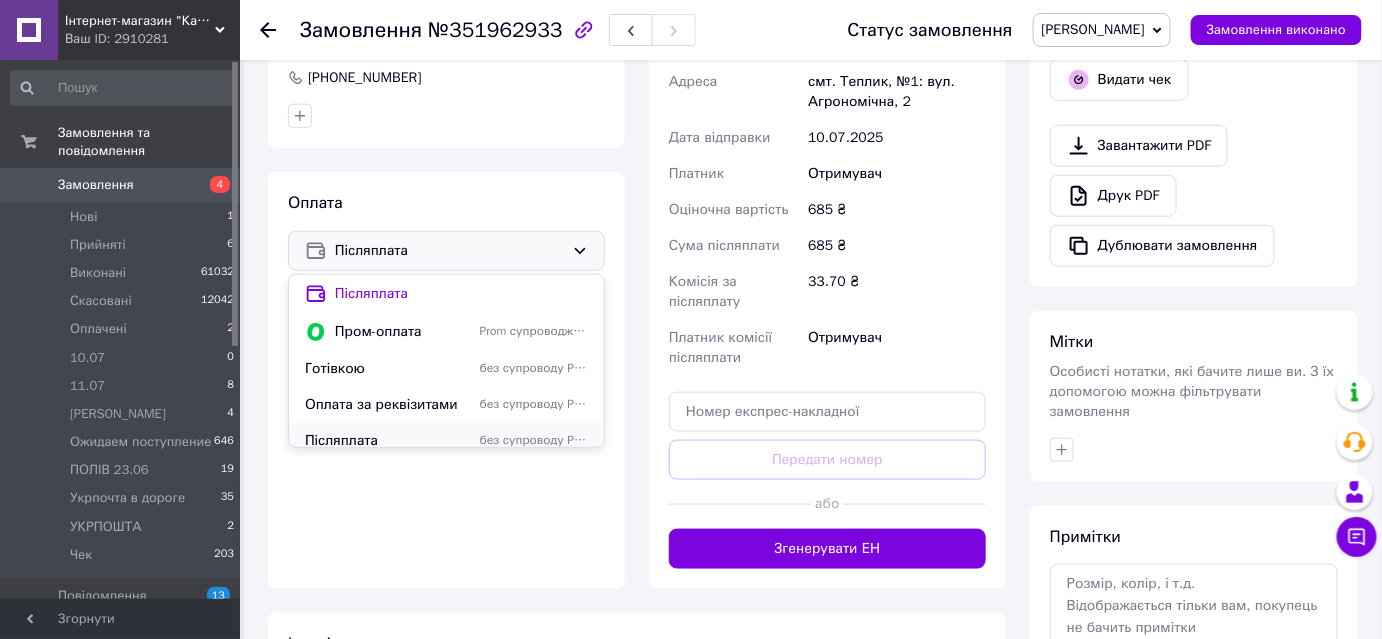 click on "Післяплата" at bounding box center [388, 441] 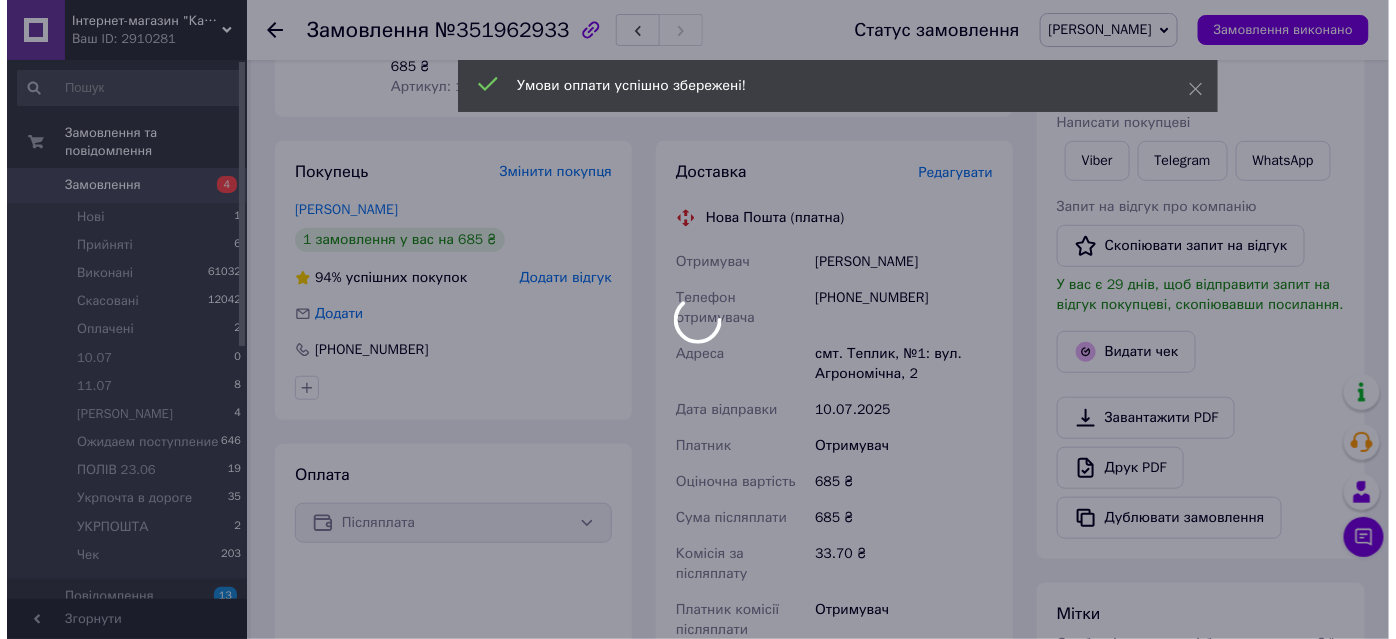 scroll, scrollTop: 277, scrollLeft: 0, axis: vertical 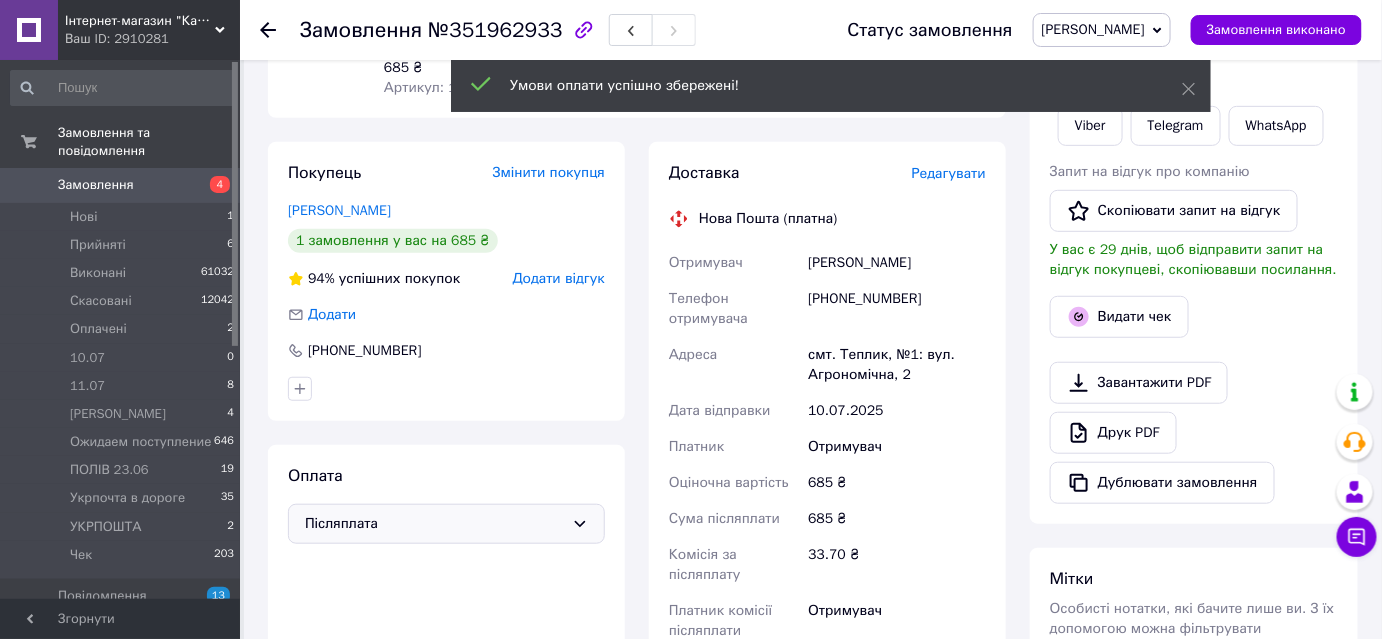 click on "Редагувати" at bounding box center (949, 173) 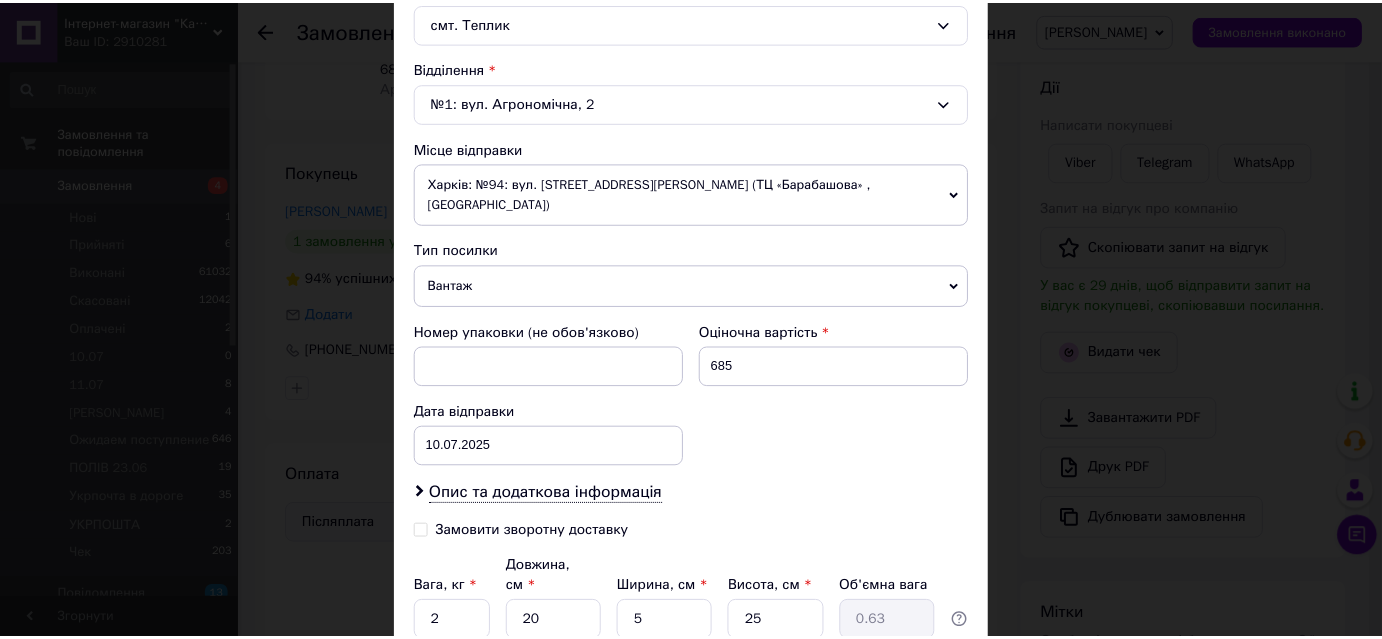 scroll, scrollTop: 636, scrollLeft: 0, axis: vertical 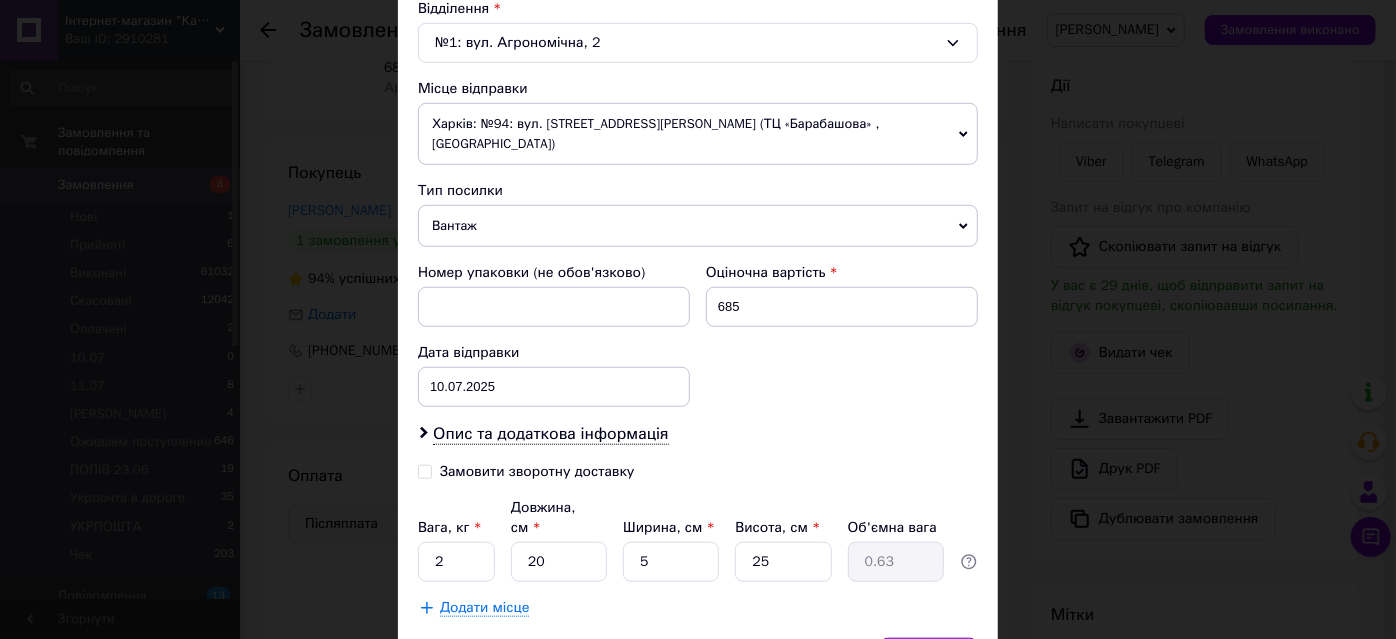 click on "Зберегти" at bounding box center [929, 658] 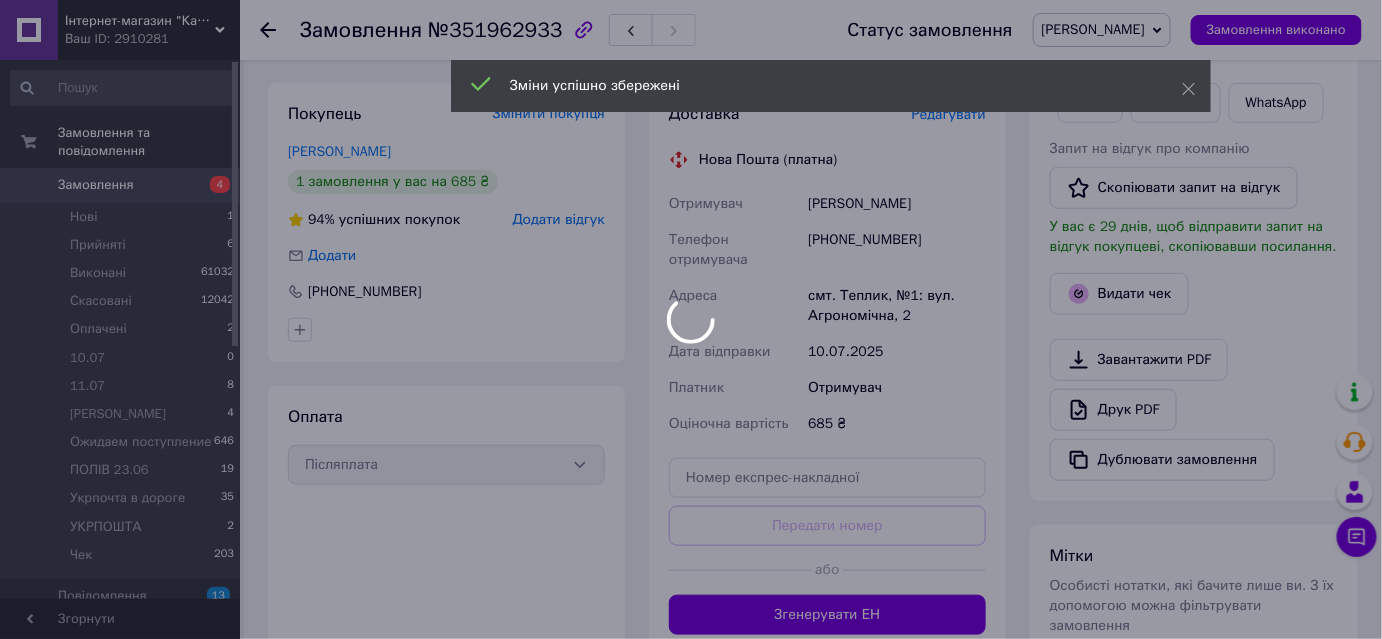 scroll, scrollTop: 368, scrollLeft: 0, axis: vertical 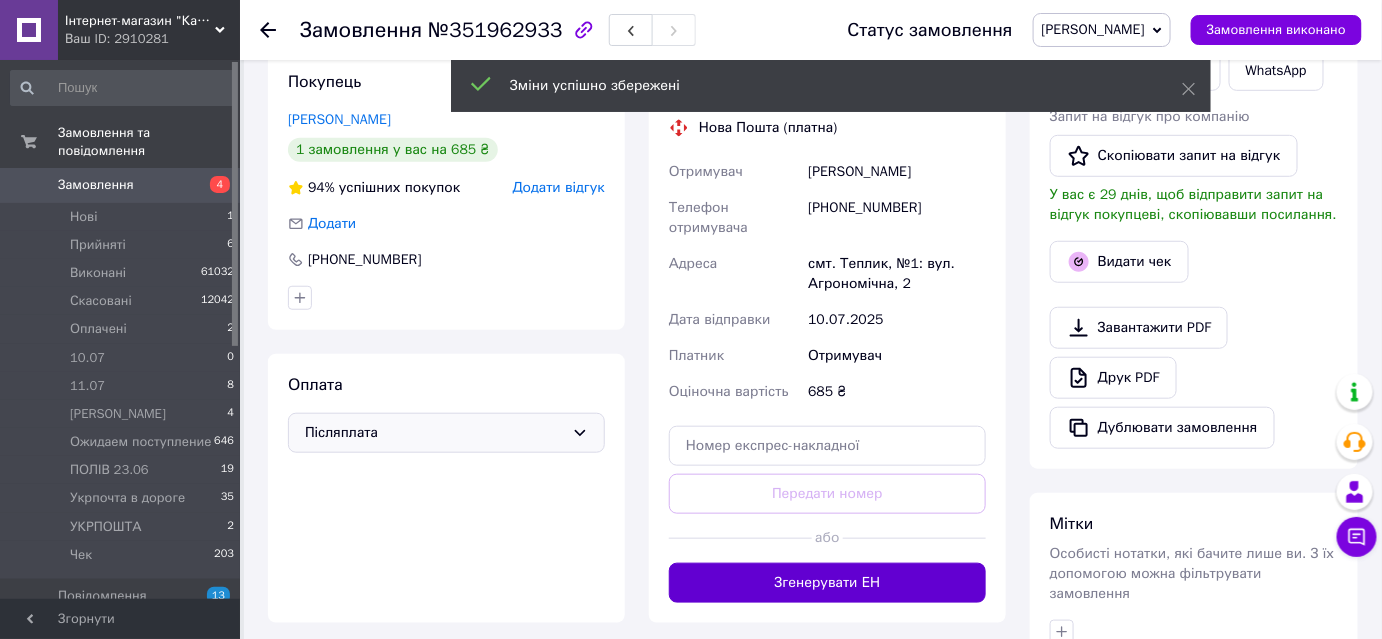 click on "Згенерувати ЕН" at bounding box center (827, 583) 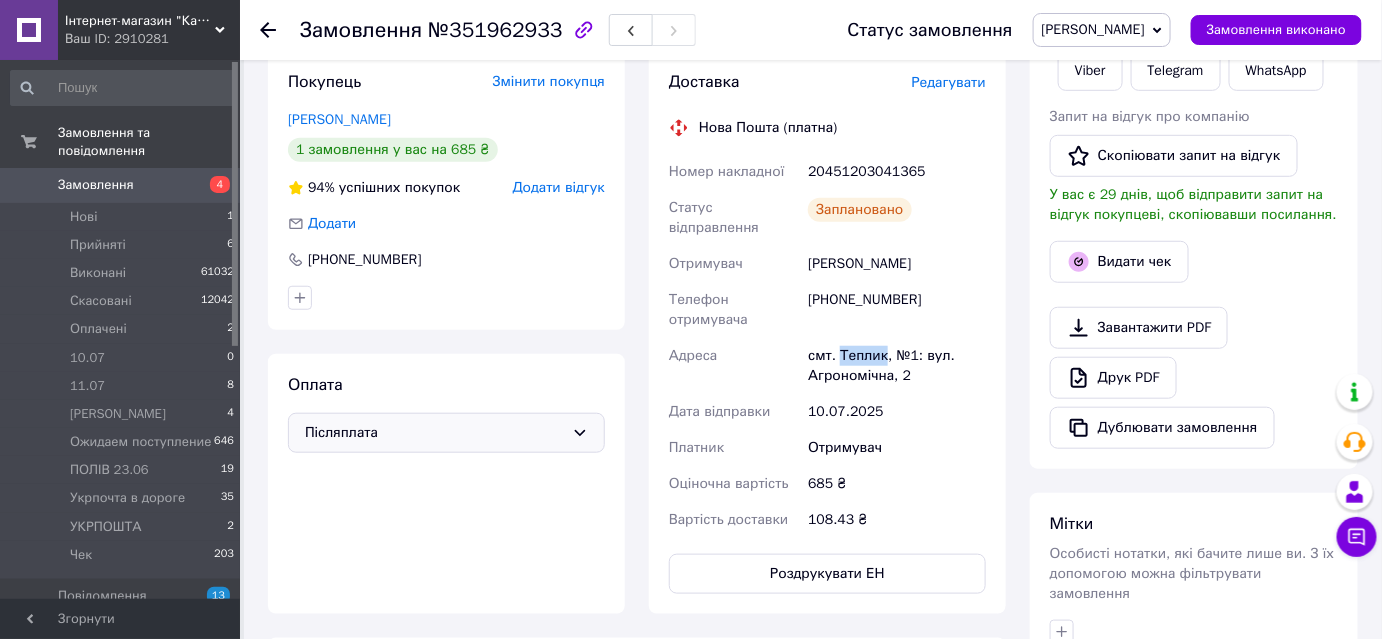 drag, startPoint x: 837, startPoint y: 351, endPoint x: 882, endPoint y: 350, distance: 45.01111 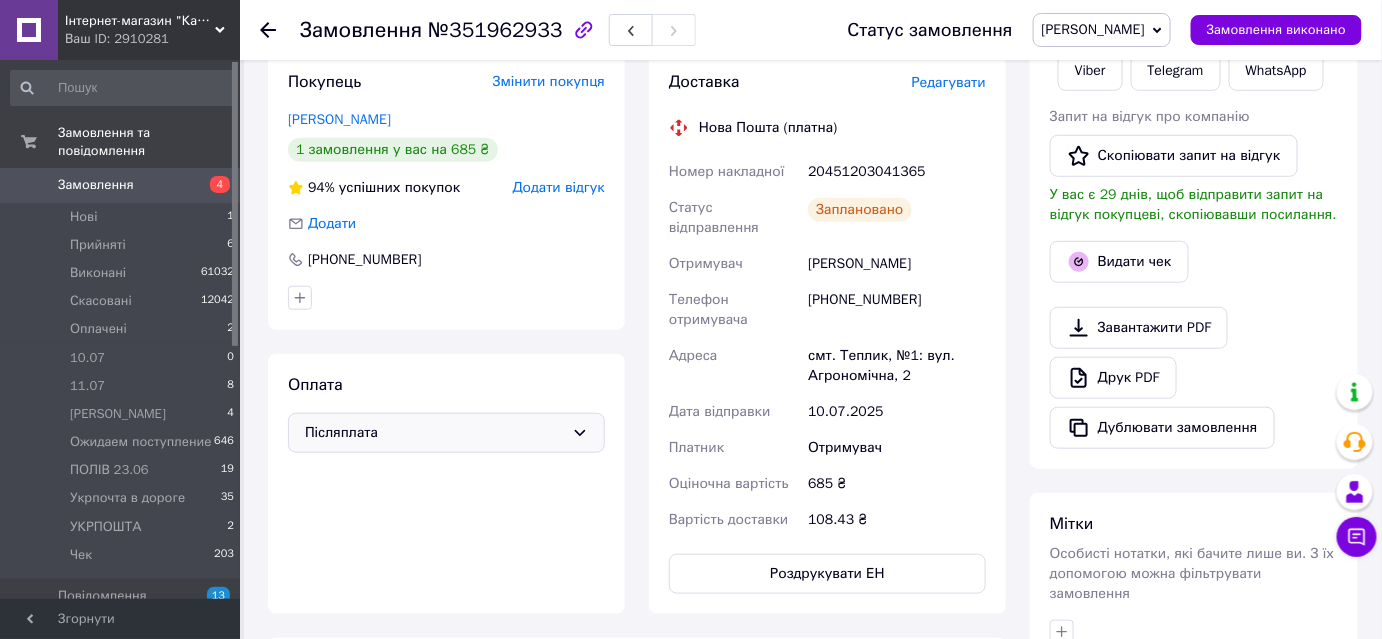 click 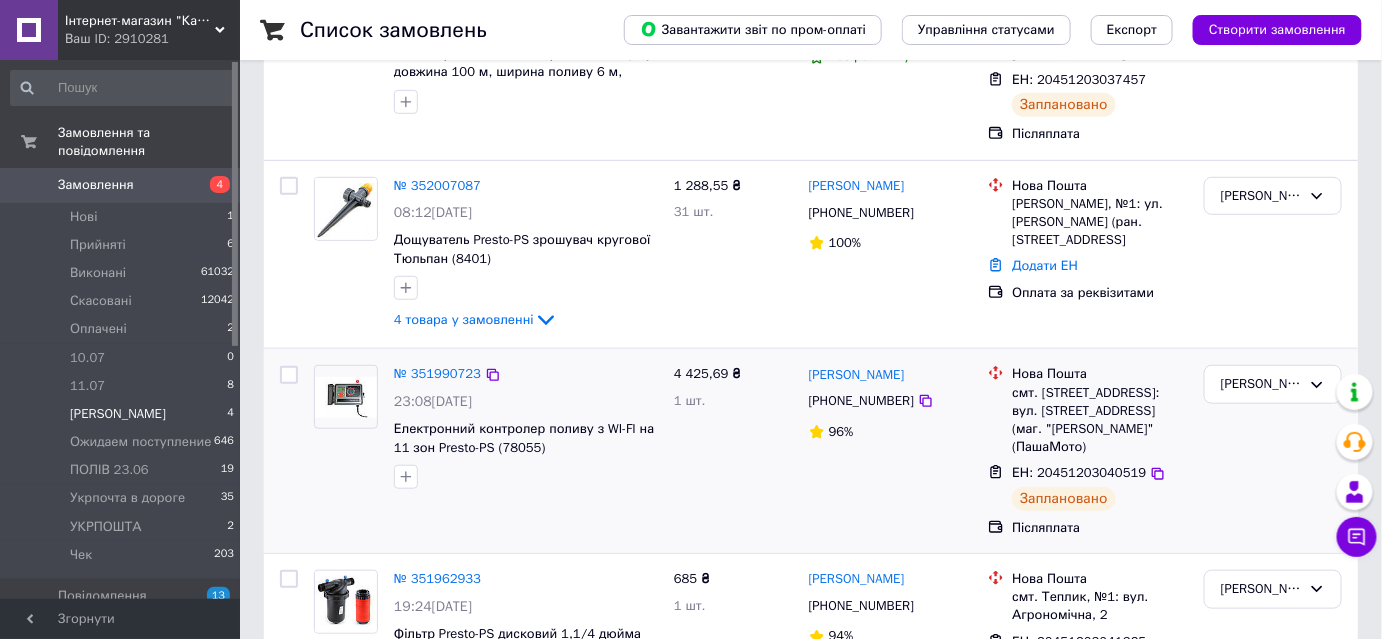 scroll, scrollTop: 380, scrollLeft: 0, axis: vertical 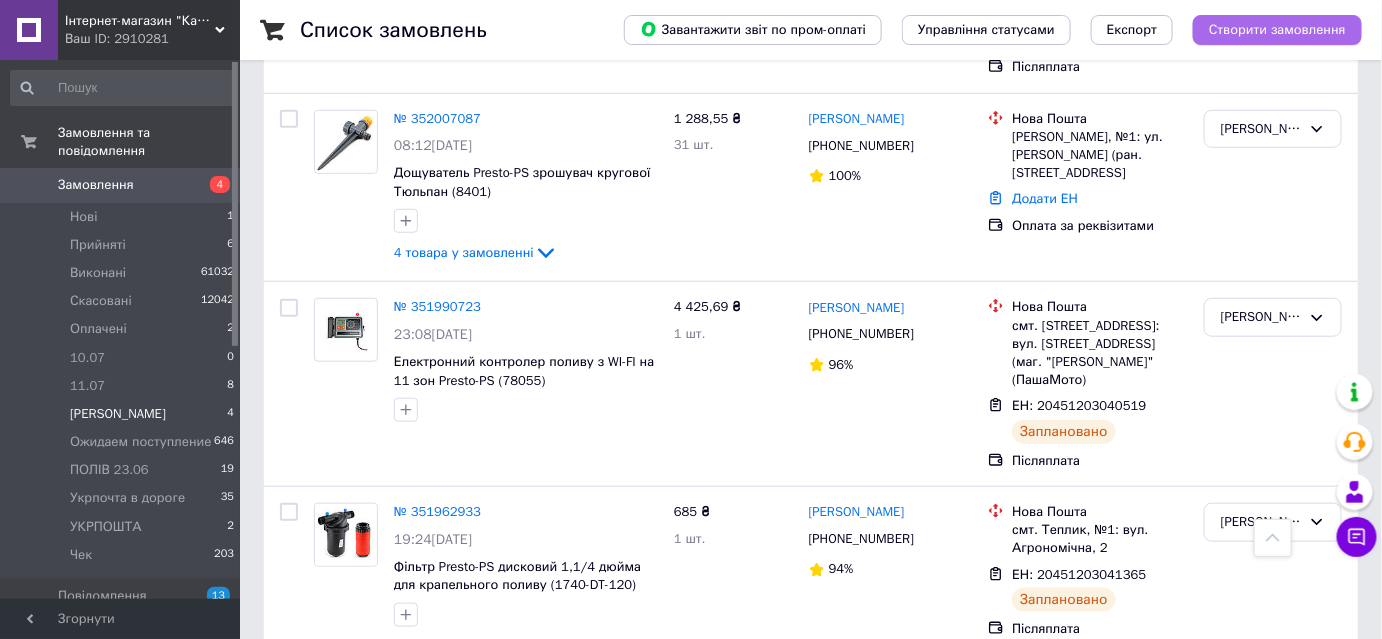 click on "Створити замовлення" at bounding box center [1277, 30] 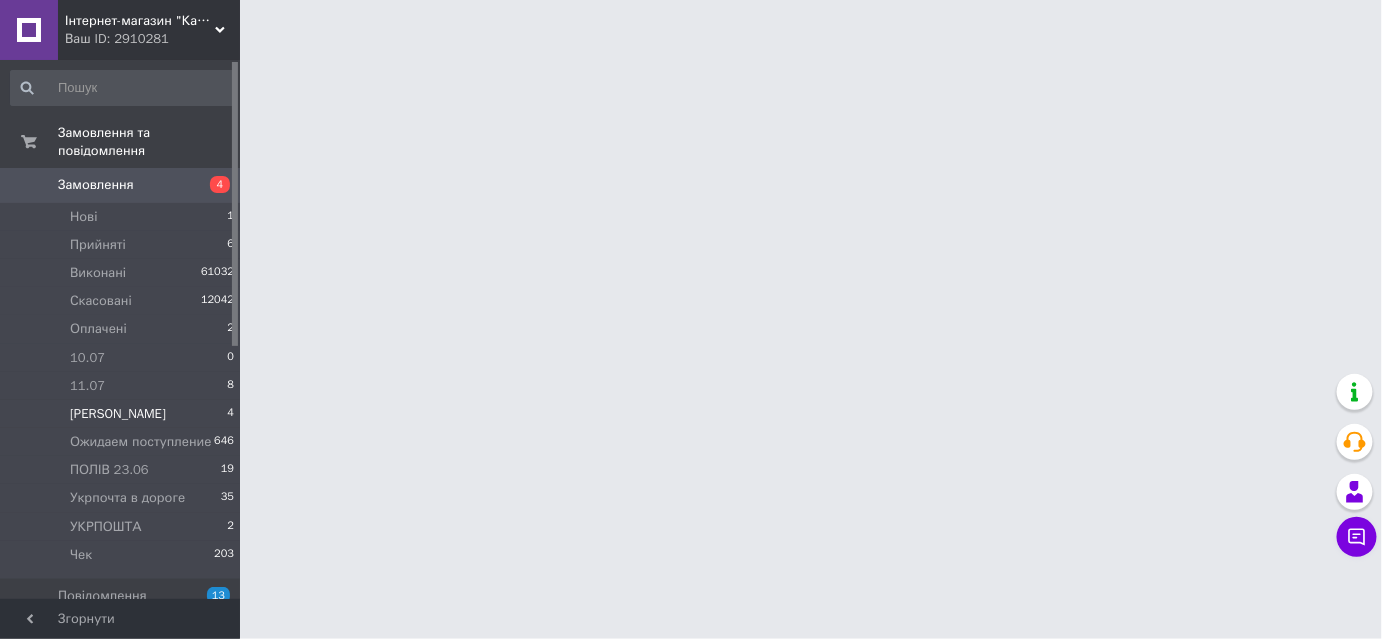 scroll, scrollTop: 0, scrollLeft: 0, axis: both 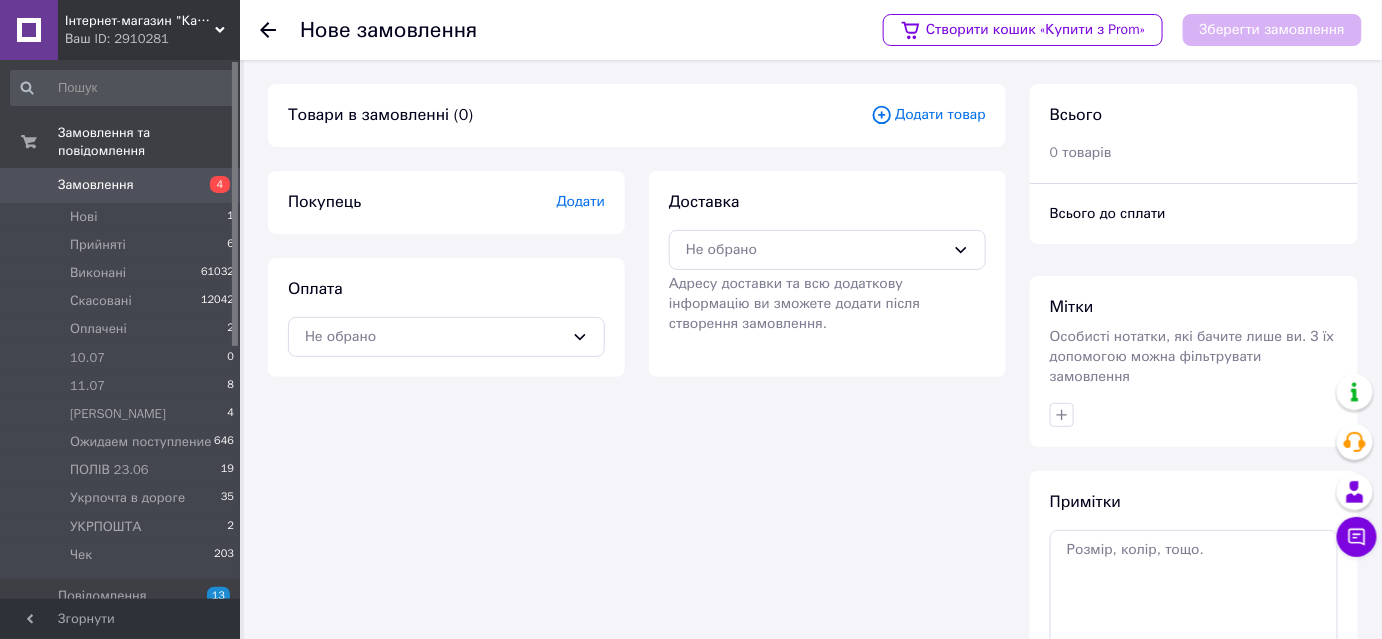 click on "Додати товар" at bounding box center (928, 115) 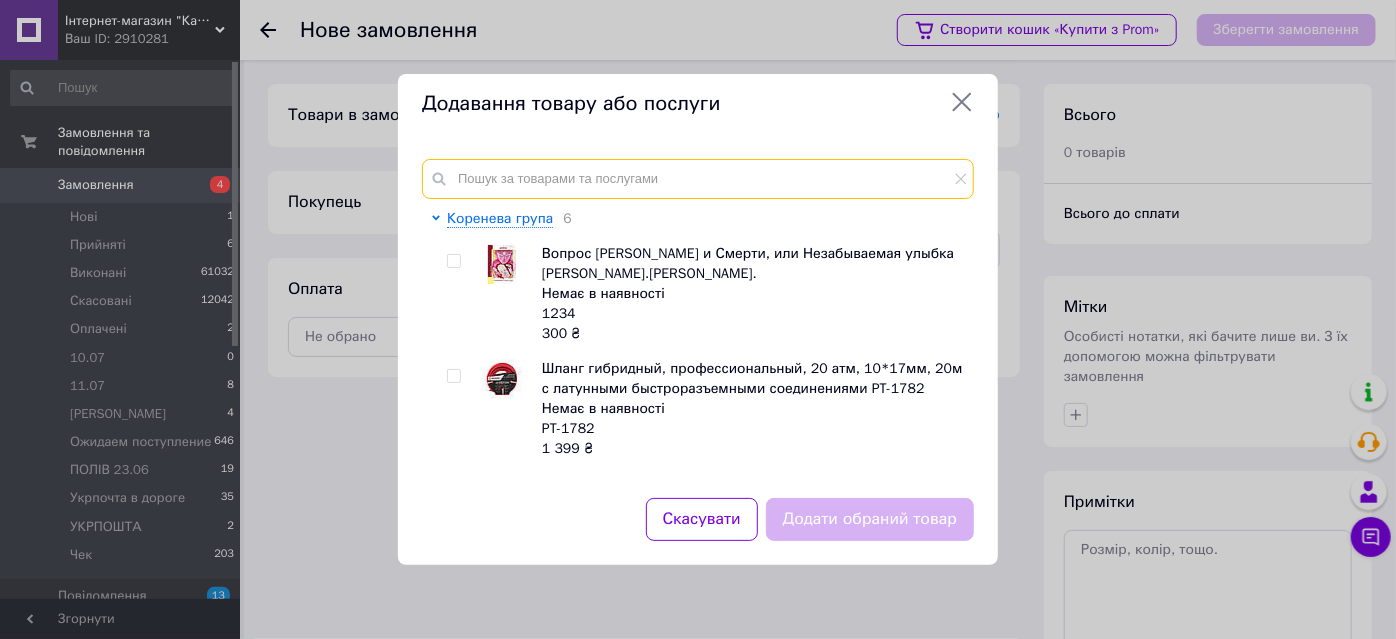 click at bounding box center (698, 179) 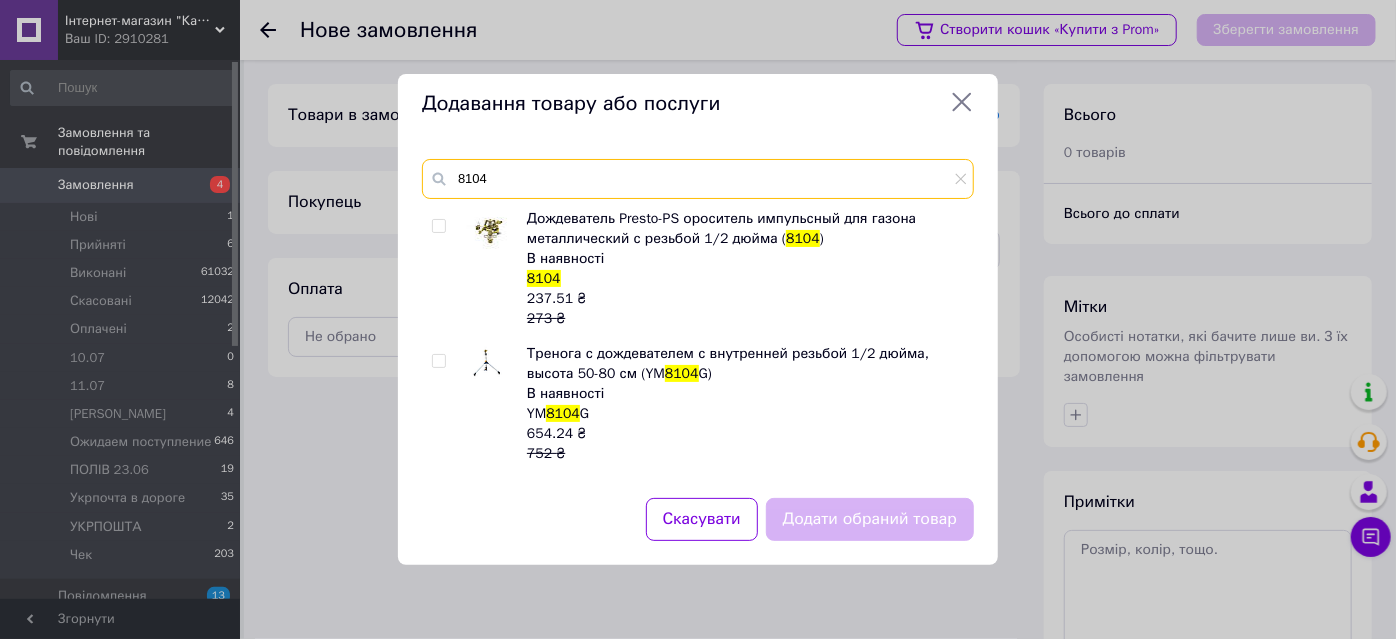 type on "8104" 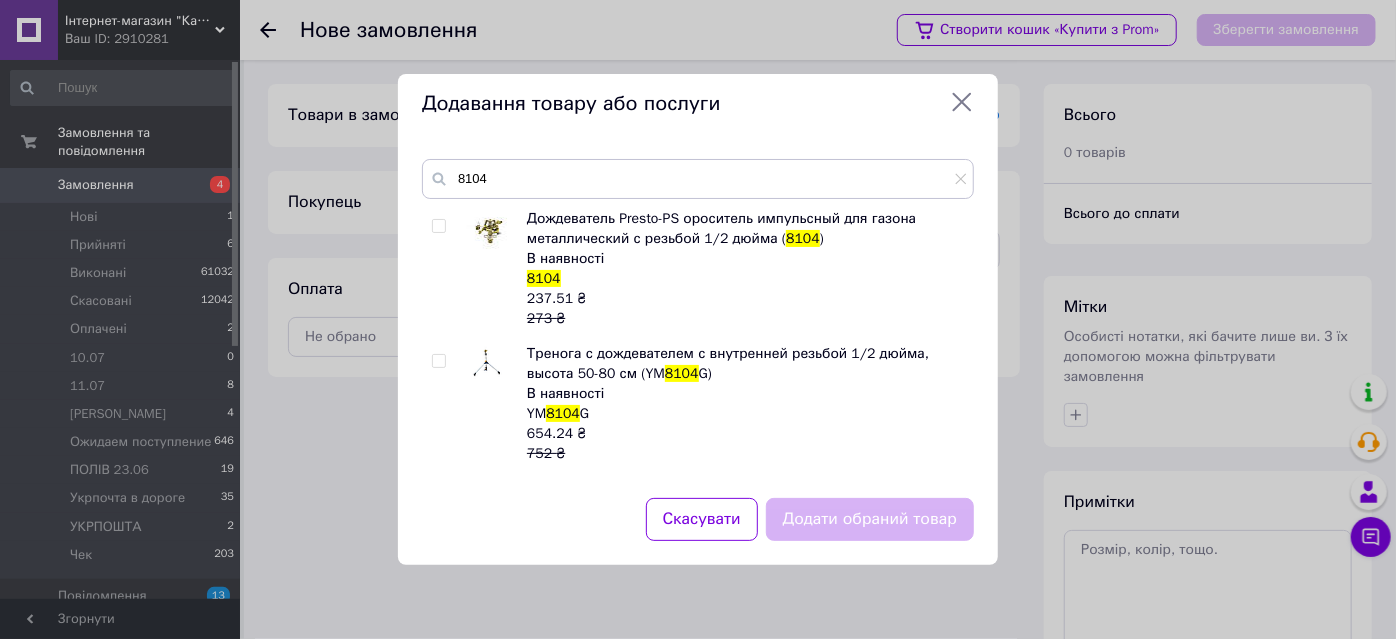 click at bounding box center (438, 361) 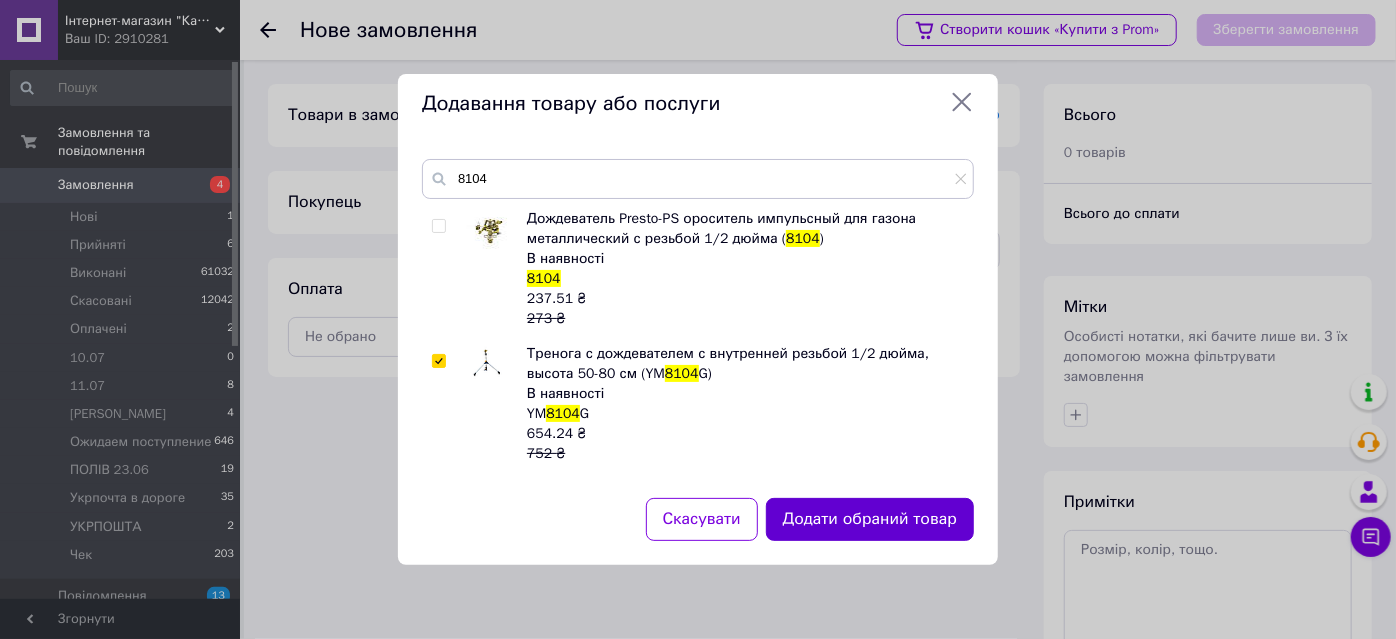 click on "Додати обраний товар" at bounding box center [870, 519] 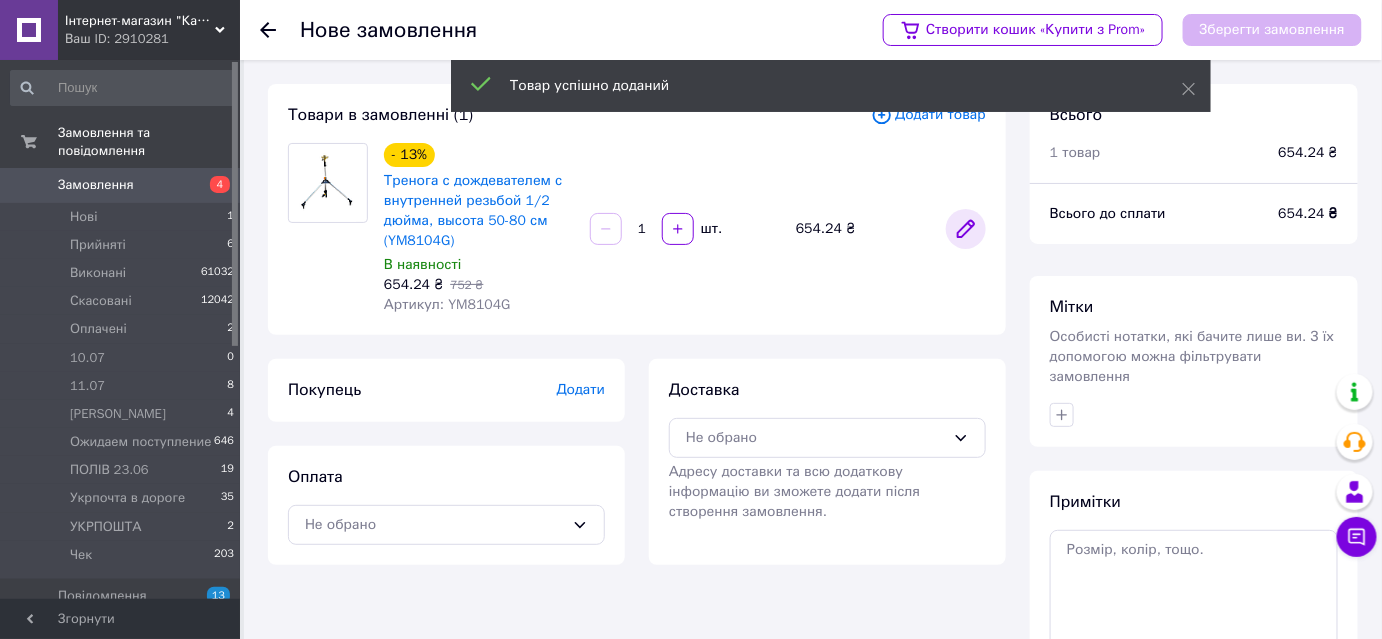 click 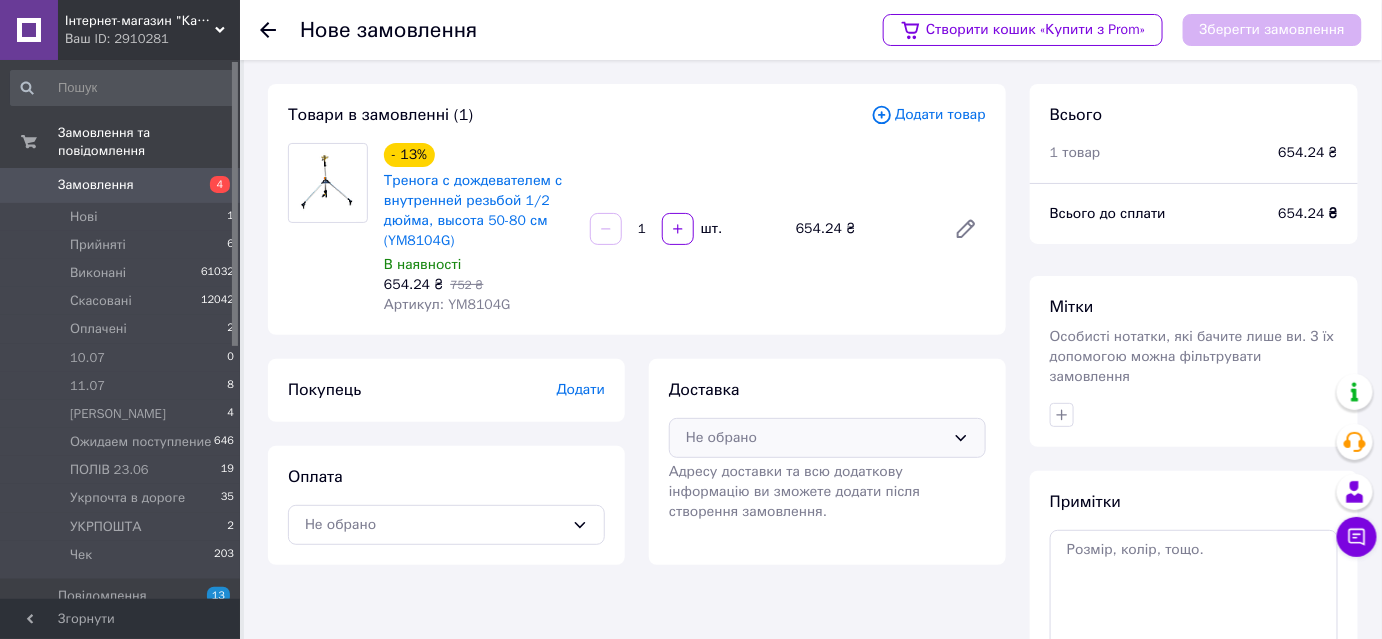 click on "Не обрано" at bounding box center (815, 438) 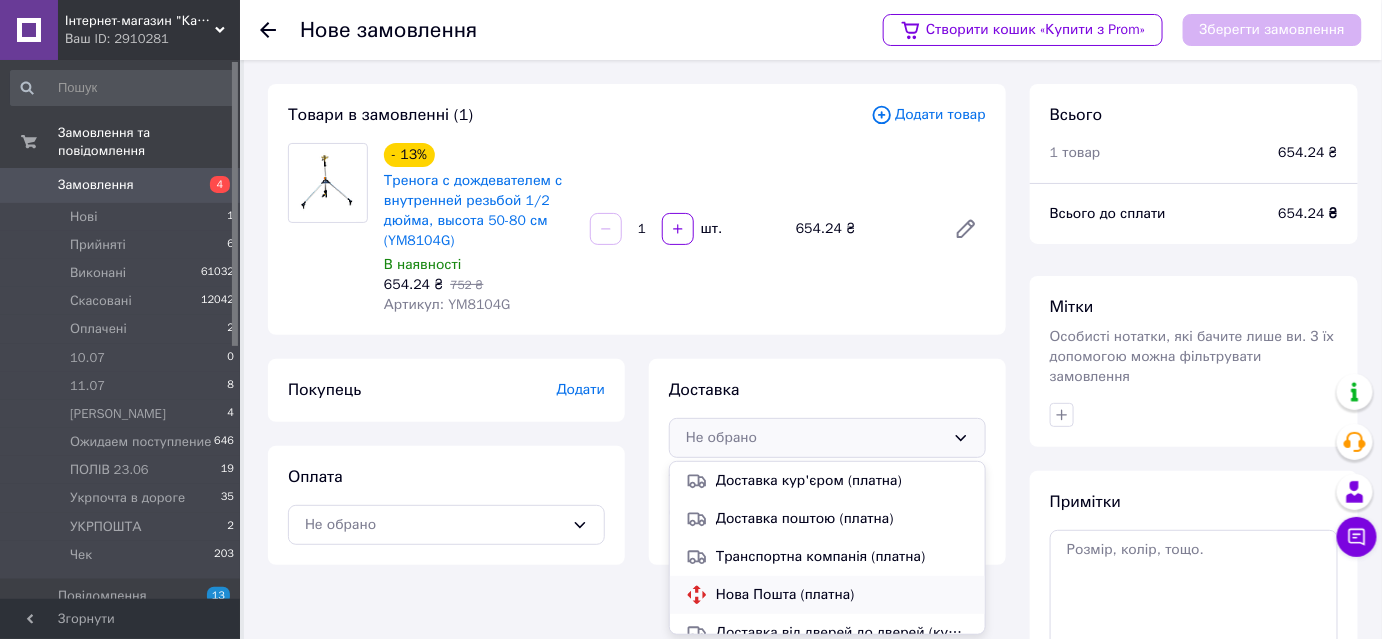 drag, startPoint x: 736, startPoint y: 595, endPoint x: 698, endPoint y: 581, distance: 40.496914 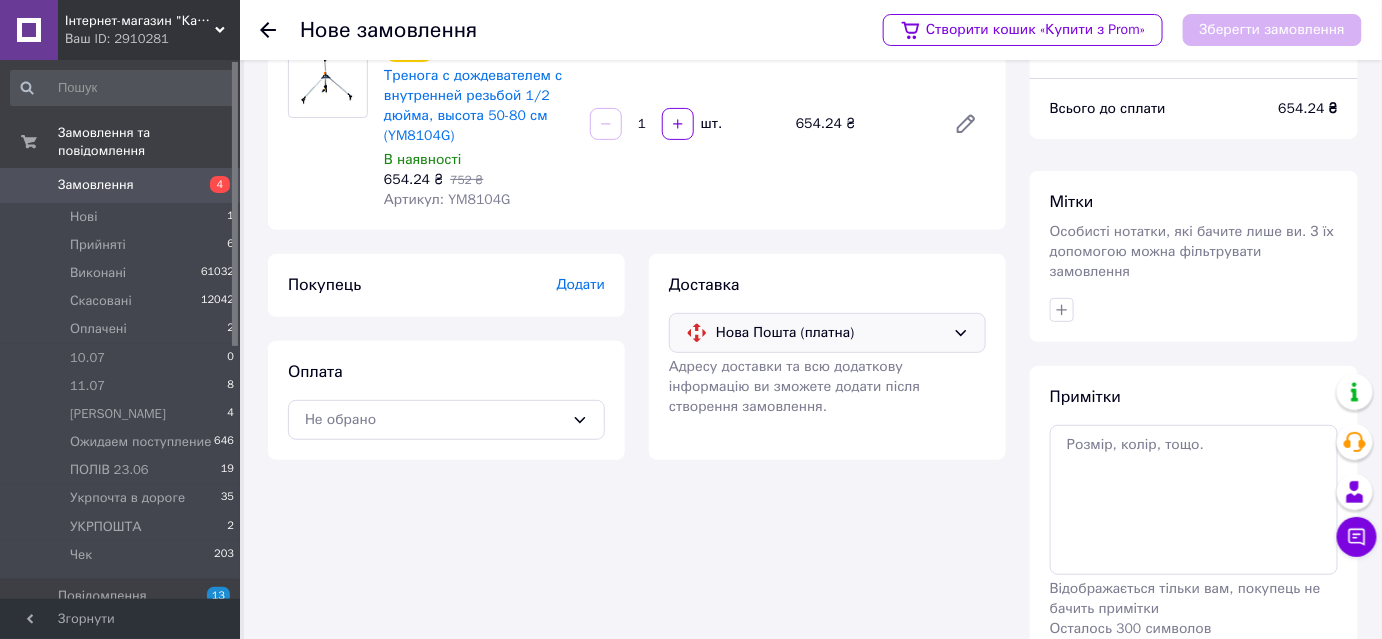 scroll, scrollTop: 181, scrollLeft: 0, axis: vertical 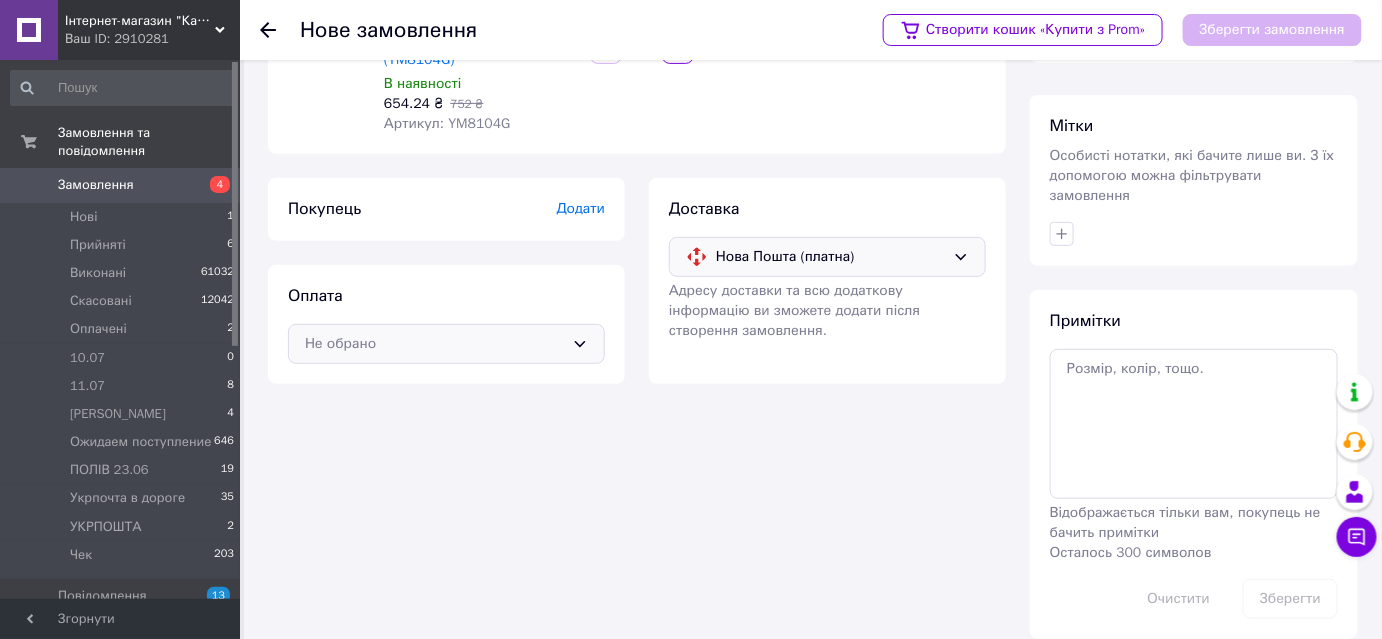 click on "Не обрано" at bounding box center (446, 344) 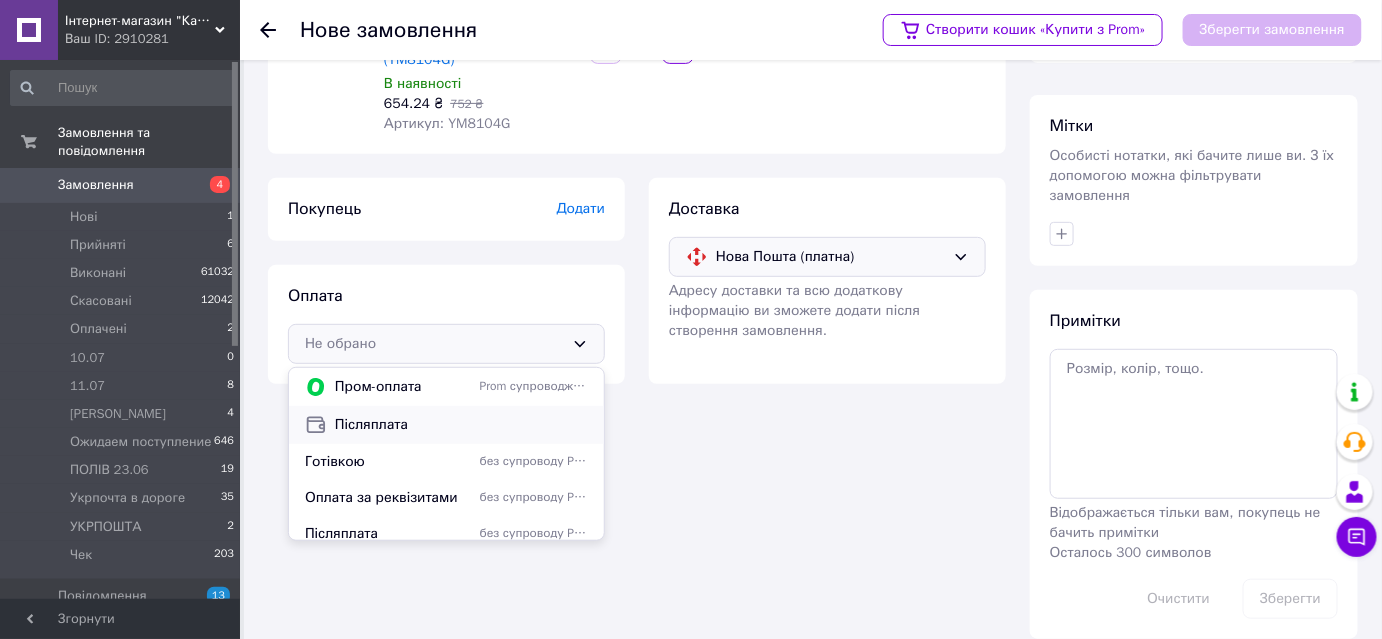 click on "Післяплата" at bounding box center (461, 425) 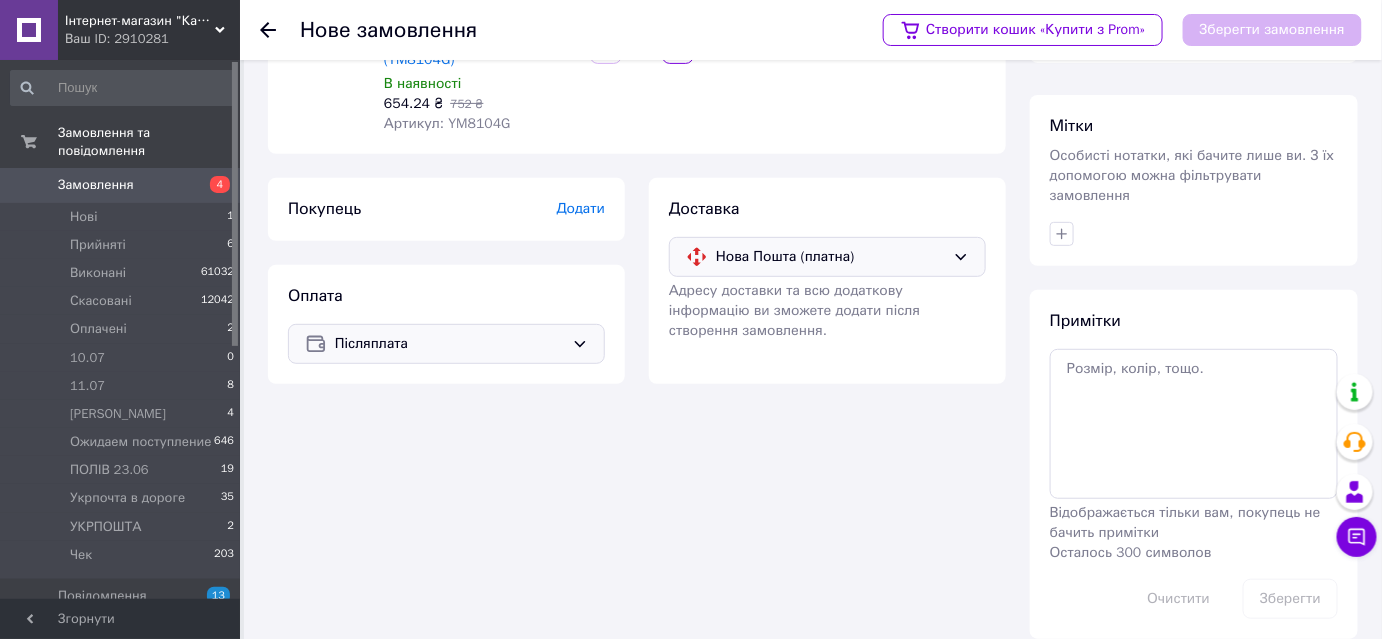 click on "Додати" at bounding box center [581, 208] 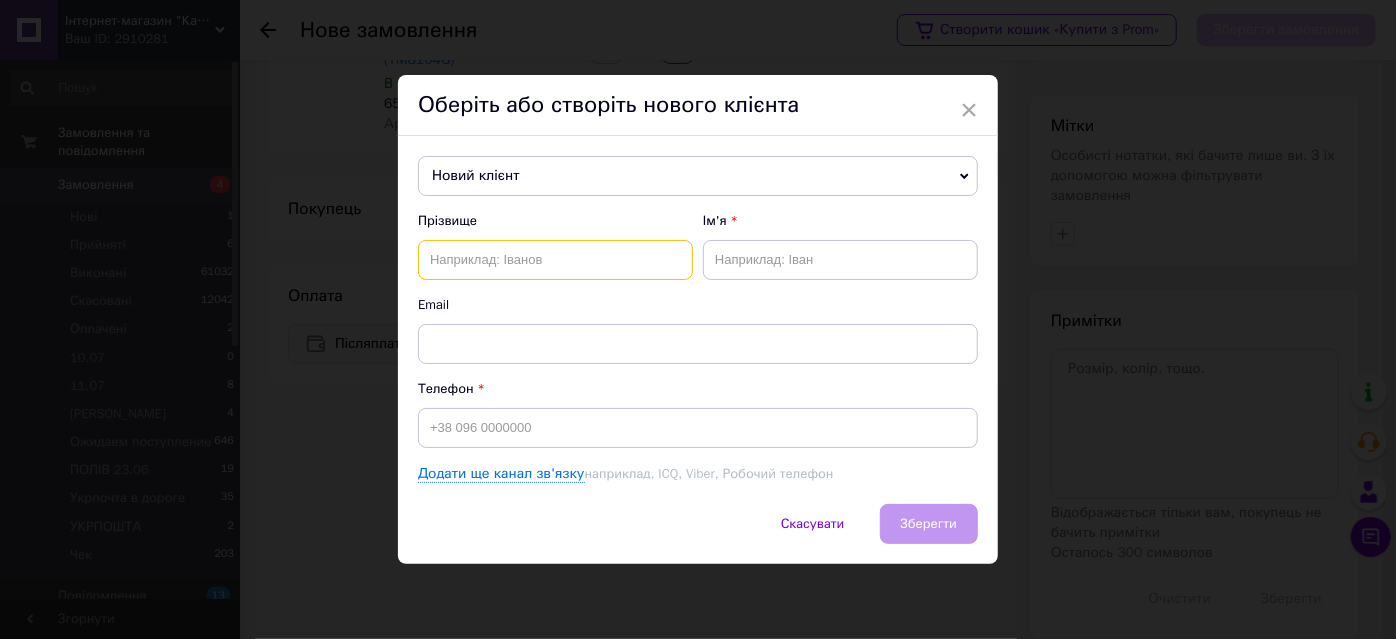 click at bounding box center (555, 260) 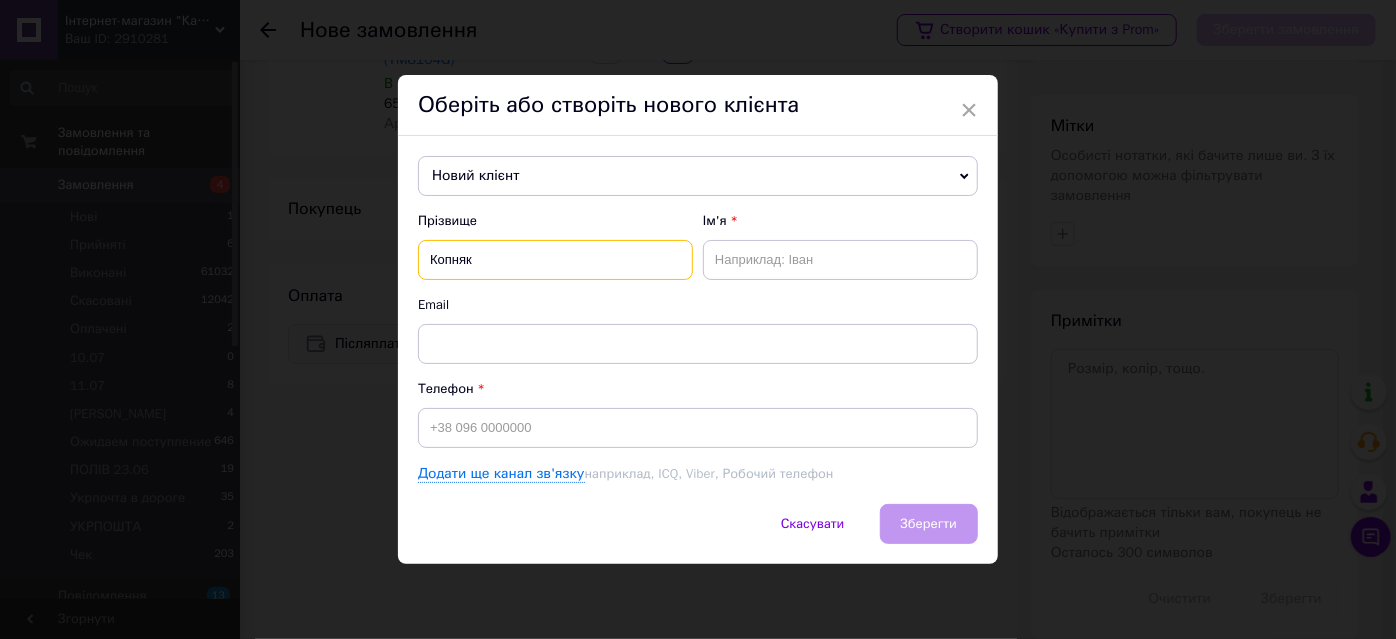 type on "Копняк" 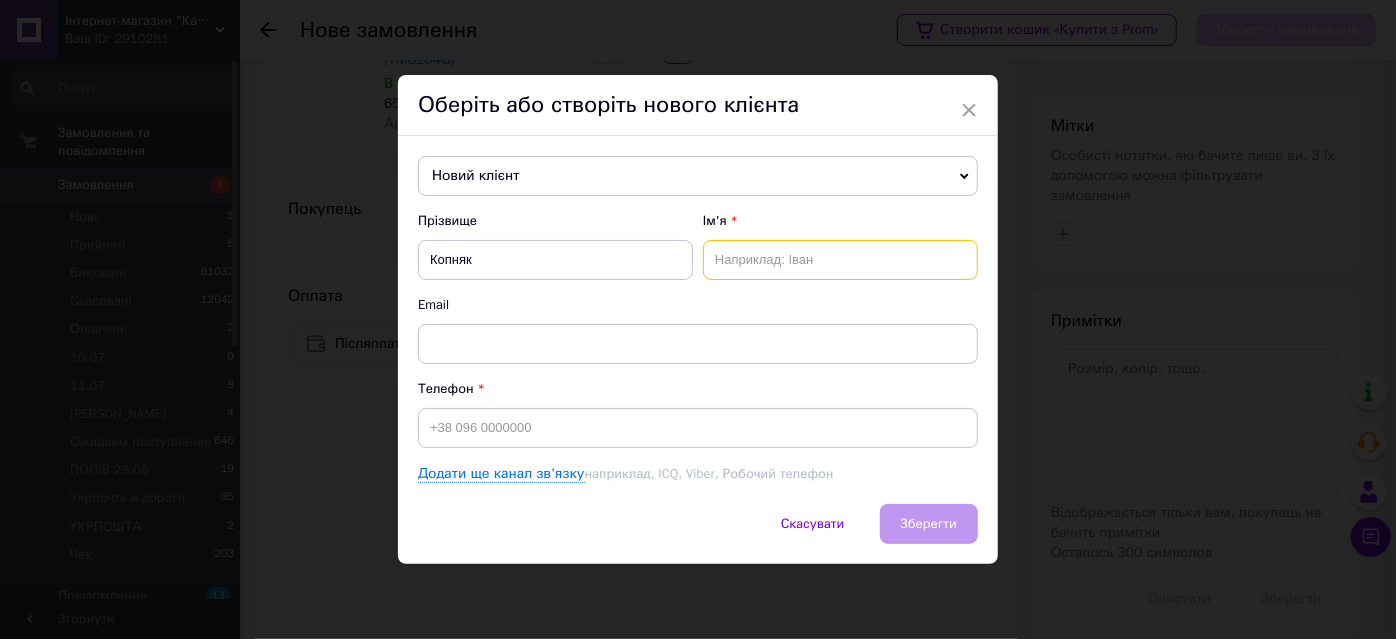 click at bounding box center [840, 260] 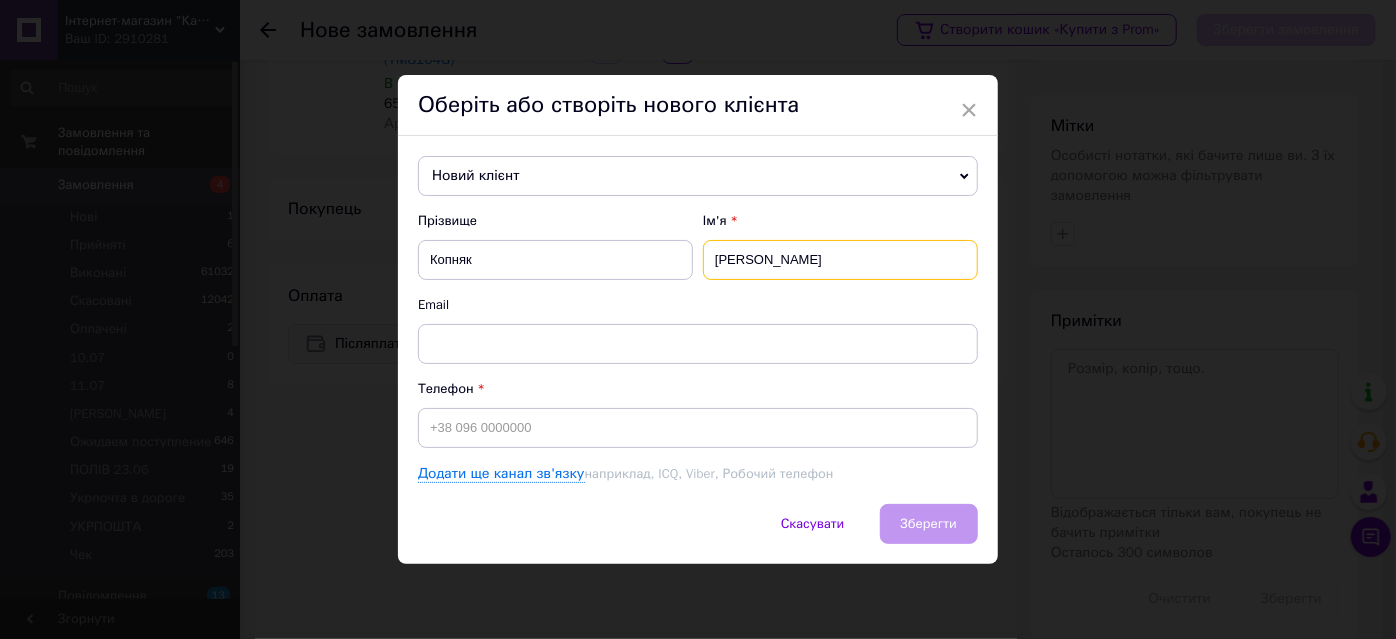 type on "Владимир" 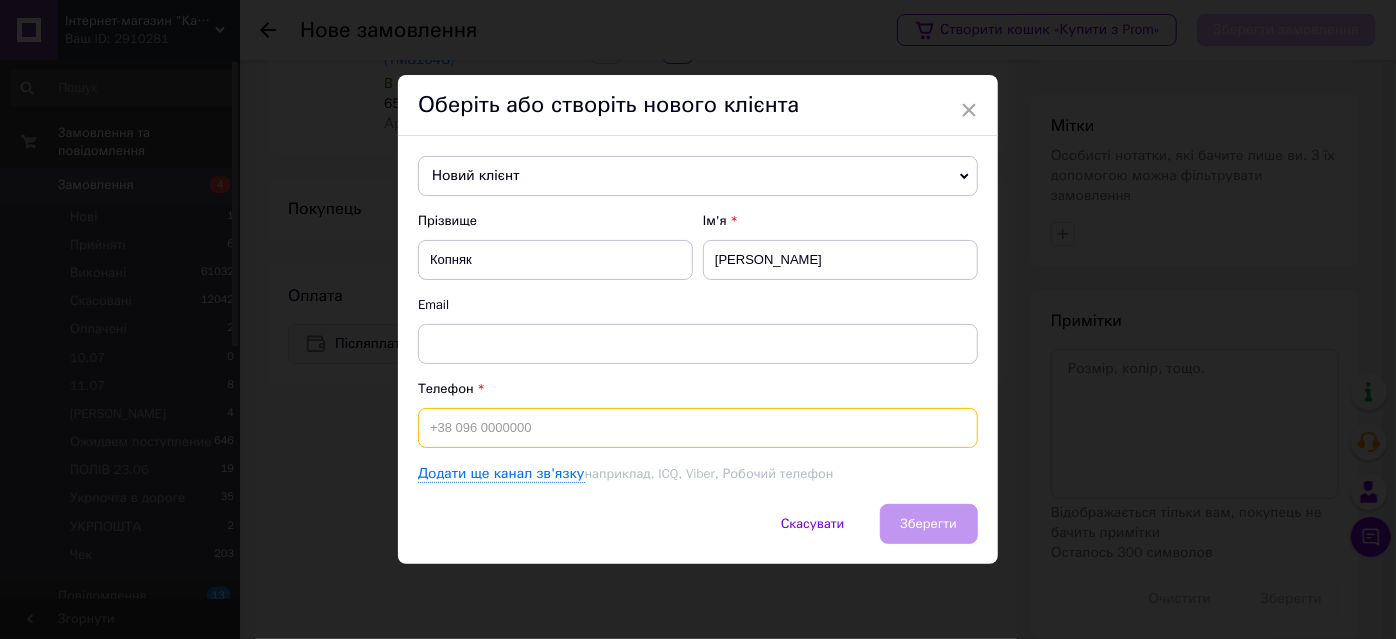 click at bounding box center [698, 428] 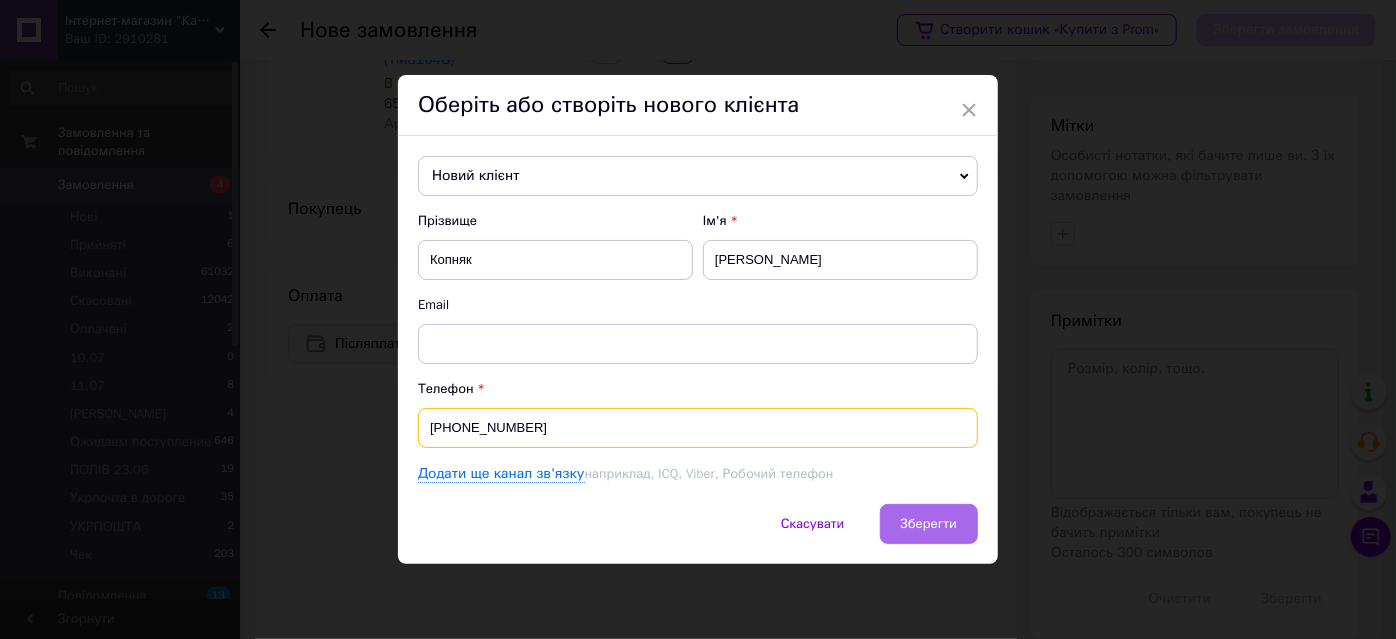 type on "+380674309399" 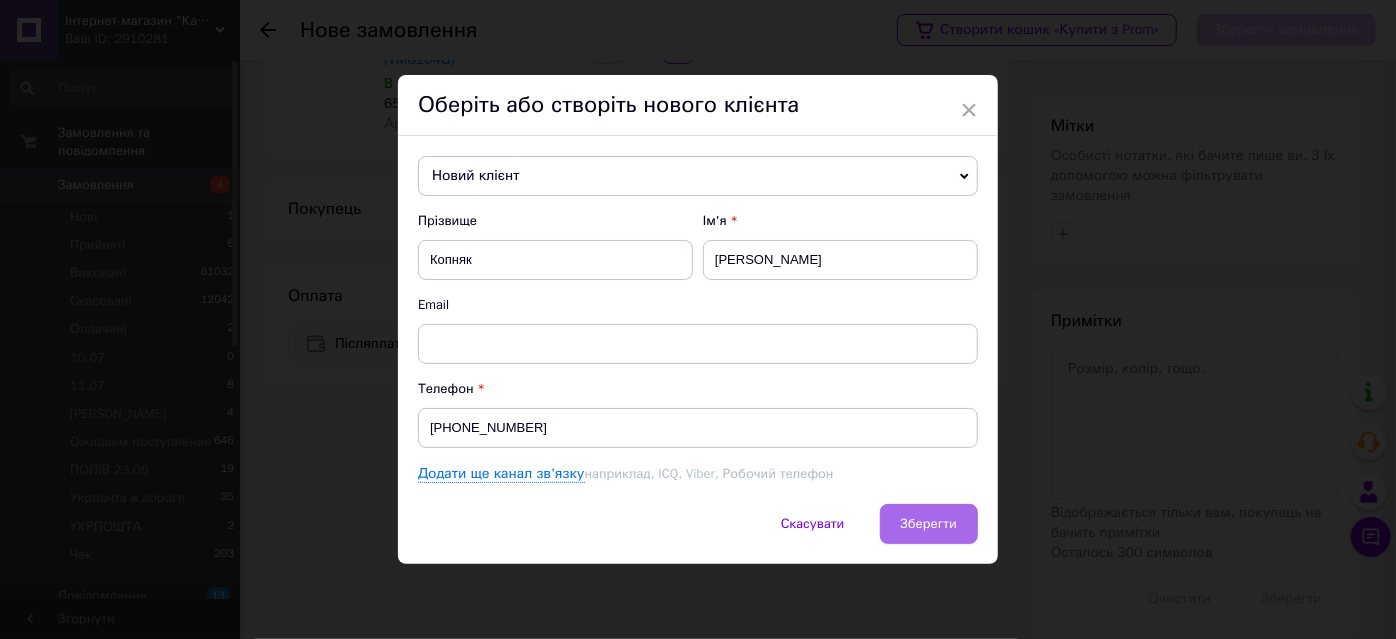 click on "Зберегти" at bounding box center [929, 524] 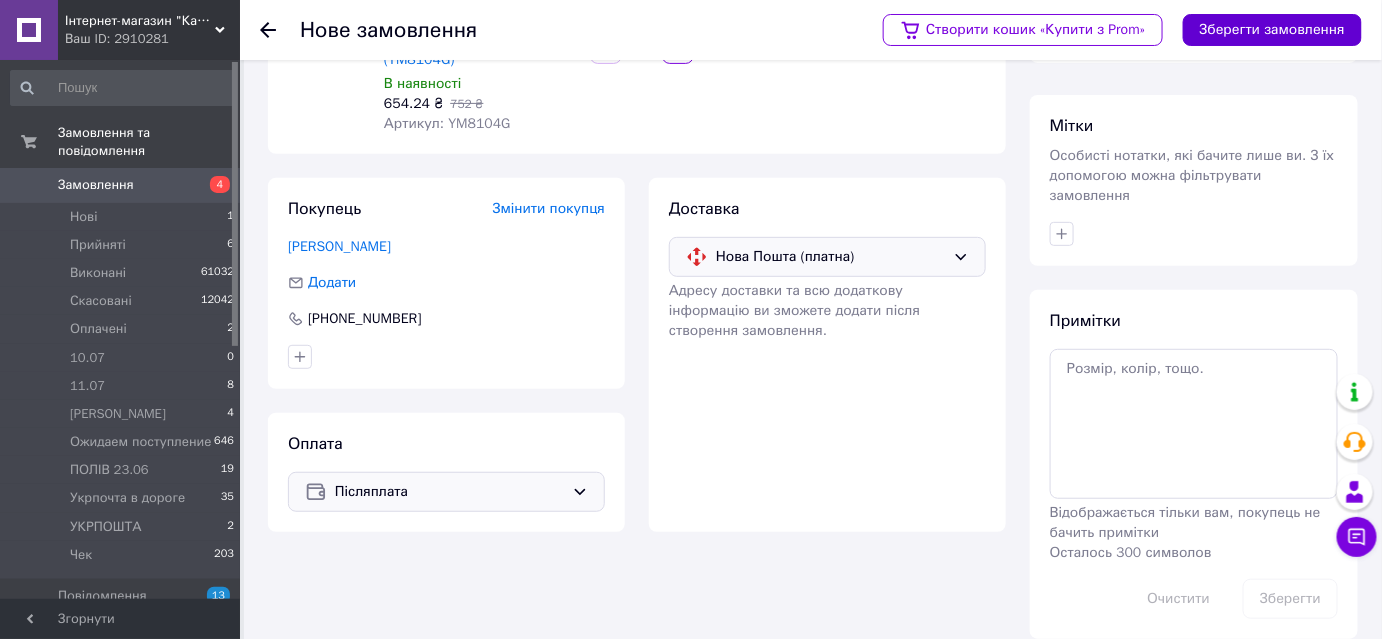click on "Зберегти замовлення" at bounding box center [1272, 30] 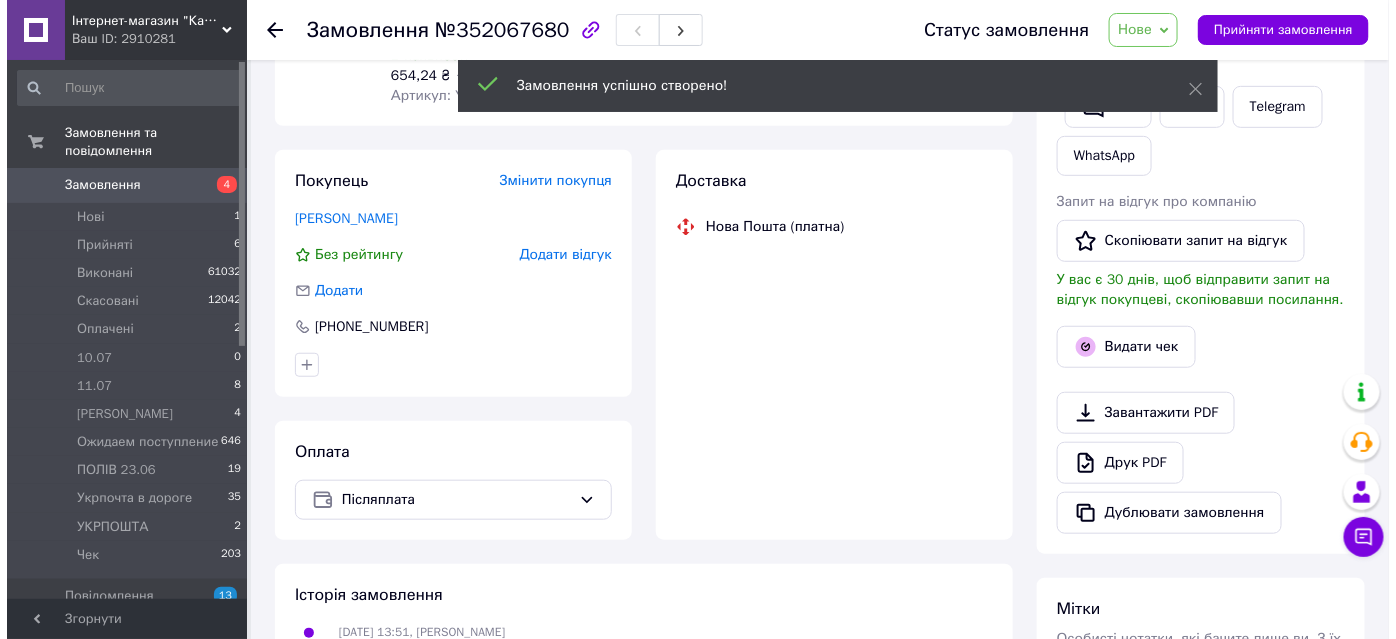 scroll, scrollTop: 339, scrollLeft: 0, axis: vertical 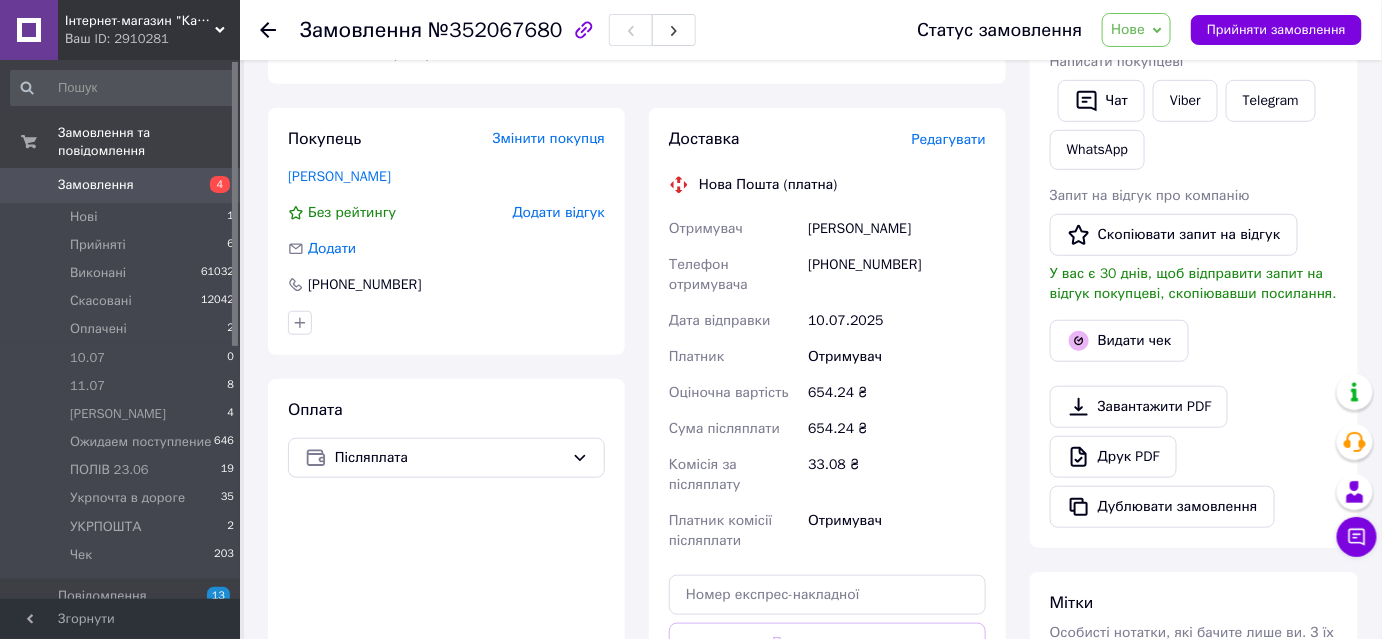 click on "Редагувати" at bounding box center [949, 139] 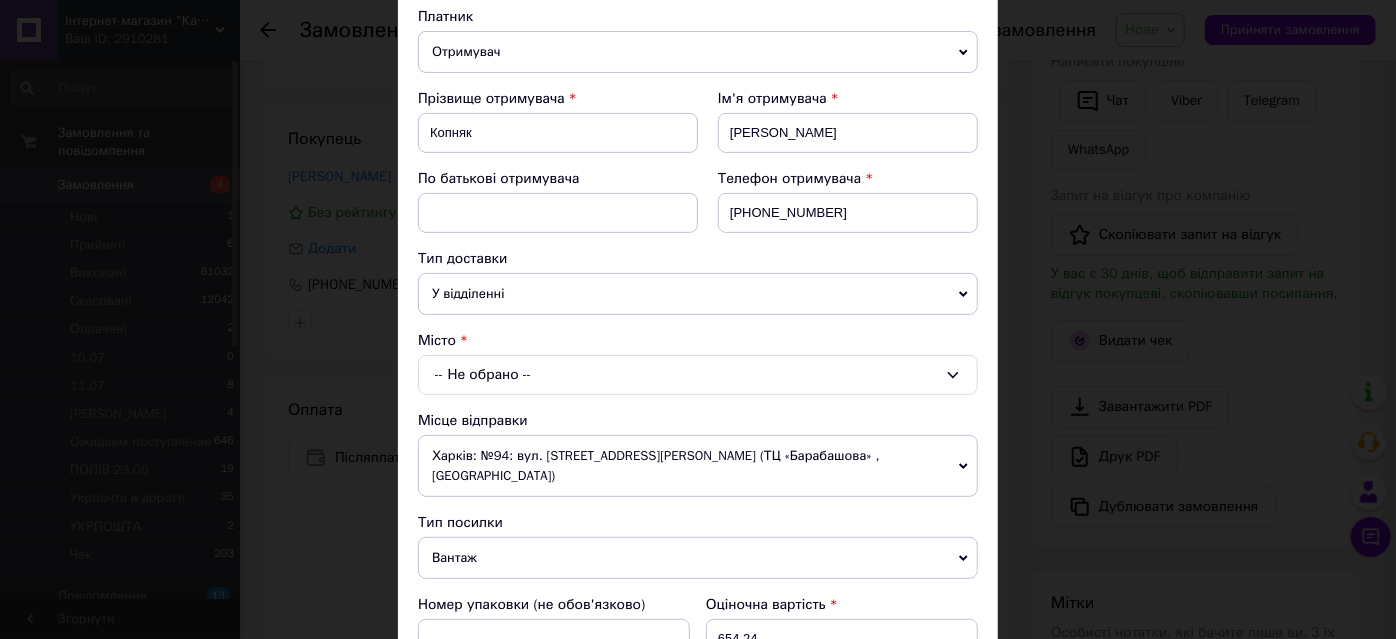 scroll, scrollTop: 272, scrollLeft: 0, axis: vertical 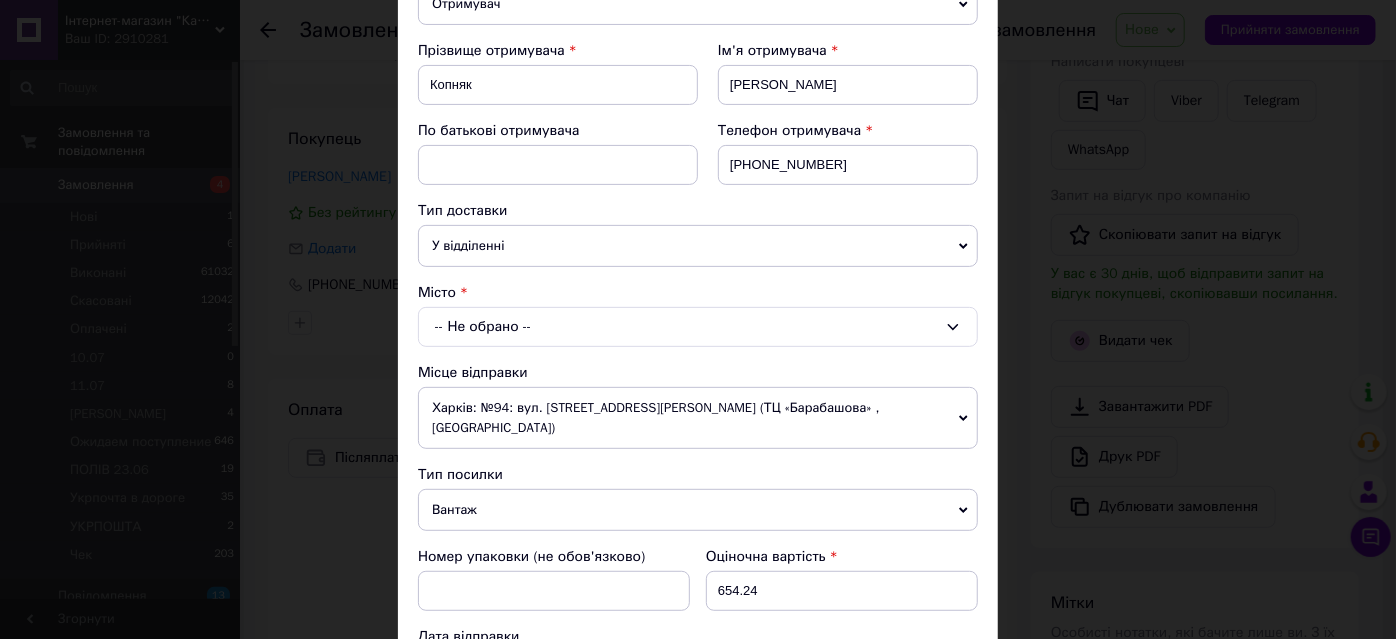click on "-- Не обрано --" at bounding box center [698, 327] 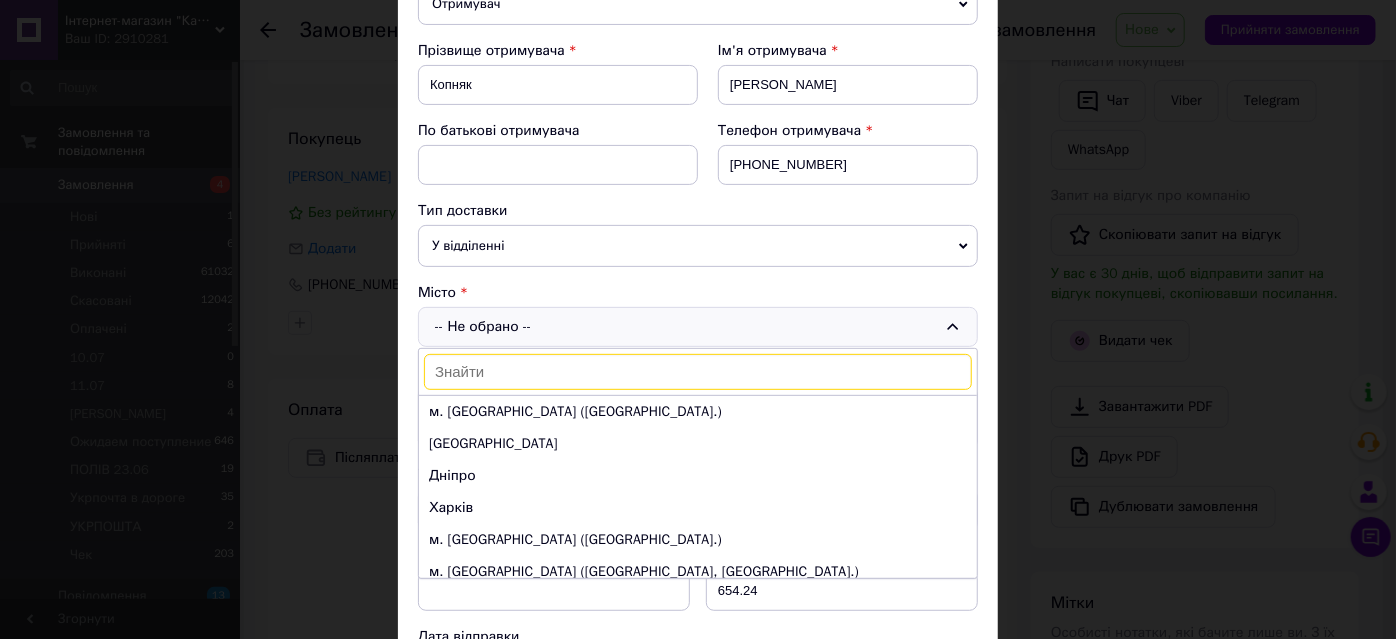 click at bounding box center (698, 372) 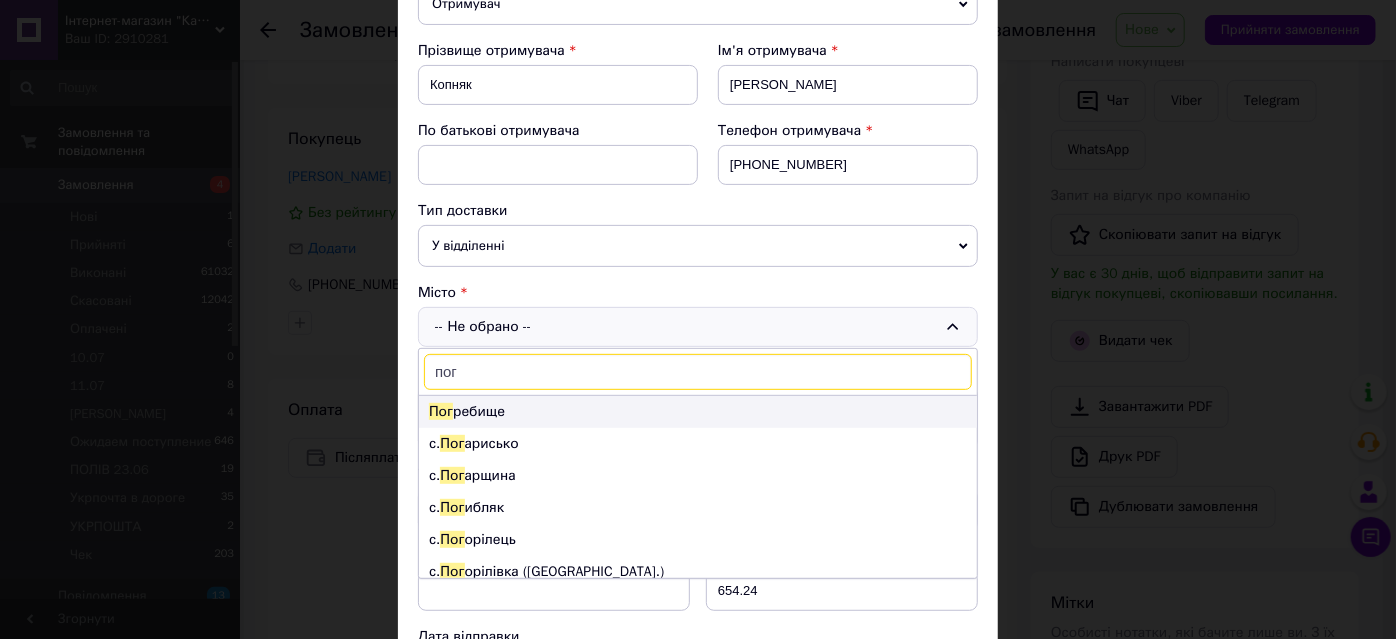 type on "пог" 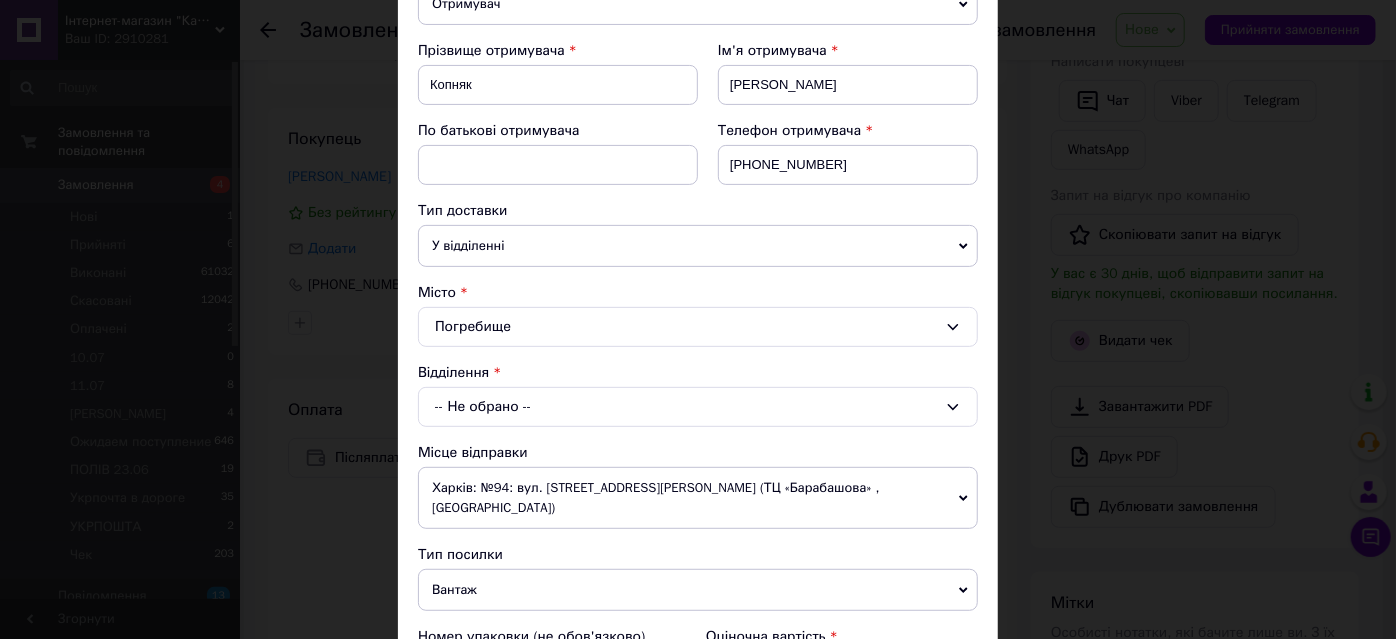 click on "-- Не обрано --" at bounding box center (698, 407) 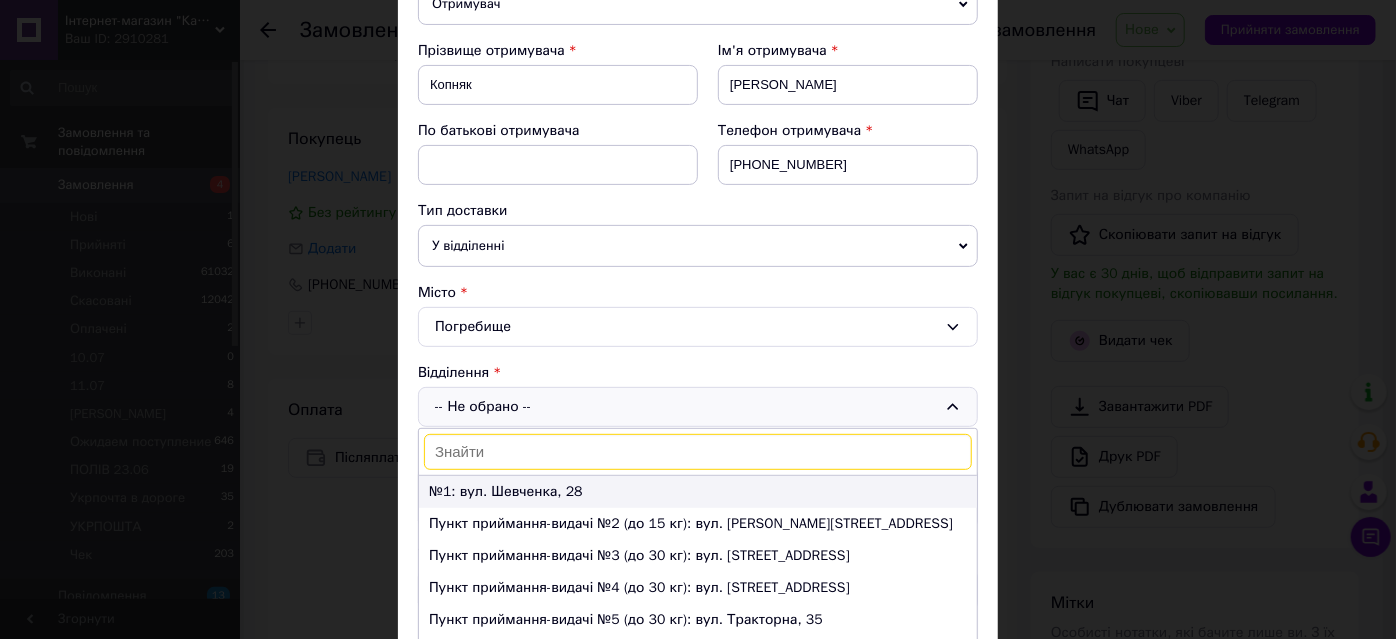 click on "№1: вул. Шевченка, 28" at bounding box center (698, 492) 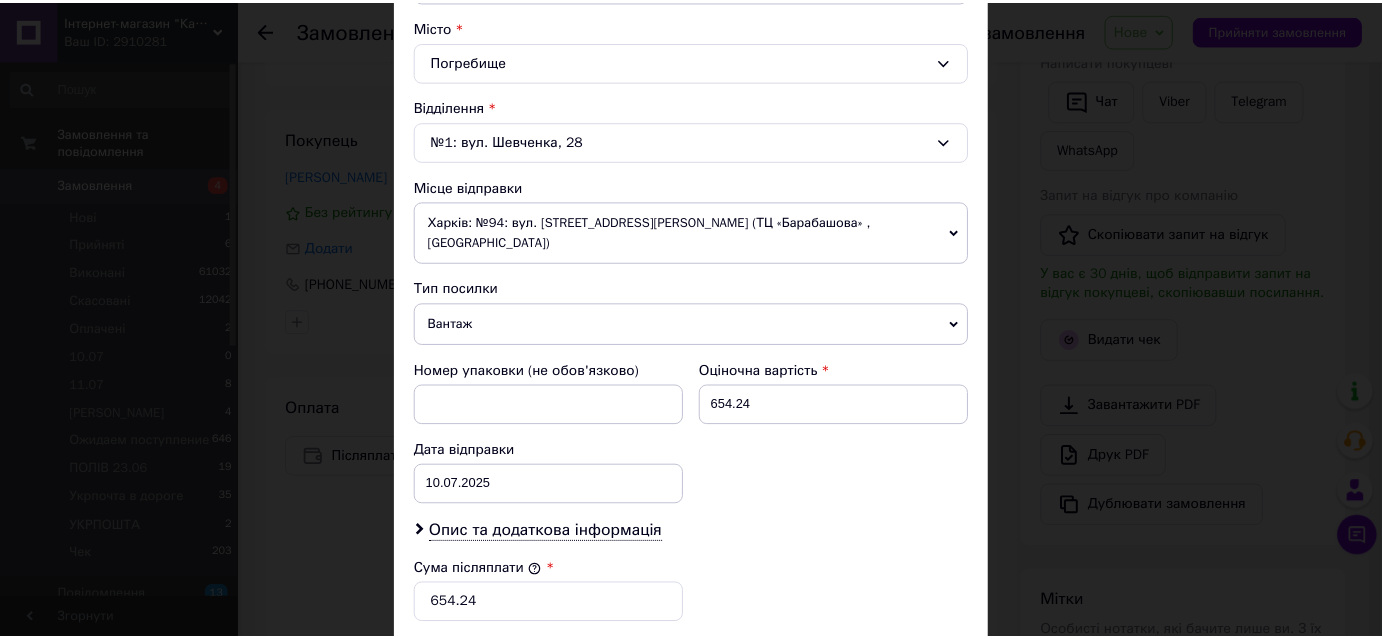 scroll, scrollTop: 818, scrollLeft: 0, axis: vertical 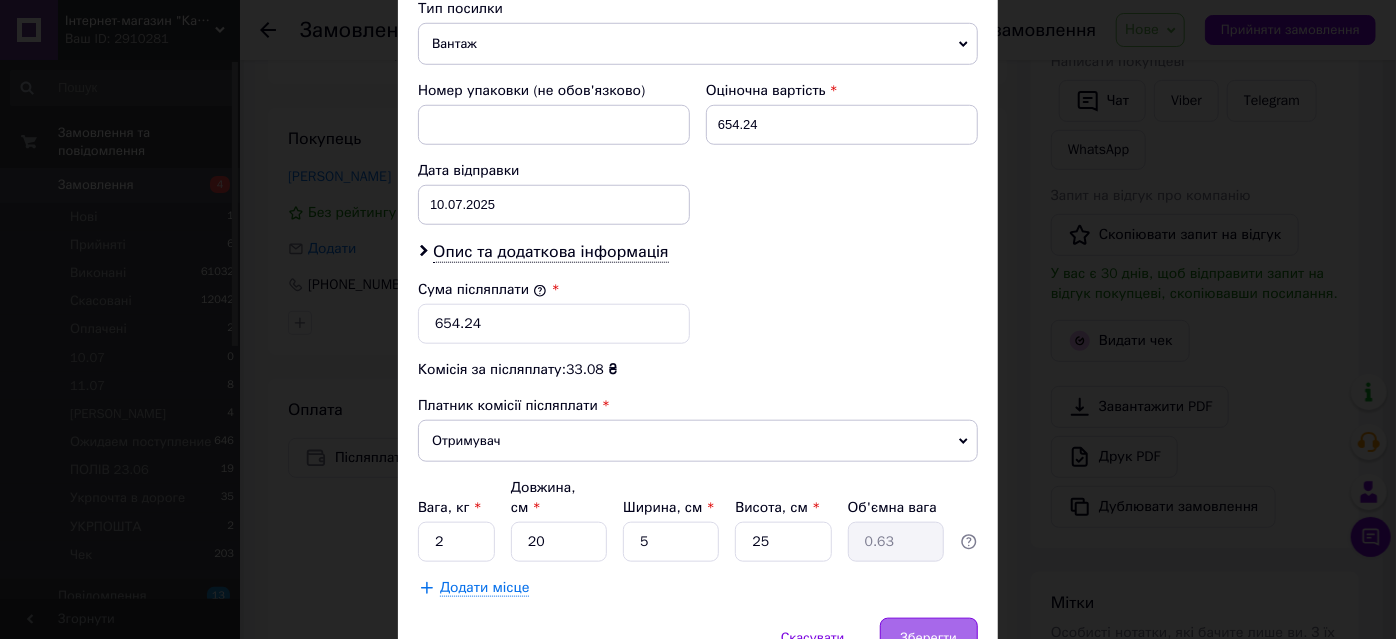 click on "Зберегти" at bounding box center (929, 638) 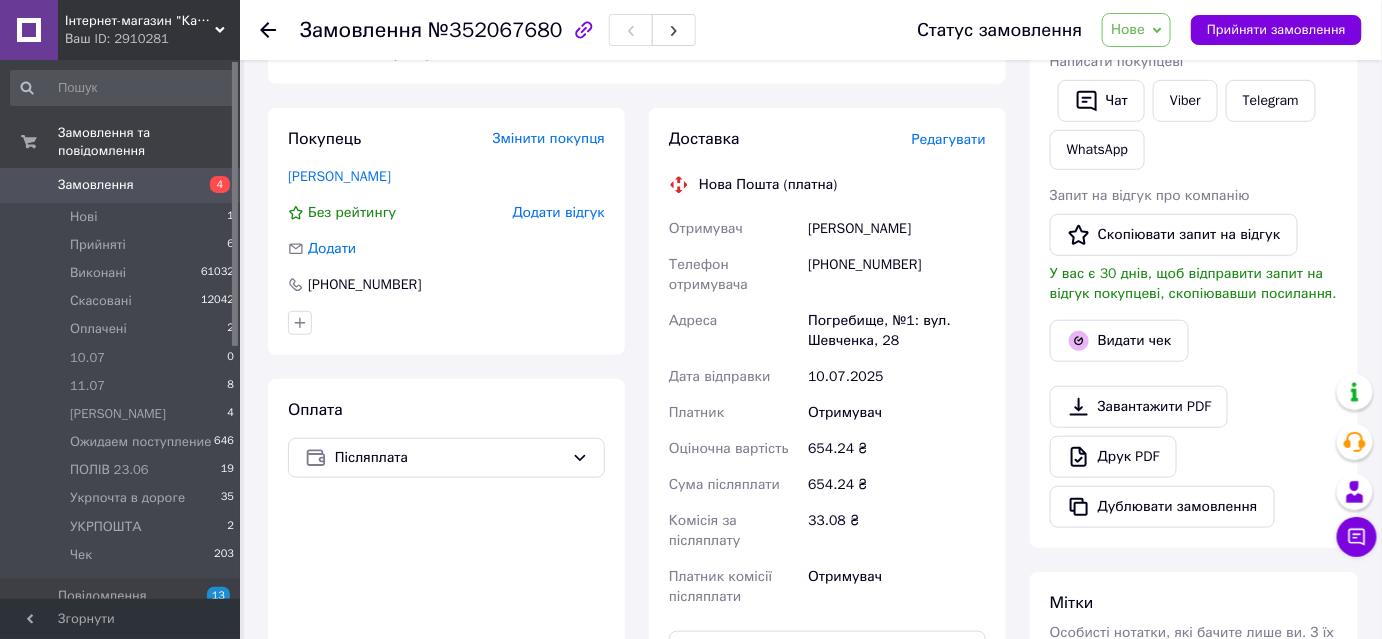 click on "Нове" at bounding box center (1128, 29) 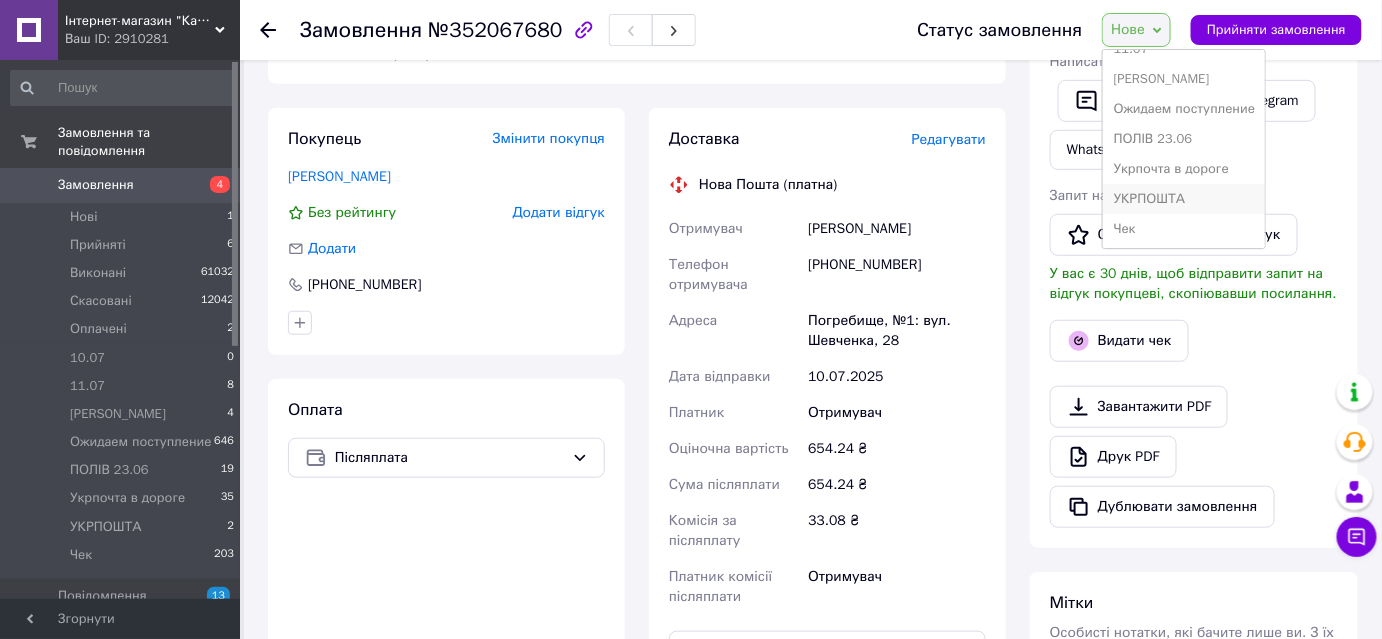 scroll, scrollTop: 0, scrollLeft: 0, axis: both 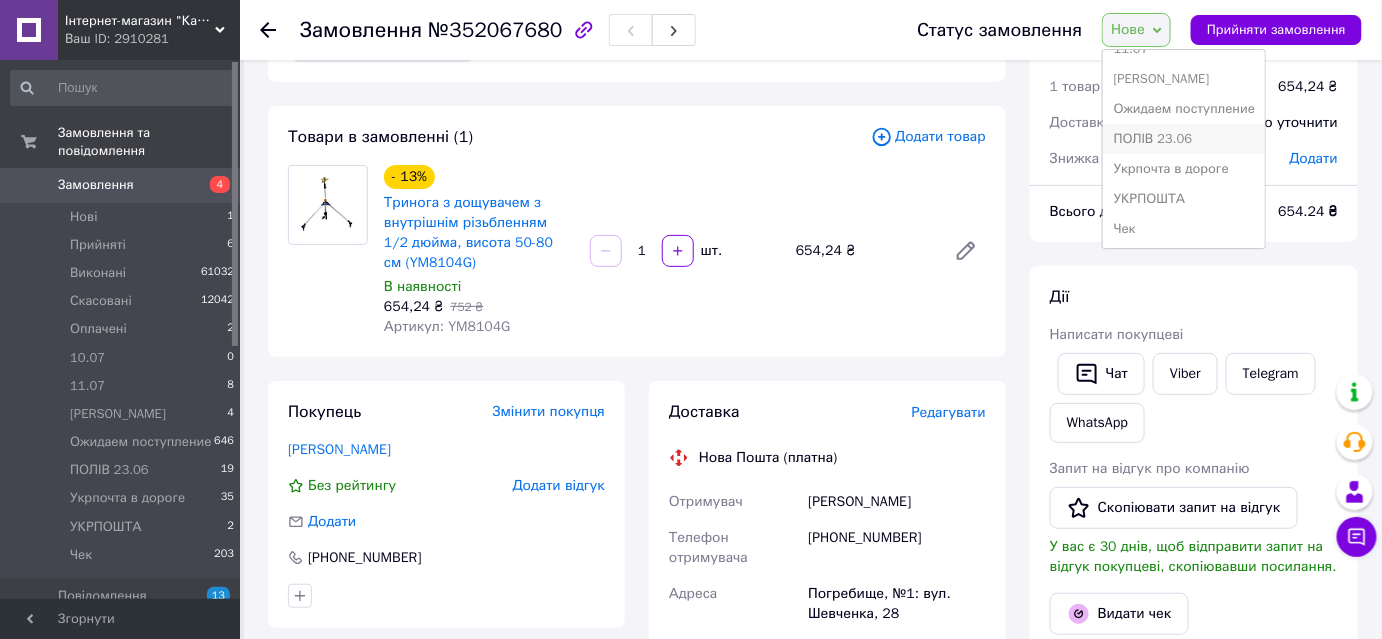 click on "ПОЛІВ 23.06" at bounding box center [1184, 139] 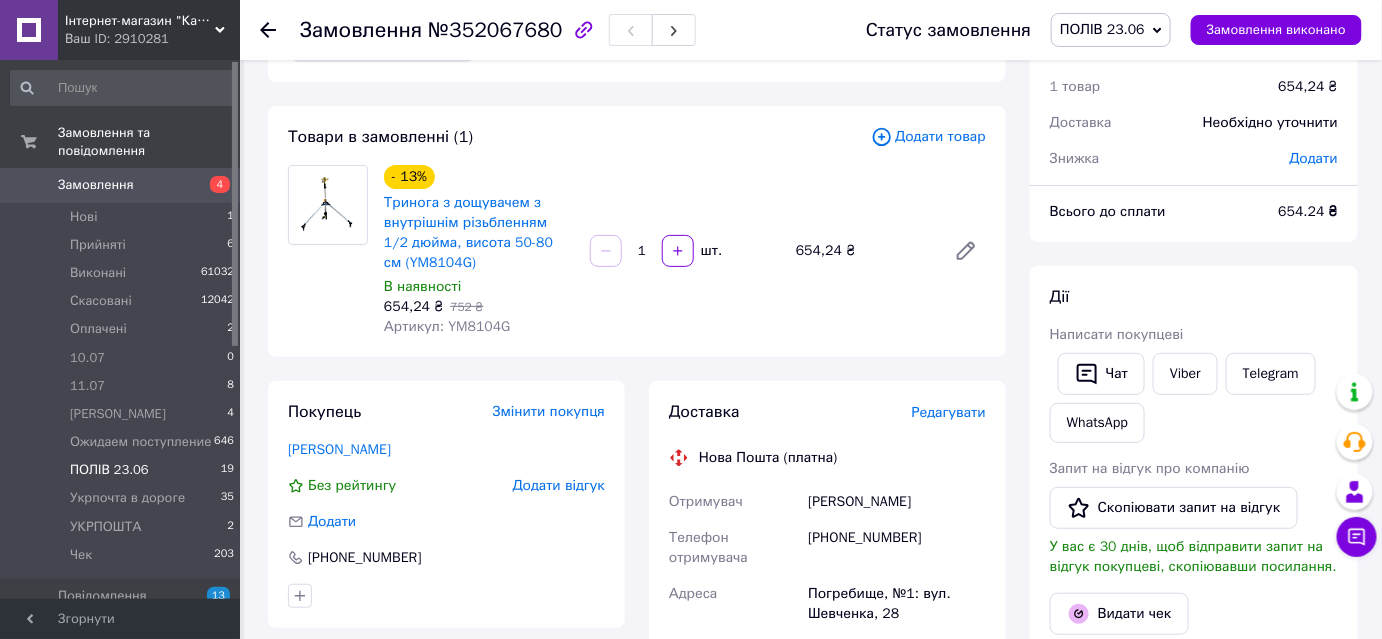 click on "ПОЛІВ 23.06" at bounding box center [109, 470] 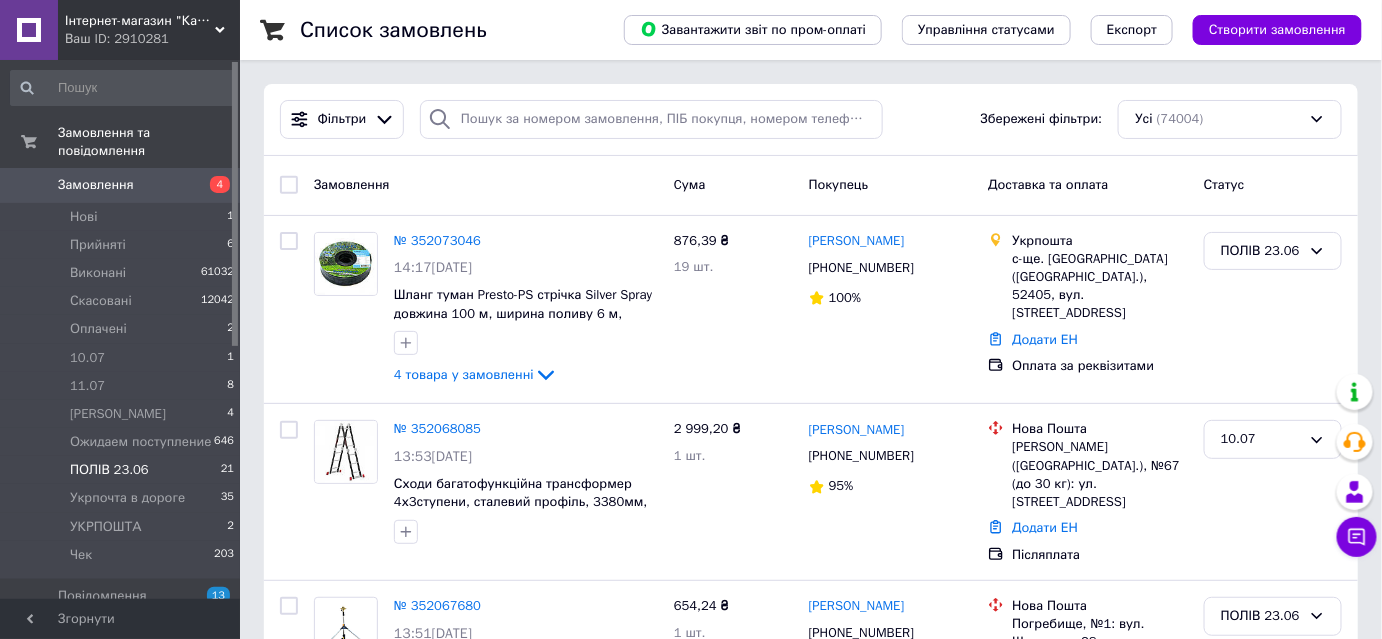 click on "ПОЛІВ 23.06" at bounding box center [109, 470] 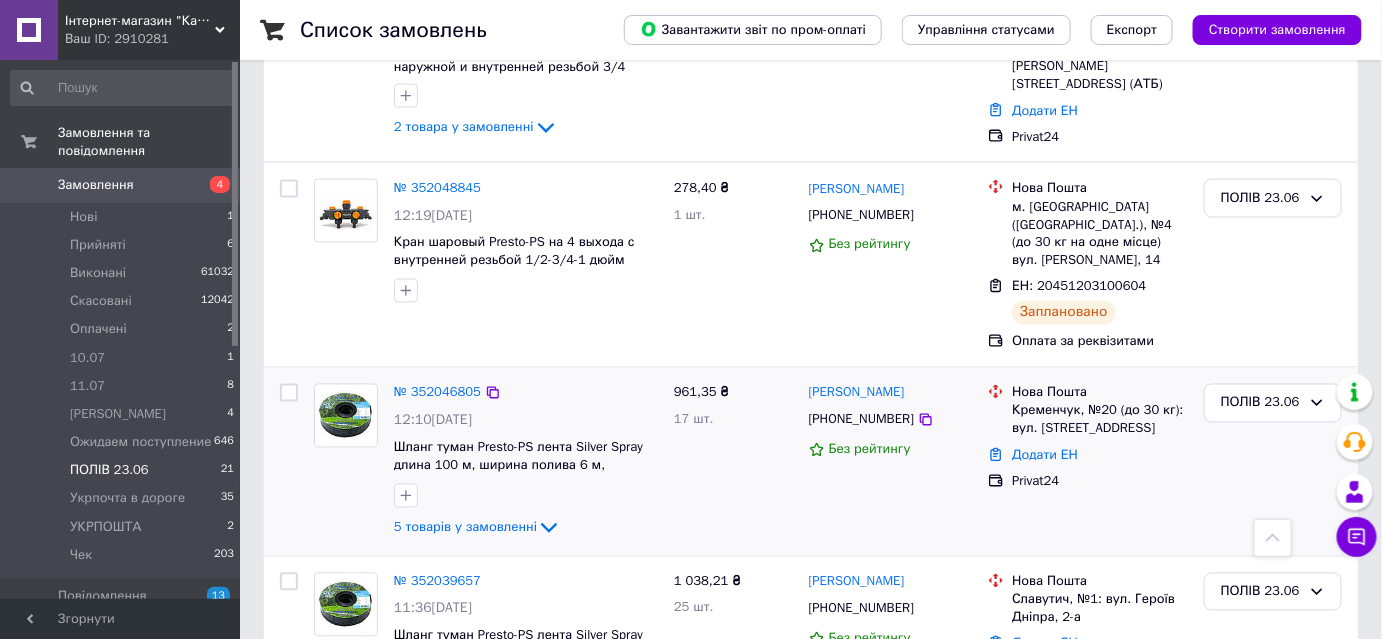 scroll, scrollTop: 909, scrollLeft: 0, axis: vertical 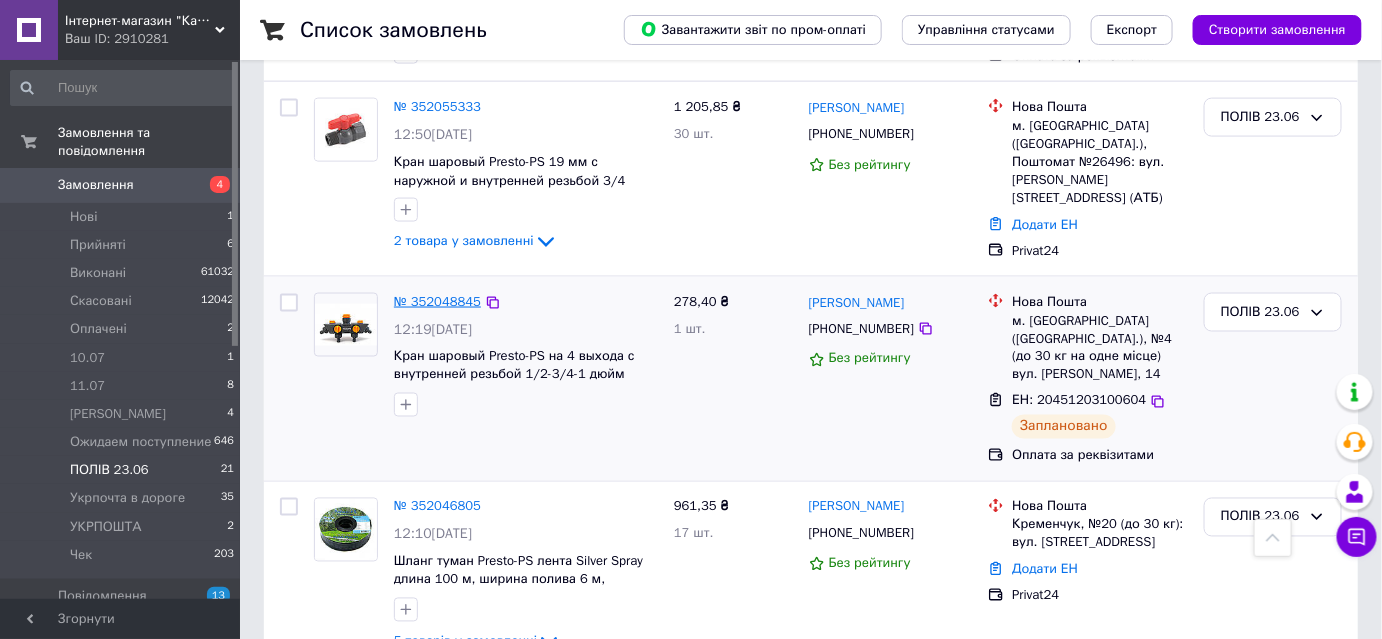 click on "№ 352048845" at bounding box center (437, 301) 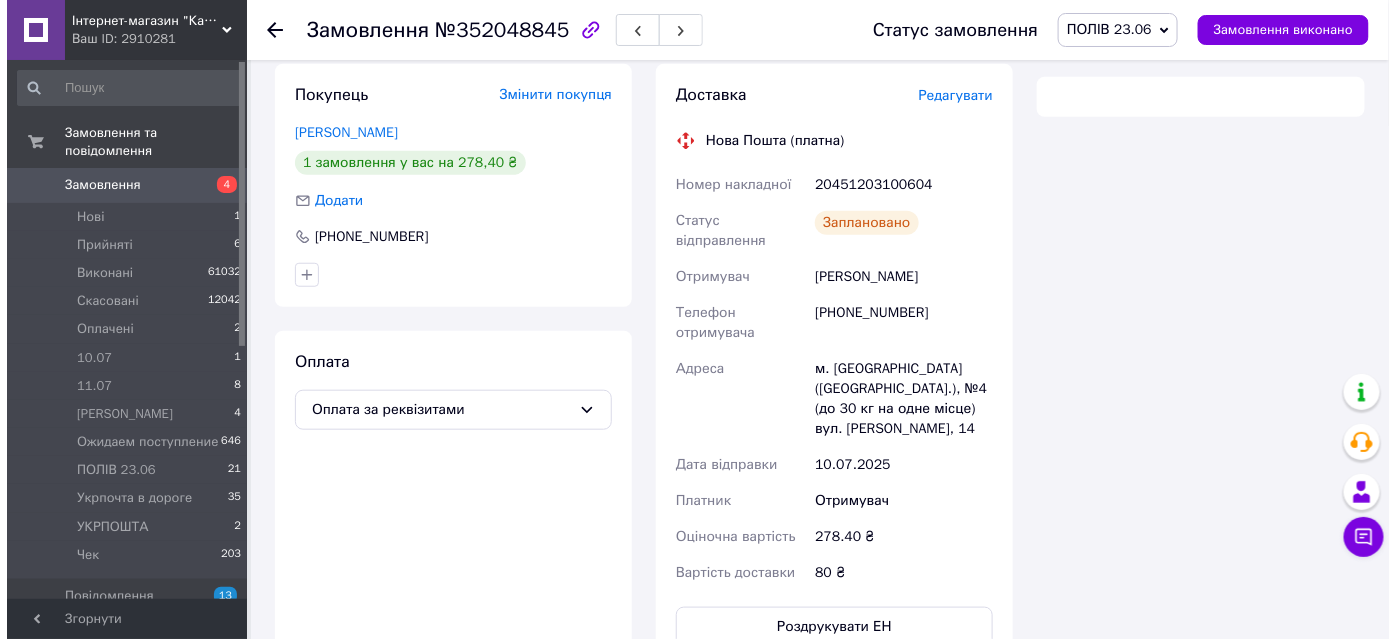 scroll, scrollTop: 134, scrollLeft: 0, axis: vertical 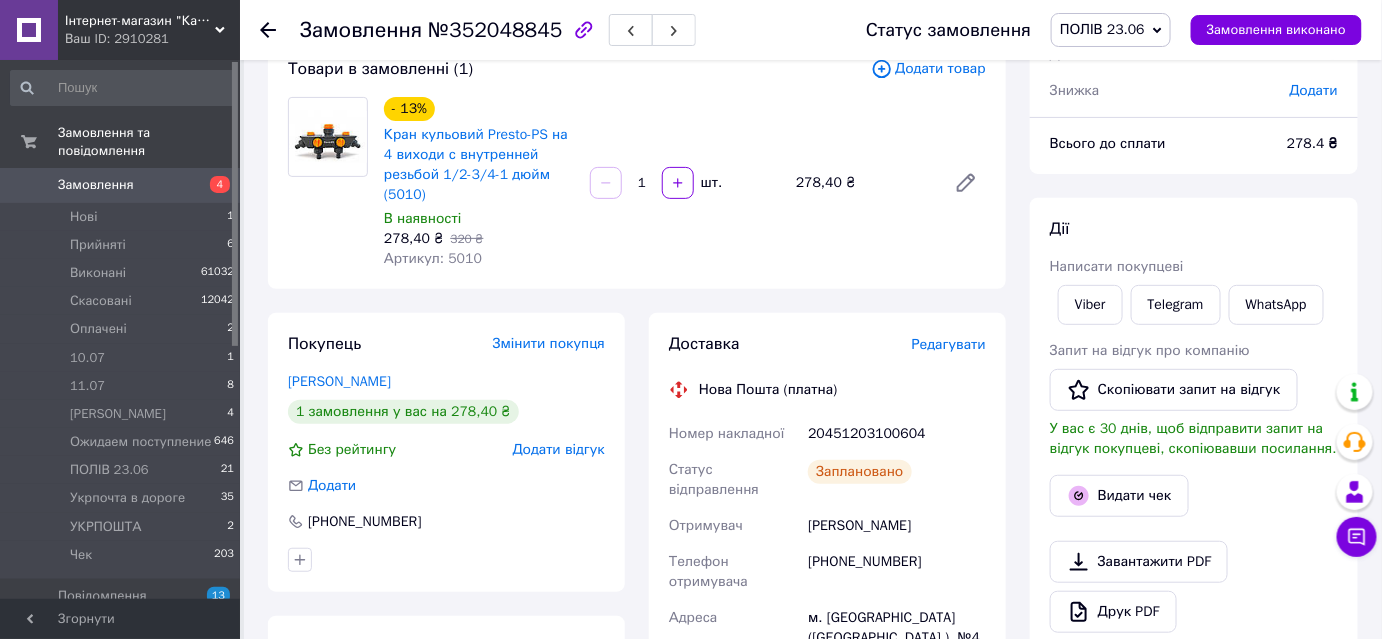 click on "Редагувати" at bounding box center (949, 344) 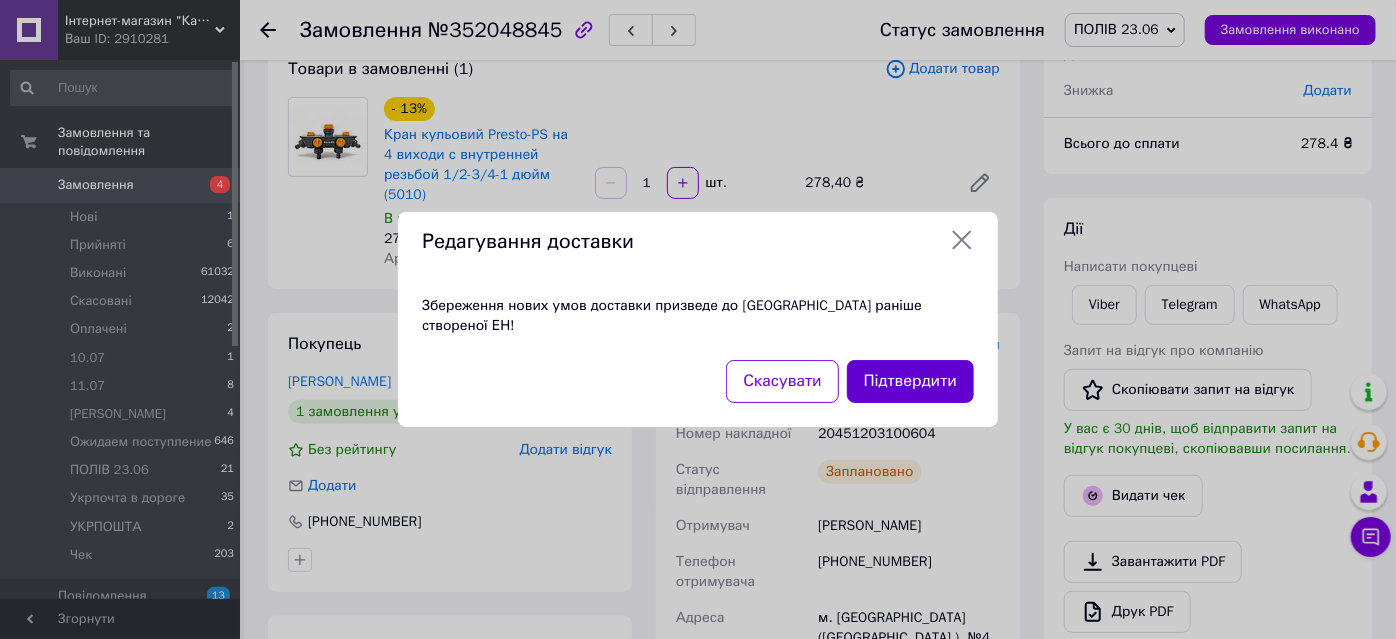 click on "Підтвердити" at bounding box center (910, 381) 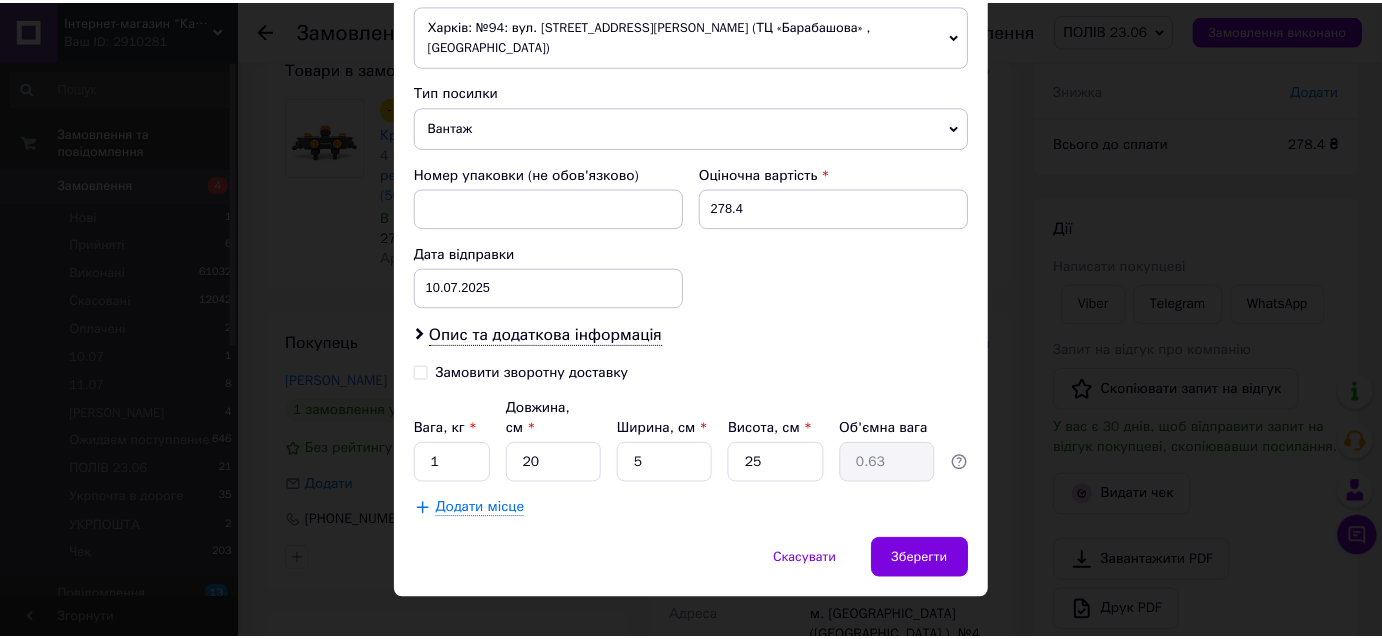 scroll, scrollTop: 737, scrollLeft: 0, axis: vertical 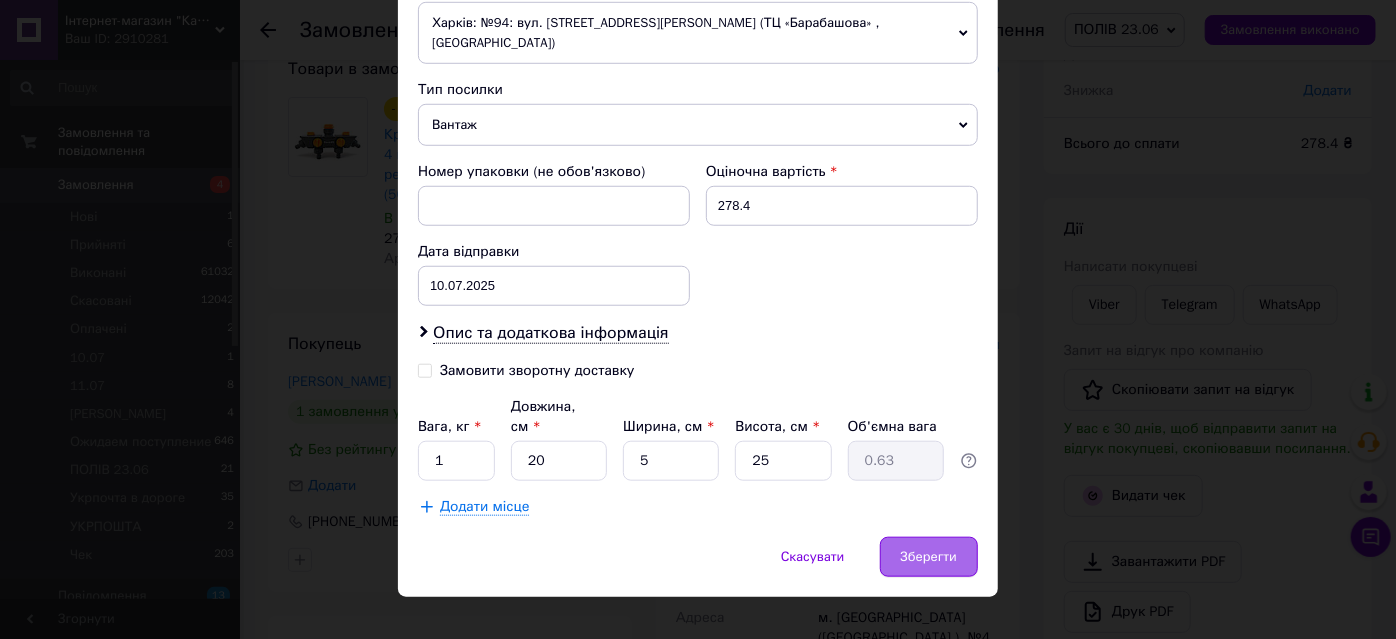 click on "Зберегти" at bounding box center [929, 557] 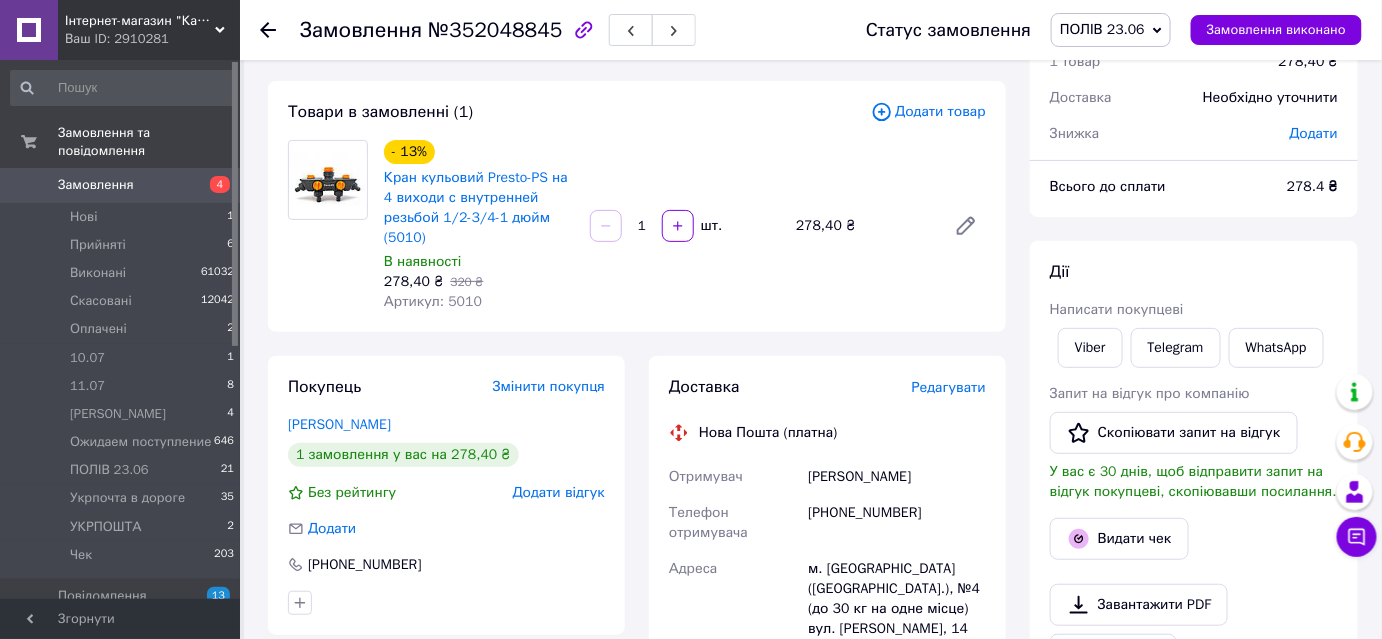 scroll, scrollTop: 0, scrollLeft: 0, axis: both 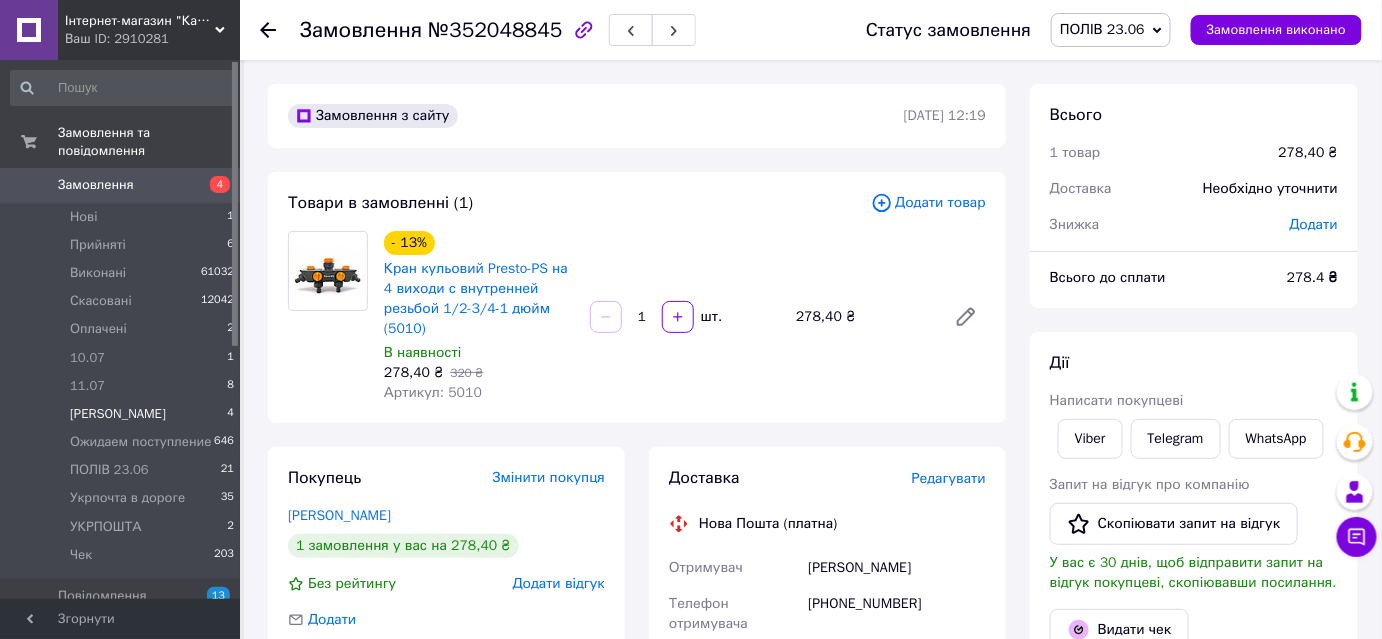 click on "[PERSON_NAME]" at bounding box center (118, 414) 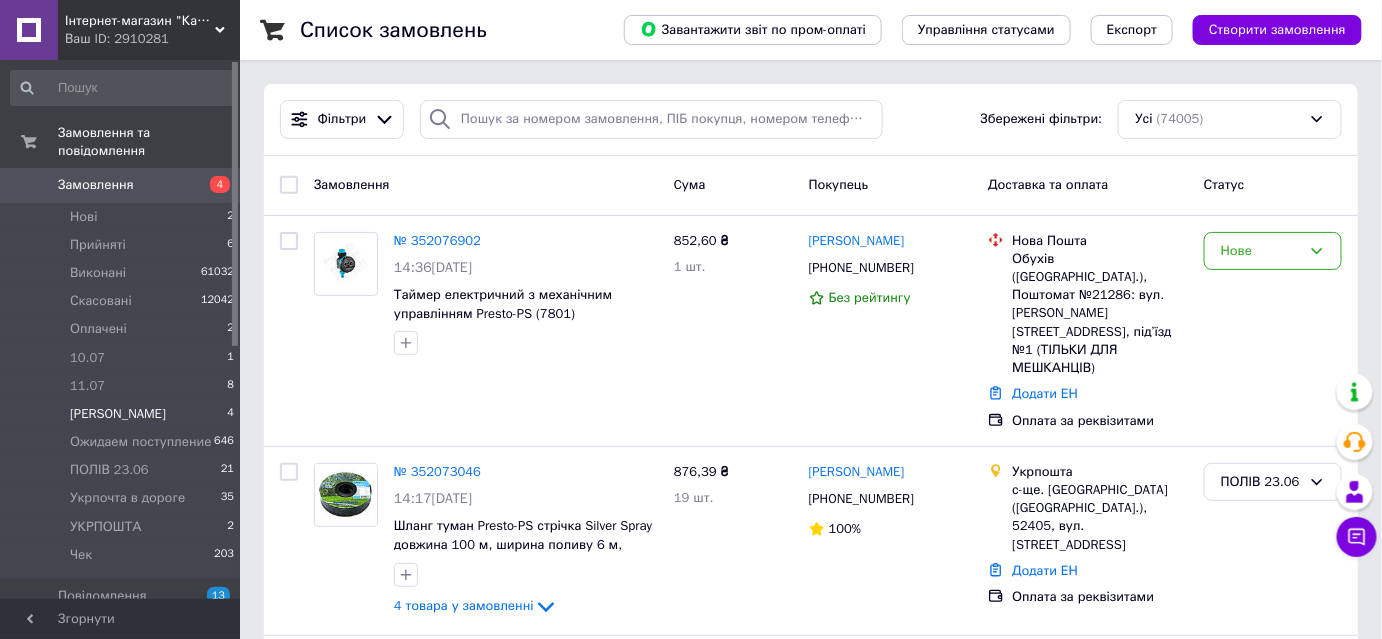 click on "[PERSON_NAME]" at bounding box center [118, 414] 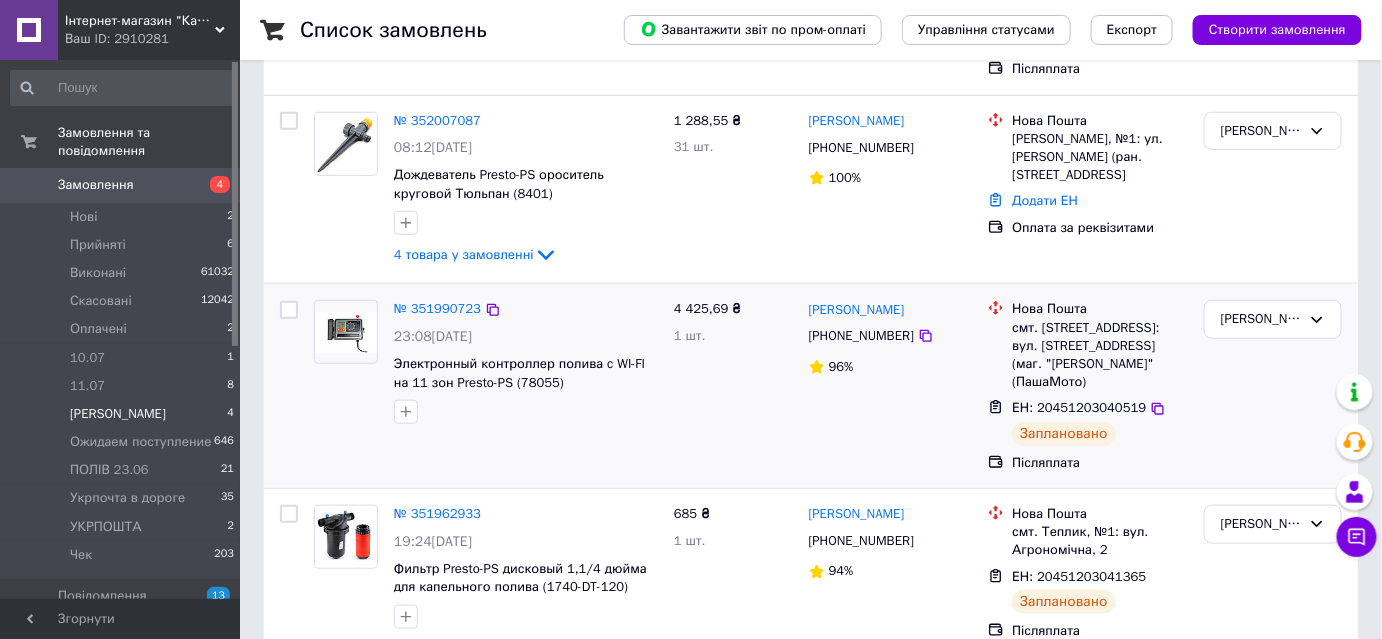 scroll, scrollTop: 380, scrollLeft: 0, axis: vertical 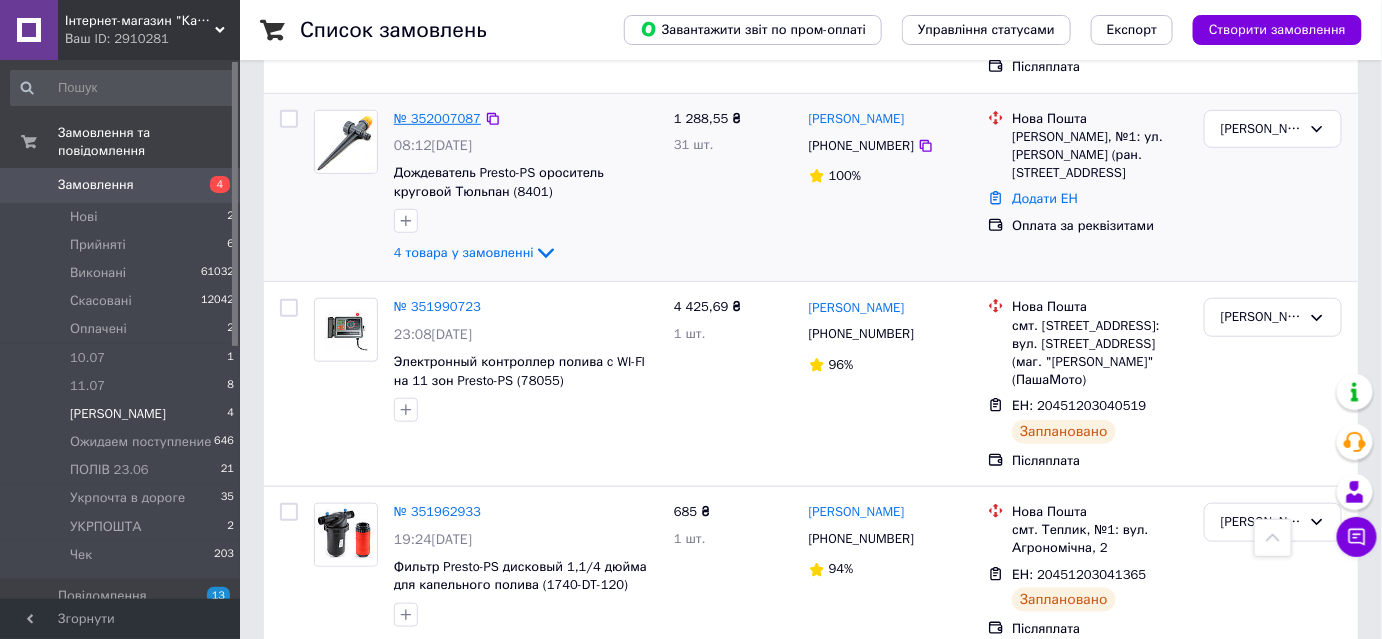 click on "№ 352007087" at bounding box center (437, 118) 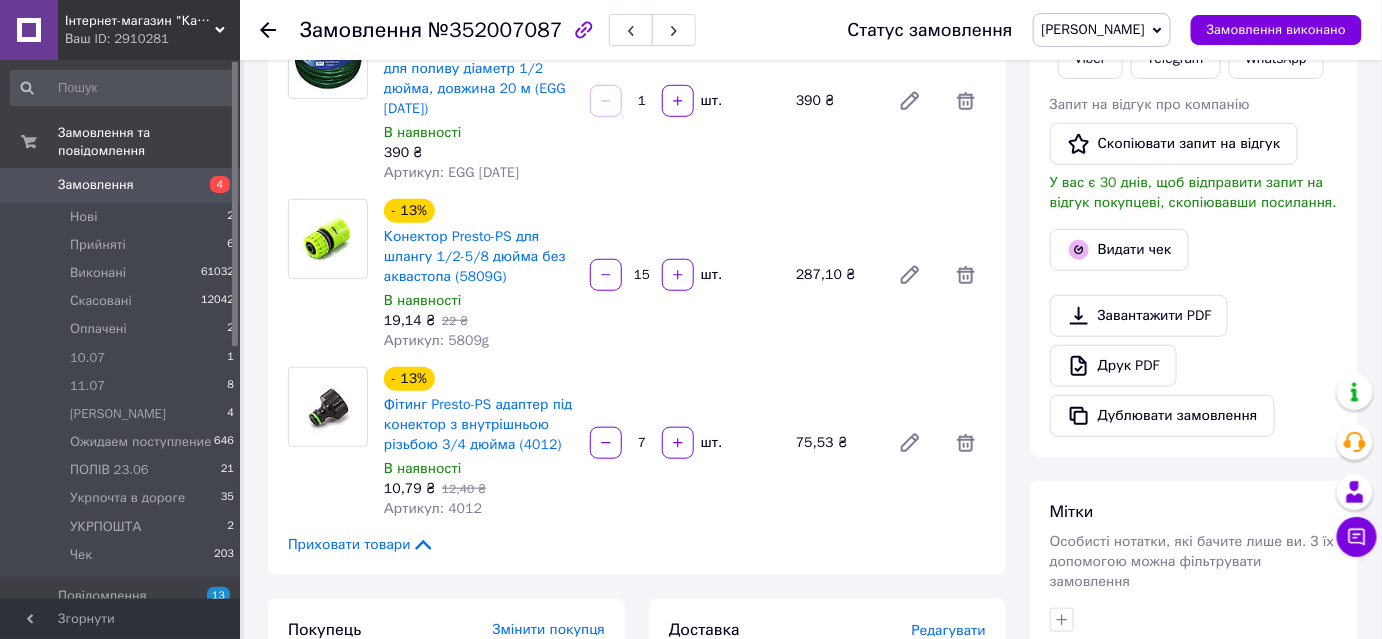 scroll, scrollTop: 107, scrollLeft: 0, axis: vertical 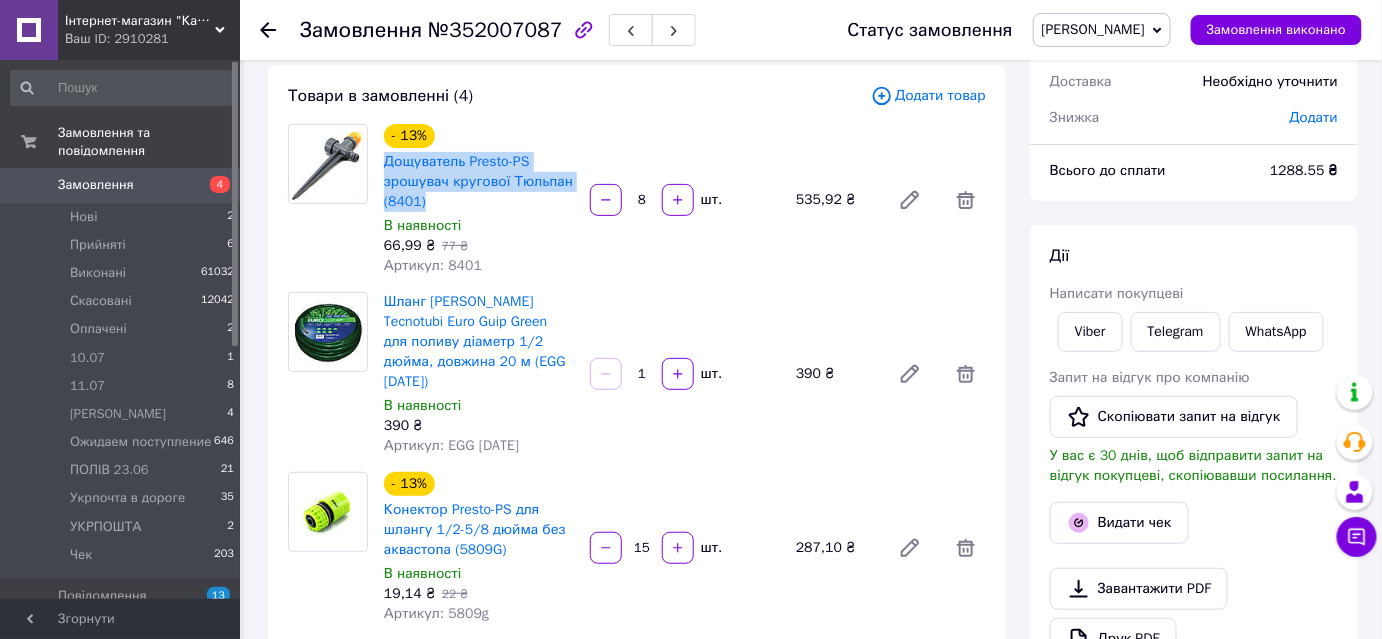 drag, startPoint x: 378, startPoint y: 156, endPoint x: 438, endPoint y: 210, distance: 80.72174 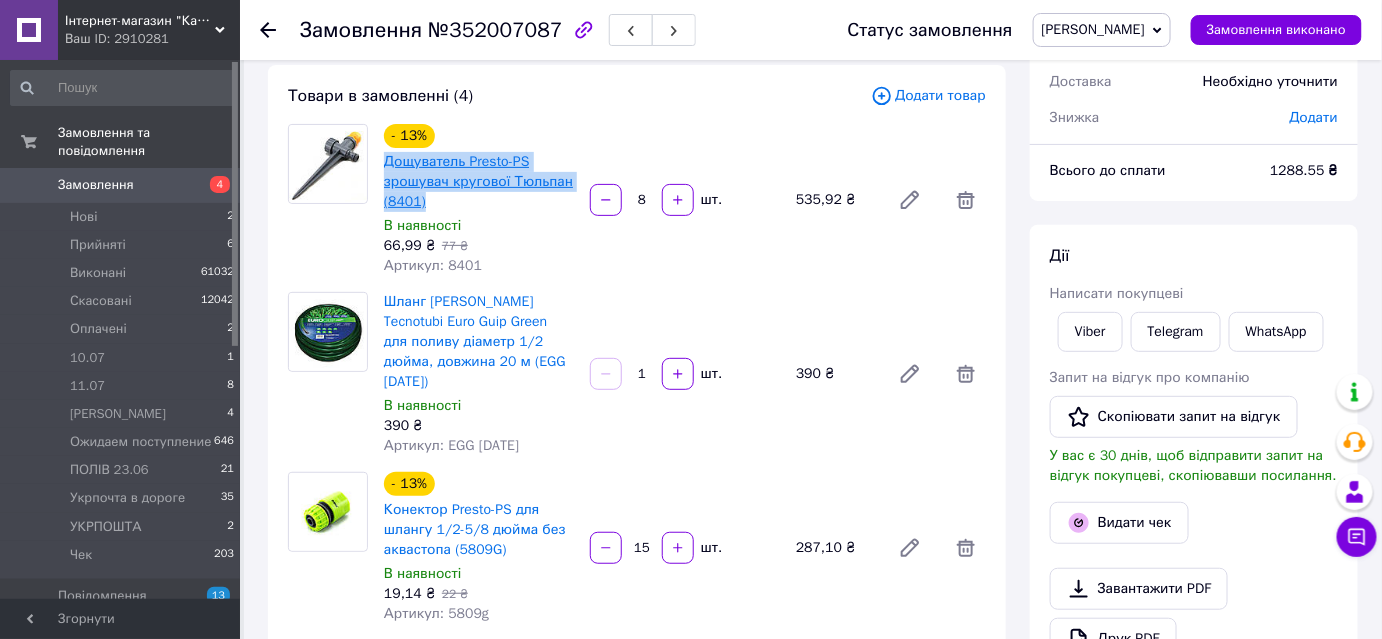 copy on "Дощуватель Presto-PS зрошувач кругової Тюльпан (8401)" 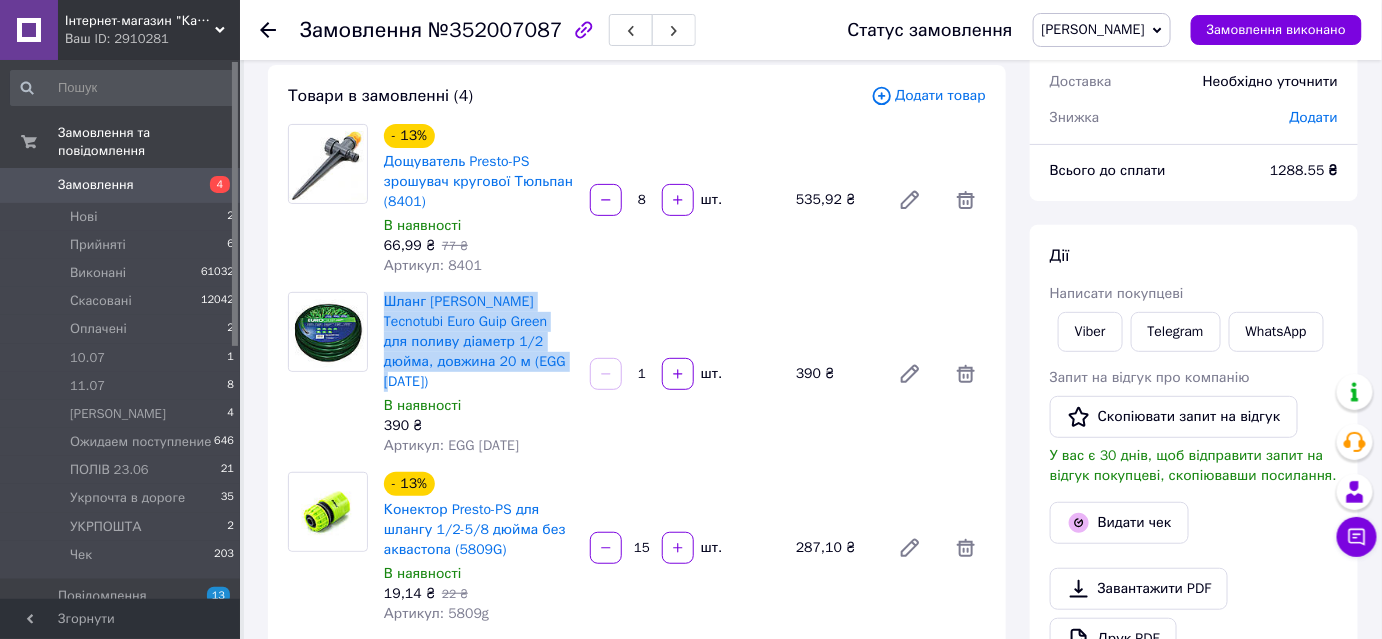drag, startPoint x: 409, startPoint y: 308, endPoint x: 499, endPoint y: 362, distance: 104.95713 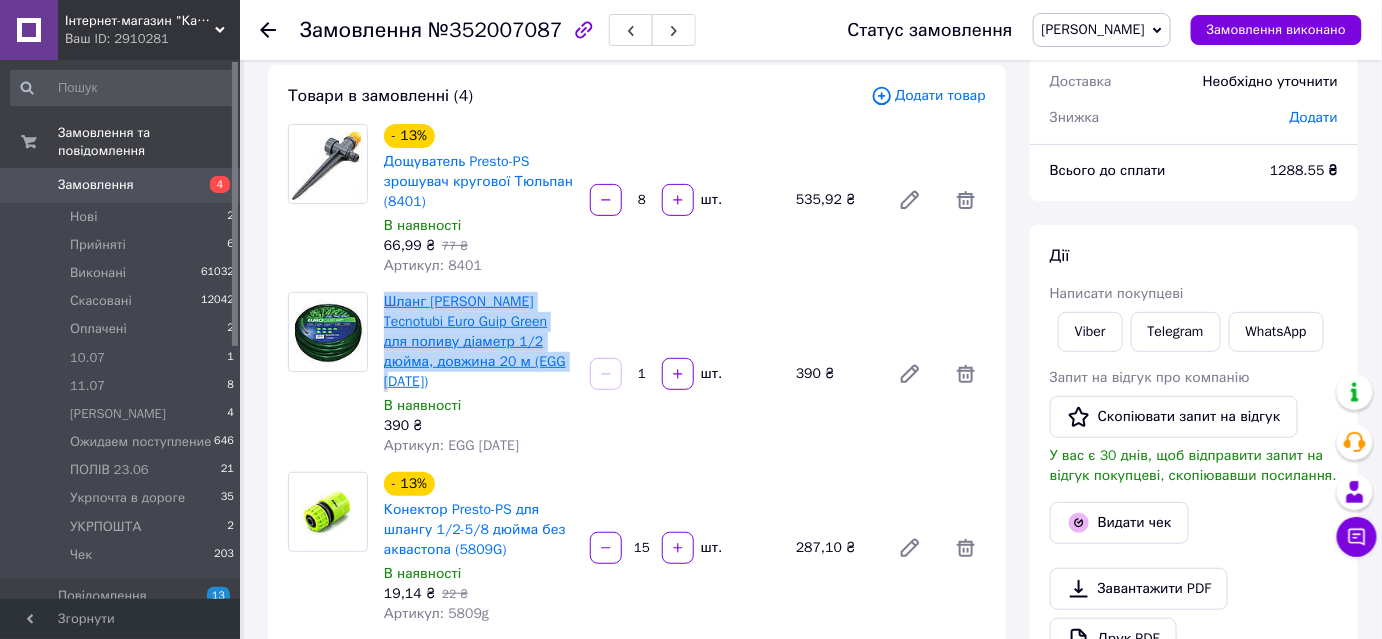 copy on "Шланг садовий Tecnotubi Euro Guip Green для поливу діаметр 1/2 дюйма, довжина 20 м (EGG 1/2 20)" 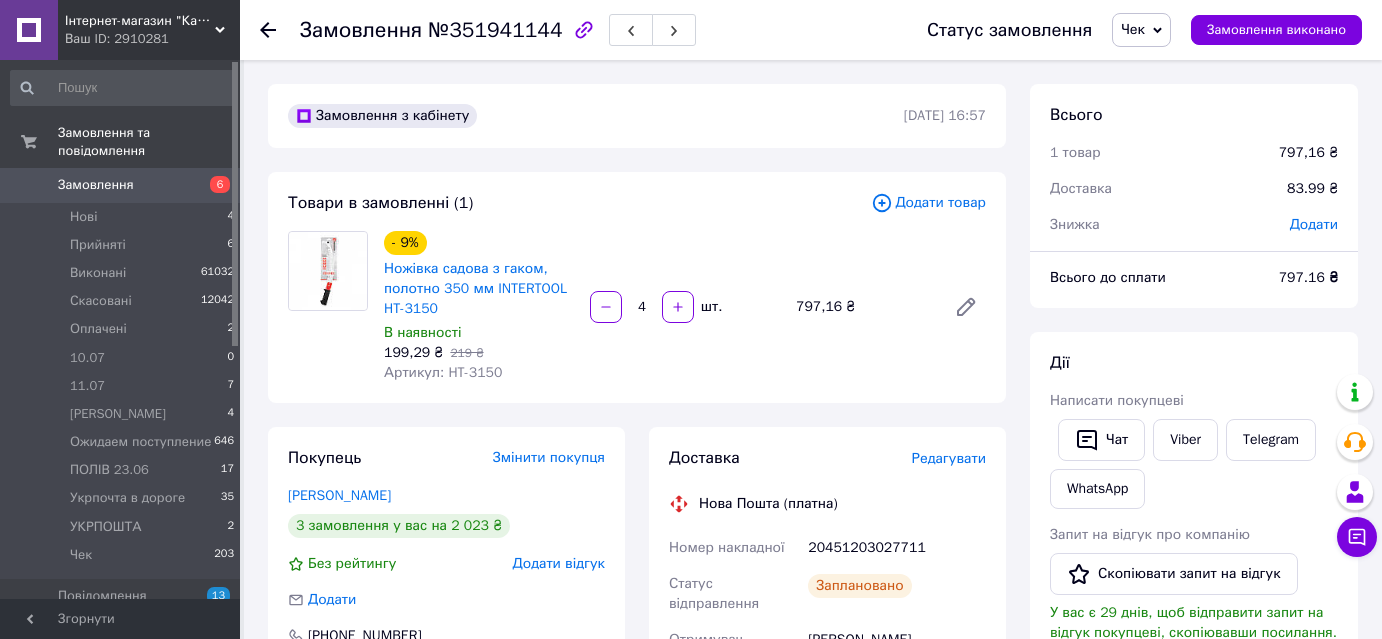 scroll, scrollTop: 0, scrollLeft: 0, axis: both 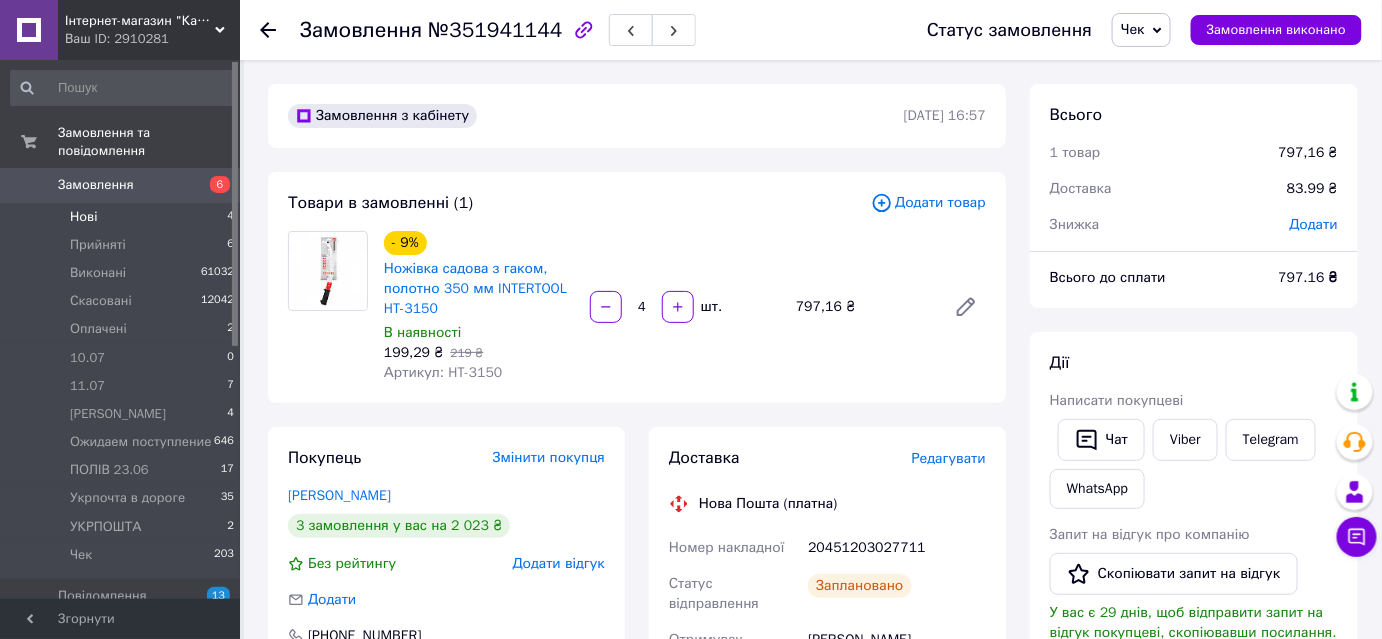 click on "Нові" at bounding box center (83, 217) 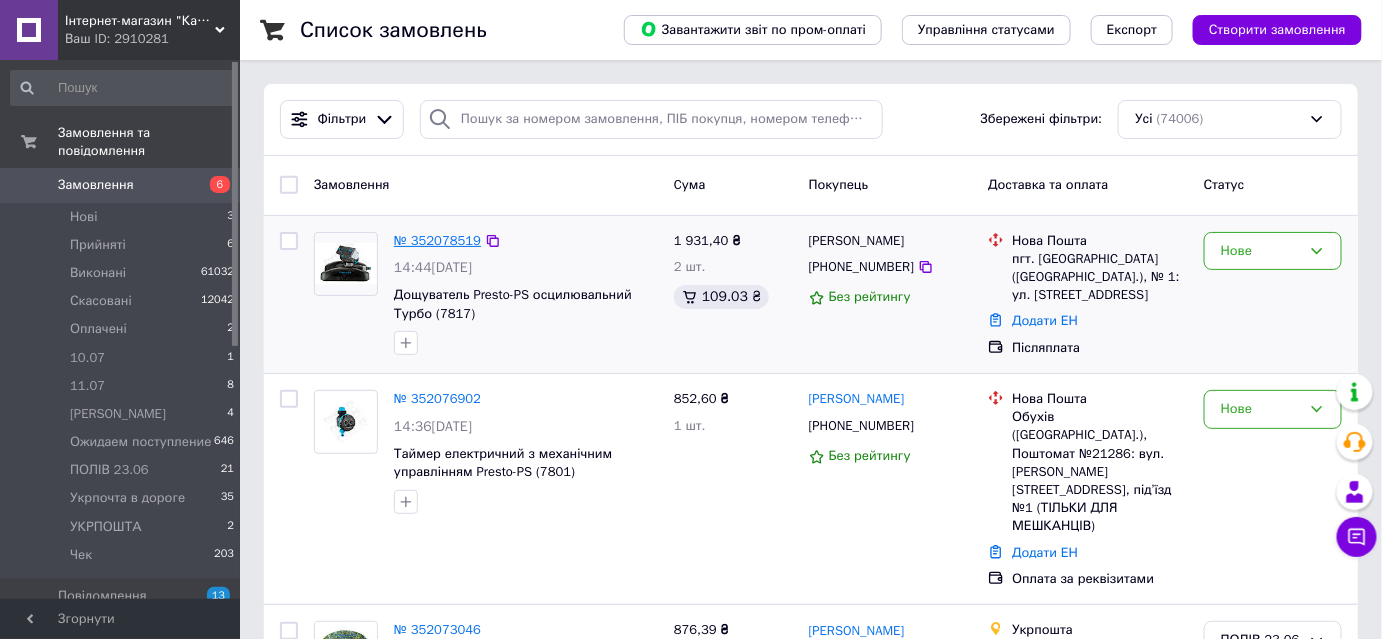 click on "№ 352078519" at bounding box center [437, 240] 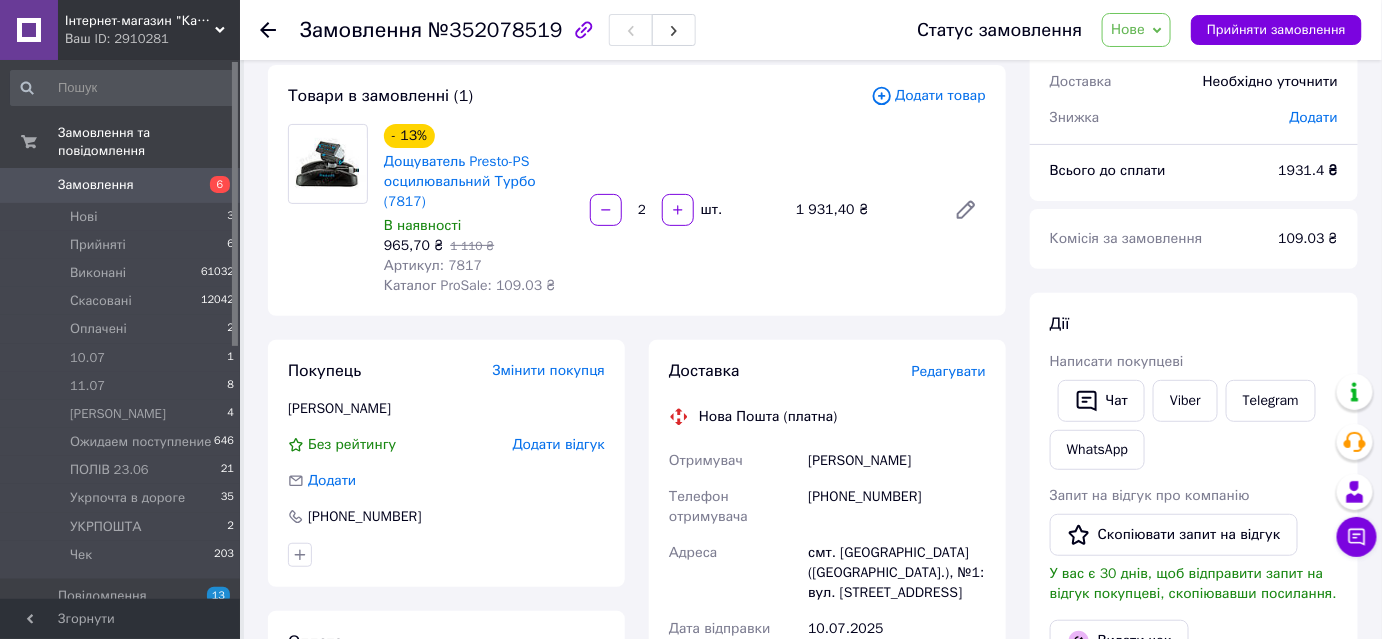 scroll, scrollTop: 0, scrollLeft: 0, axis: both 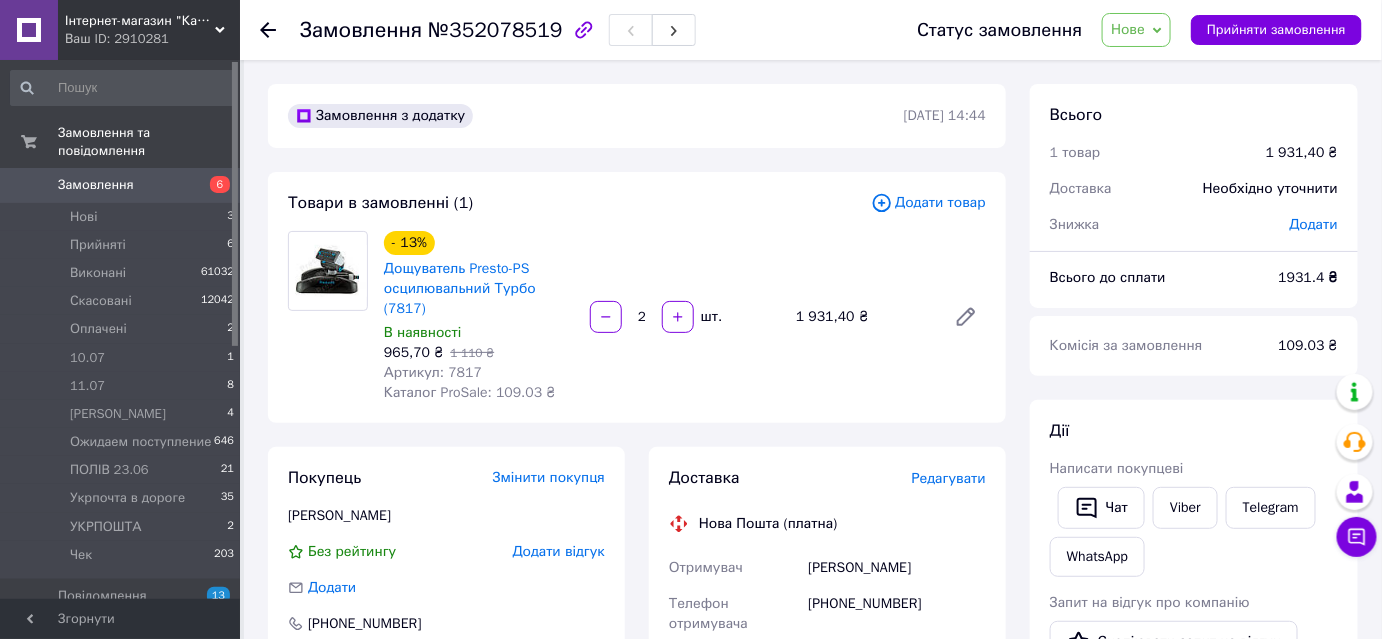 click 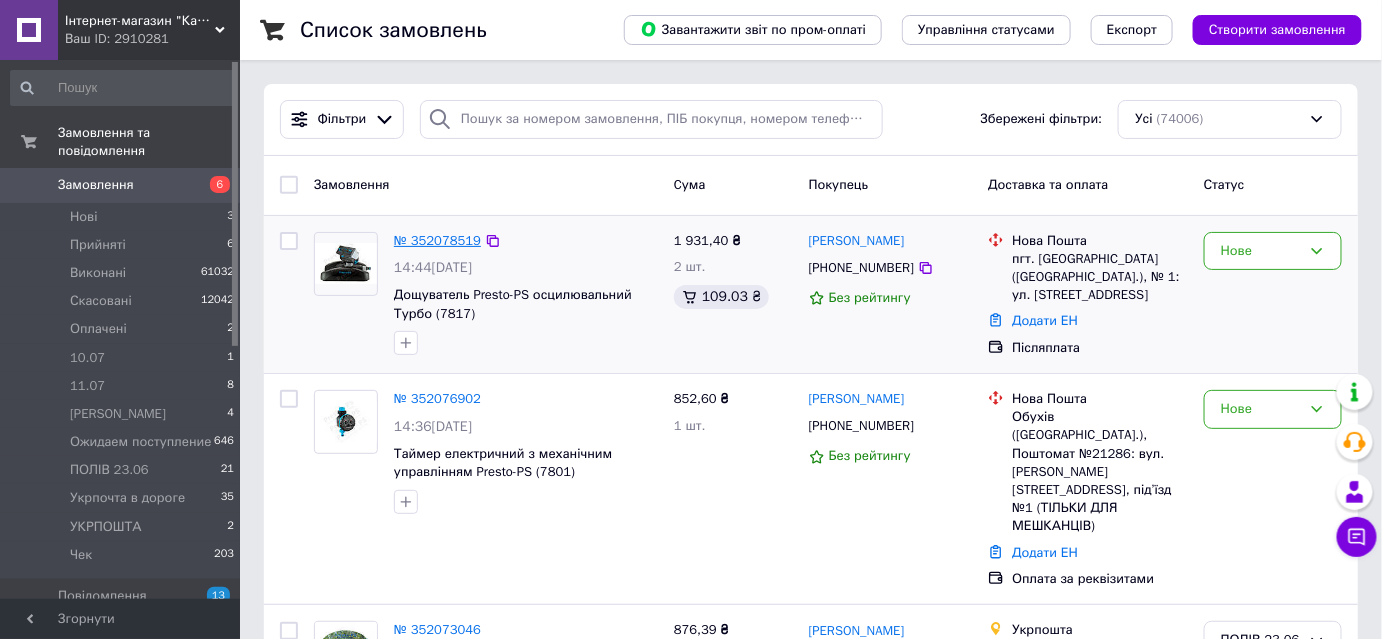 click on "№ 352078519" at bounding box center [437, 240] 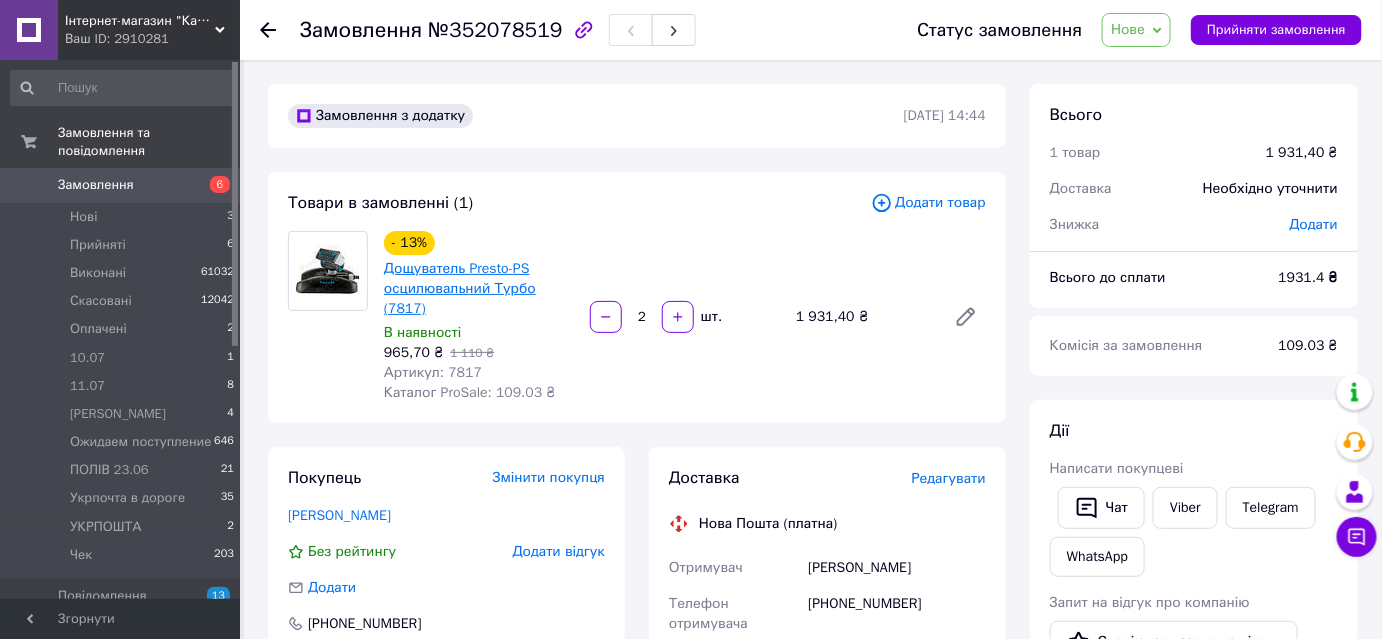 scroll, scrollTop: 272, scrollLeft: 0, axis: vertical 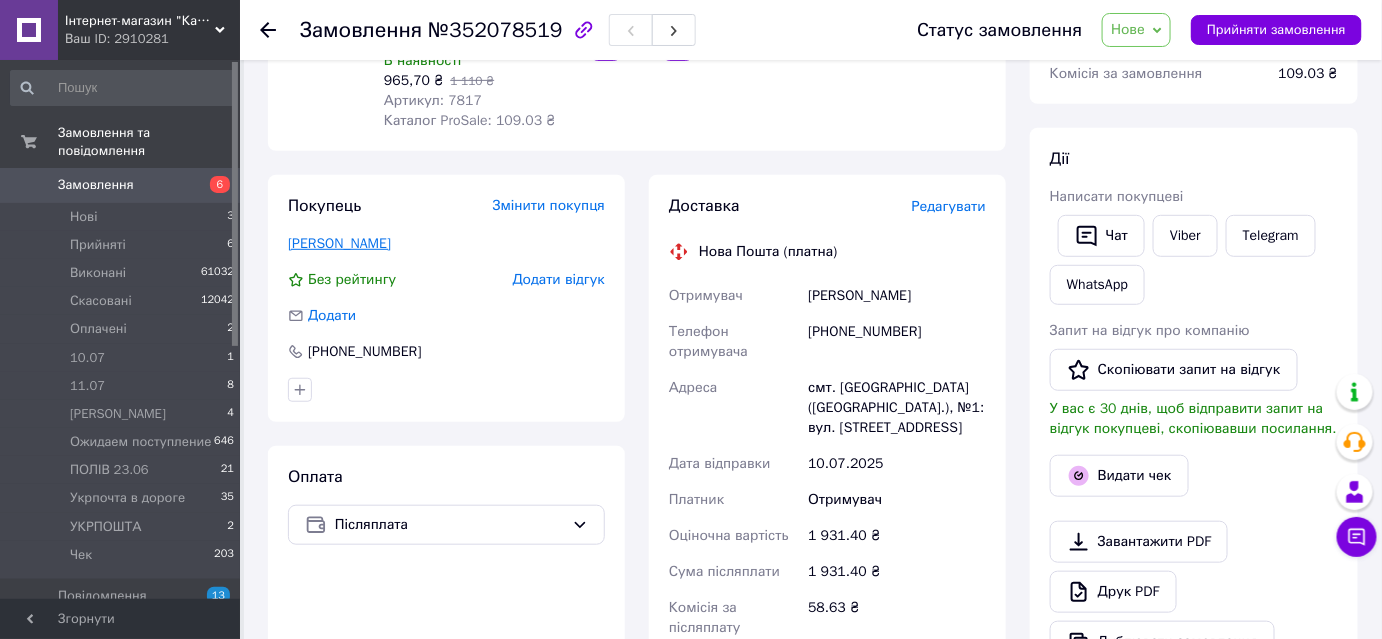 click on "Карпук Сергій" at bounding box center [339, 243] 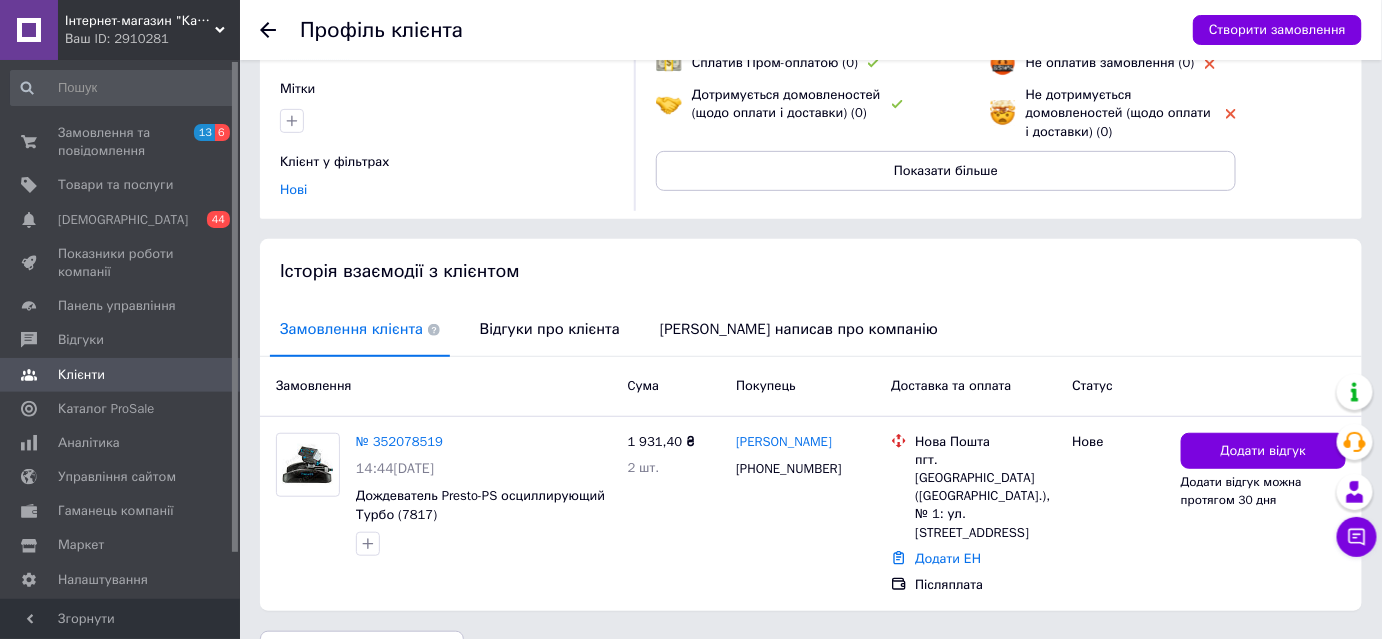 scroll, scrollTop: 256, scrollLeft: 0, axis: vertical 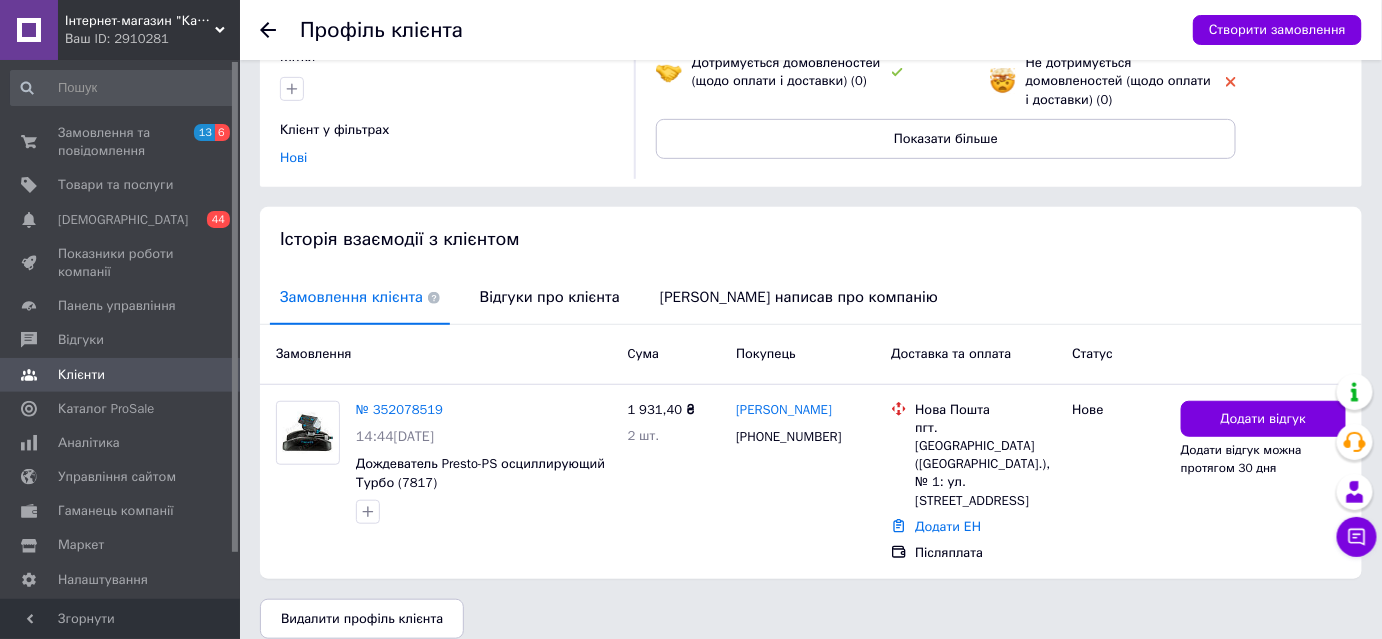 click 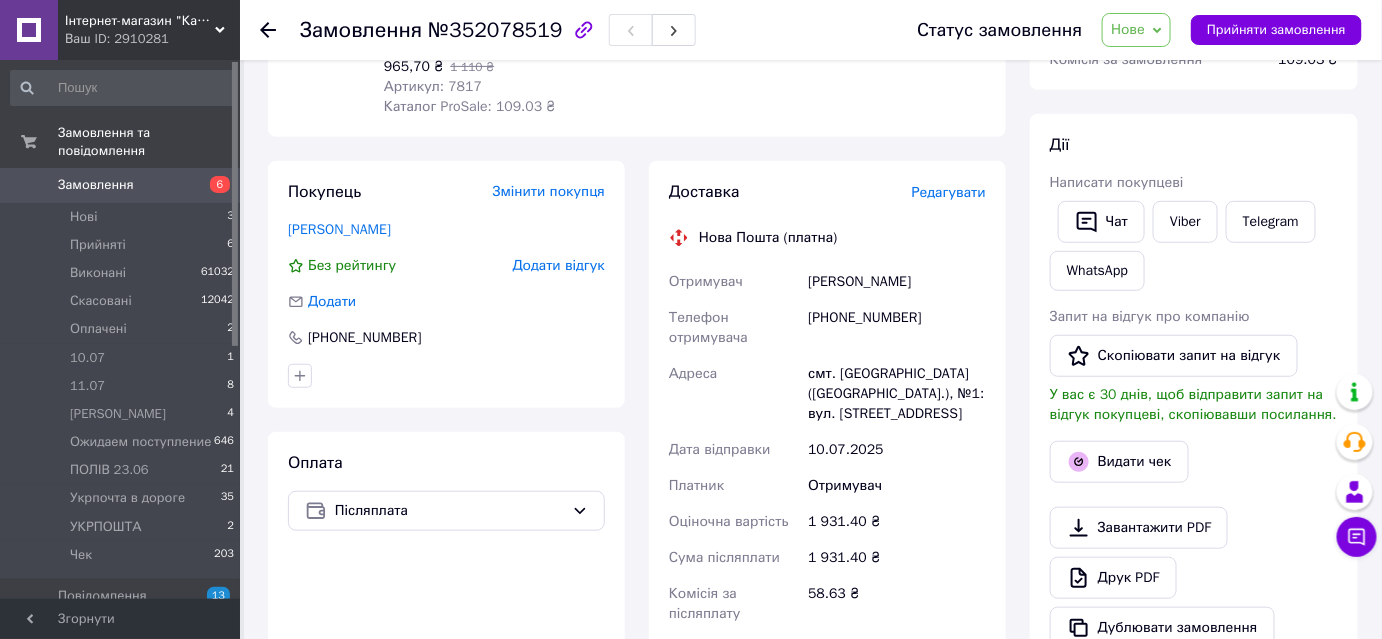 scroll, scrollTop: 363, scrollLeft: 0, axis: vertical 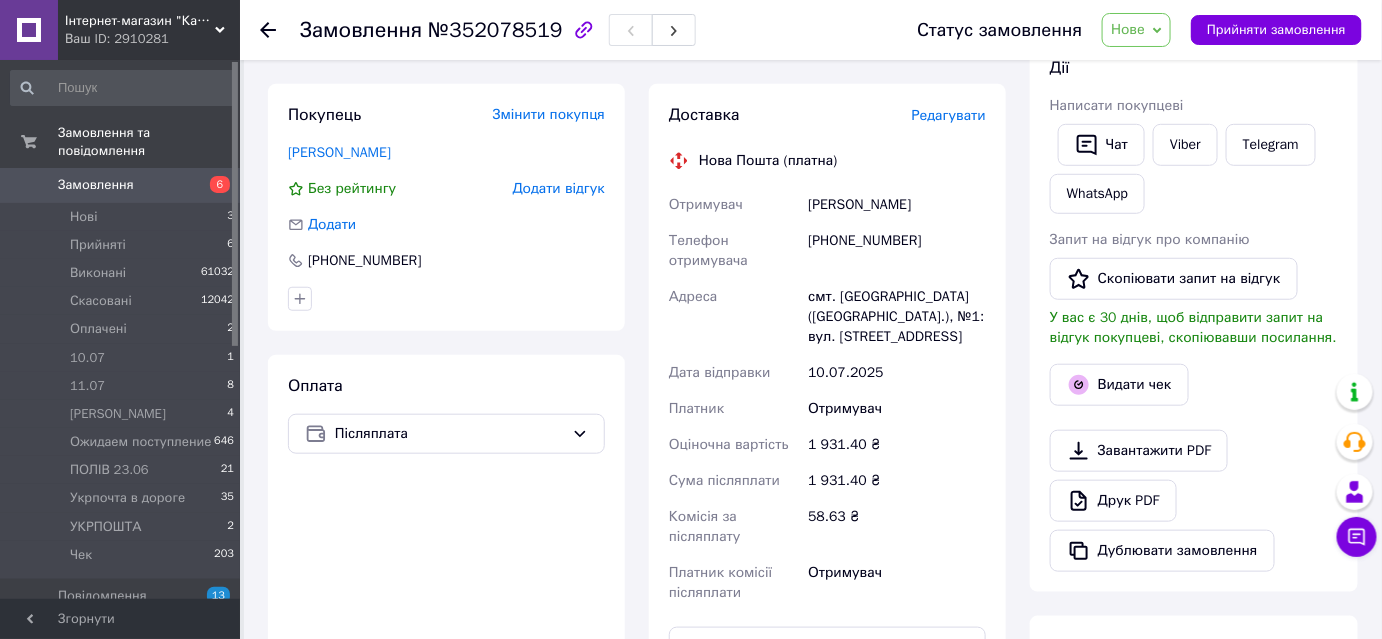 click on "Редагувати" at bounding box center (949, 115) 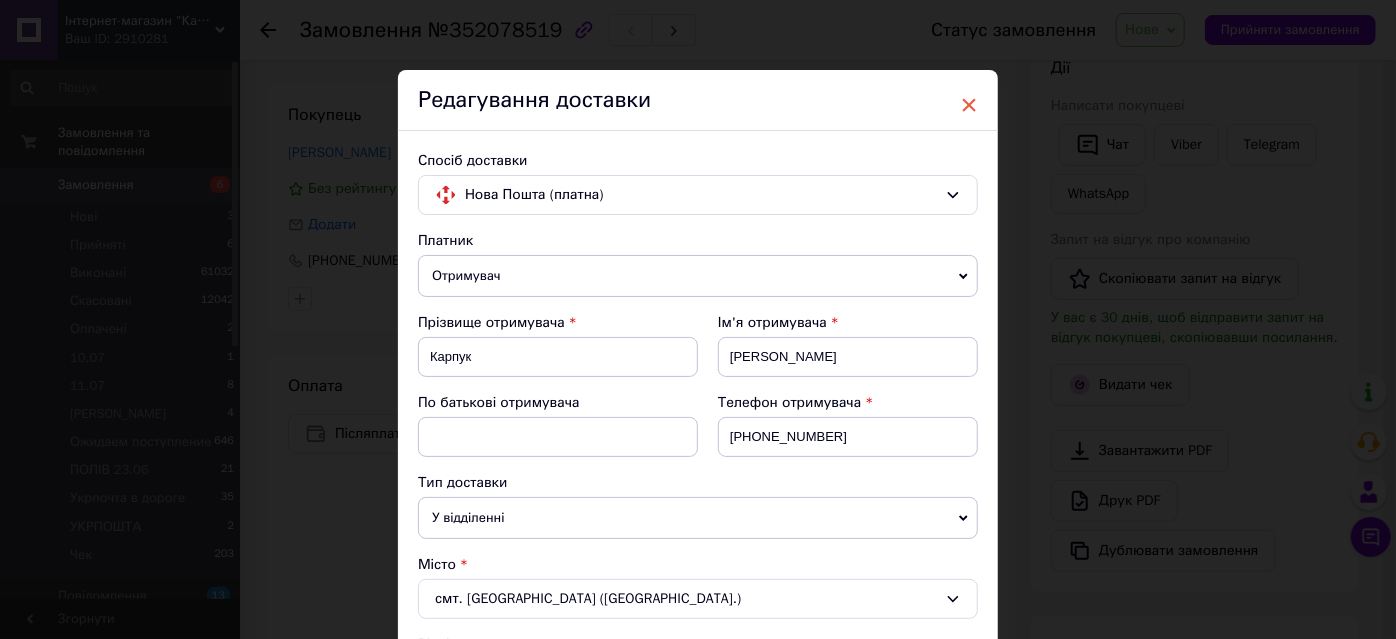 click on "×" at bounding box center [969, 105] 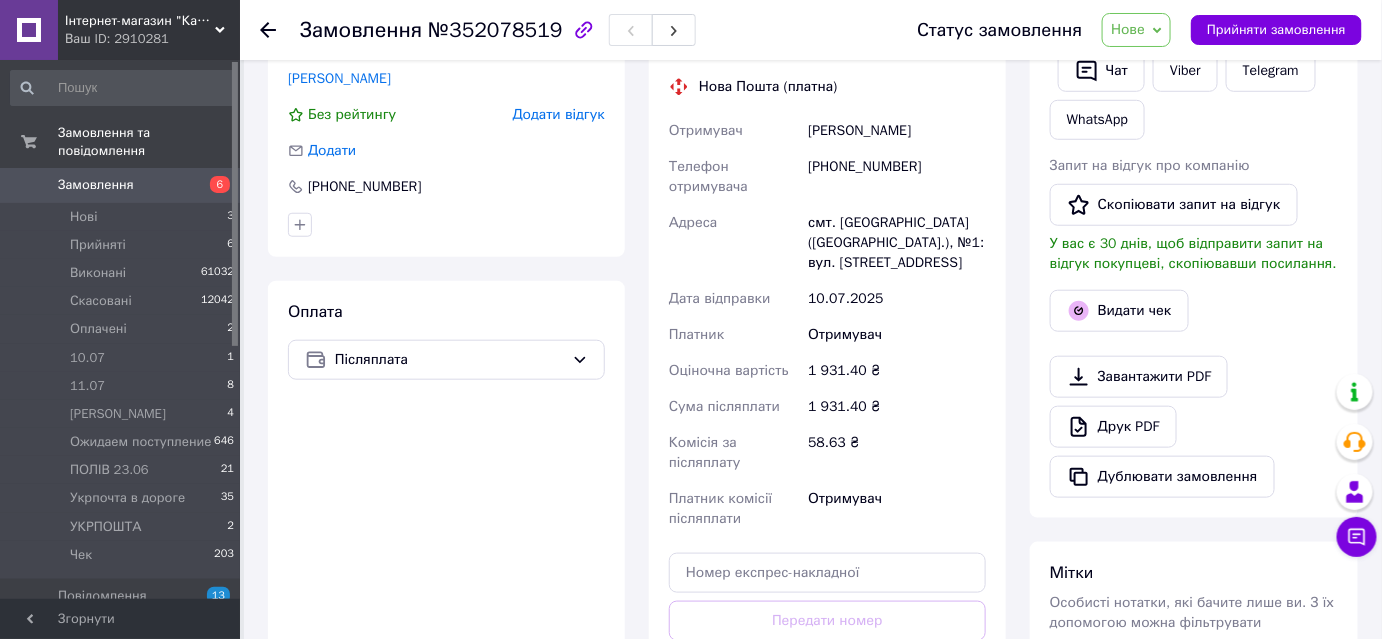 scroll, scrollTop: 545, scrollLeft: 0, axis: vertical 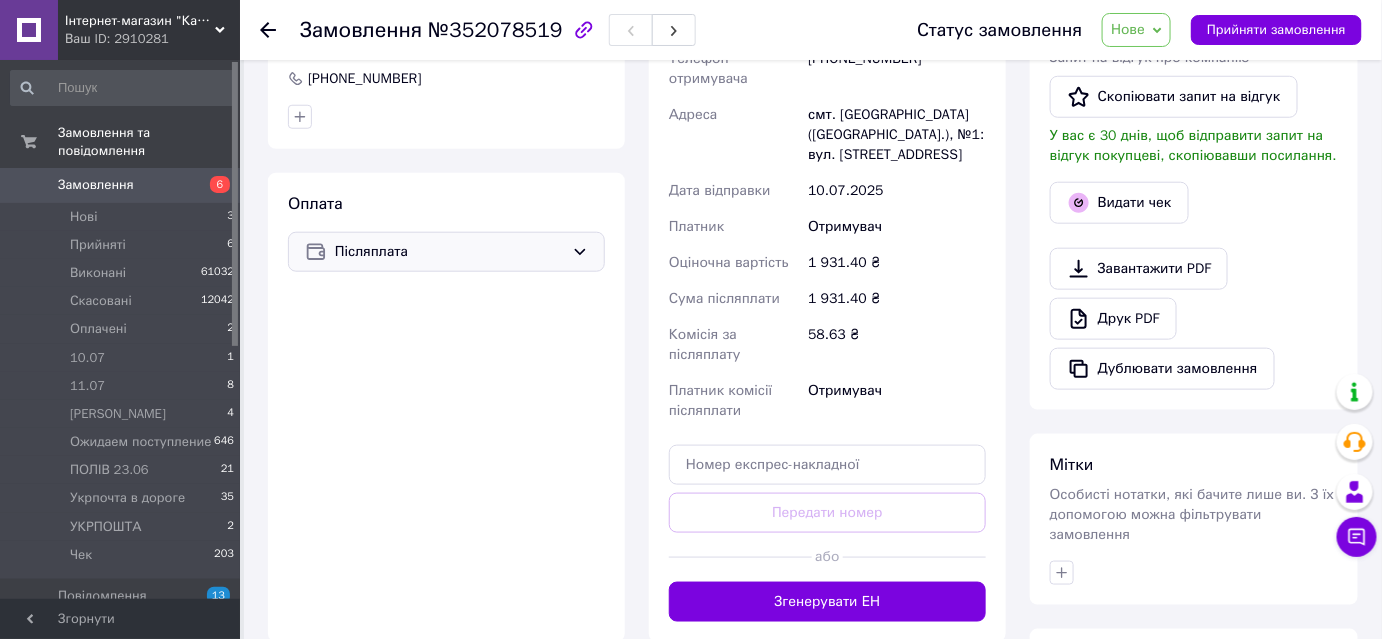 click on "Післяплата" at bounding box center (449, 252) 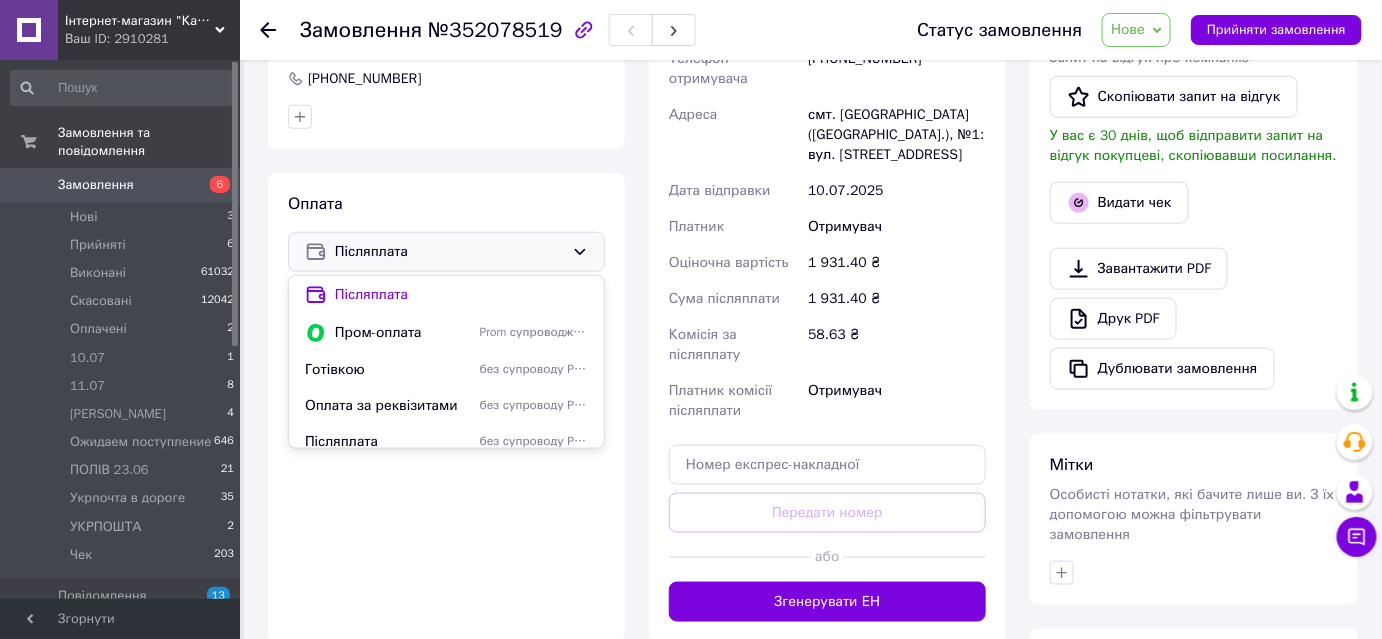 click on "Післяплата" at bounding box center (388, 442) 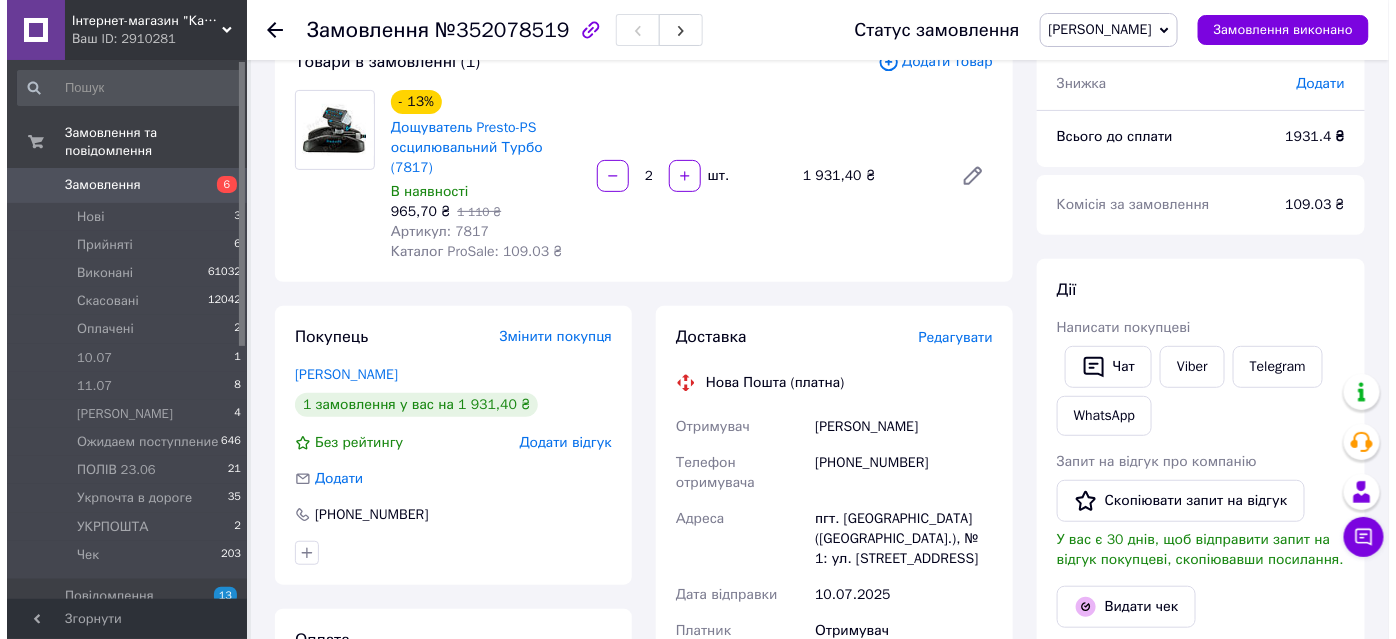 scroll, scrollTop: 304, scrollLeft: 0, axis: vertical 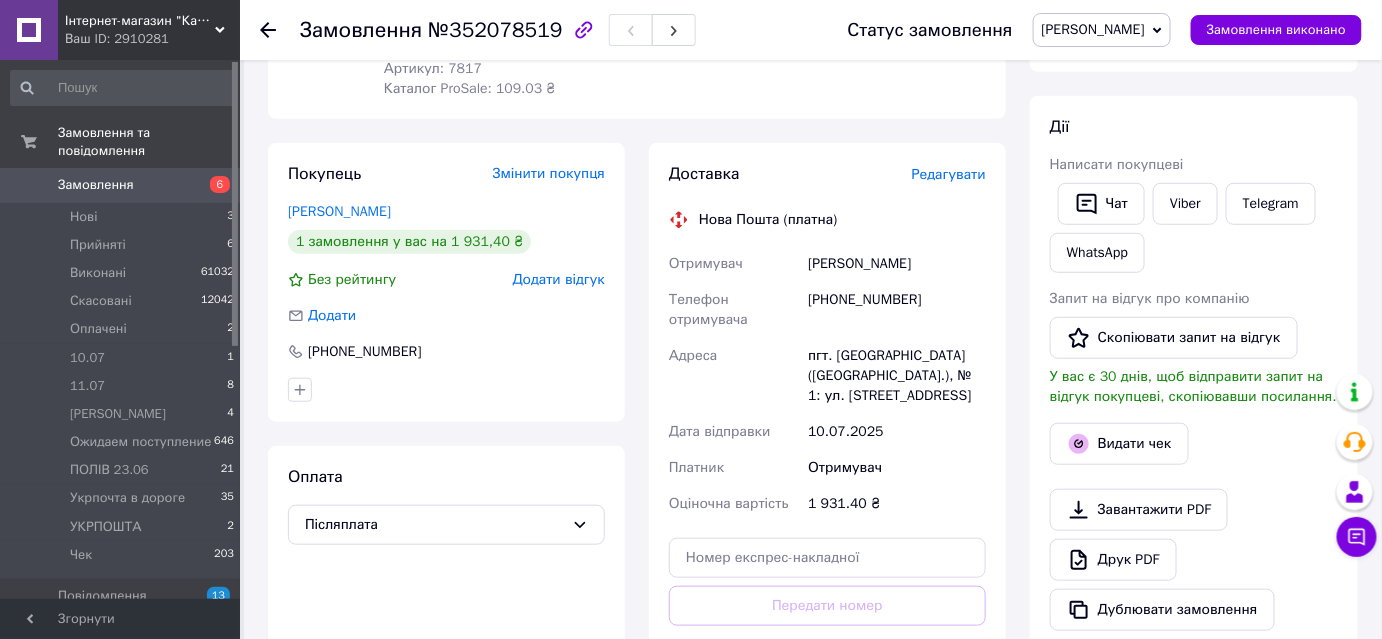 click on "Редагувати" at bounding box center (949, 174) 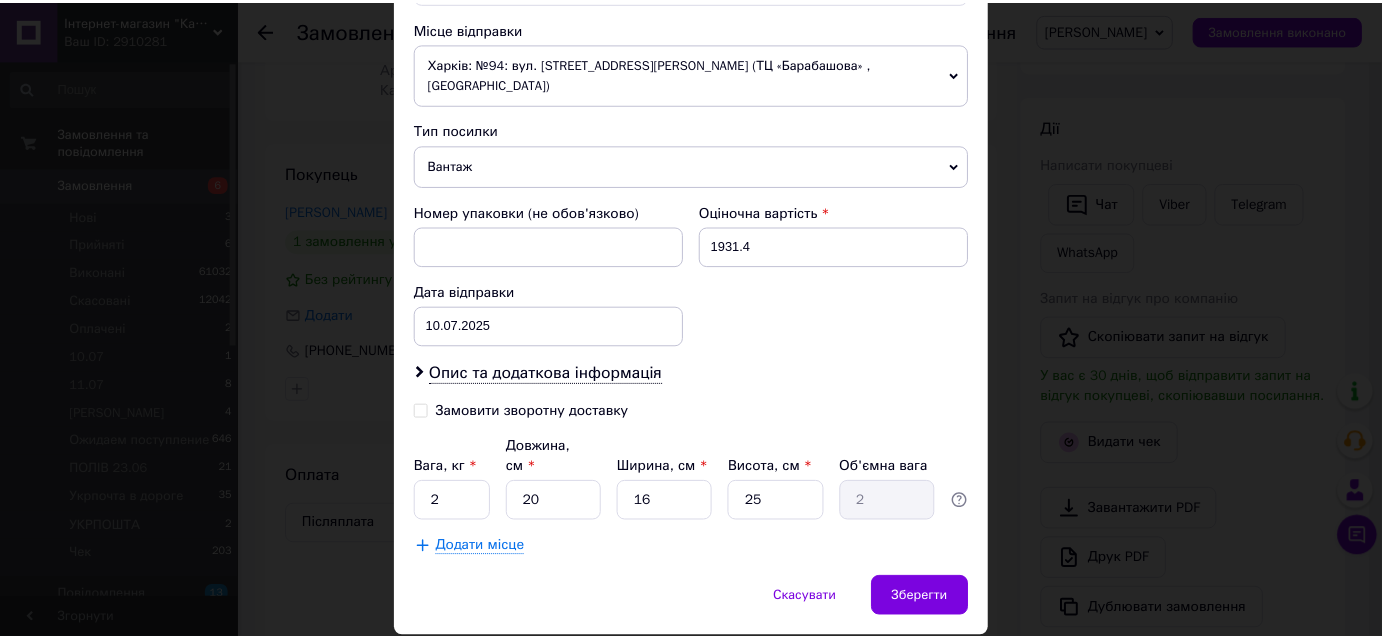 scroll, scrollTop: 727, scrollLeft: 0, axis: vertical 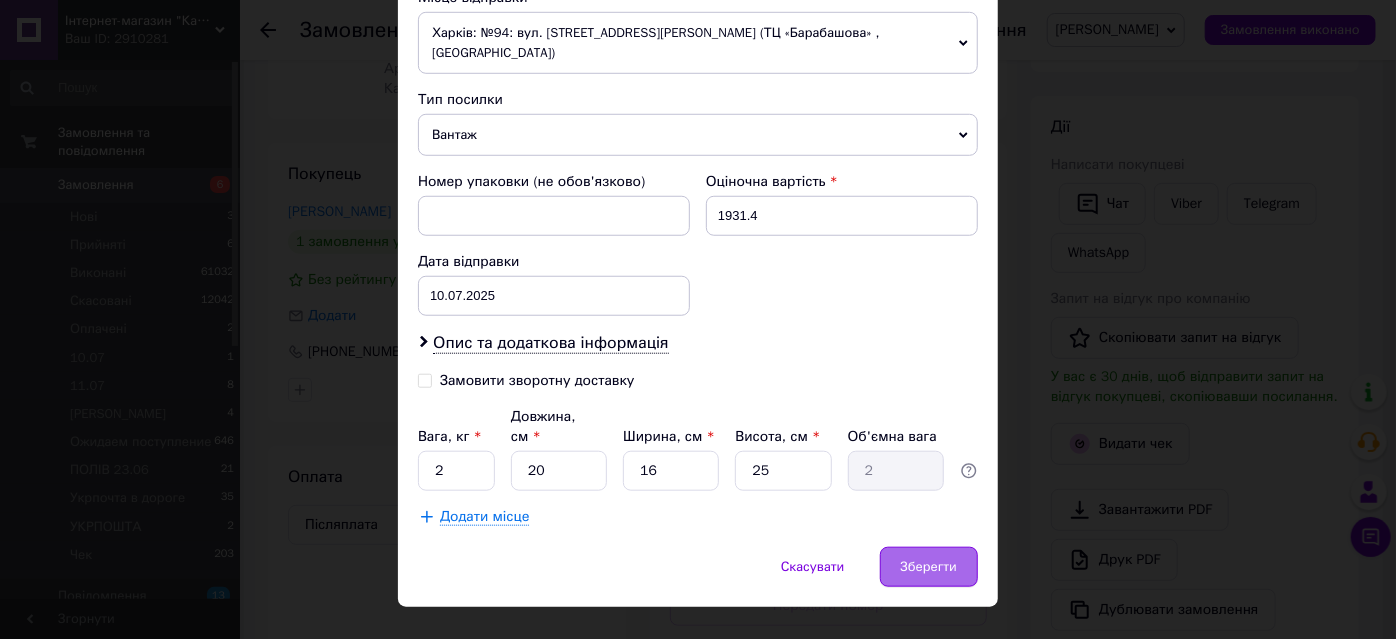 click on "Зберегти" at bounding box center (929, 567) 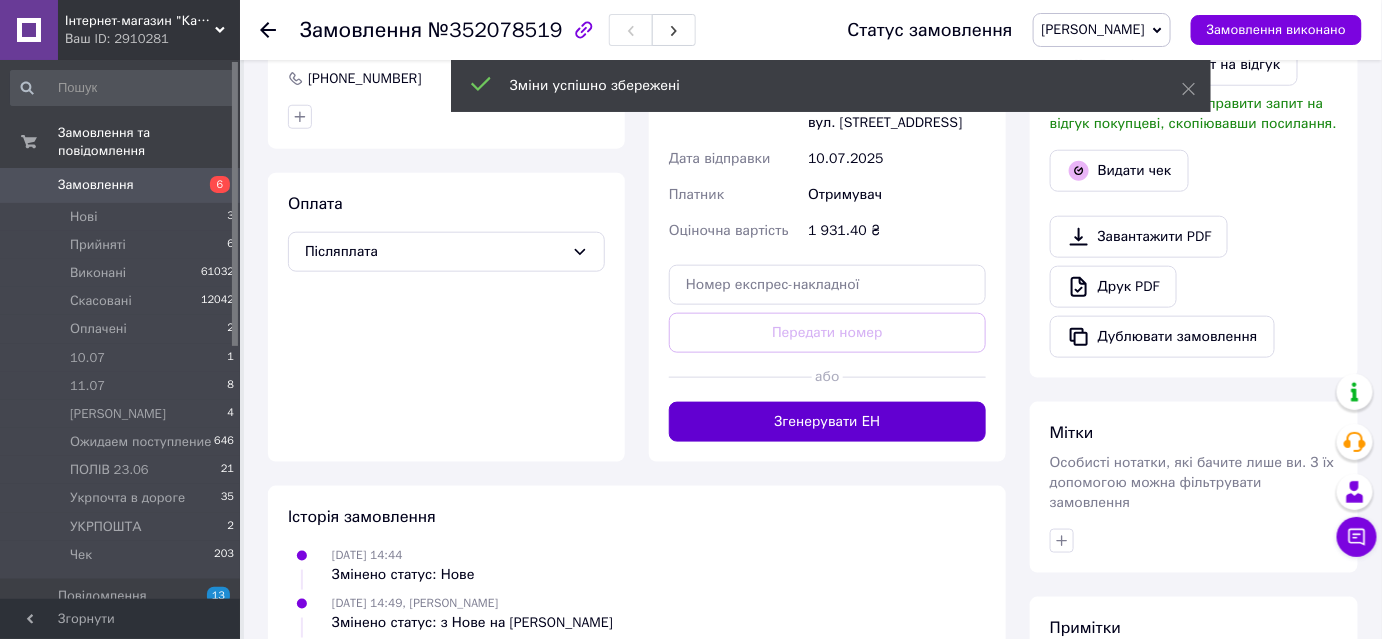 click on "Згенерувати ЕН" at bounding box center (827, 422) 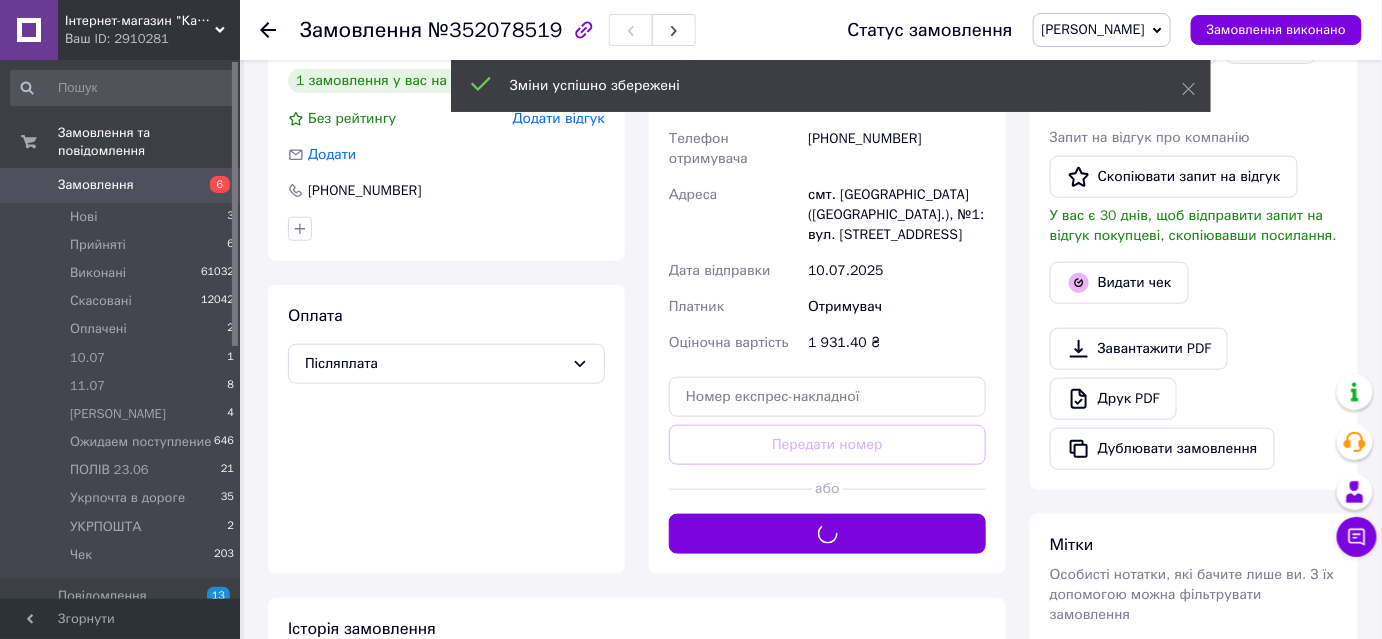 scroll, scrollTop: 213, scrollLeft: 0, axis: vertical 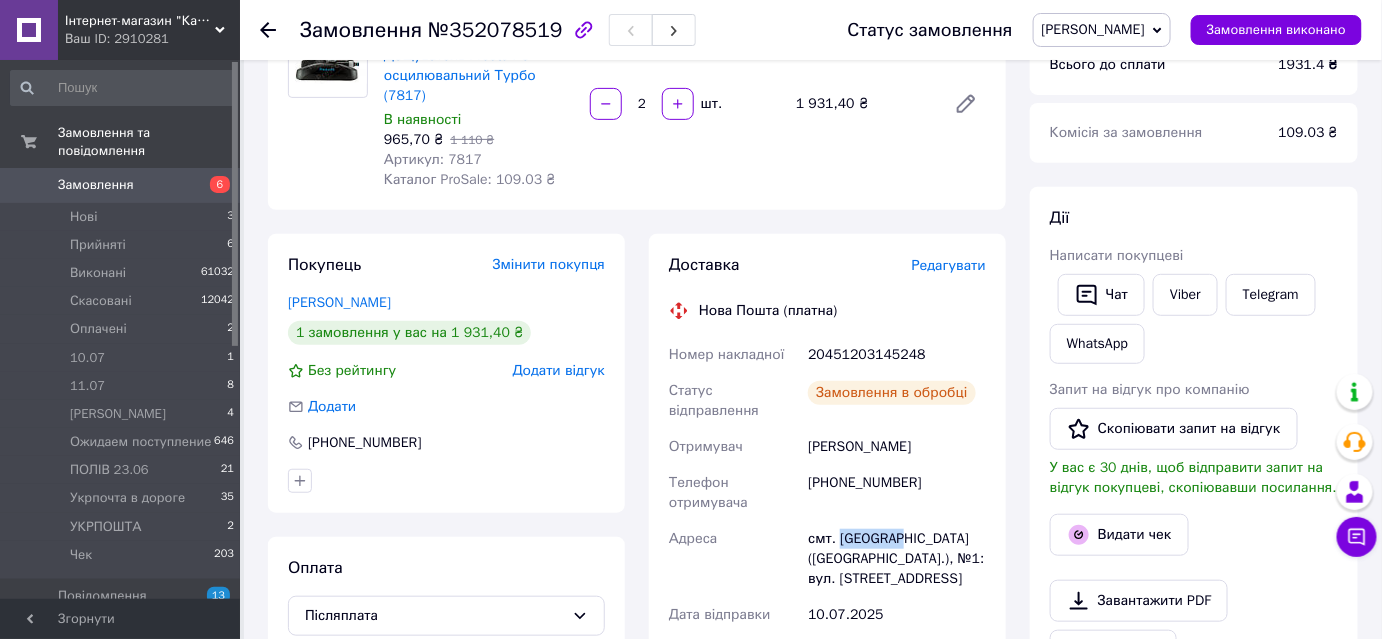 drag, startPoint x: 874, startPoint y: 522, endPoint x: 912, endPoint y: 526, distance: 38.209946 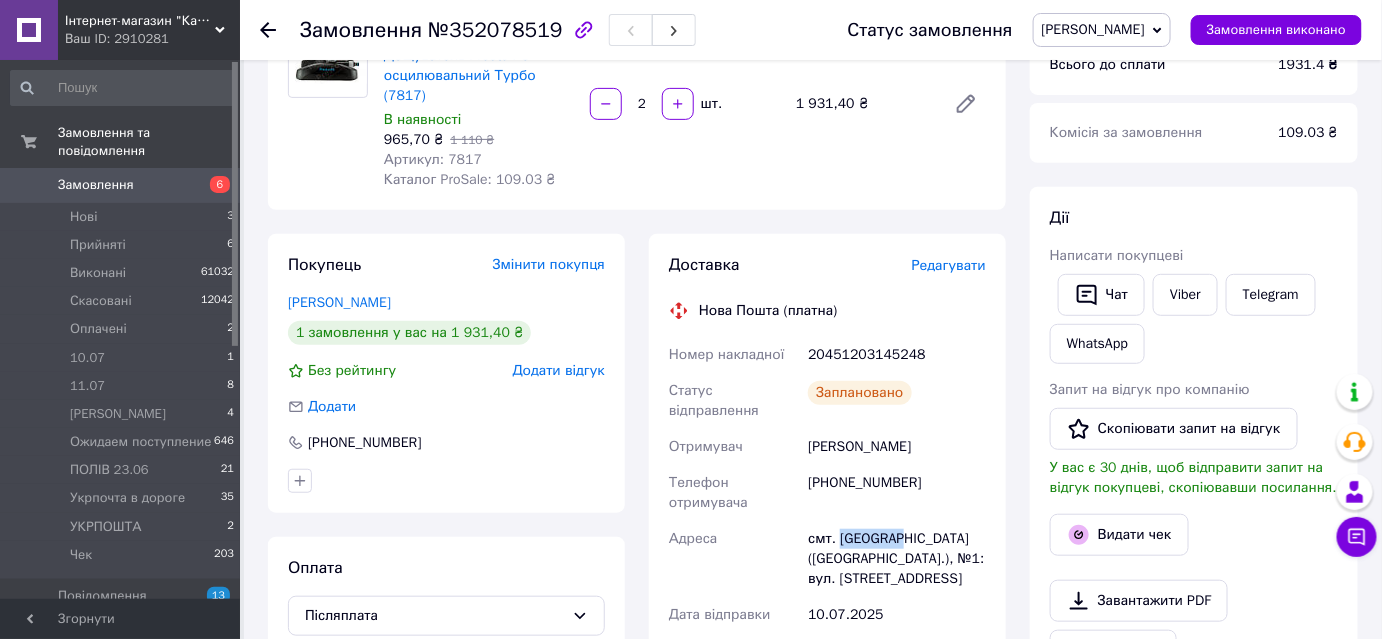 copy on "Обухівка" 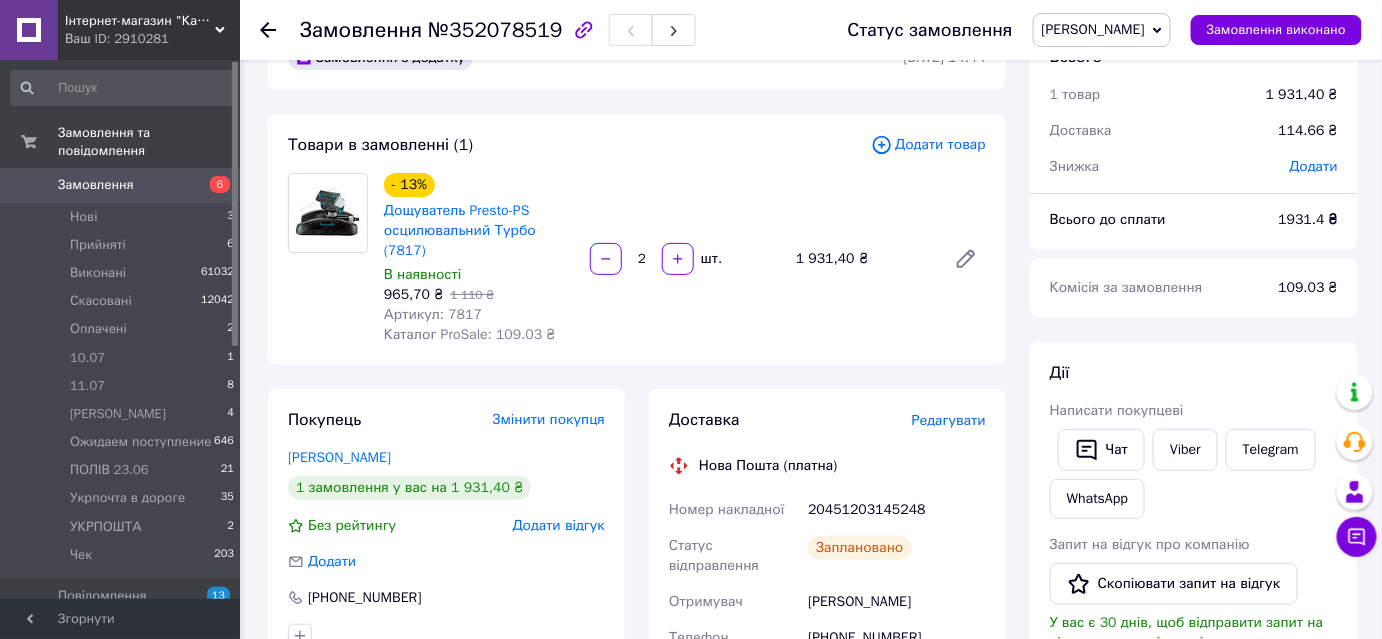 scroll, scrollTop: 90, scrollLeft: 0, axis: vertical 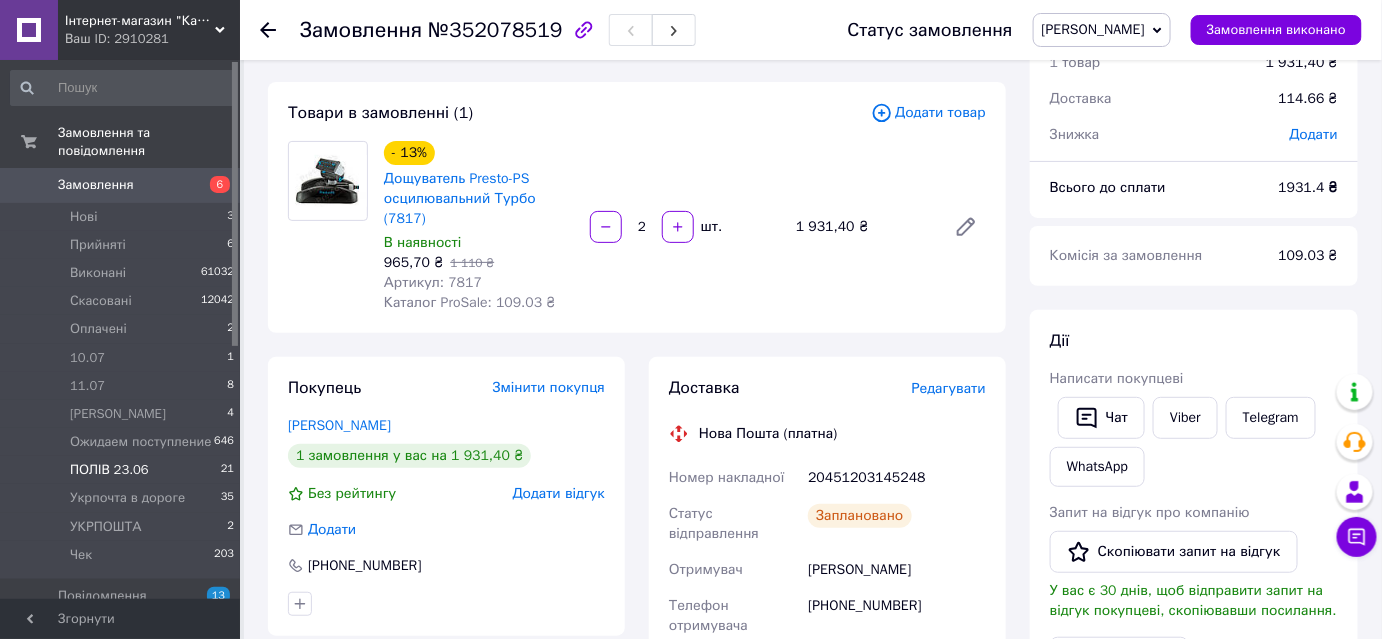click on "ПОЛІВ 23.06" at bounding box center (109, 470) 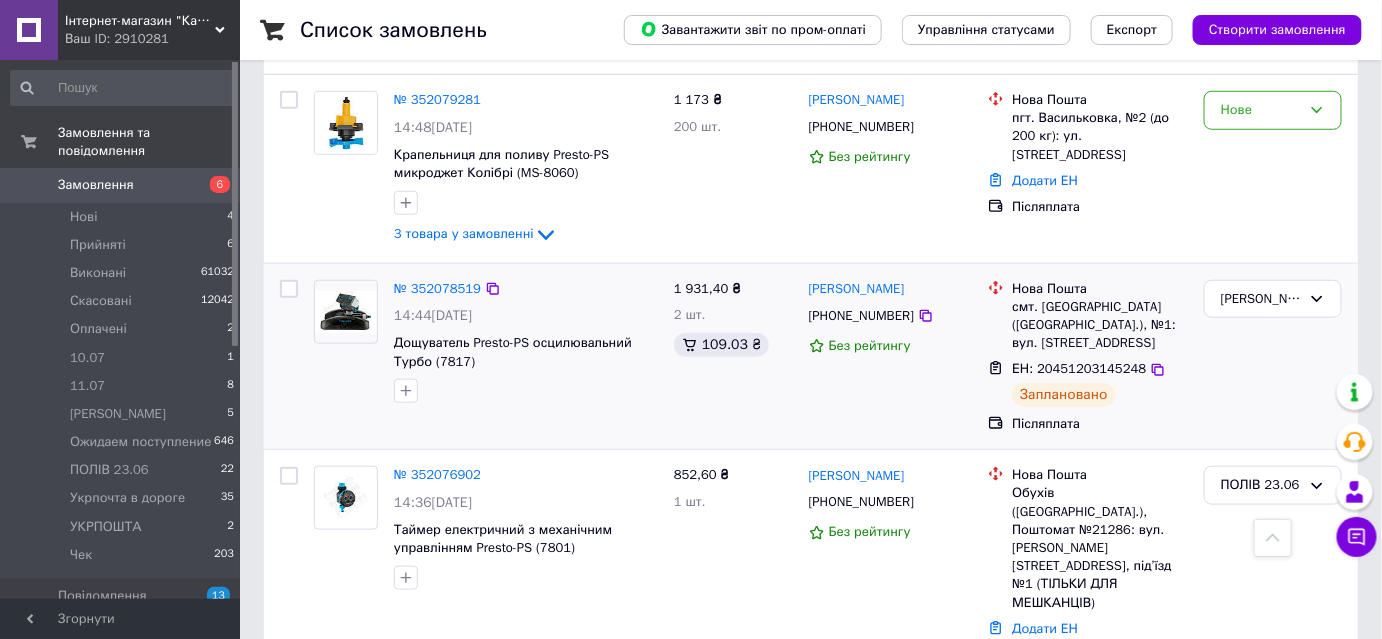 scroll, scrollTop: 545, scrollLeft: 0, axis: vertical 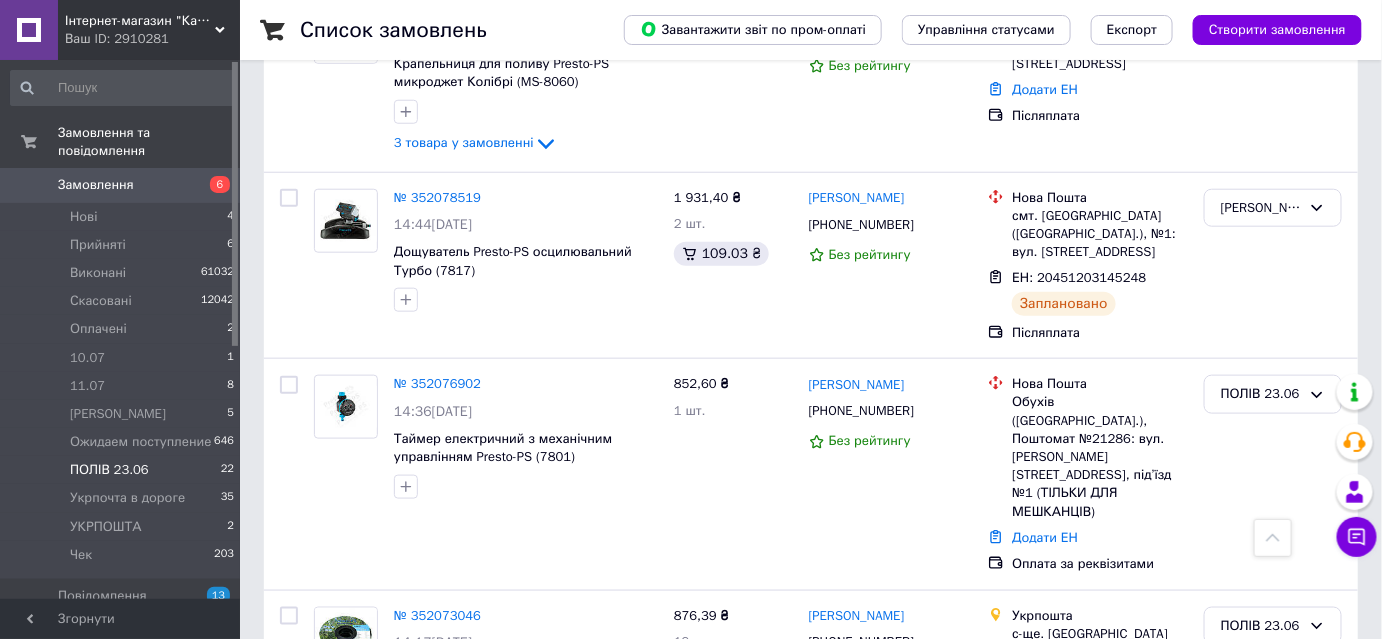 click on "ПОЛІВ 23.06" at bounding box center (109, 470) 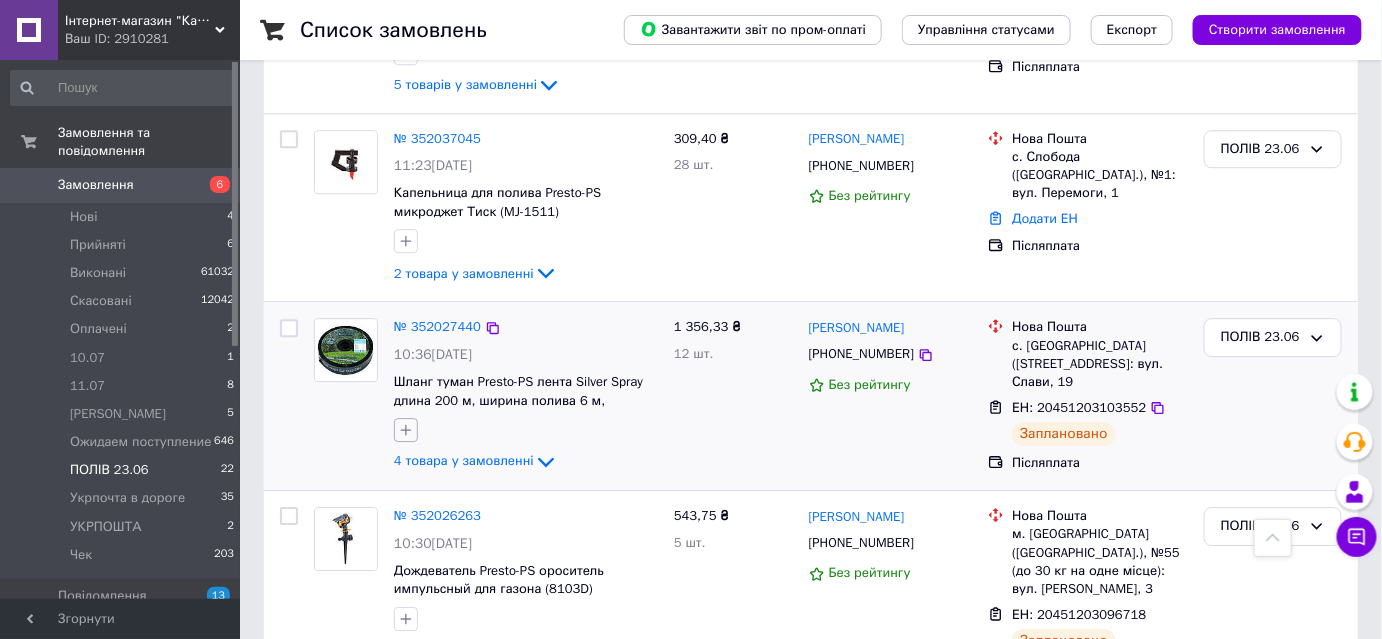 scroll, scrollTop: 1677, scrollLeft: 0, axis: vertical 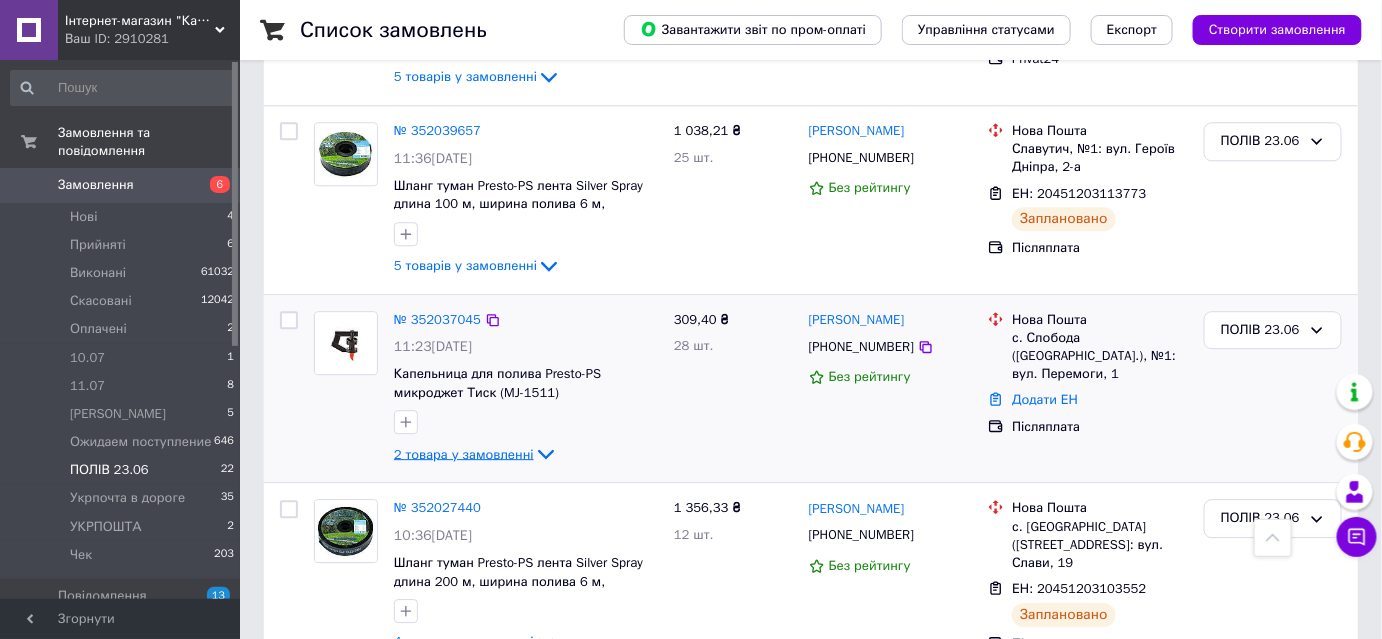 click on "2 товара у замовленні" at bounding box center [464, 453] 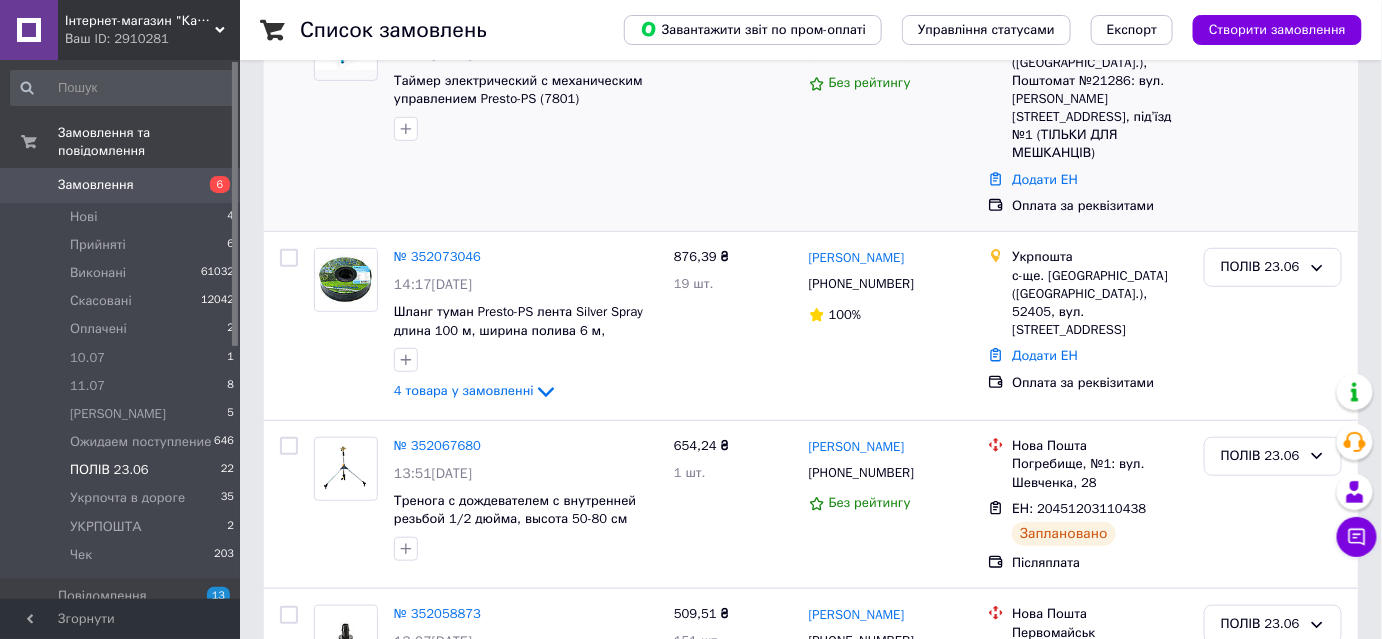 scroll, scrollTop: 363, scrollLeft: 0, axis: vertical 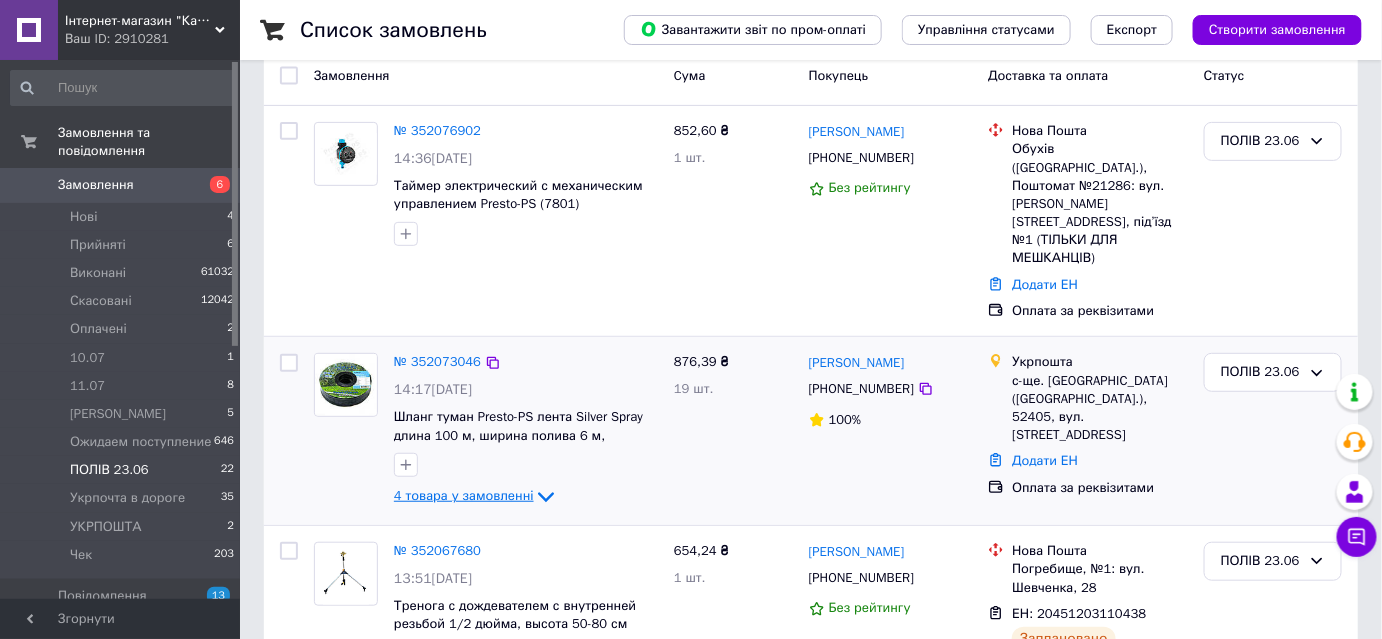 click on "4 товара у замовленні" at bounding box center (464, 496) 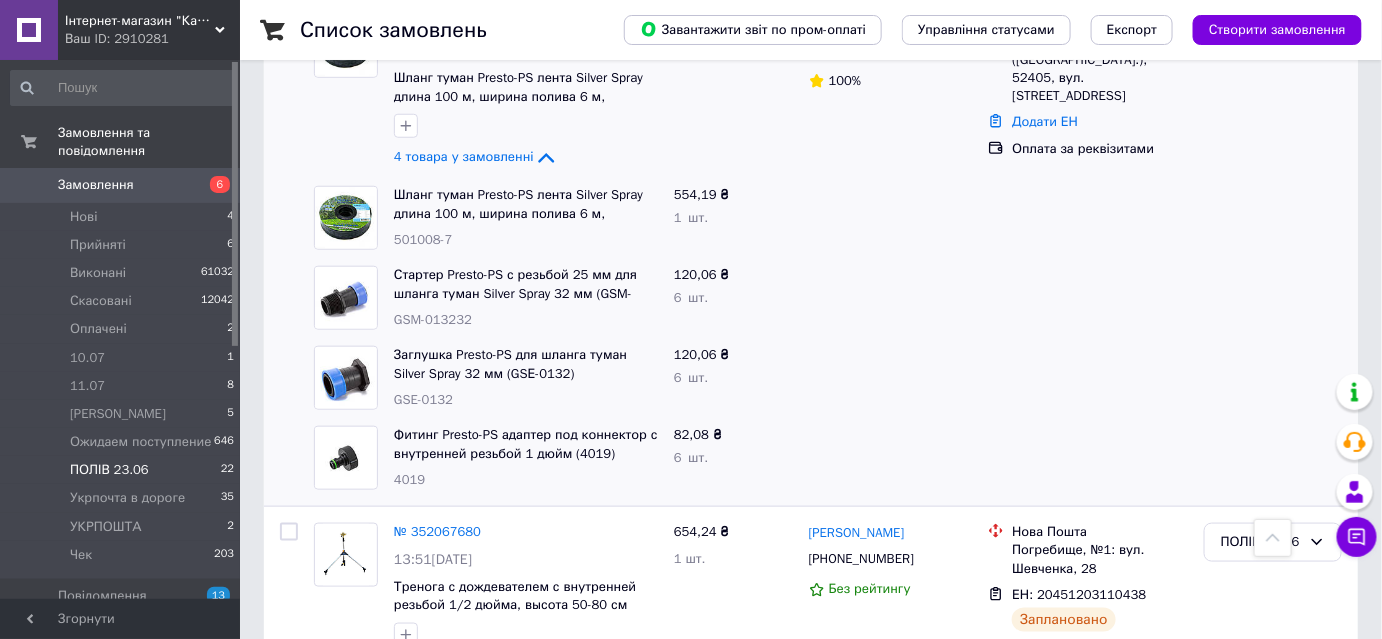 scroll, scrollTop: 272, scrollLeft: 0, axis: vertical 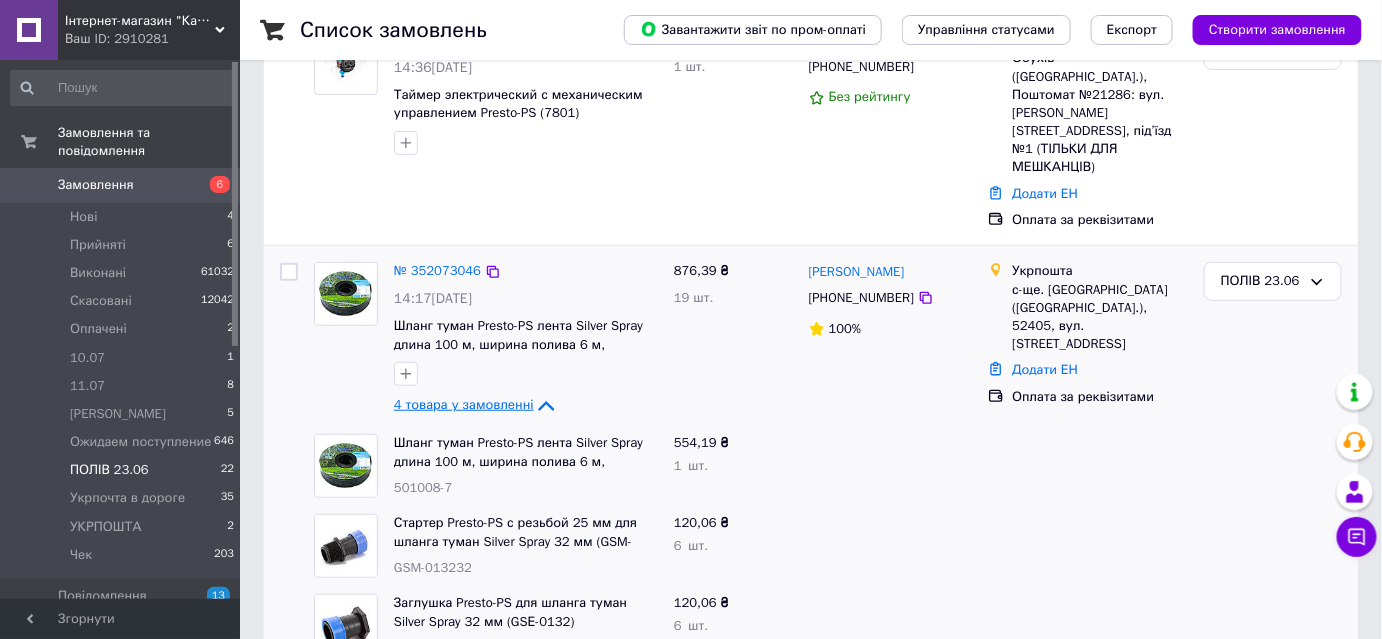 click on "4 товара у замовленні" at bounding box center [464, 405] 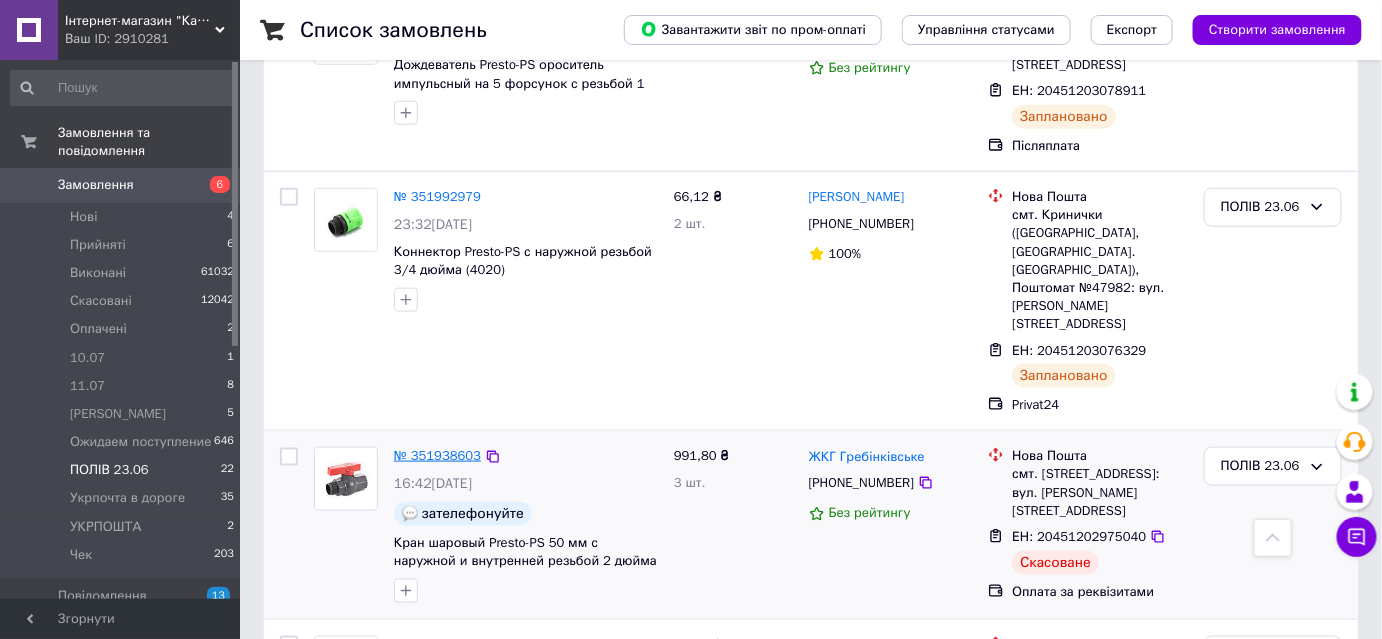scroll, scrollTop: 3181, scrollLeft: 0, axis: vertical 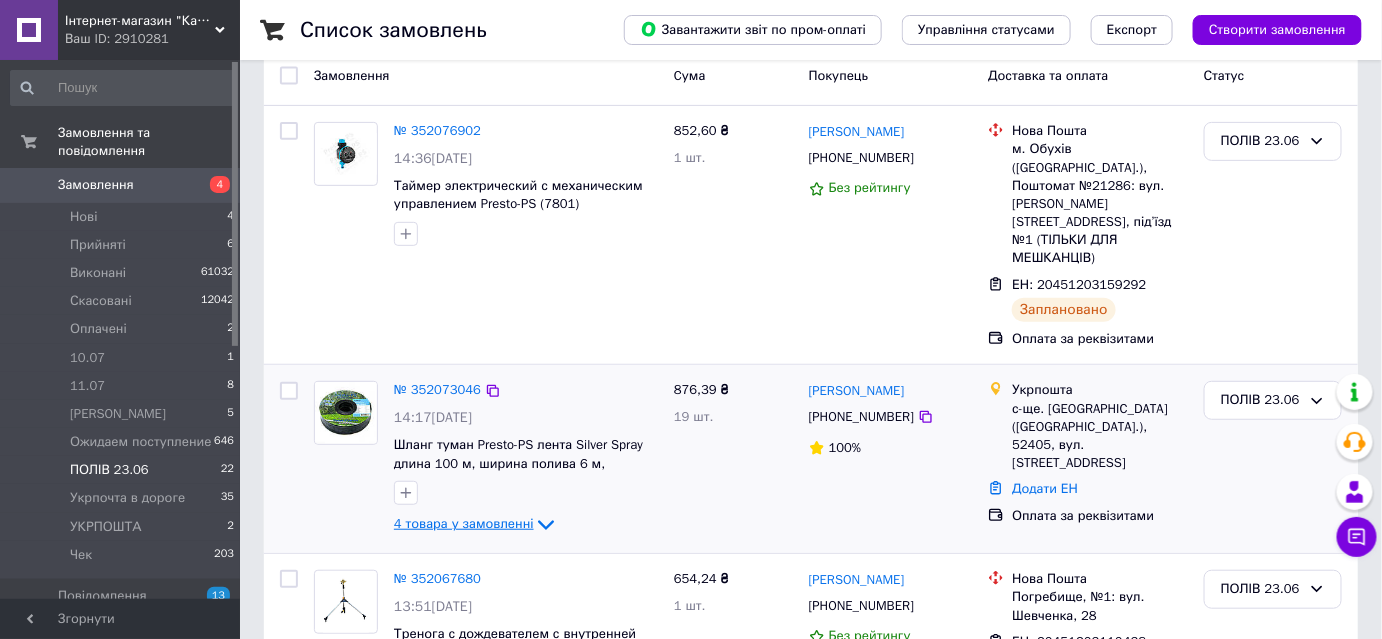click on "4 товара у замовленні" at bounding box center (464, 524) 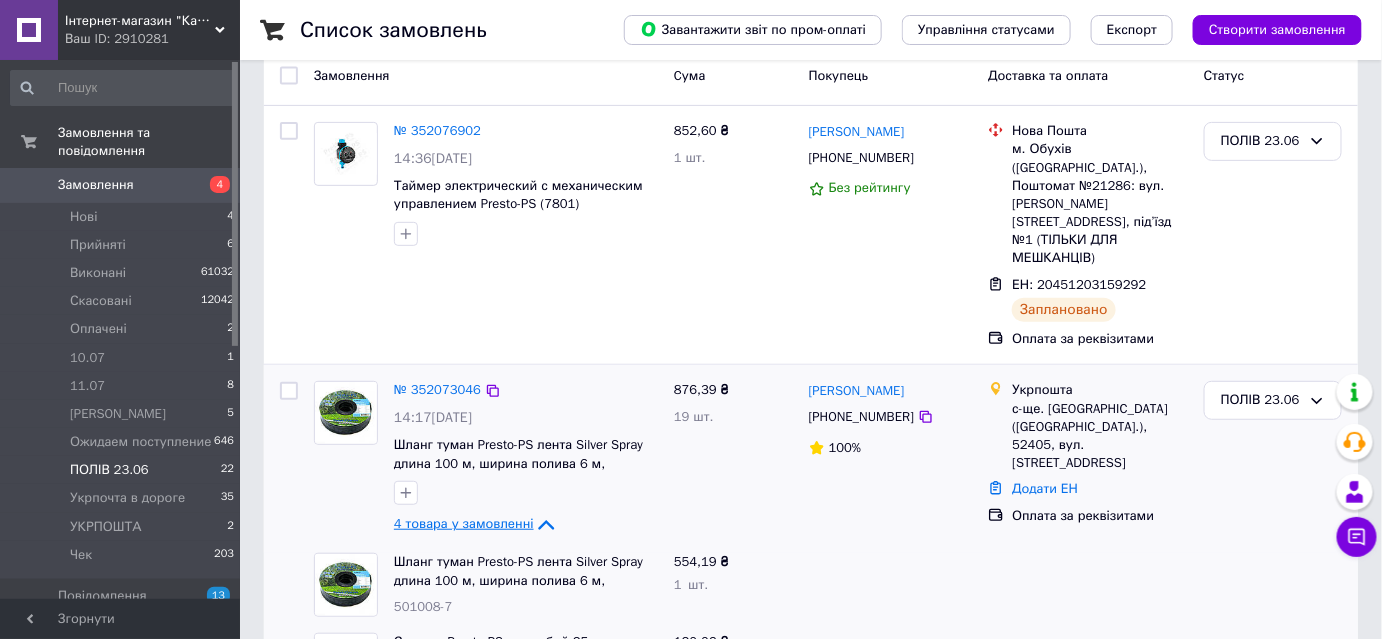 click on "4 товара у замовленні" at bounding box center (464, 524) 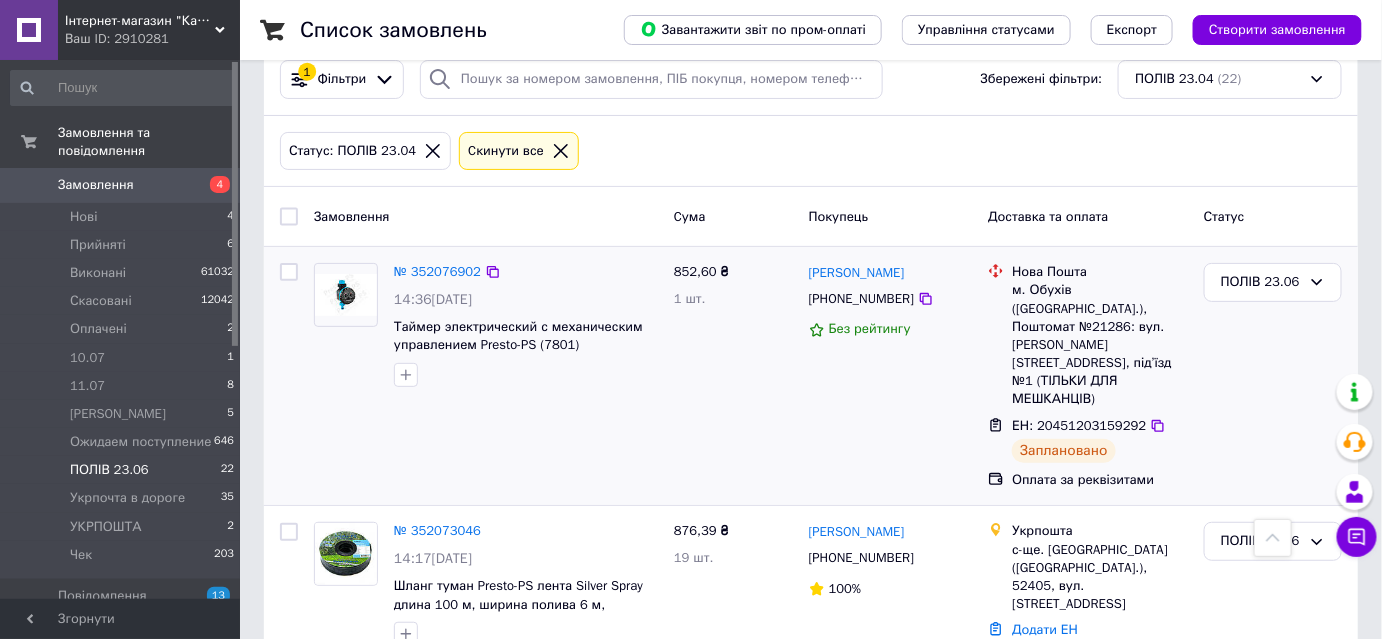 scroll, scrollTop: 0, scrollLeft: 0, axis: both 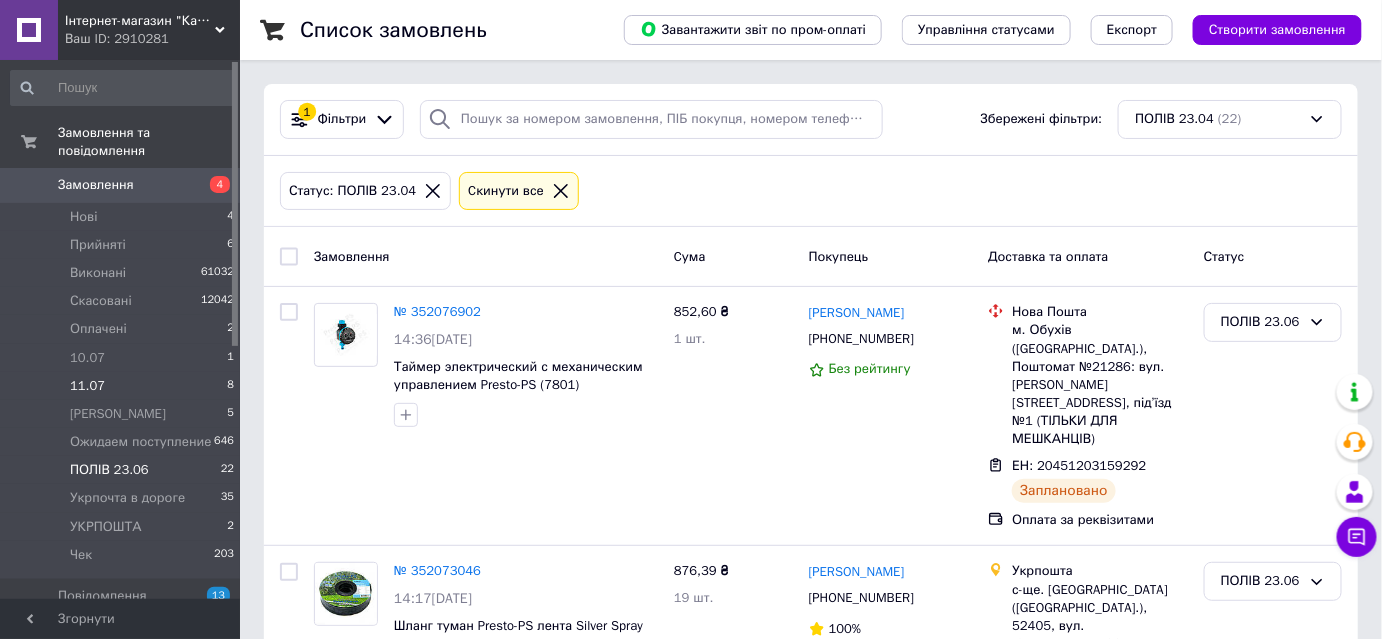 click on "11.07 8" at bounding box center (123, 386) 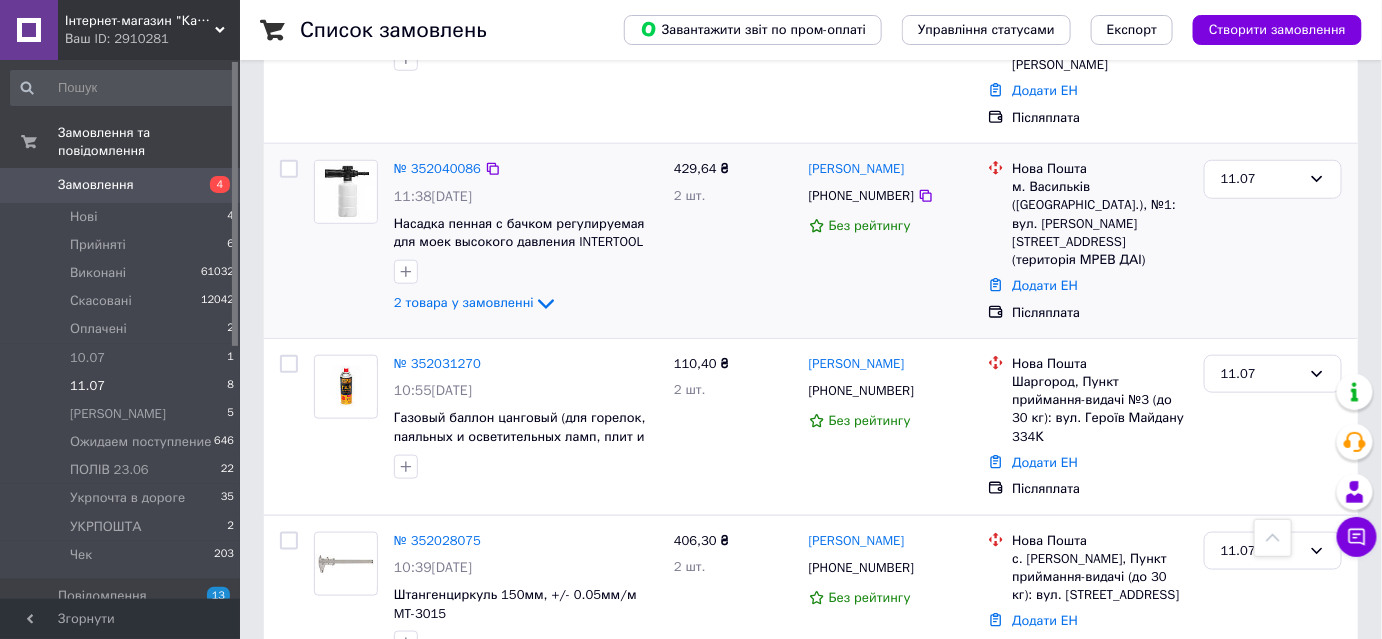 scroll, scrollTop: 545, scrollLeft: 0, axis: vertical 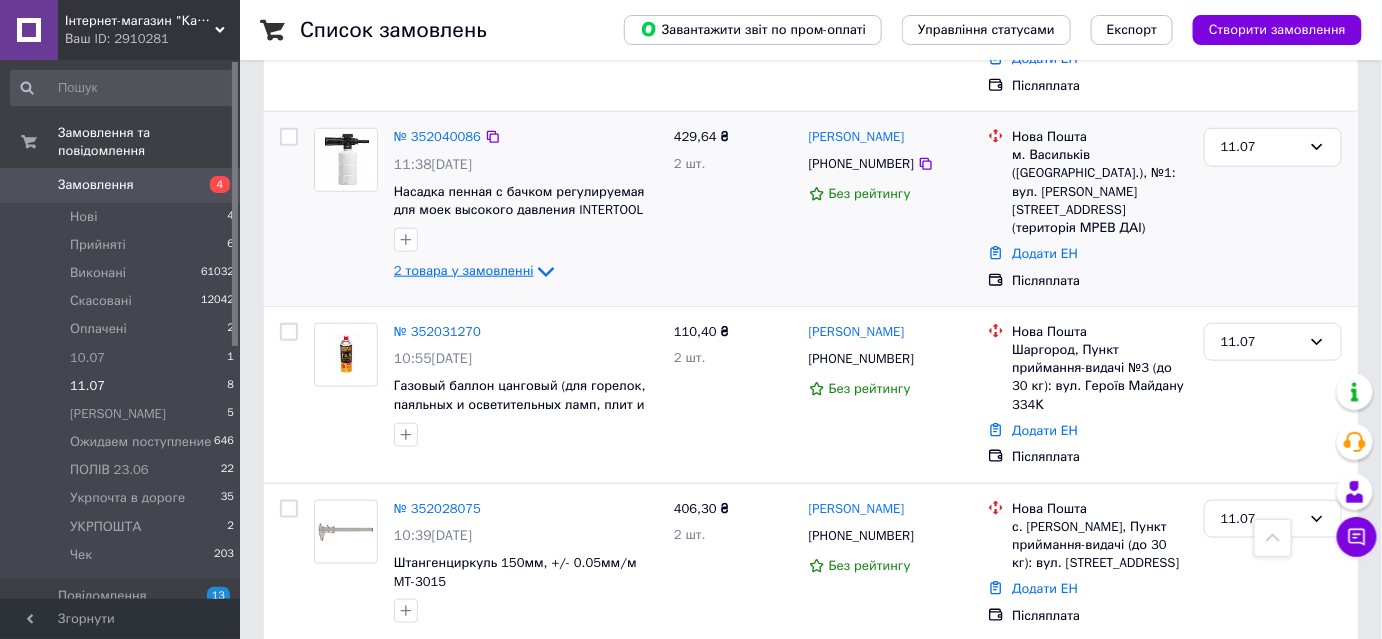click on "2 товара у замовленні" at bounding box center (464, 270) 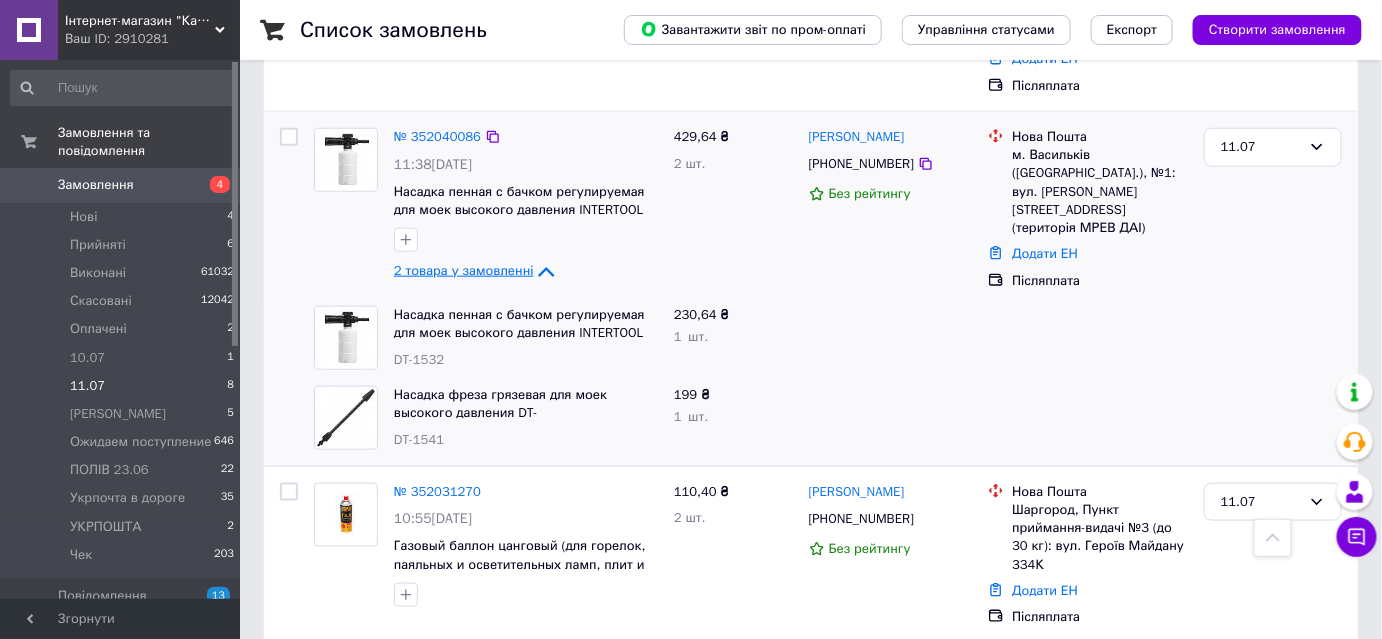click on "2 товара у замовленні" at bounding box center [464, 270] 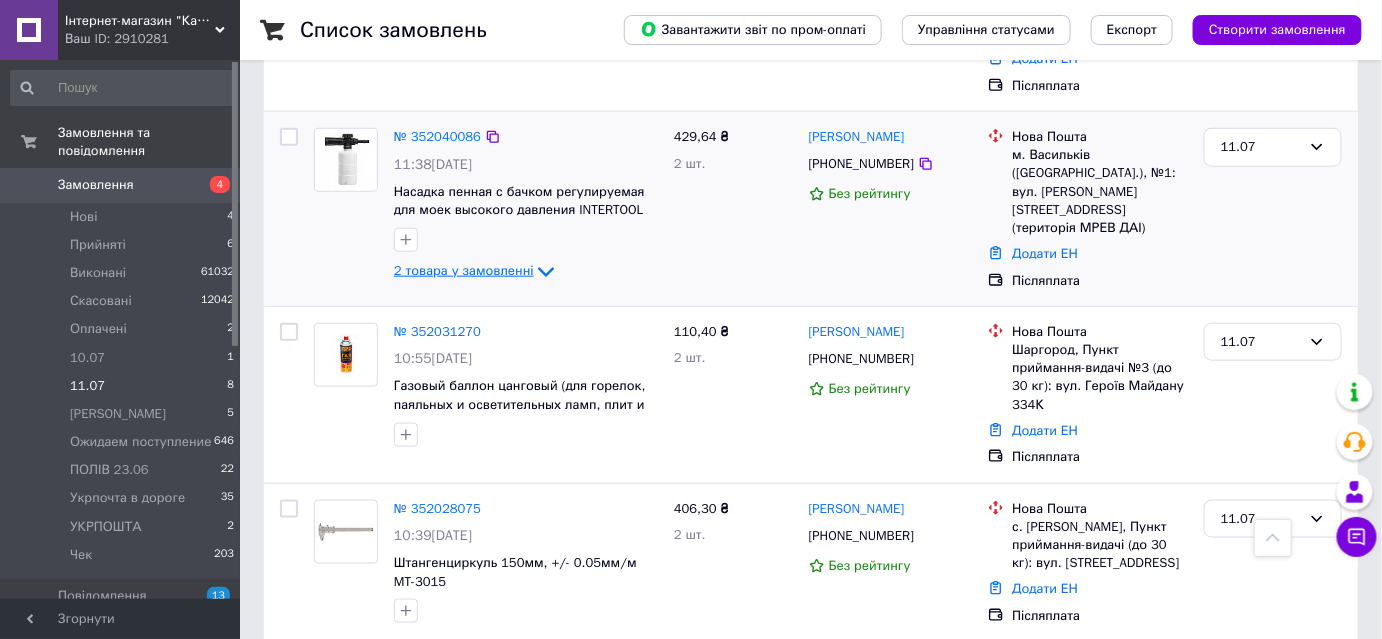 click on "2 товара у замовленні" at bounding box center (464, 270) 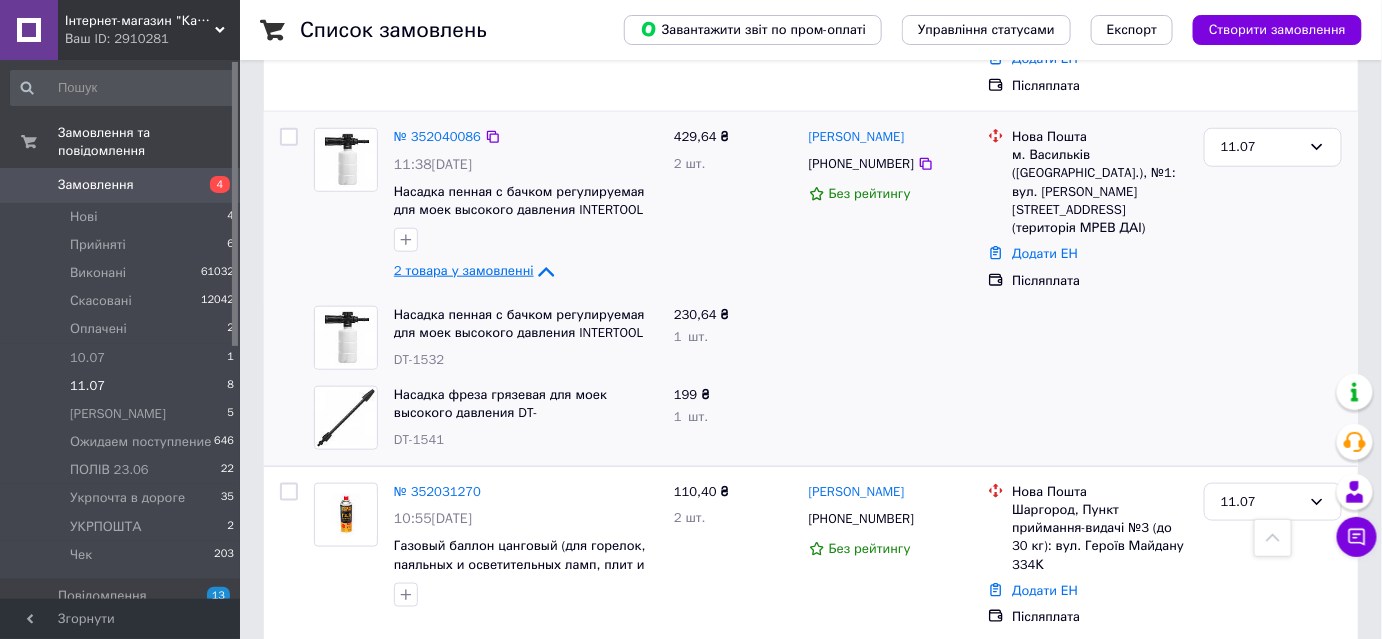 click on "2 товара у замовленні" at bounding box center [464, 270] 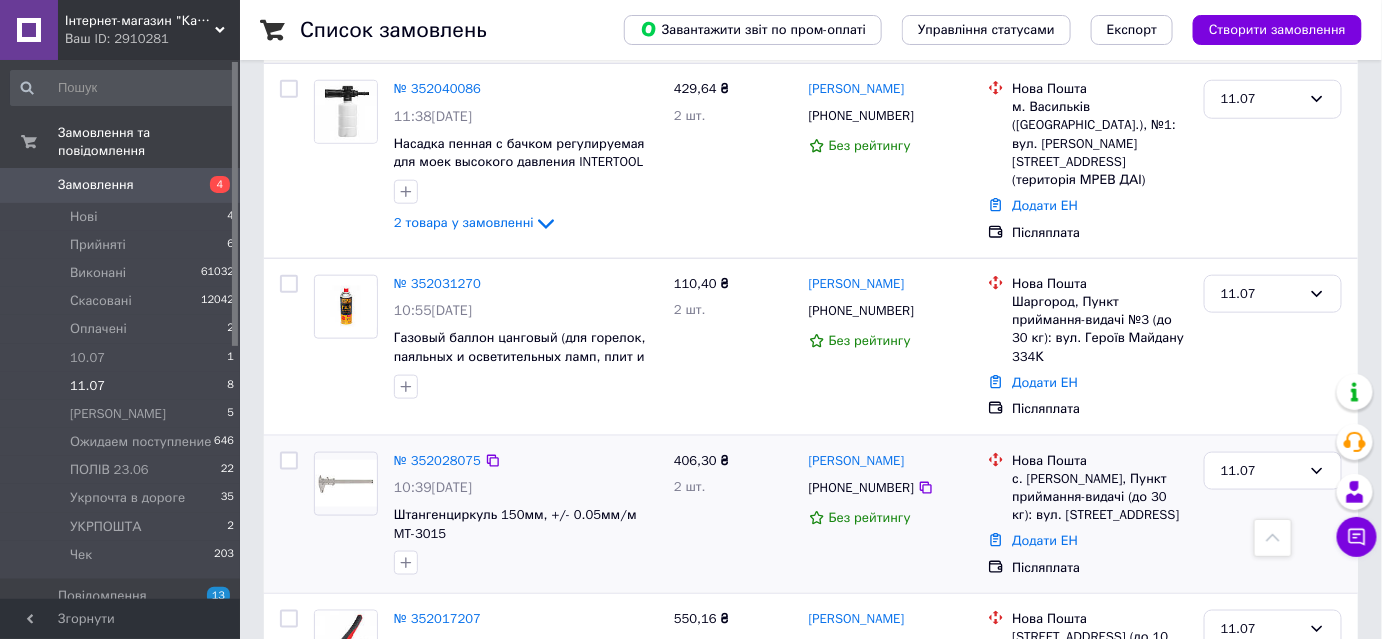 scroll, scrollTop: 590, scrollLeft: 0, axis: vertical 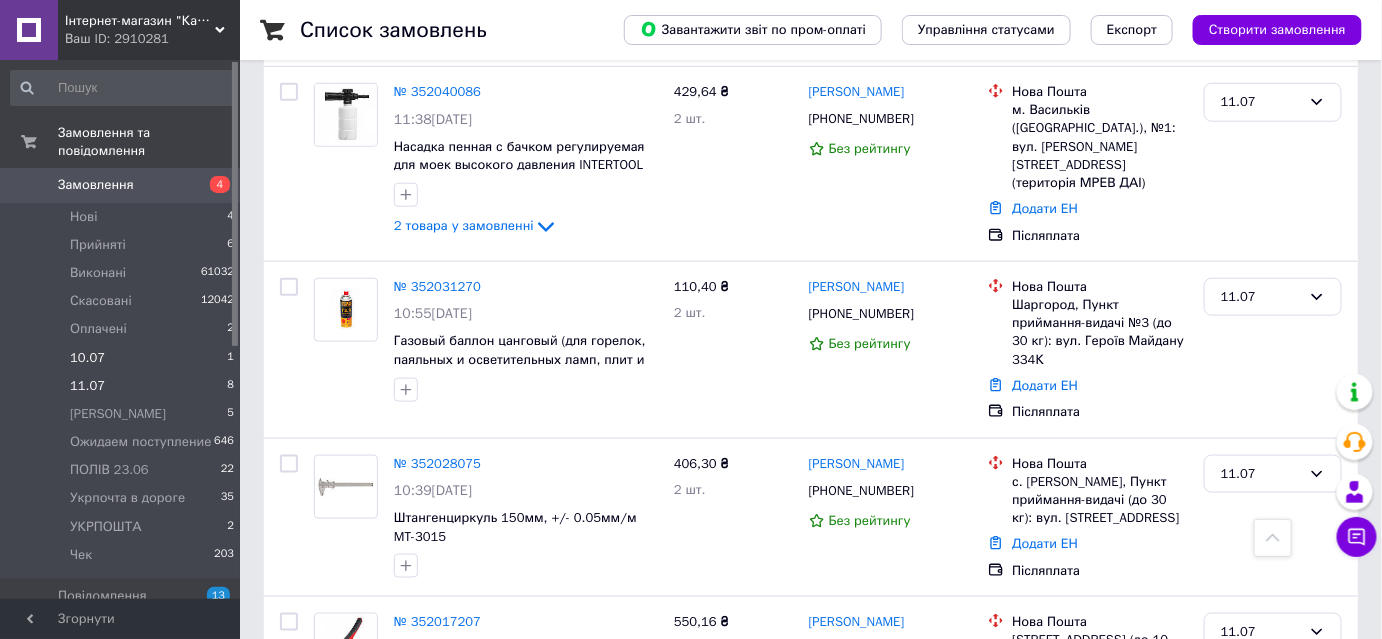 click on "10.07" at bounding box center [87, 358] 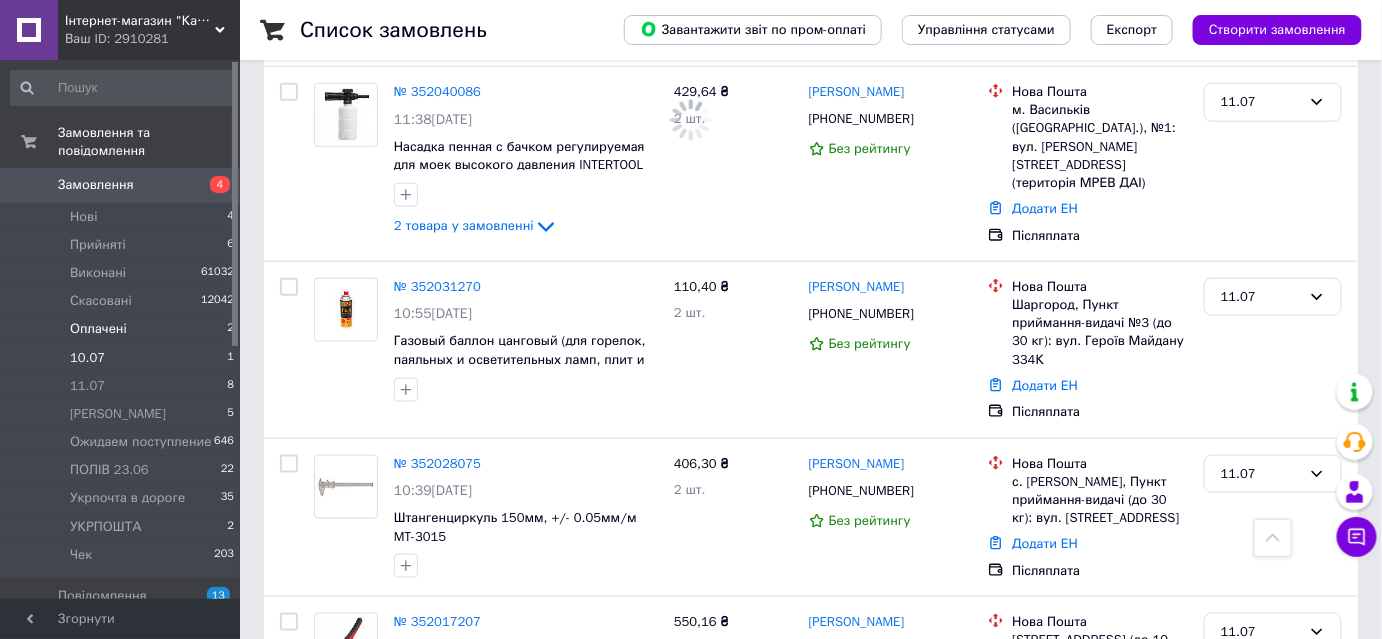 scroll, scrollTop: 0, scrollLeft: 0, axis: both 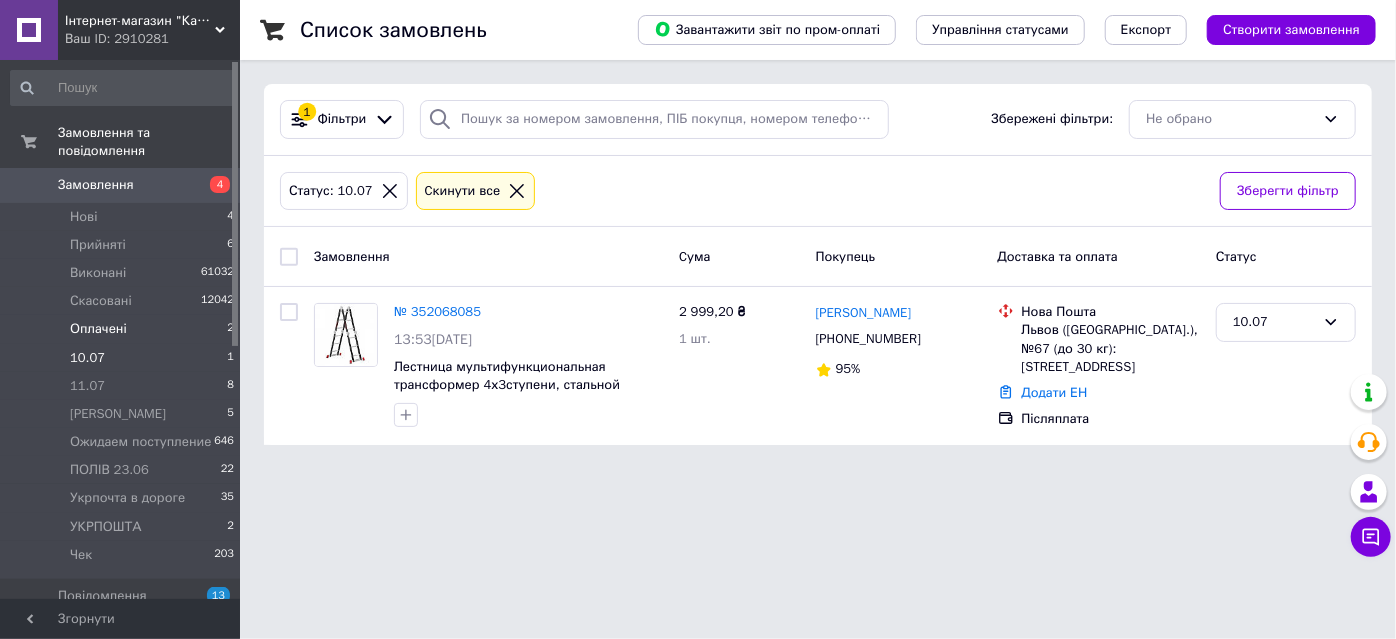 click on "Оплачені" at bounding box center (98, 329) 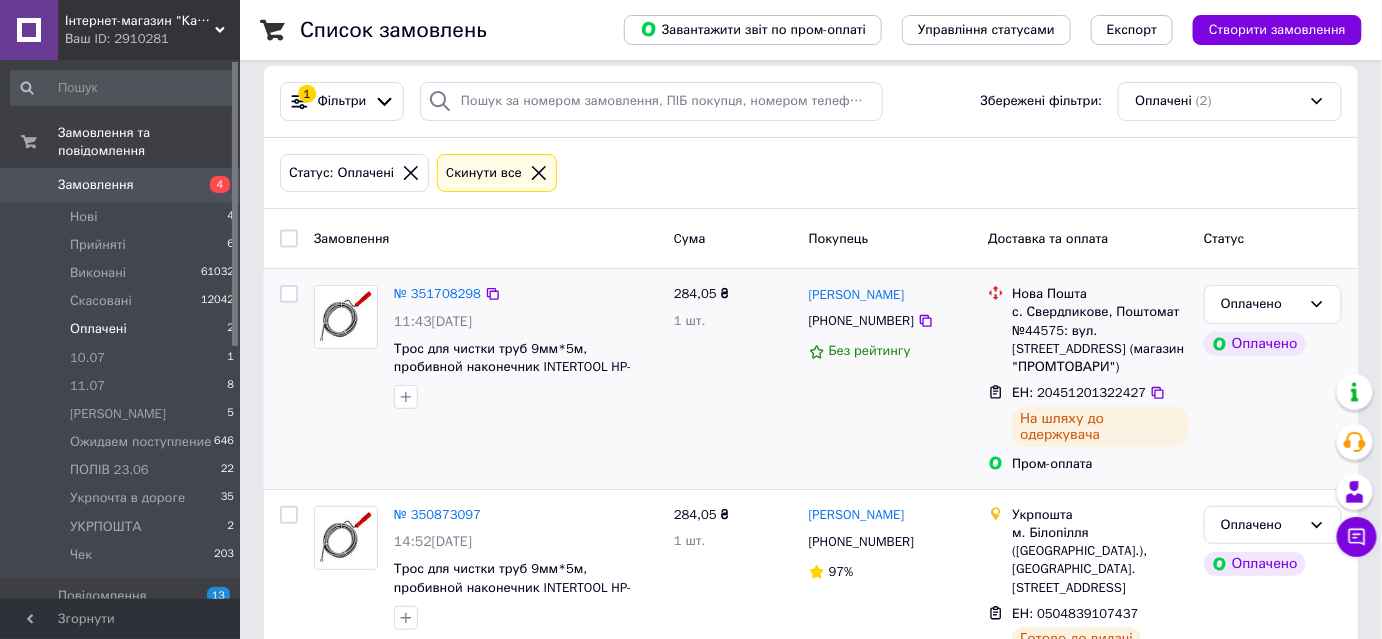 scroll, scrollTop: 0, scrollLeft: 0, axis: both 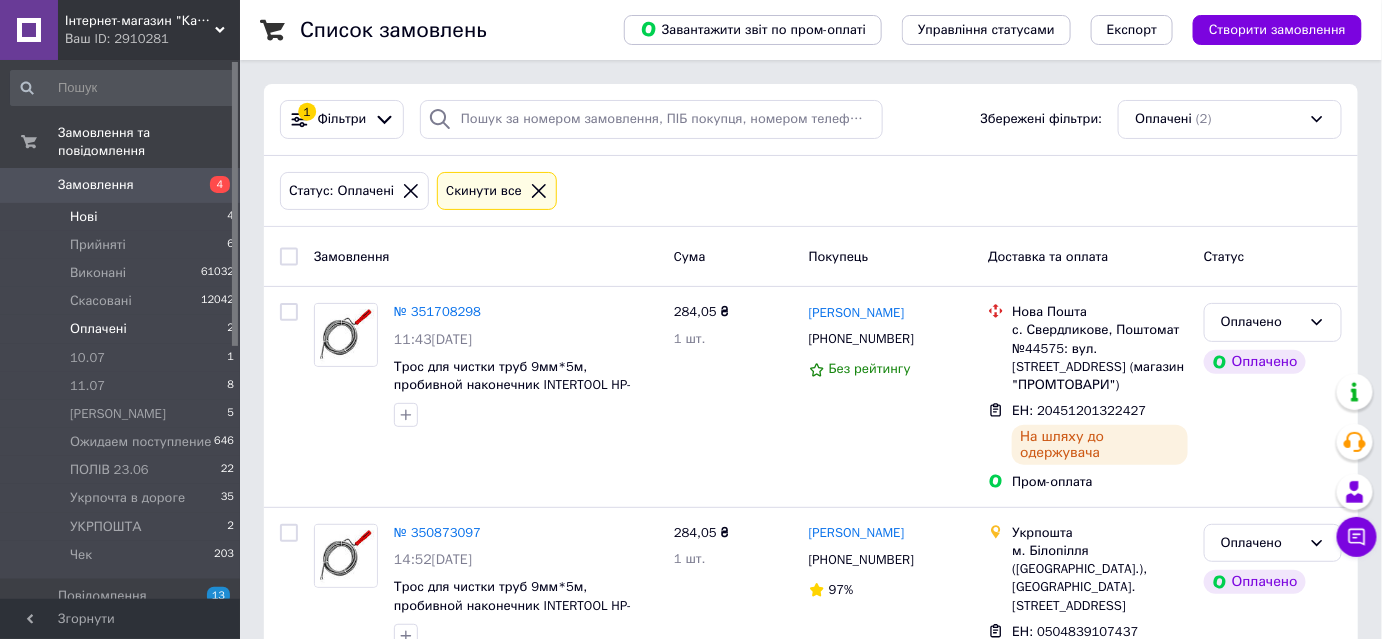click on "Нові" at bounding box center [83, 217] 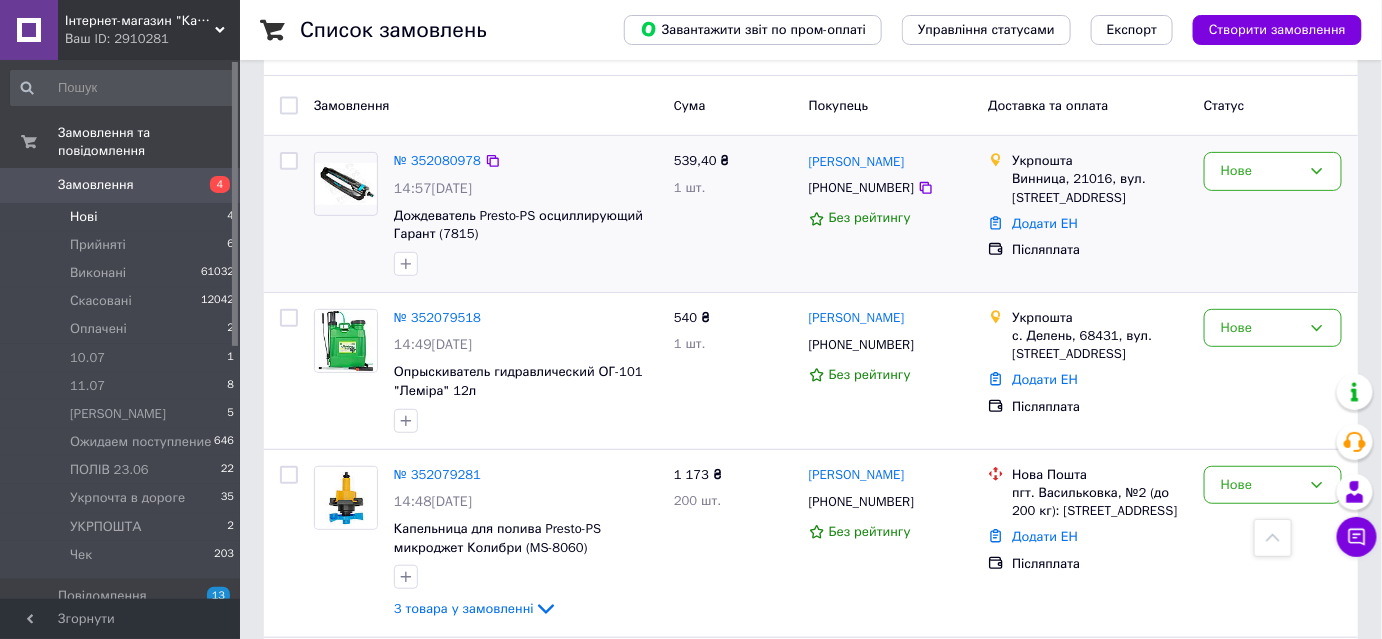 scroll, scrollTop: 0, scrollLeft: 0, axis: both 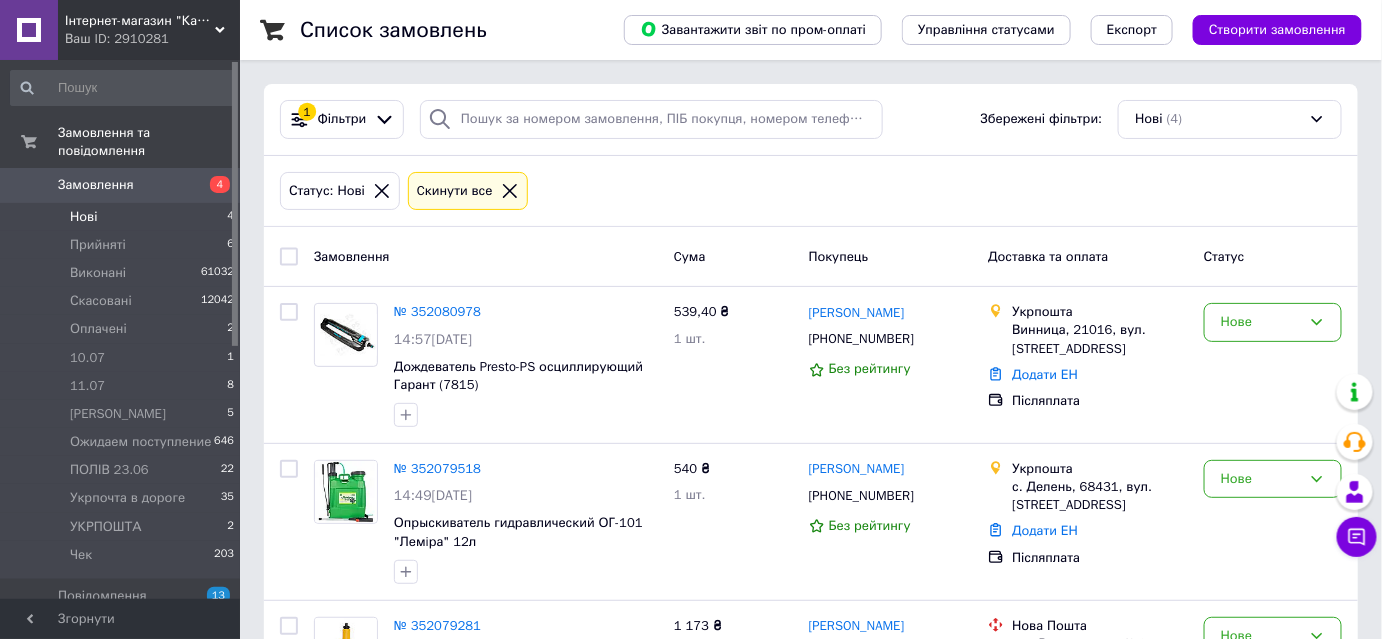 click 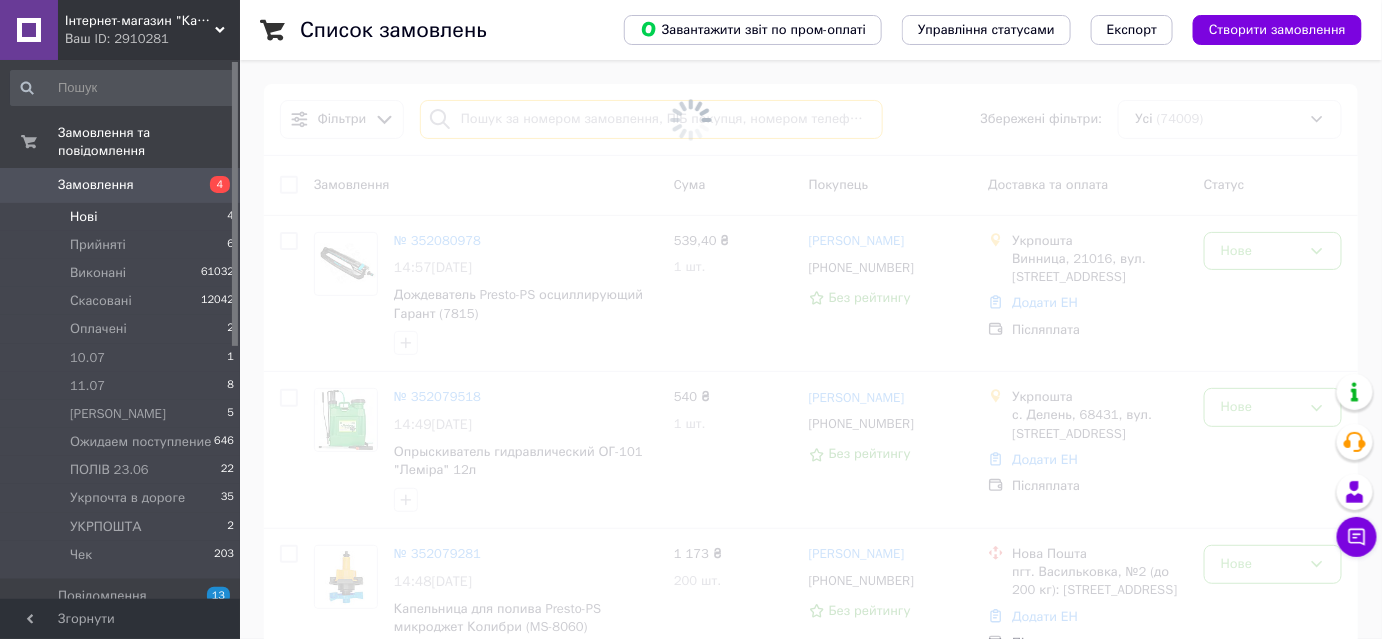 click at bounding box center [651, 119] 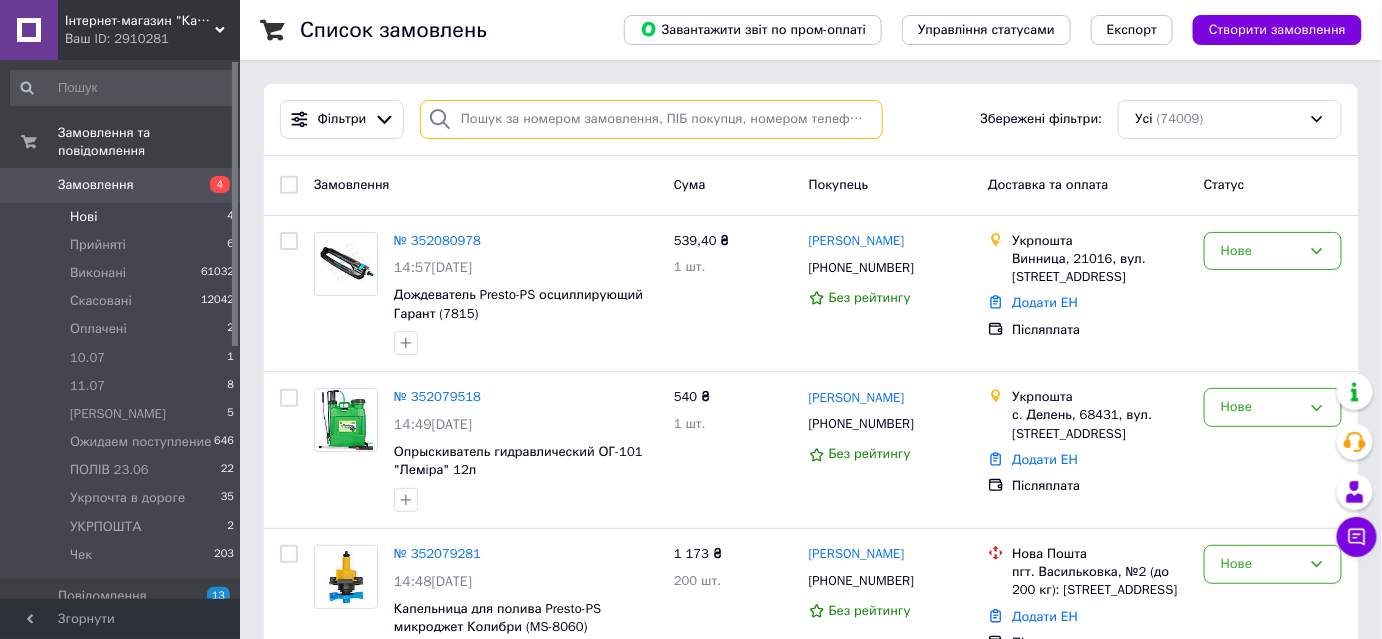 click at bounding box center (651, 119) 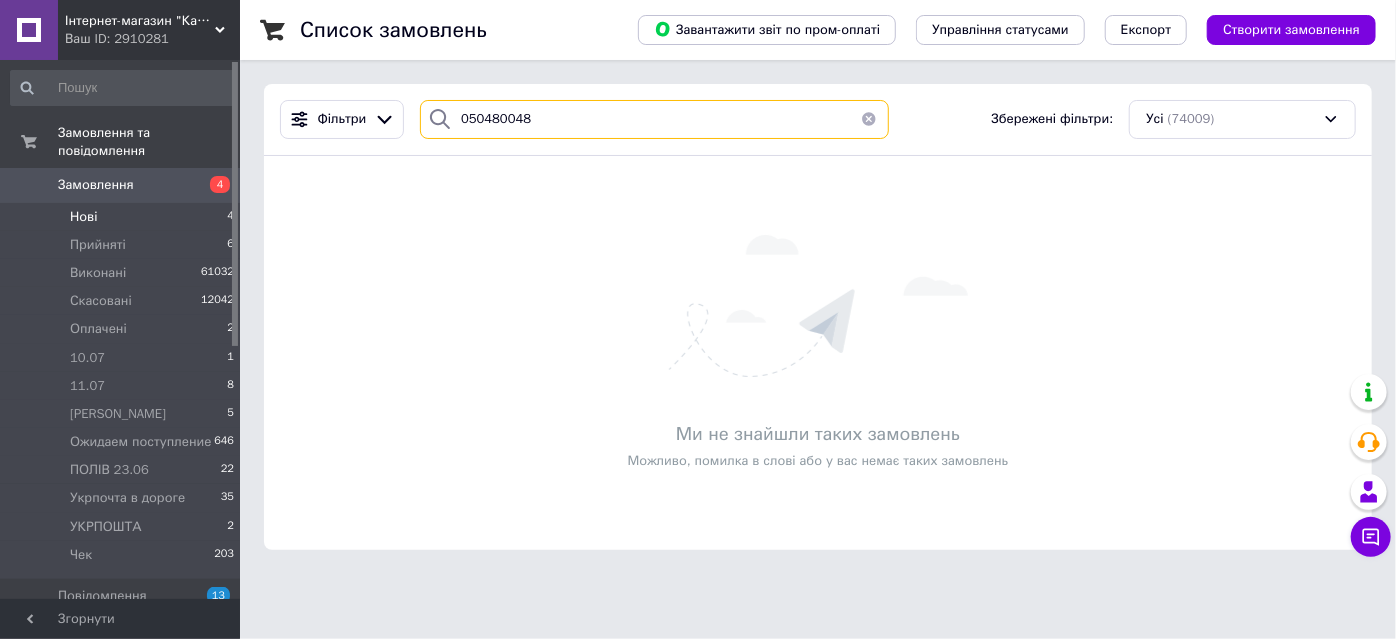 click on "050480048" at bounding box center (654, 119) 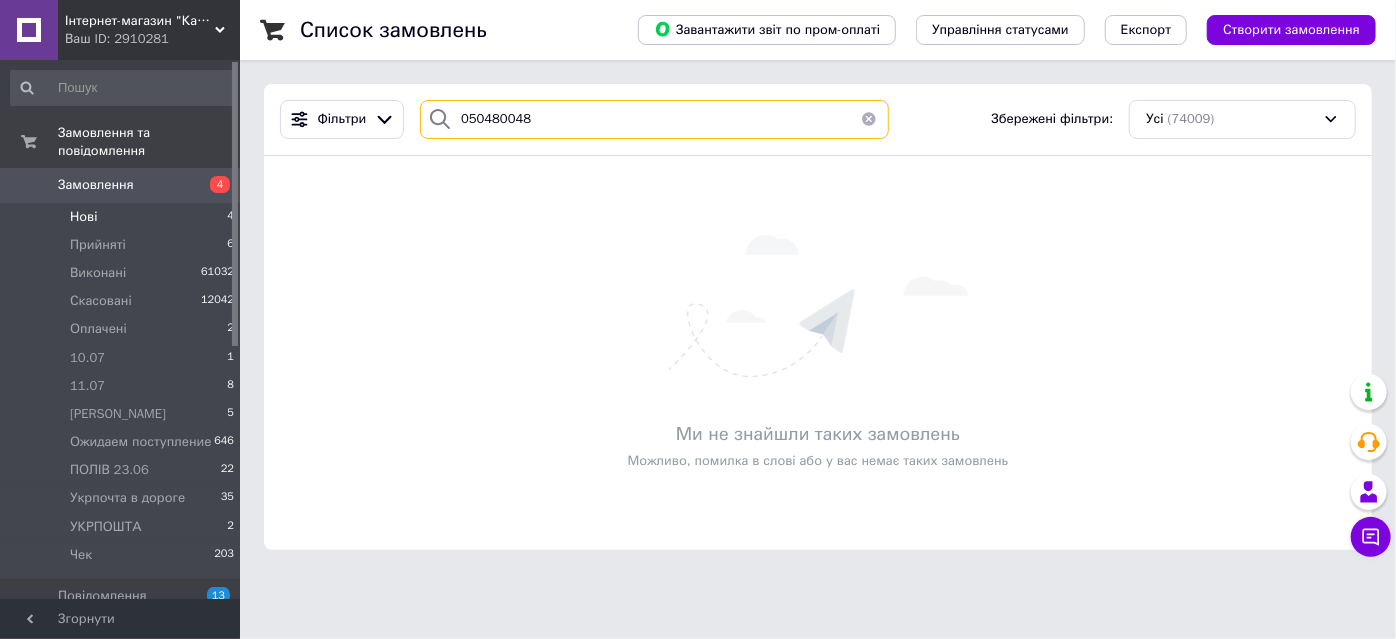 drag, startPoint x: 458, startPoint y: 117, endPoint x: 559, endPoint y: 122, distance: 101.12369 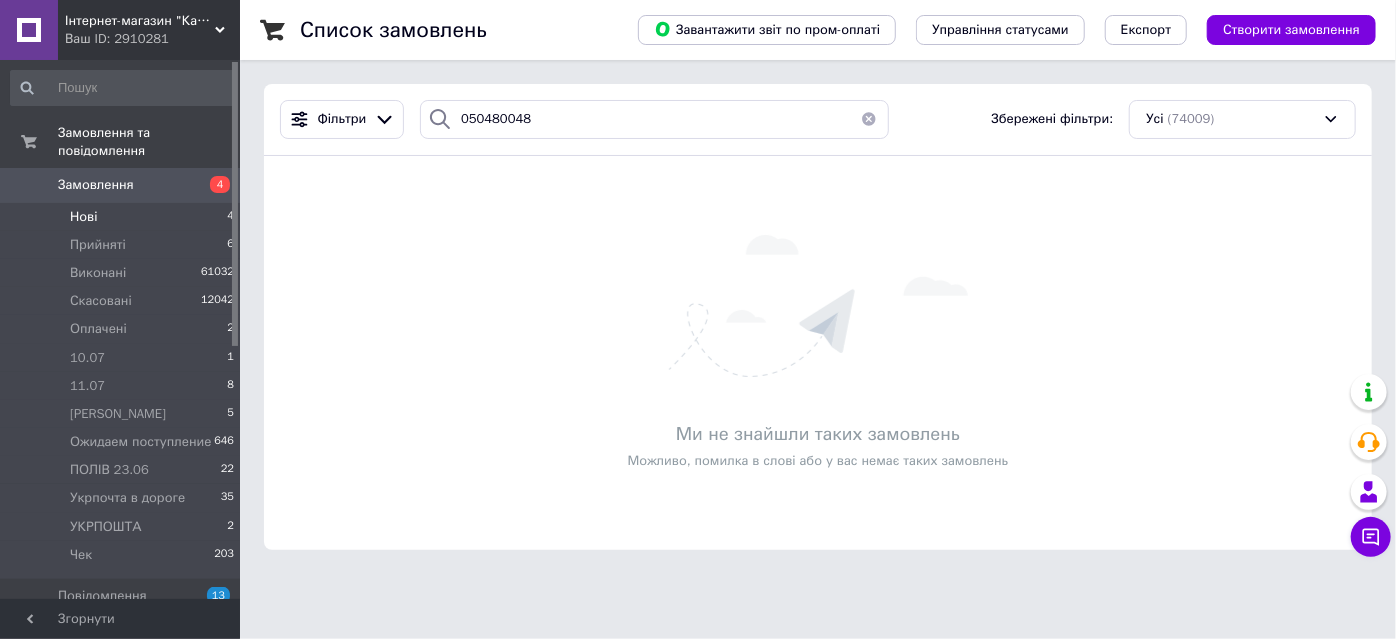 click on "Нові" at bounding box center [83, 217] 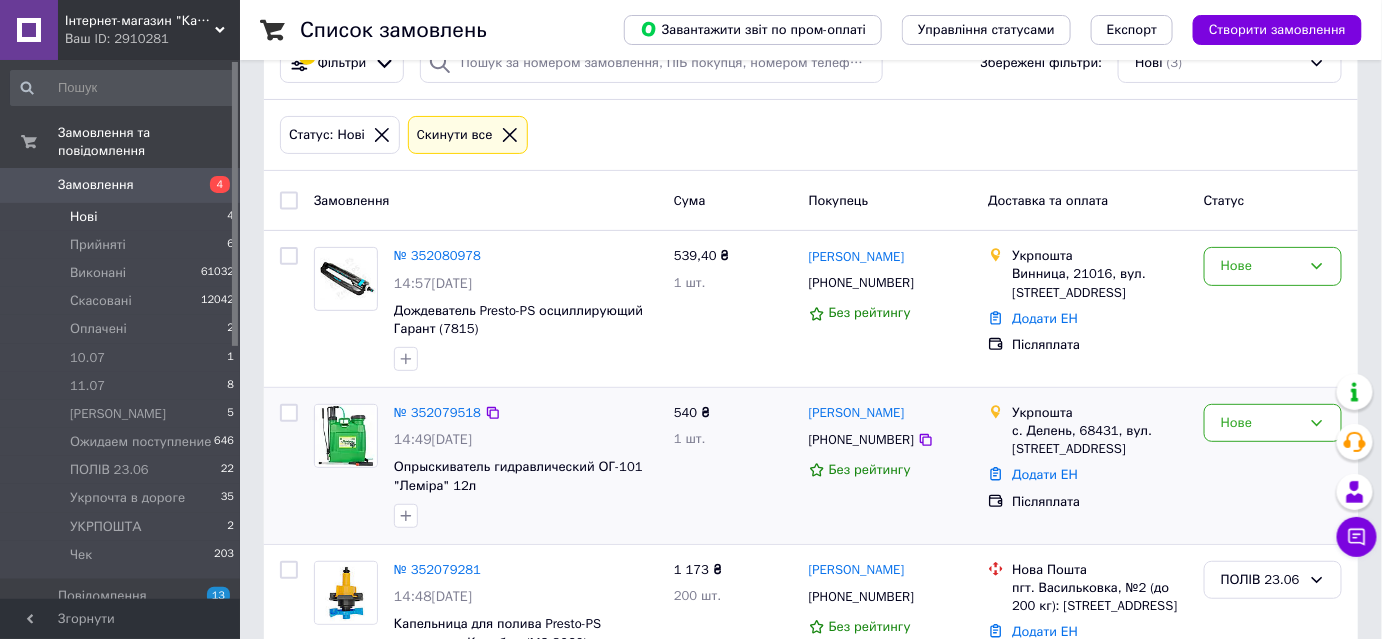 scroll, scrollTop: 170, scrollLeft: 0, axis: vertical 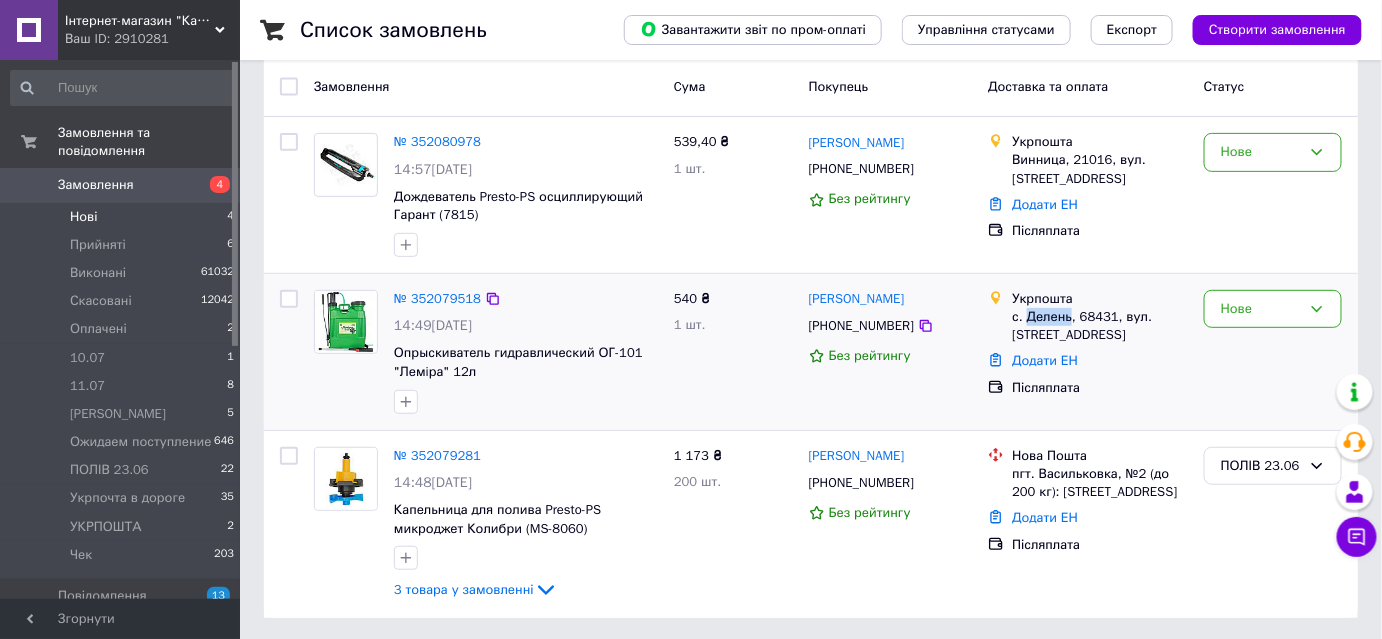 drag, startPoint x: 1026, startPoint y: 309, endPoint x: 1068, endPoint y: 308, distance: 42.0119 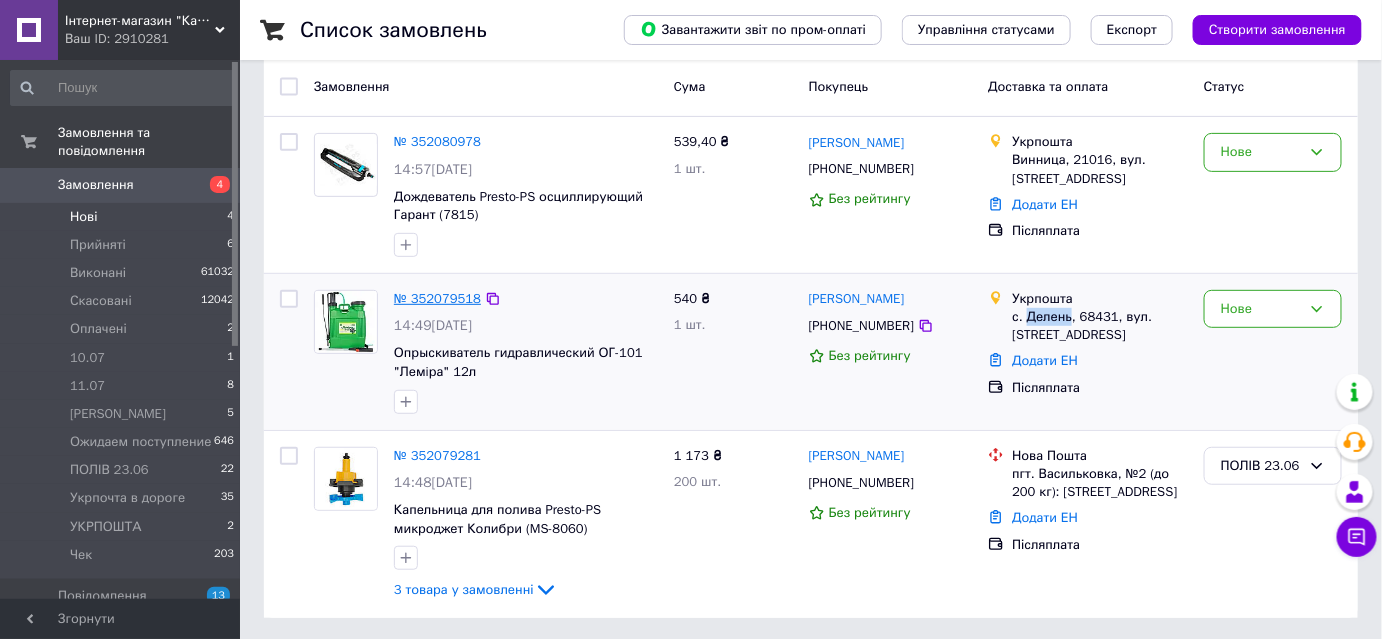 click on "№ 352079518" at bounding box center (437, 298) 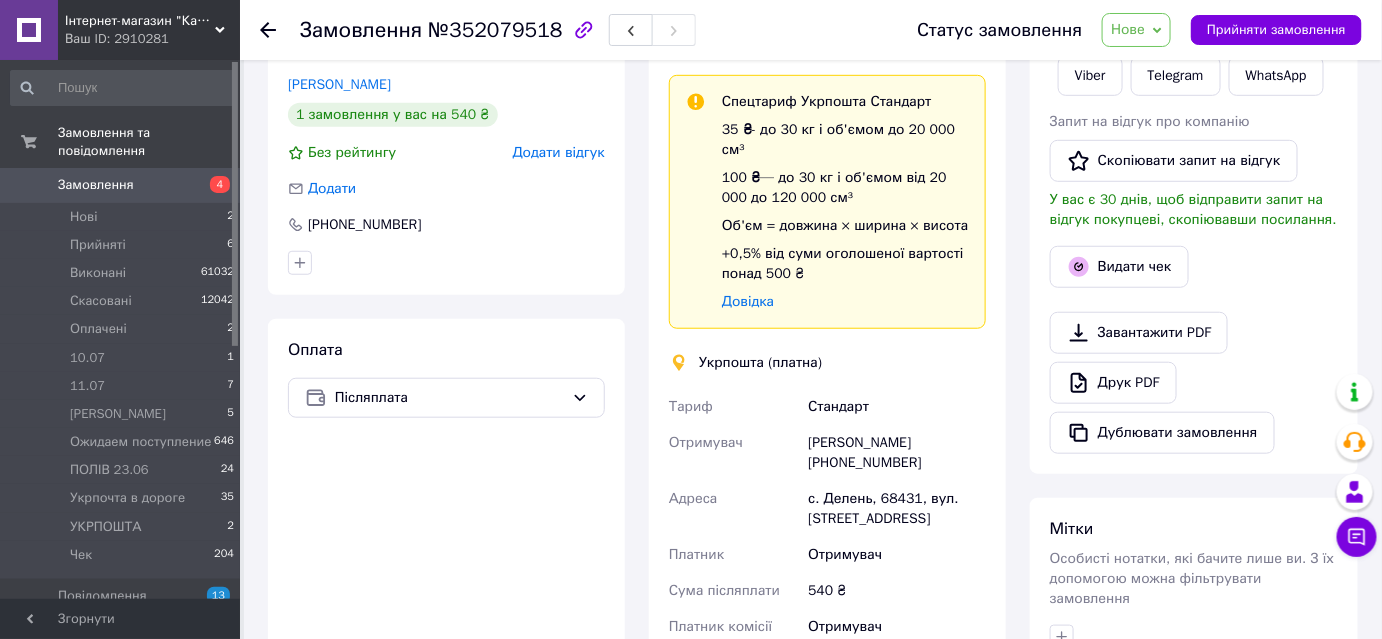 scroll, scrollTop: 0, scrollLeft: 0, axis: both 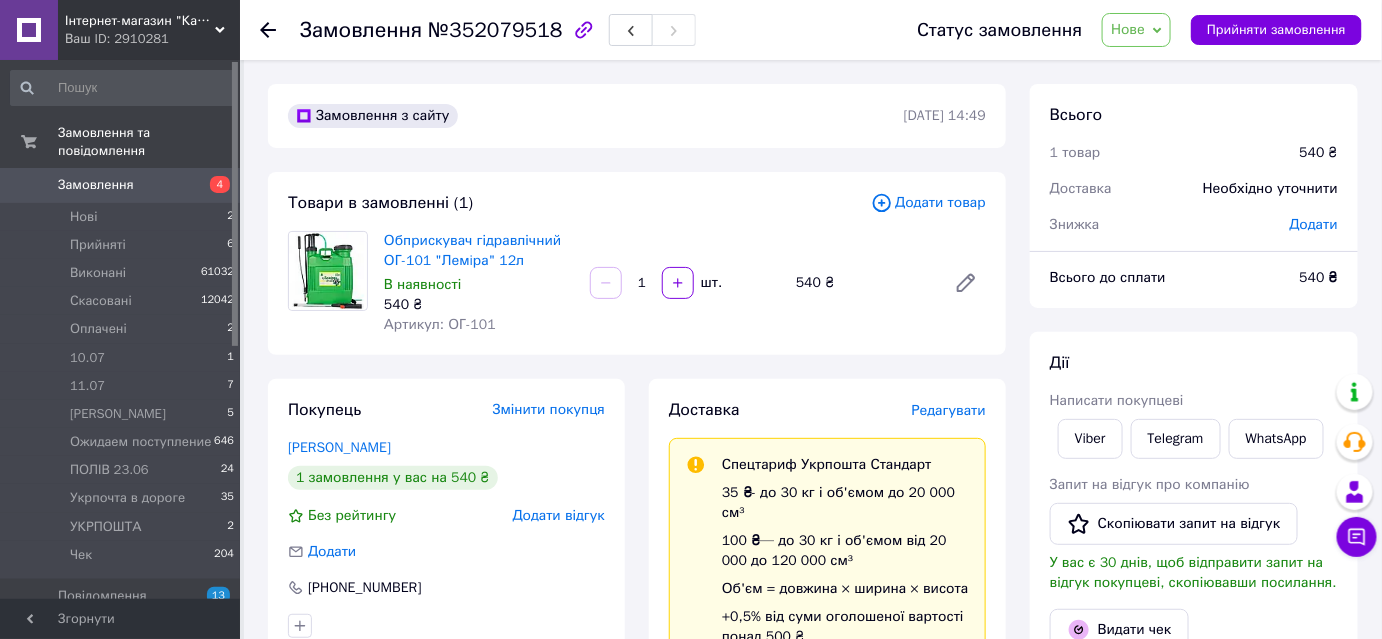 click on "Нове" at bounding box center [1128, 29] 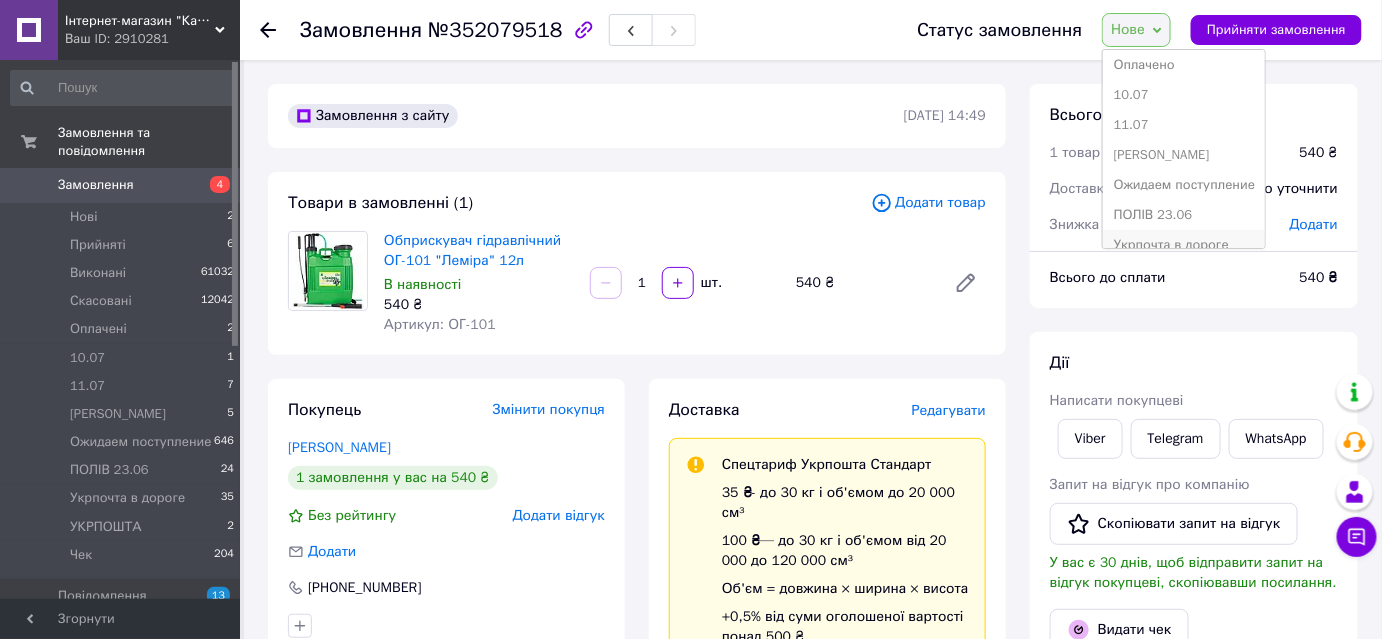 scroll, scrollTop: 171, scrollLeft: 0, axis: vertical 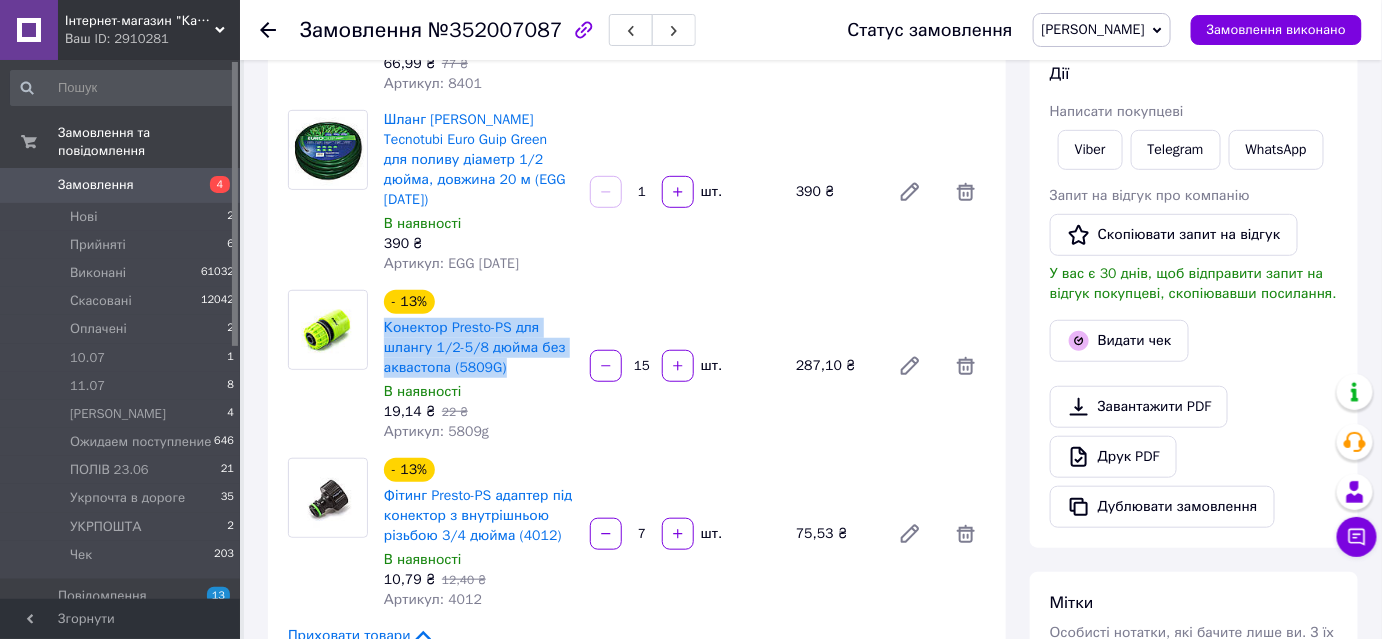drag, startPoint x: 377, startPoint y: 309, endPoint x: 508, endPoint y: 348, distance: 136.68211 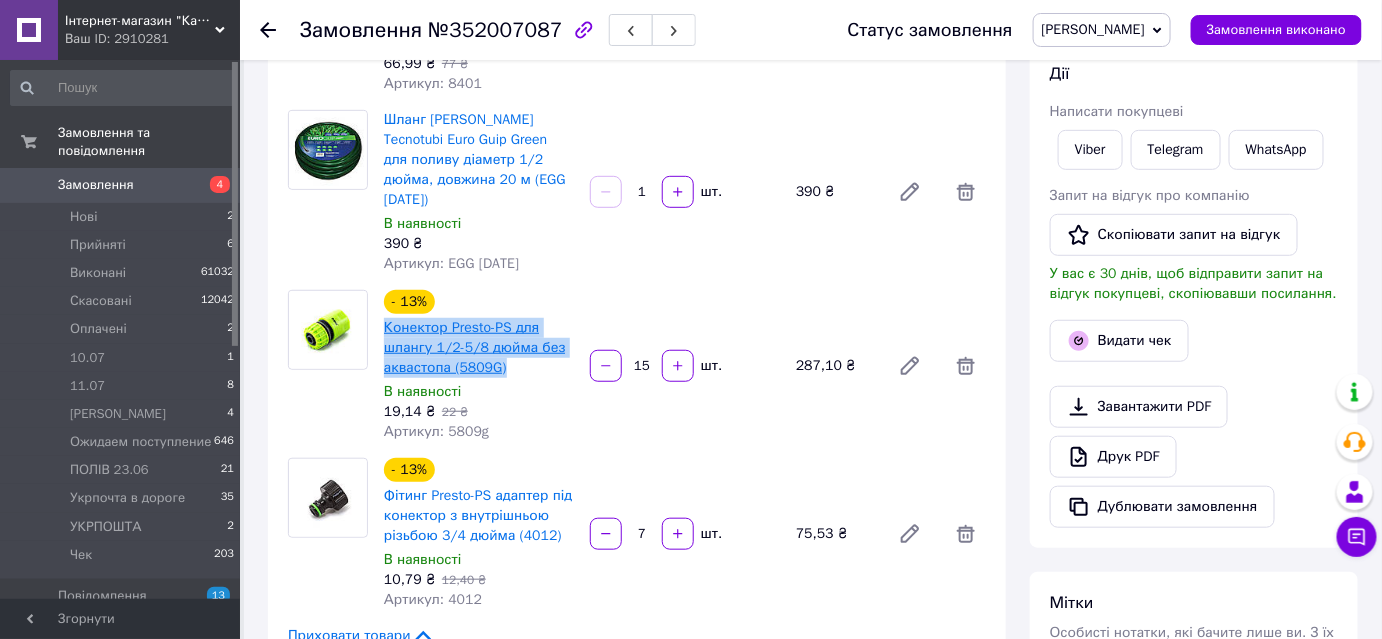 copy on "Конектор Presto-PS для шлангу 1/2-5/8 дюйма без аквастопа (5809G)" 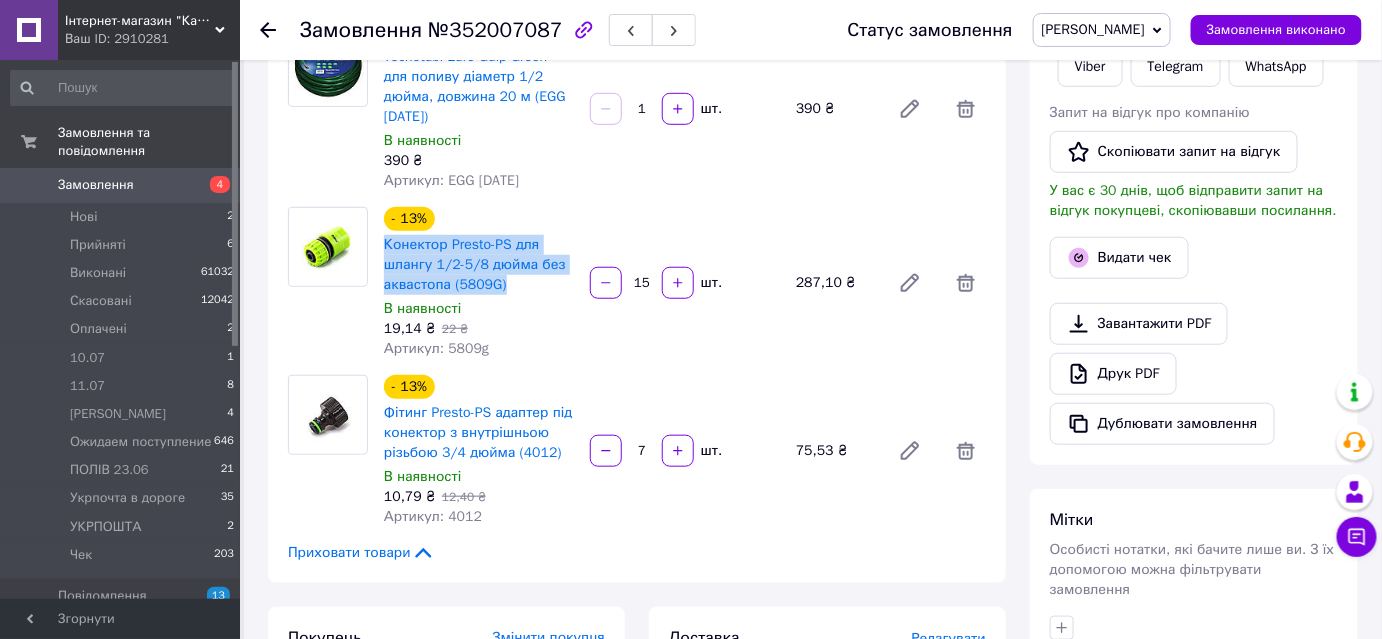 scroll, scrollTop: 380, scrollLeft: 0, axis: vertical 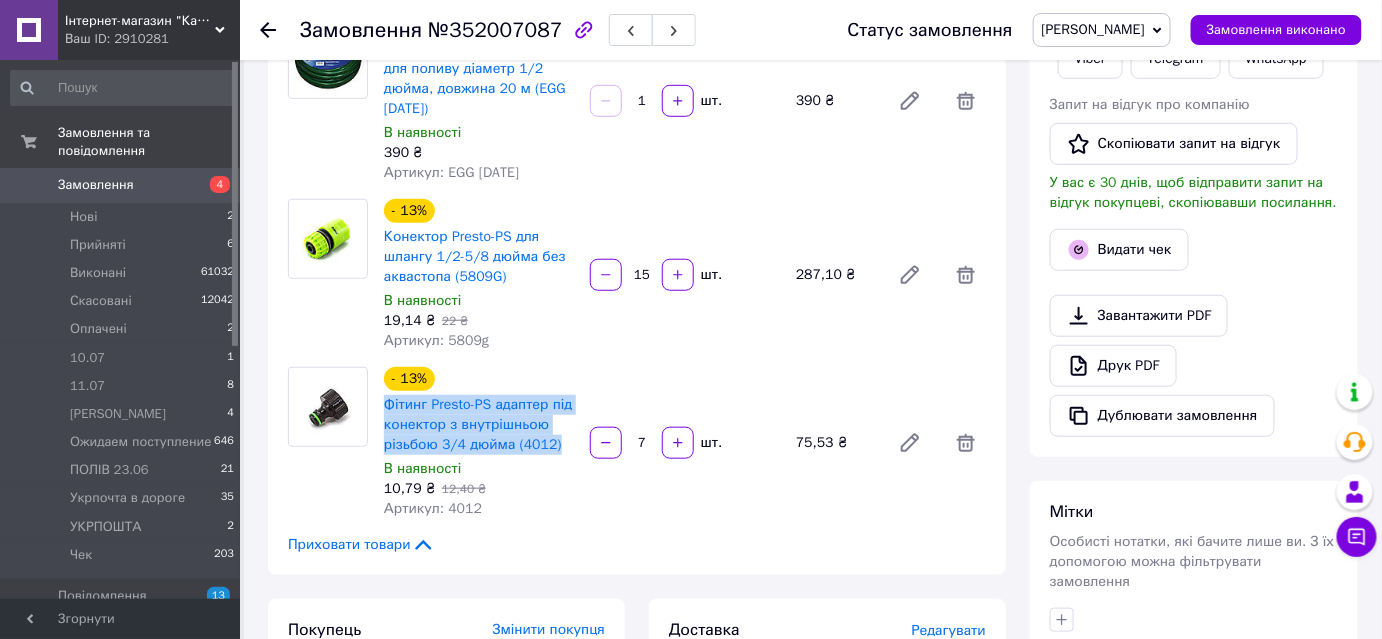 drag, startPoint x: 378, startPoint y: 382, endPoint x: 553, endPoint y: 417, distance: 178.46568 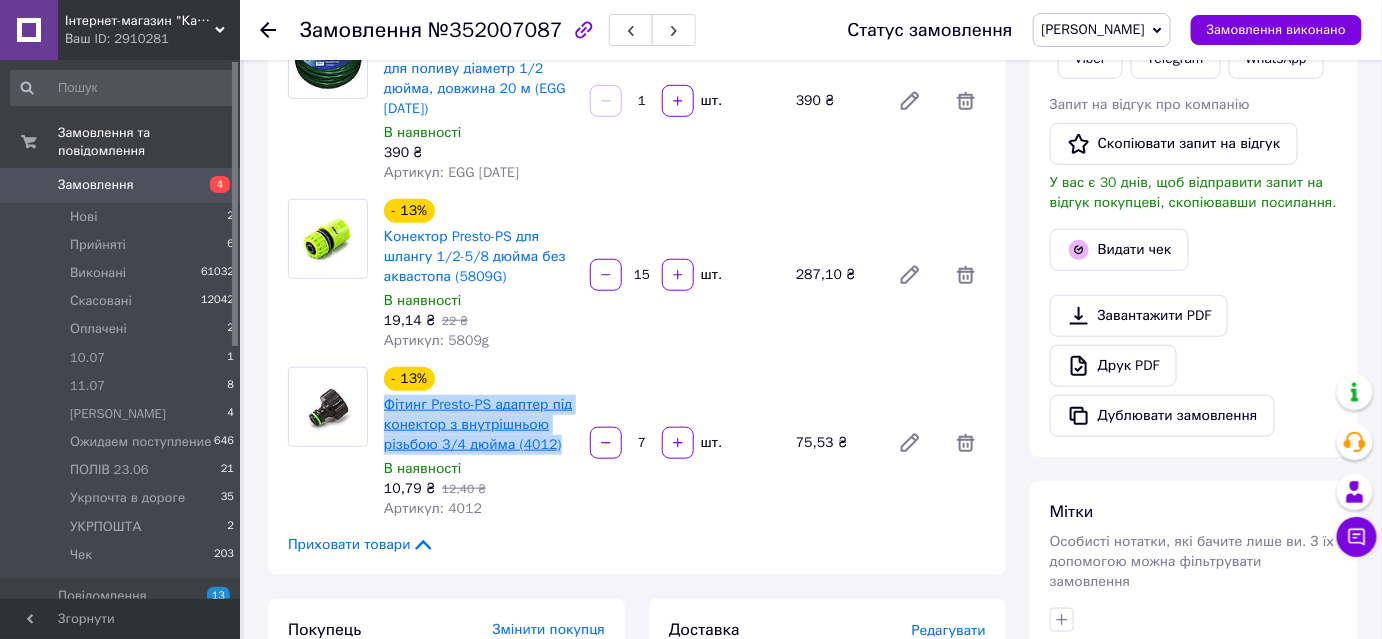 copy on "Фітинг Presto-PS адаптер під конектор з внутрішньою різьбою 3/4 дюйма (4012)" 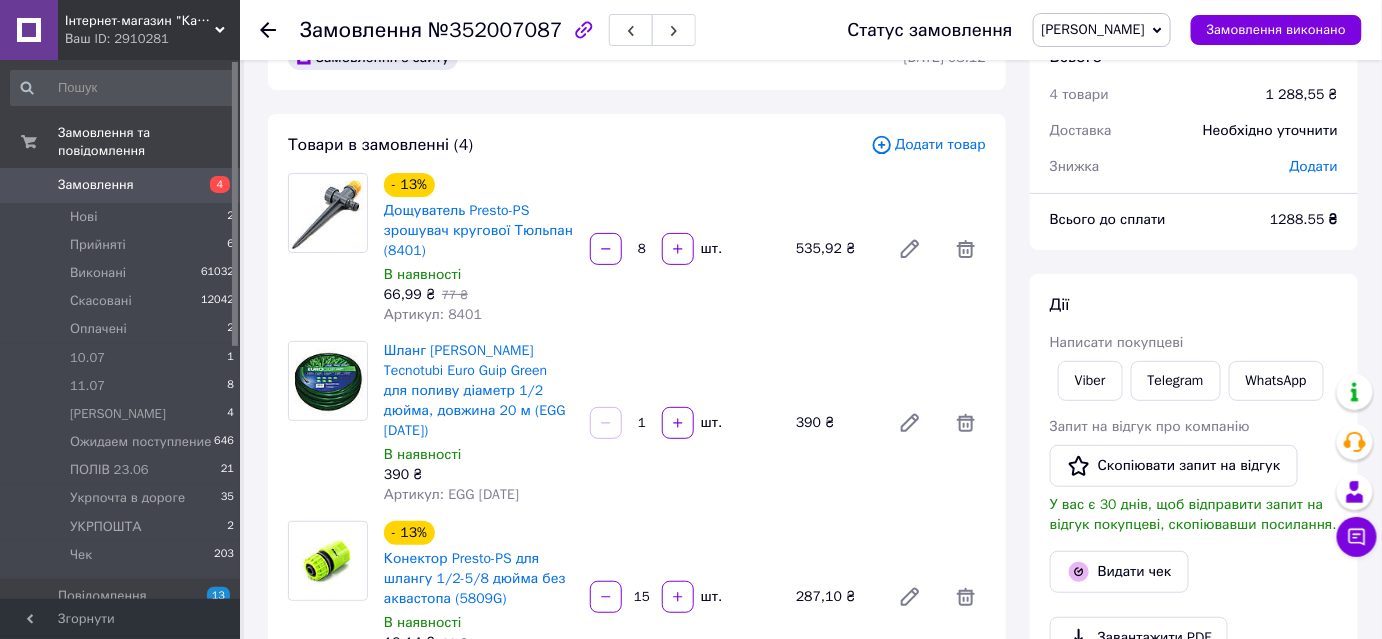 scroll, scrollTop: 90, scrollLeft: 0, axis: vertical 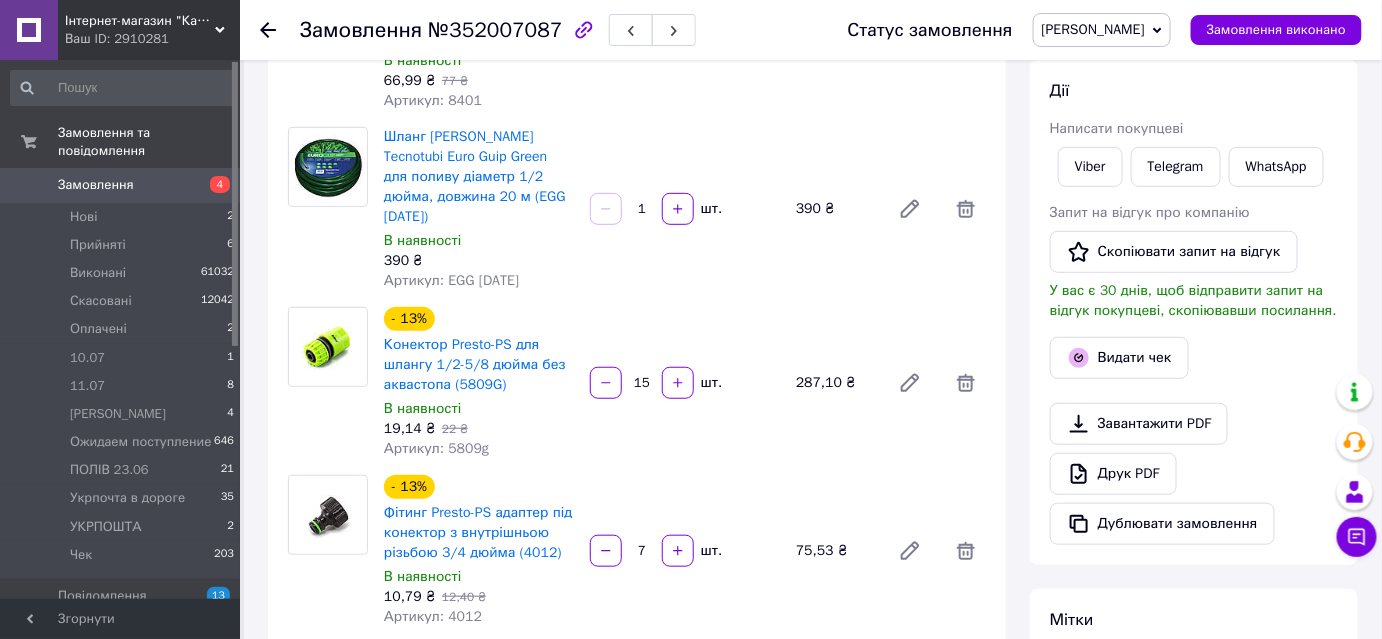 click on "- 13% Фітинг Presto-PS адаптер під конектор з внутрішньою різьбою 3/4 дюйма (4012) В наявності 10,79 ₴   12,40 ₴ Артикул: 4012 7   шт. 75,53 ₴" at bounding box center [685, 551] 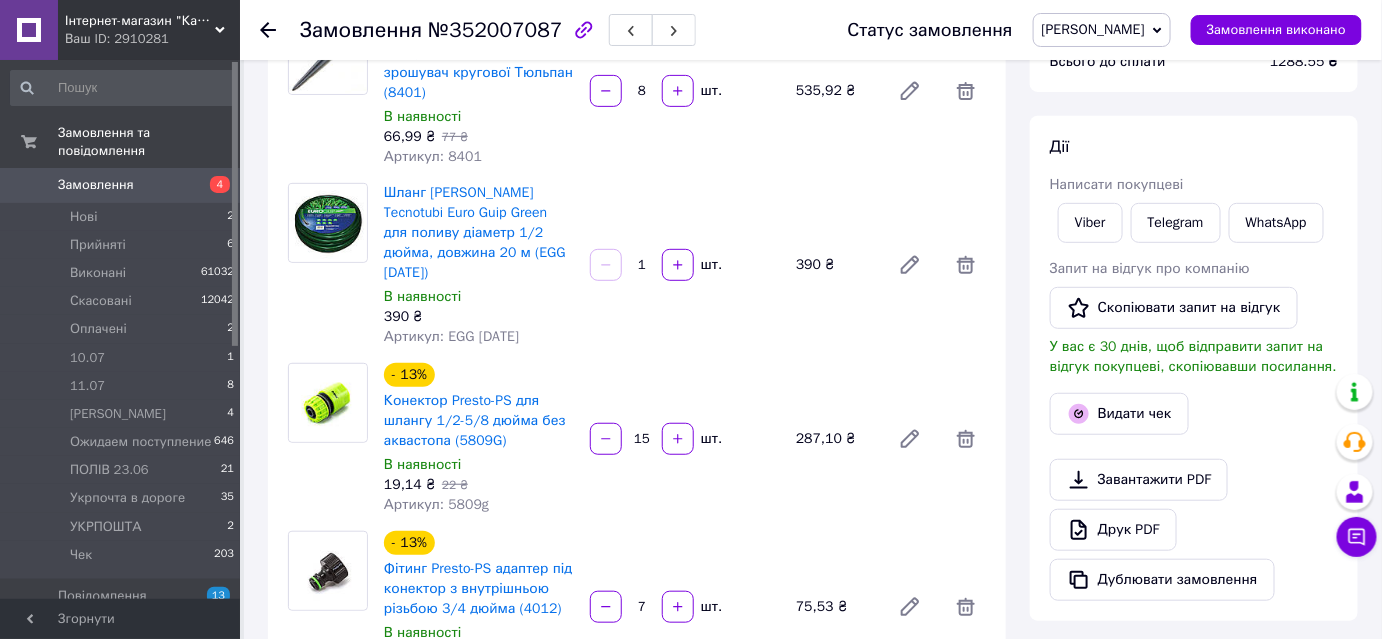 scroll, scrollTop: 0, scrollLeft: 0, axis: both 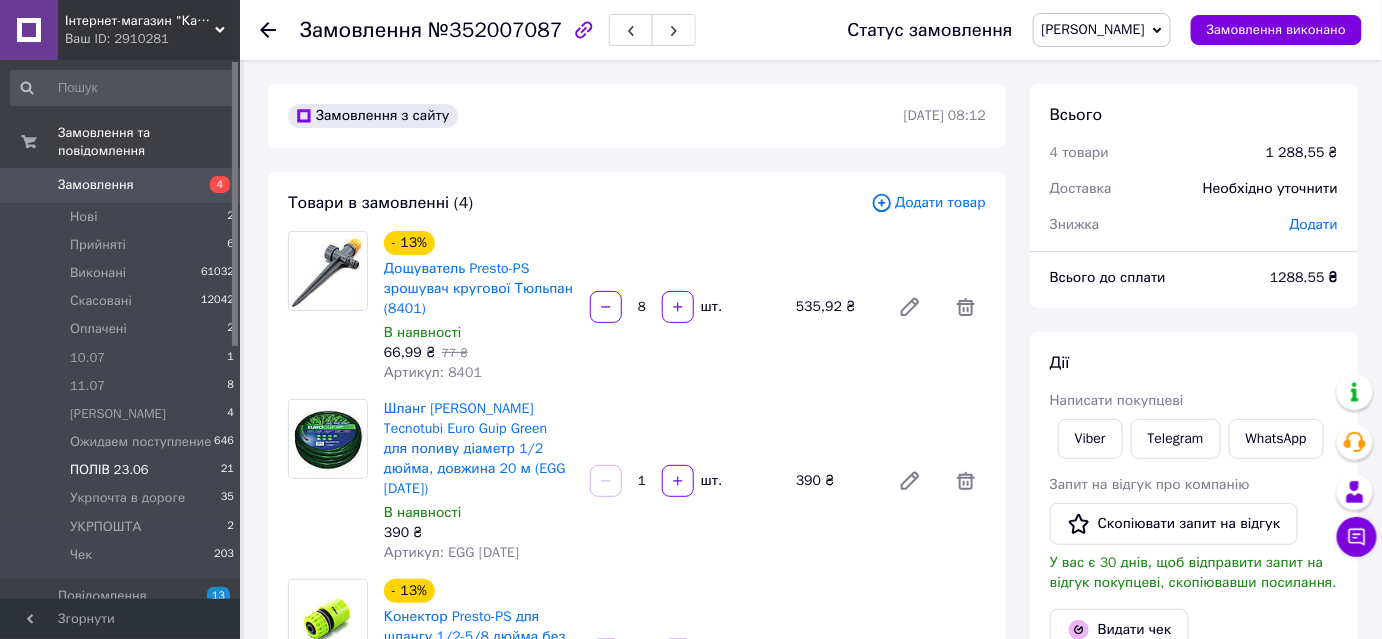 click on "ПОЛІВ 23.06" at bounding box center (109, 470) 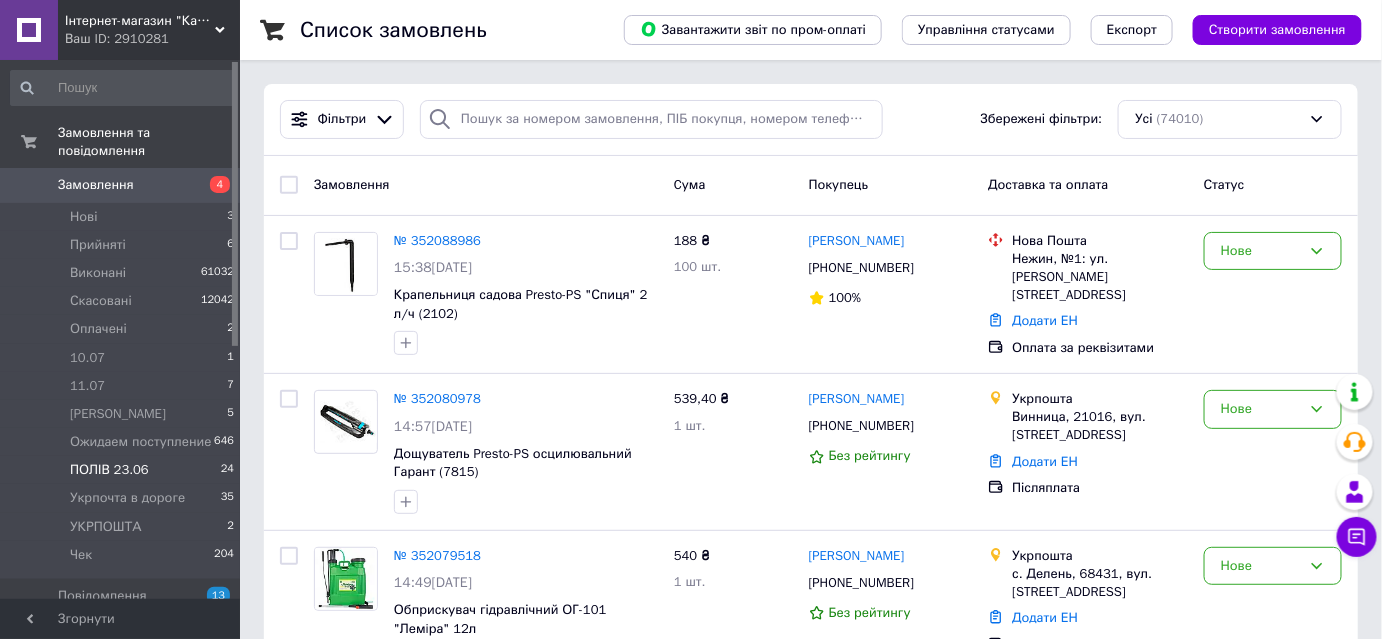 click on "ПОЛІВ 23.06" at bounding box center [109, 470] 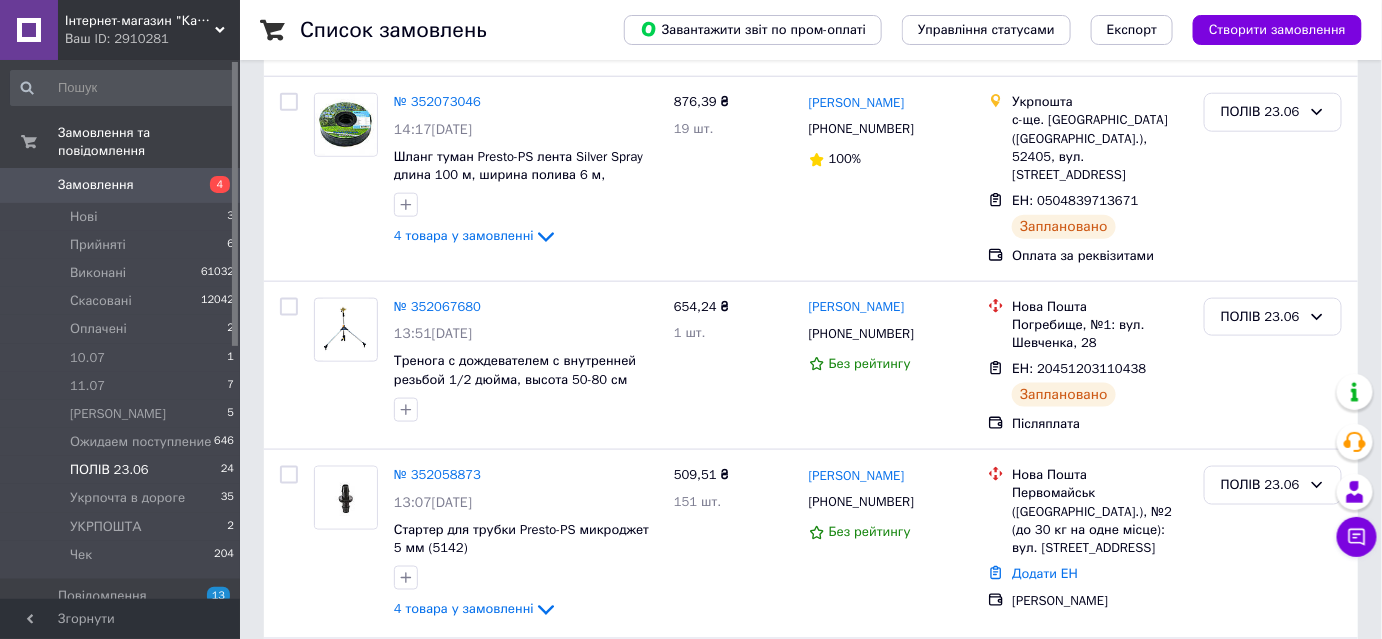 scroll, scrollTop: 4245, scrollLeft: 0, axis: vertical 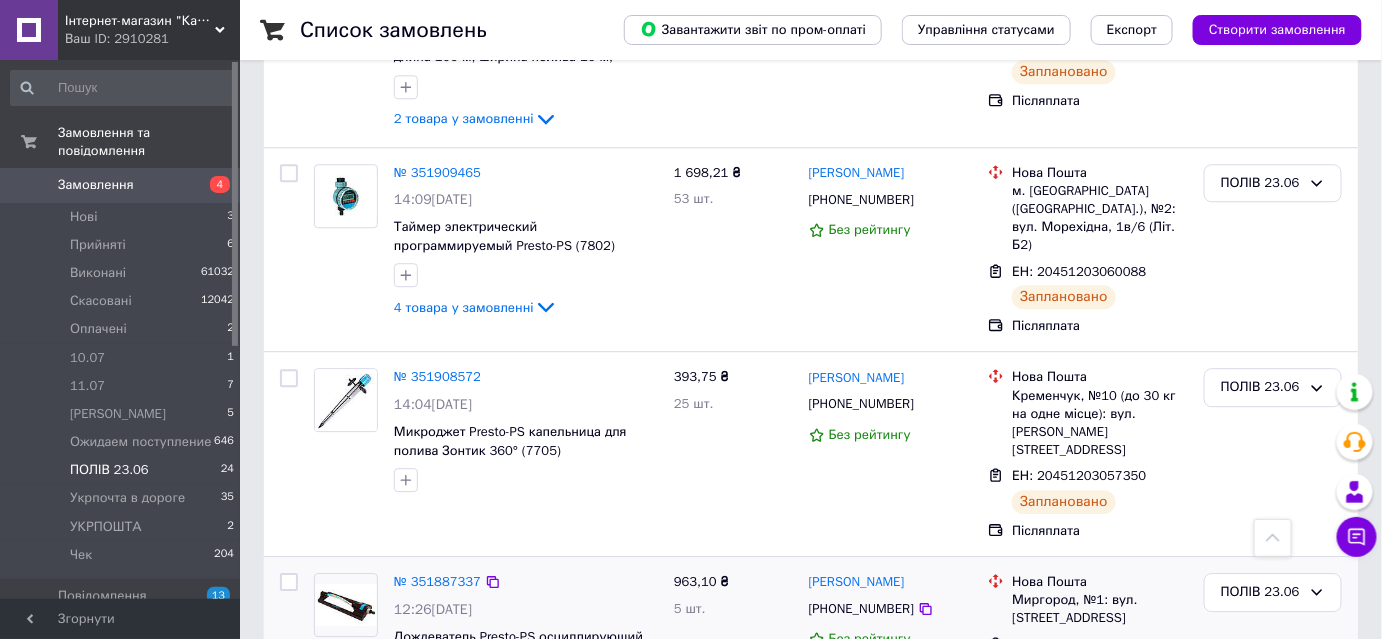 click on "4 товара у замовленні" at bounding box center [464, 715] 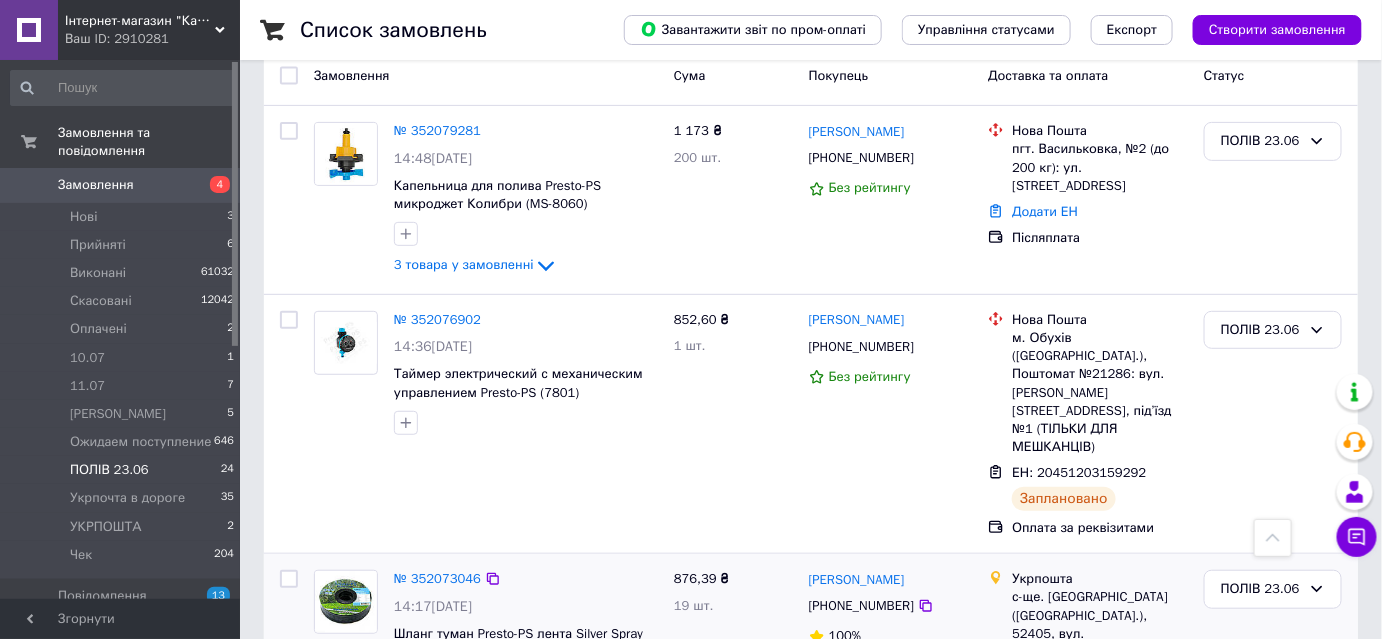 scroll, scrollTop: 0, scrollLeft: 0, axis: both 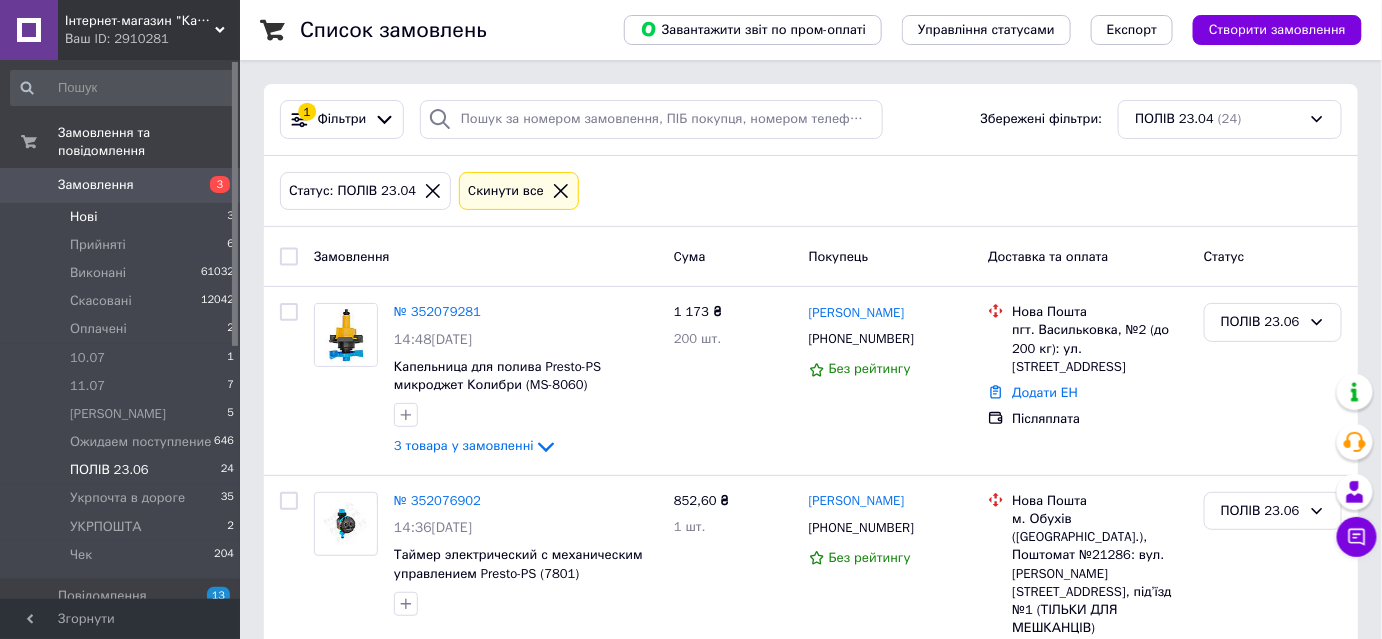 click on "Нові" at bounding box center (83, 217) 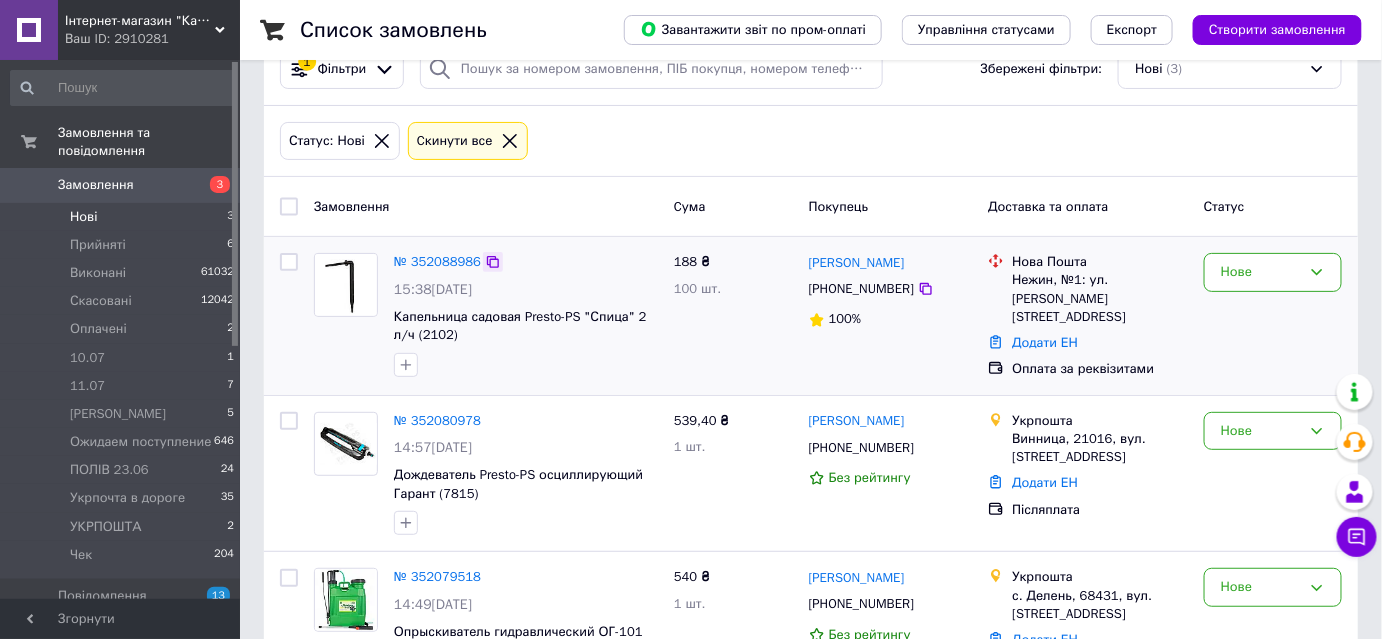 scroll, scrollTop: 138, scrollLeft: 0, axis: vertical 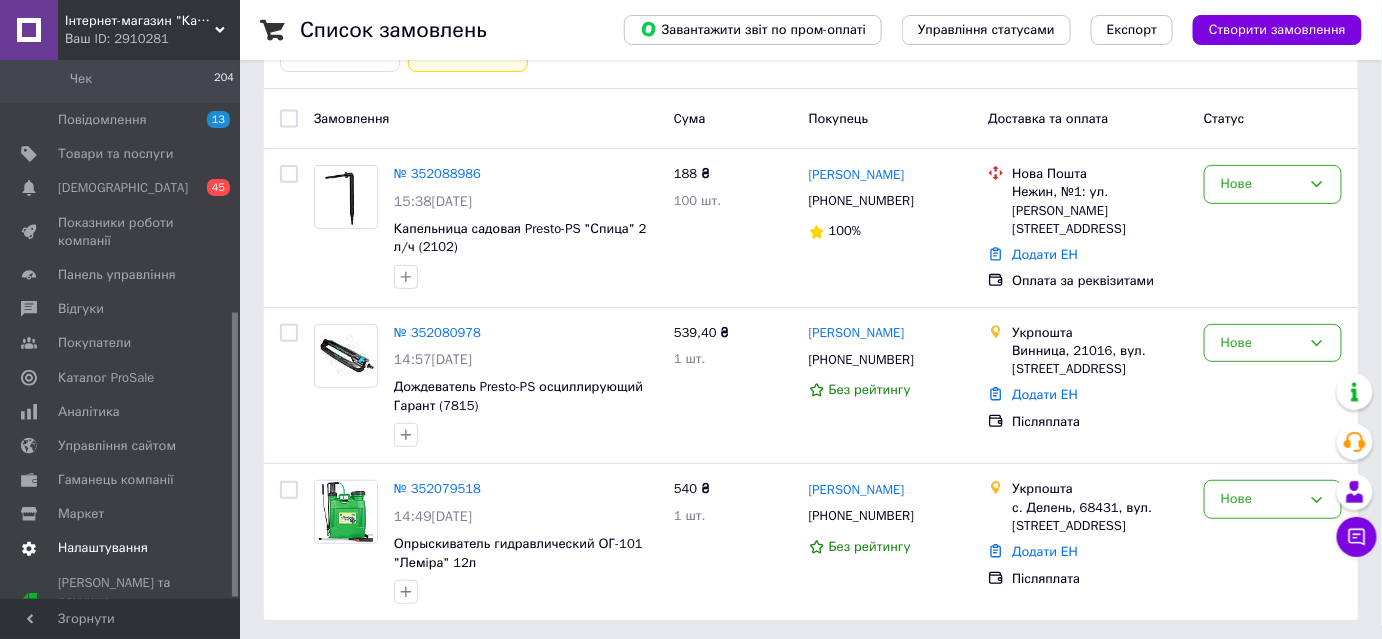 click on "Налаштування" at bounding box center [103, 548] 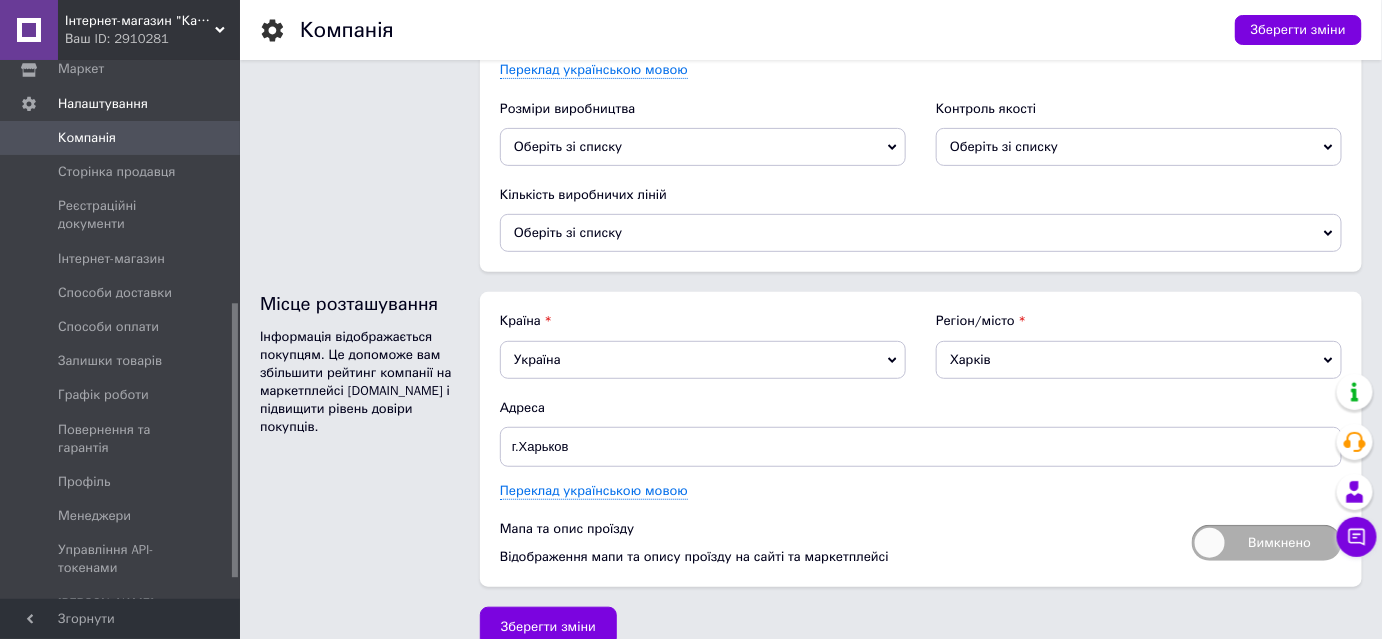 scroll, scrollTop: 2728, scrollLeft: 0, axis: vertical 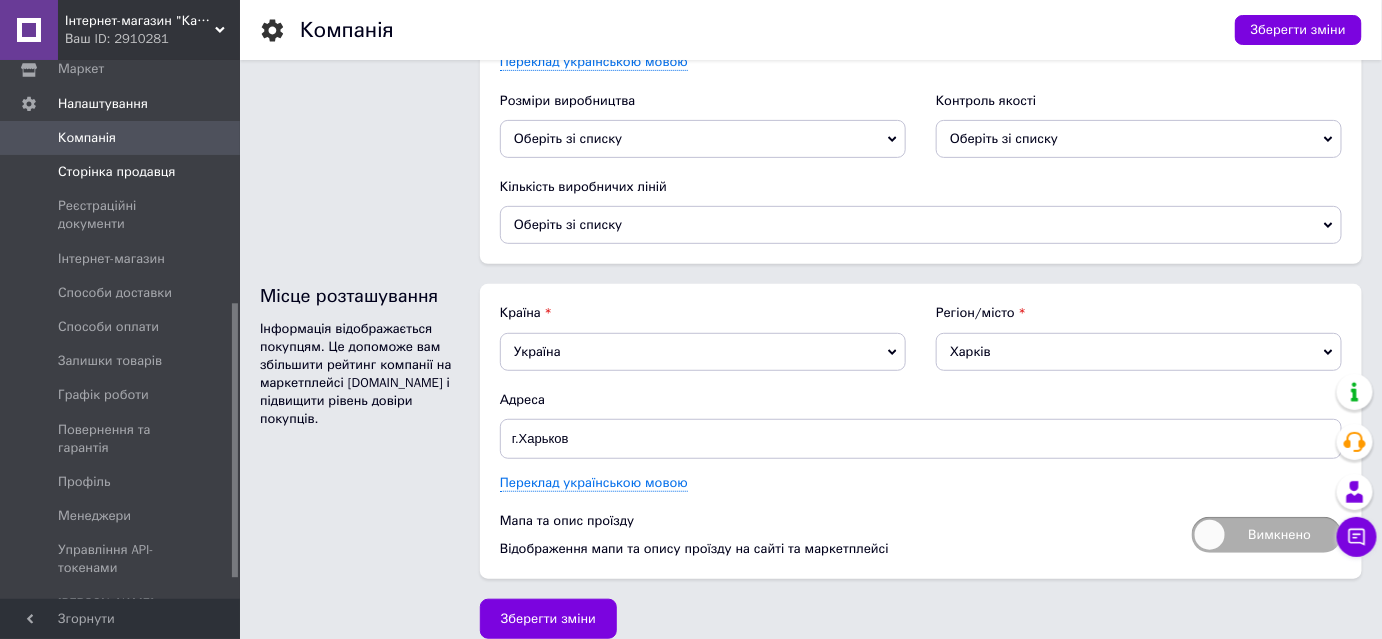 click on "Сторінка продавця" at bounding box center (116, 172) 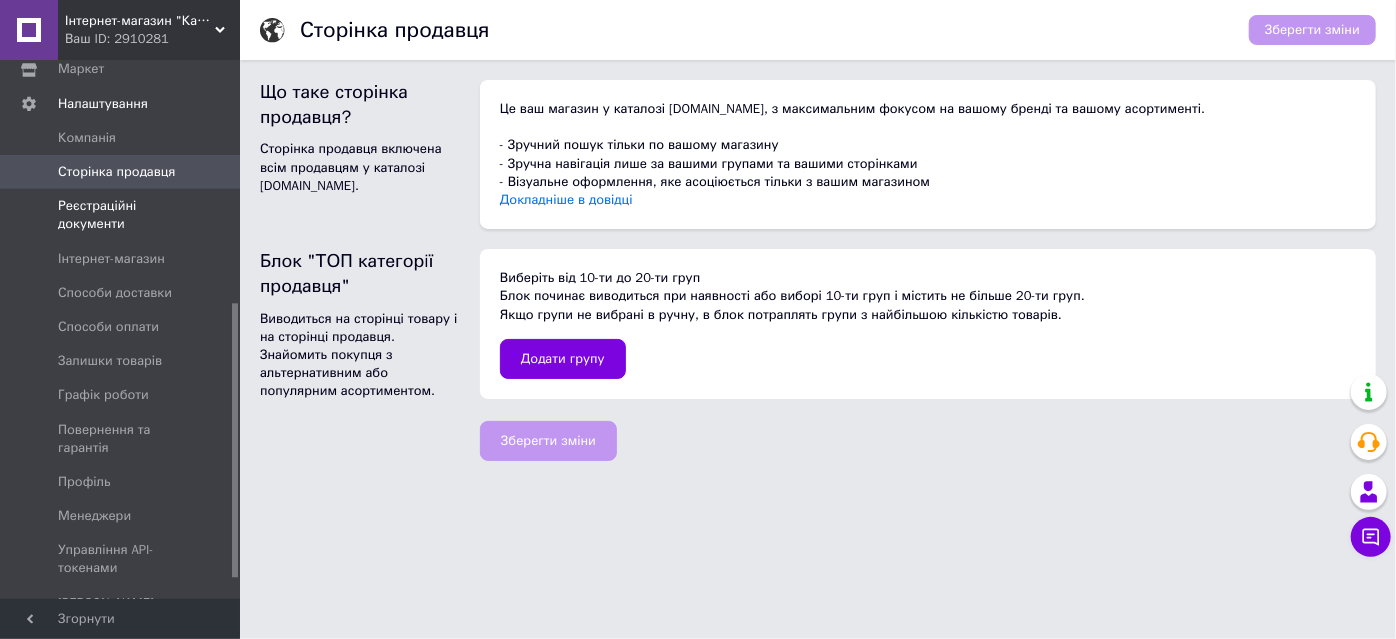 click on "Реєстраційні документи" at bounding box center [121, 215] 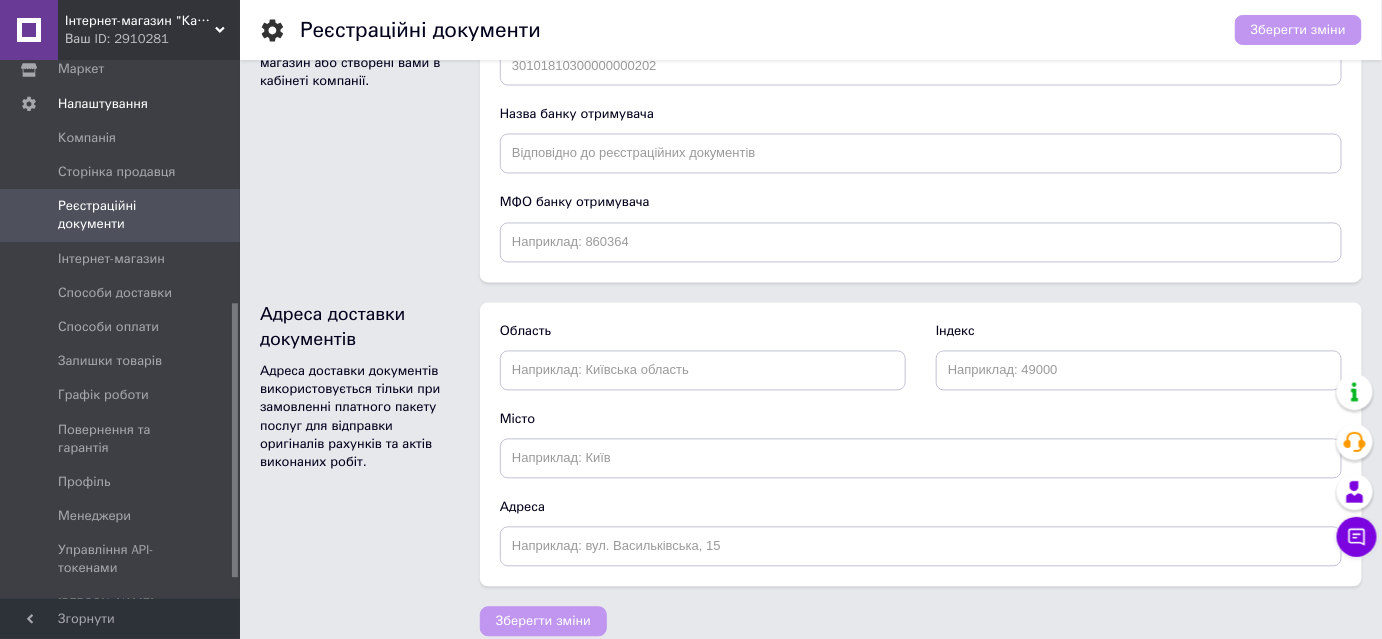 scroll, scrollTop: 1180, scrollLeft: 0, axis: vertical 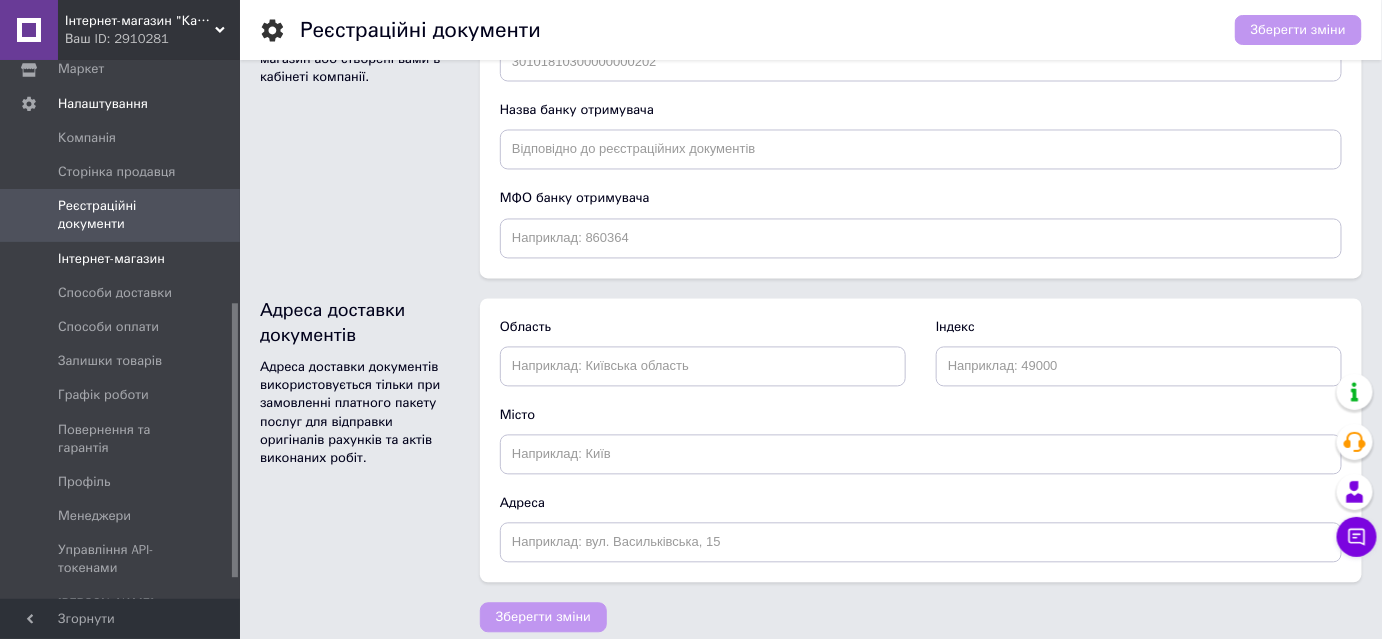 click on "Інтернет-магазин" at bounding box center (111, 259) 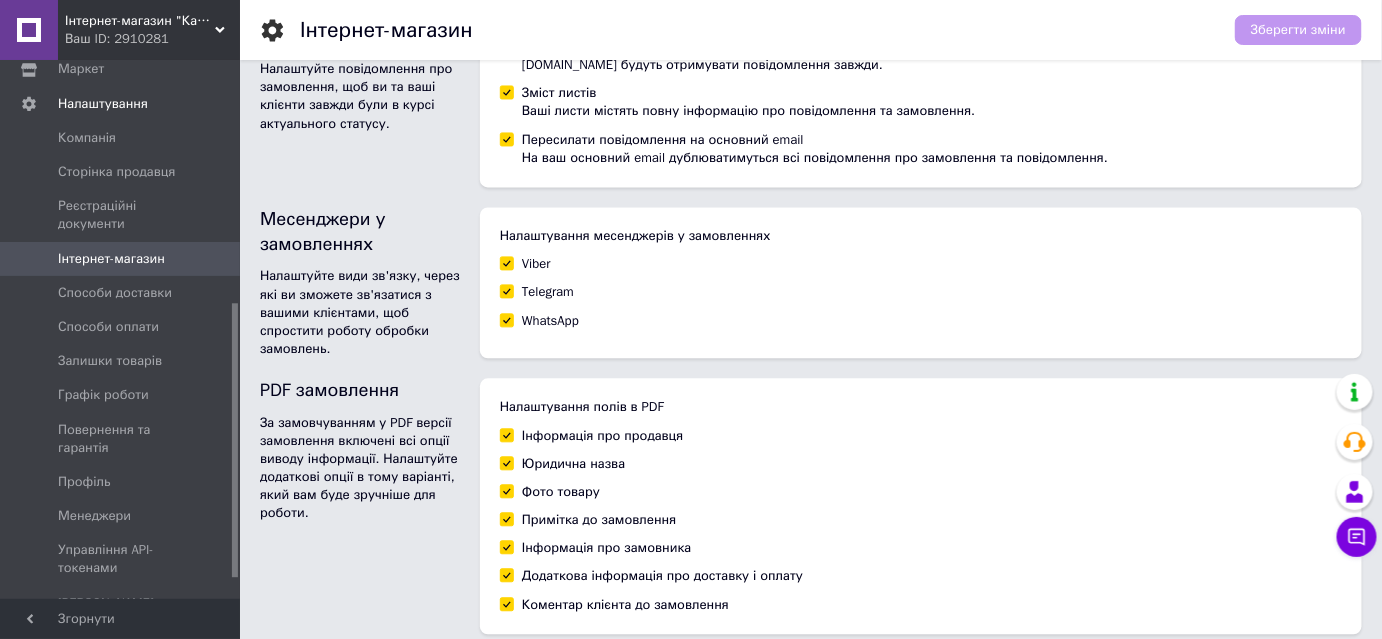 scroll, scrollTop: 1343, scrollLeft: 0, axis: vertical 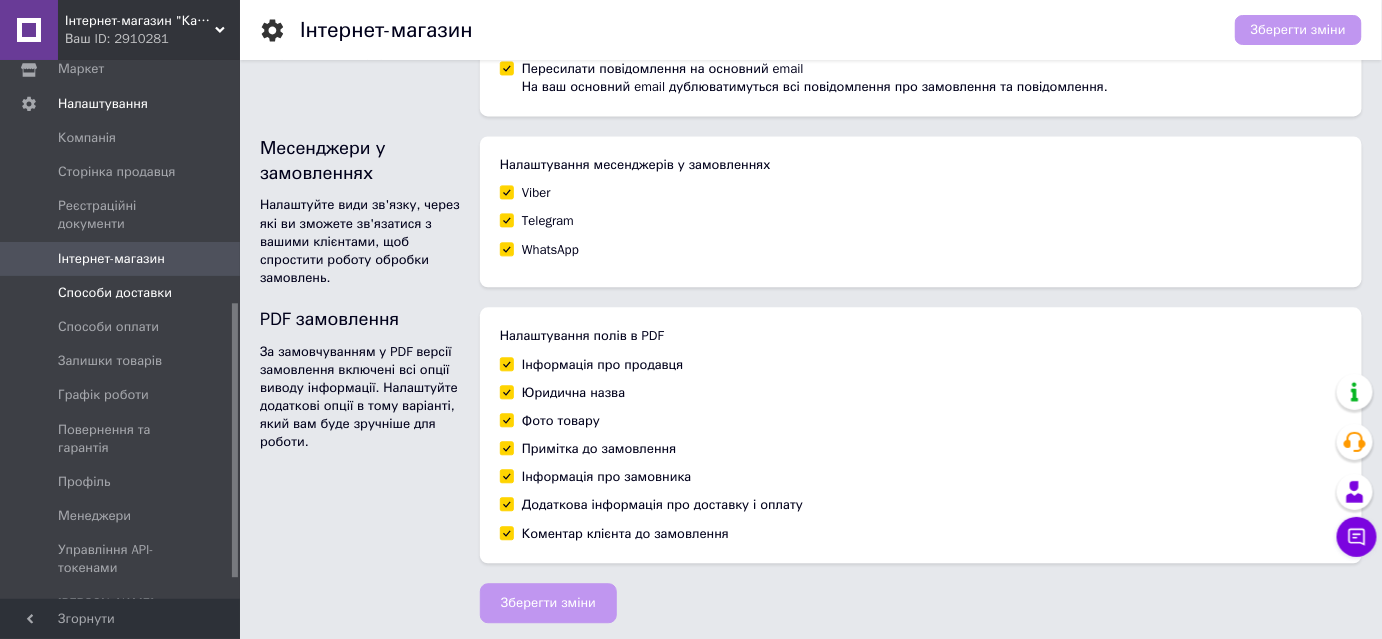 click on "Способи доставки" at bounding box center [115, 293] 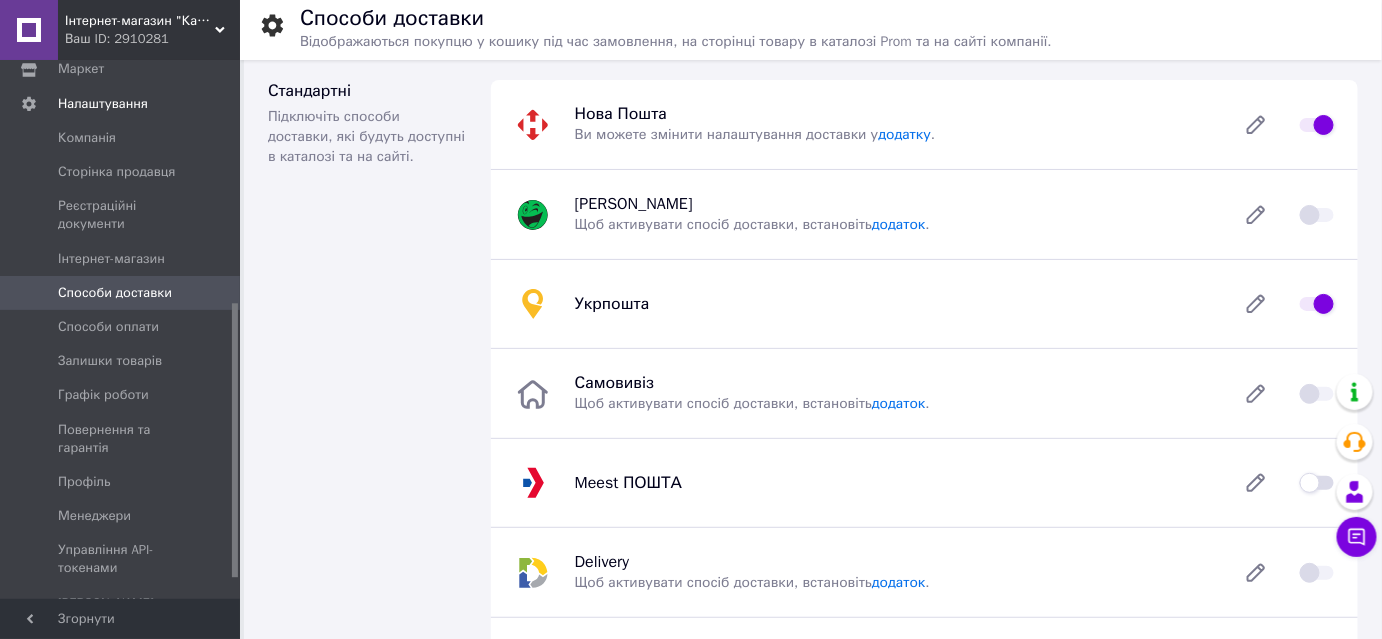 click on "Укрпошта" at bounding box center (893, 304) 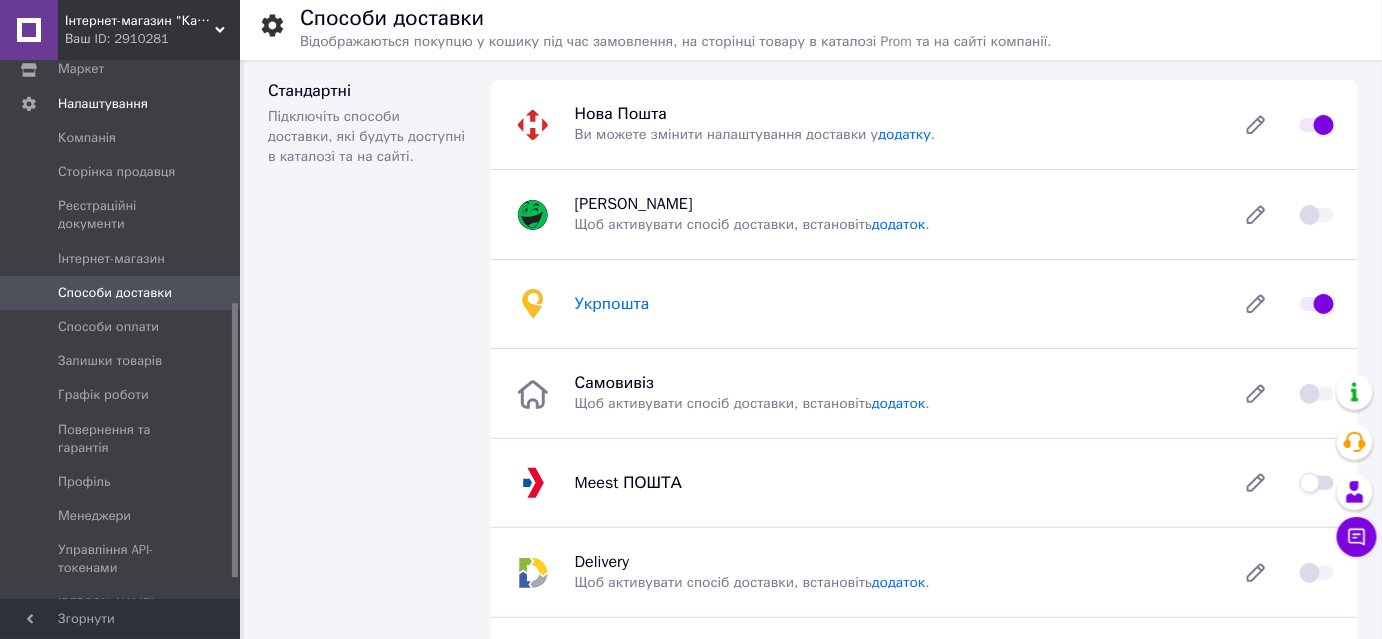 click on "Укрпошта" at bounding box center [612, 304] 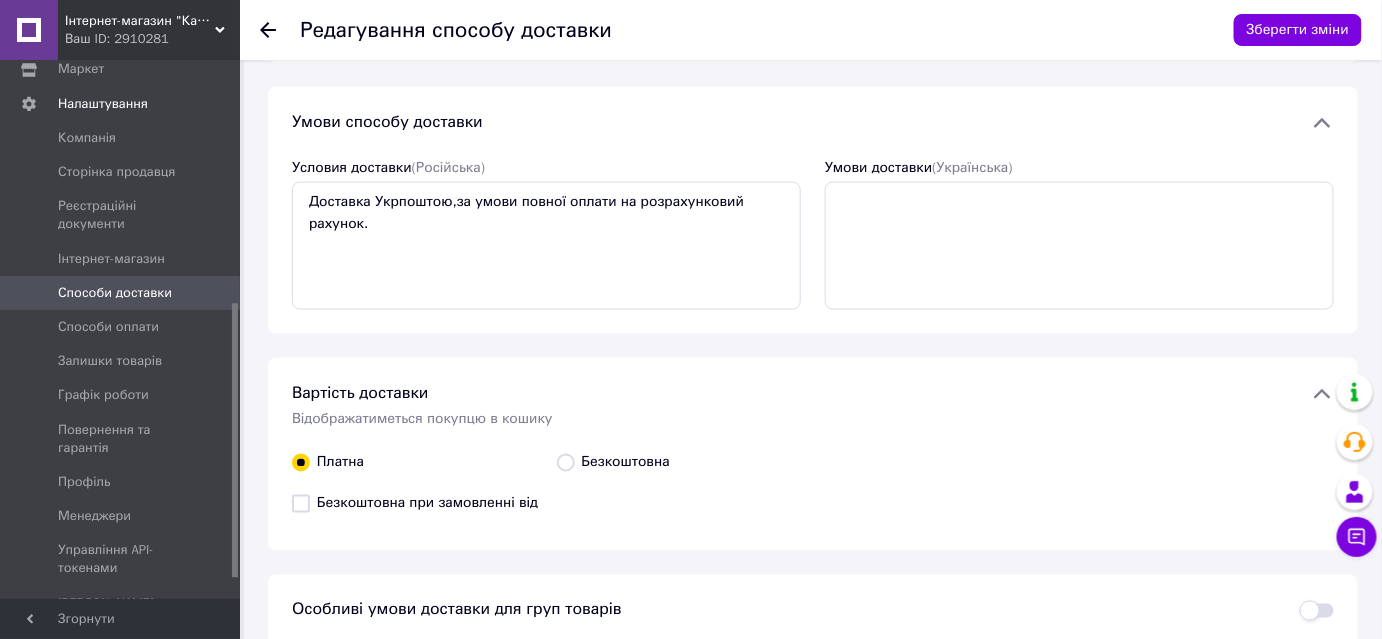 scroll, scrollTop: 814, scrollLeft: 0, axis: vertical 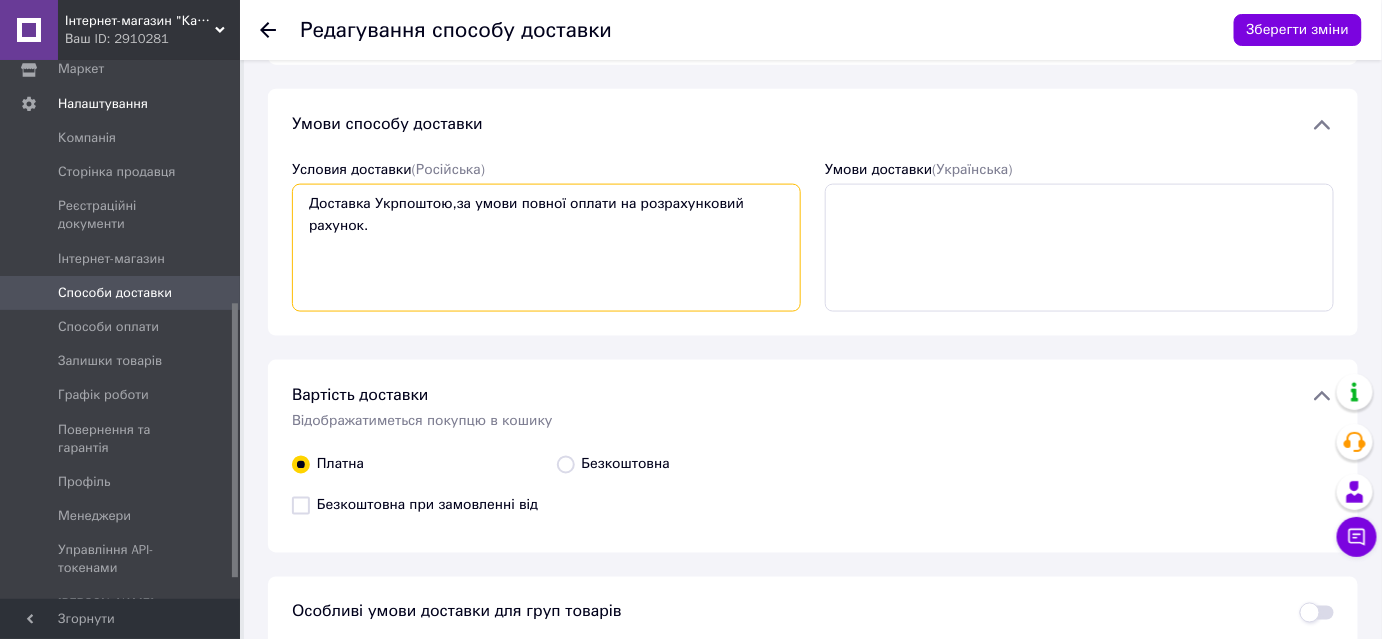 drag, startPoint x: 310, startPoint y: 202, endPoint x: 795, endPoint y: 204, distance: 485.00412 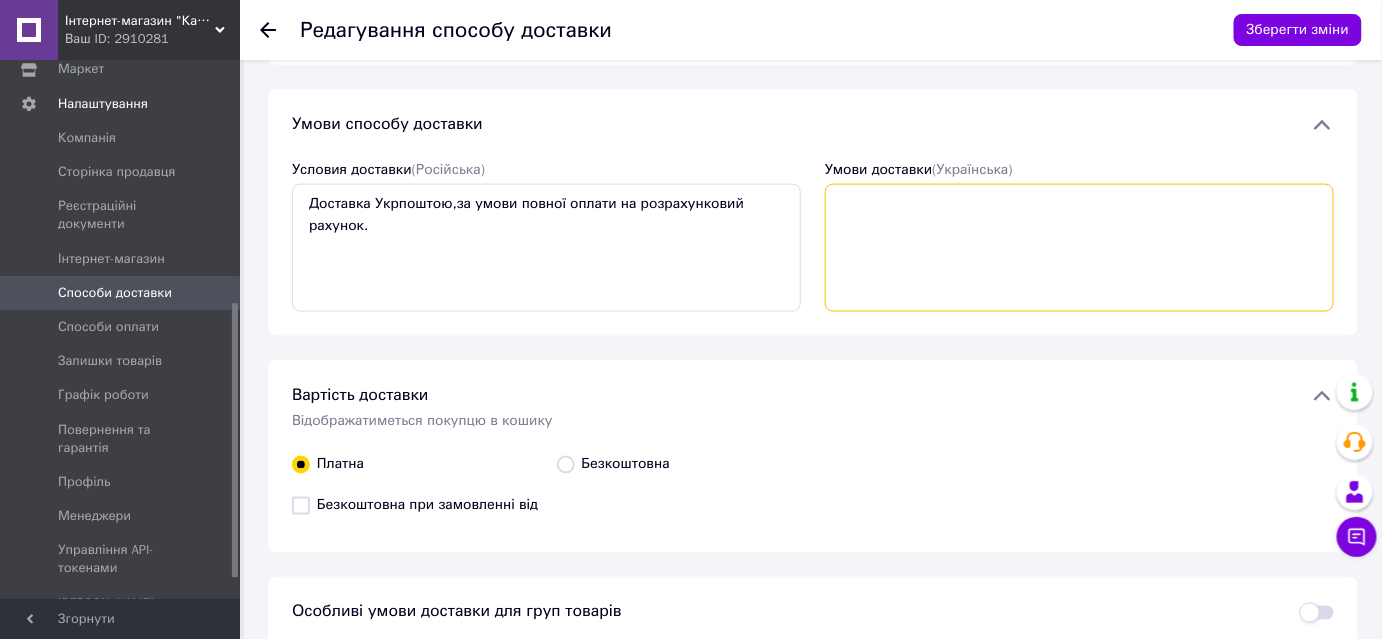 click on "Умови доставки  (Українська)" at bounding box center [1079, 248] 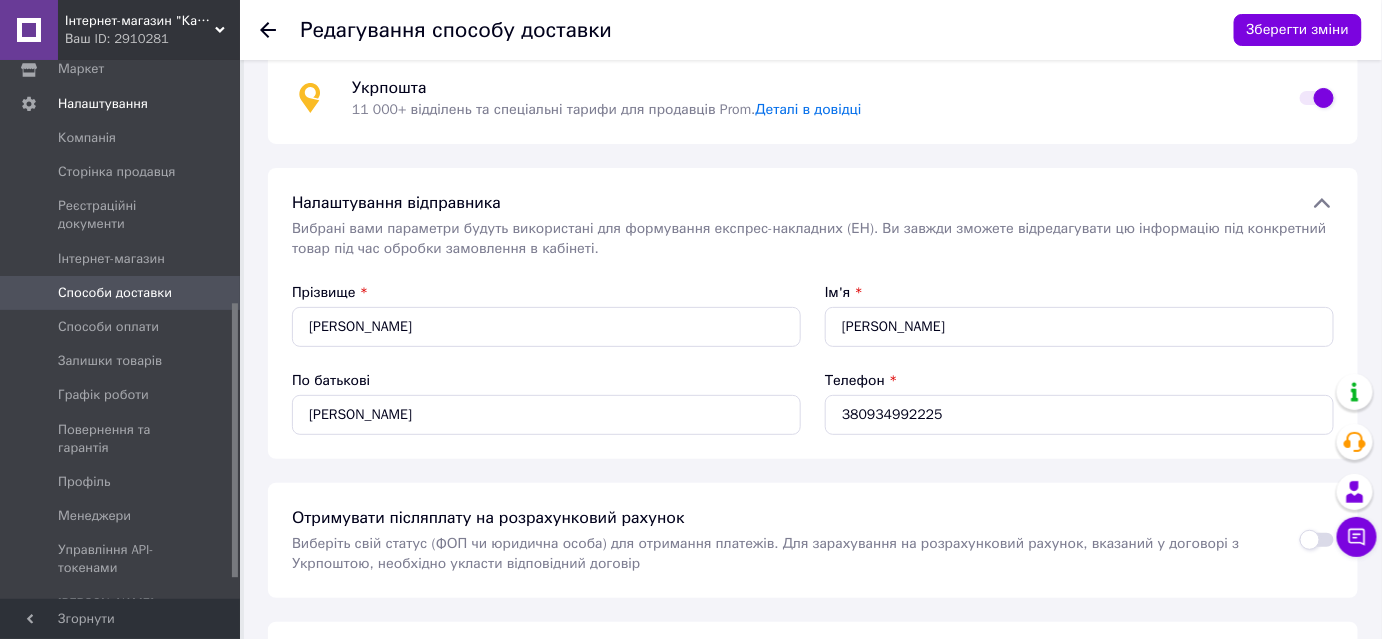 scroll, scrollTop: 0, scrollLeft: 0, axis: both 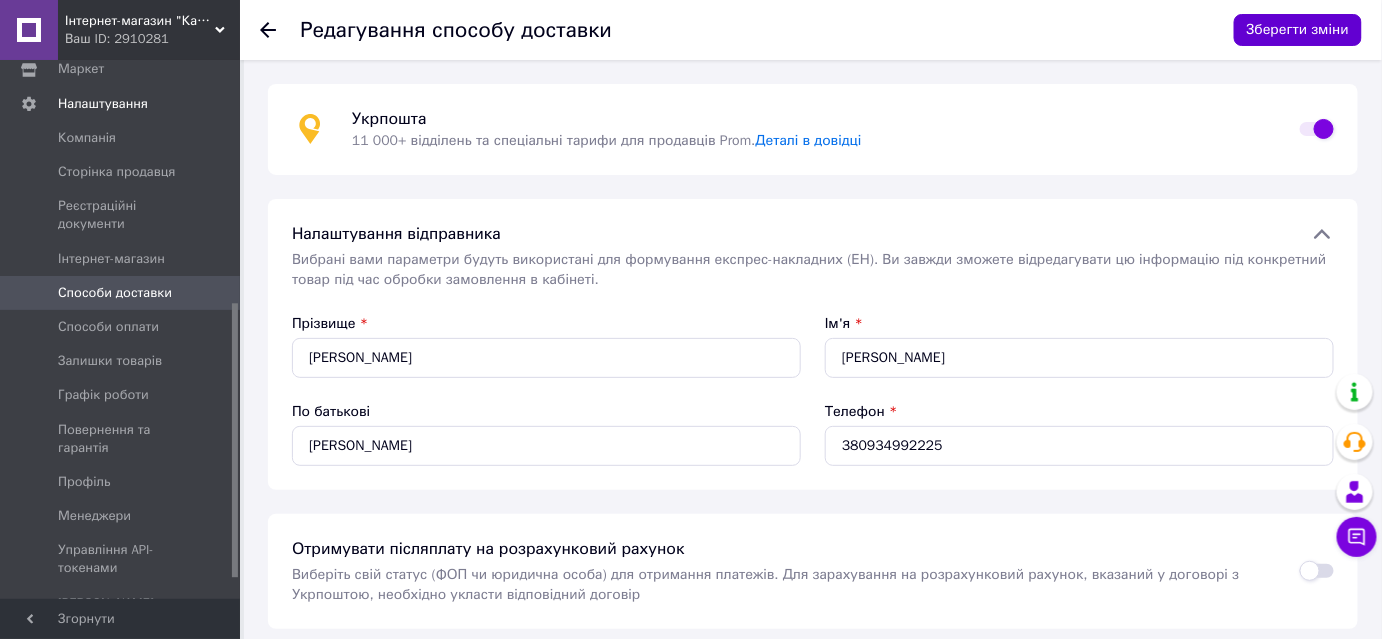 type on "Доставка Укрпоштою,за умови повної оплати на розрахунковий рахунок." 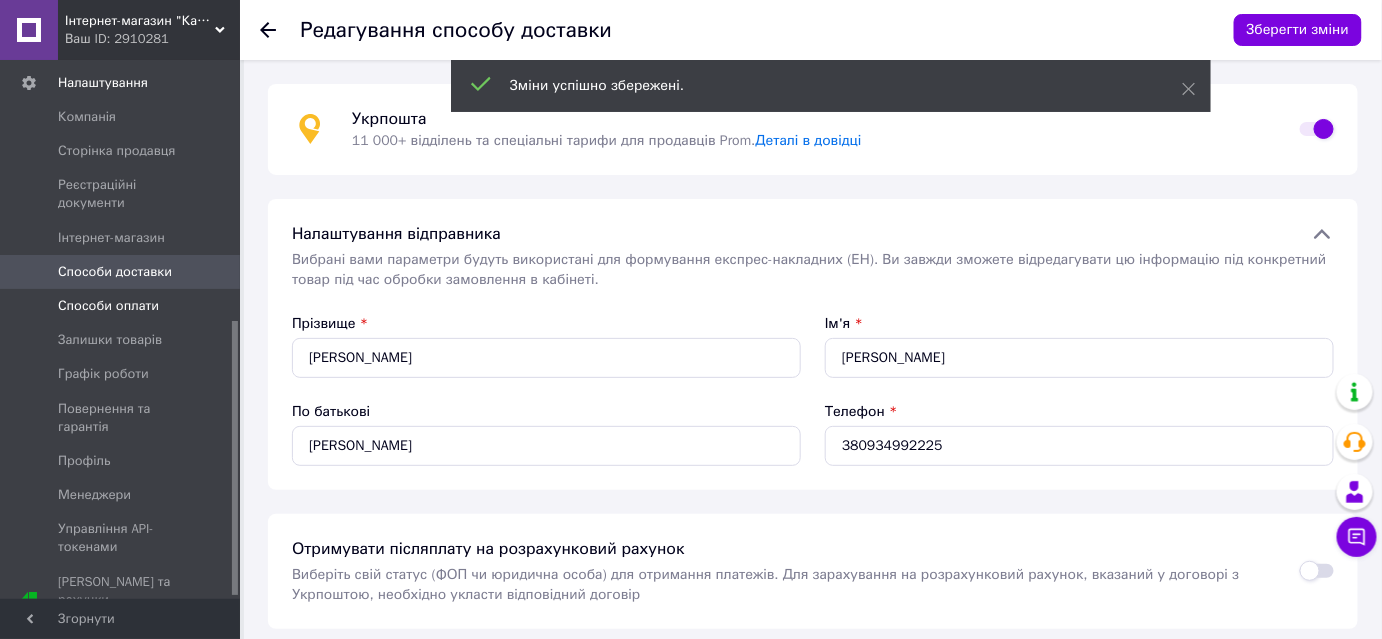 scroll, scrollTop: 514, scrollLeft: 0, axis: vertical 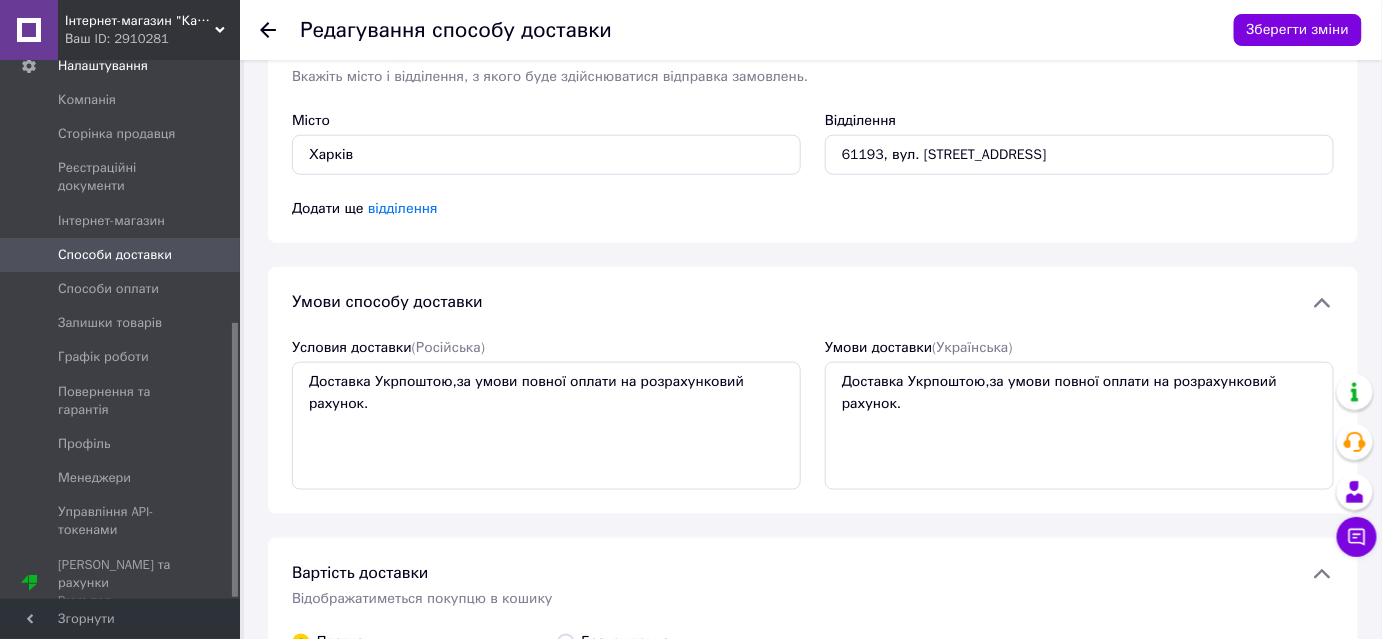 click 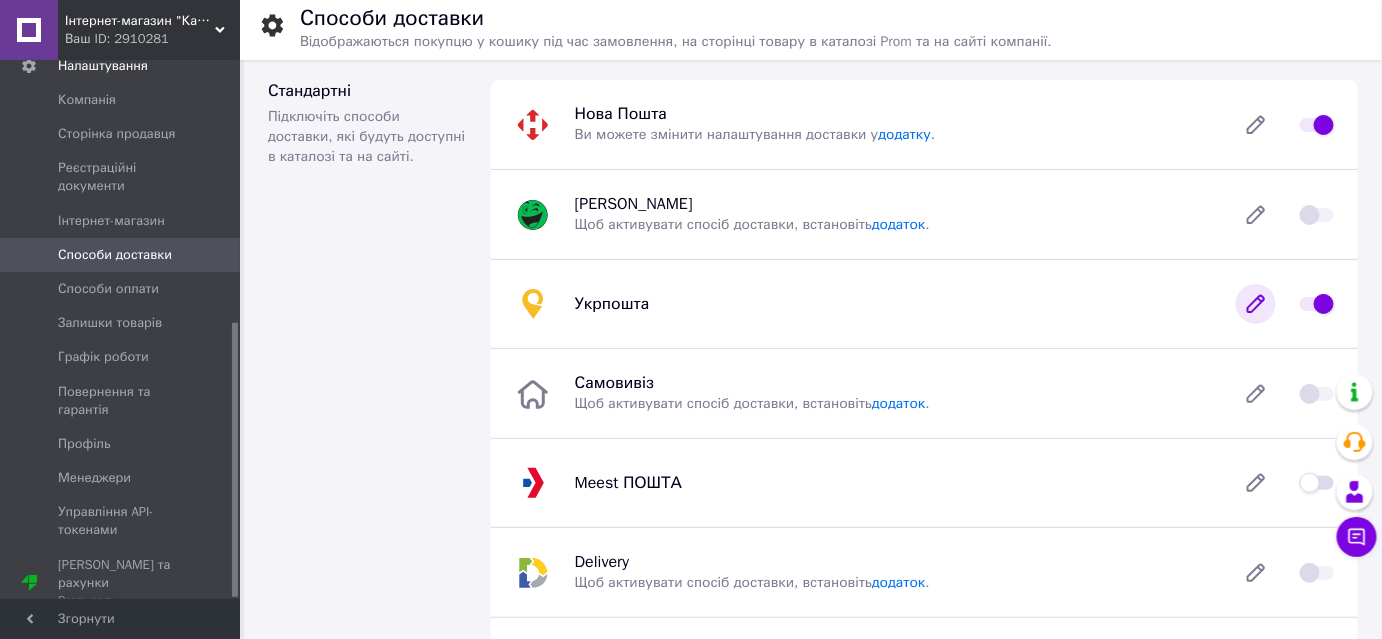 click 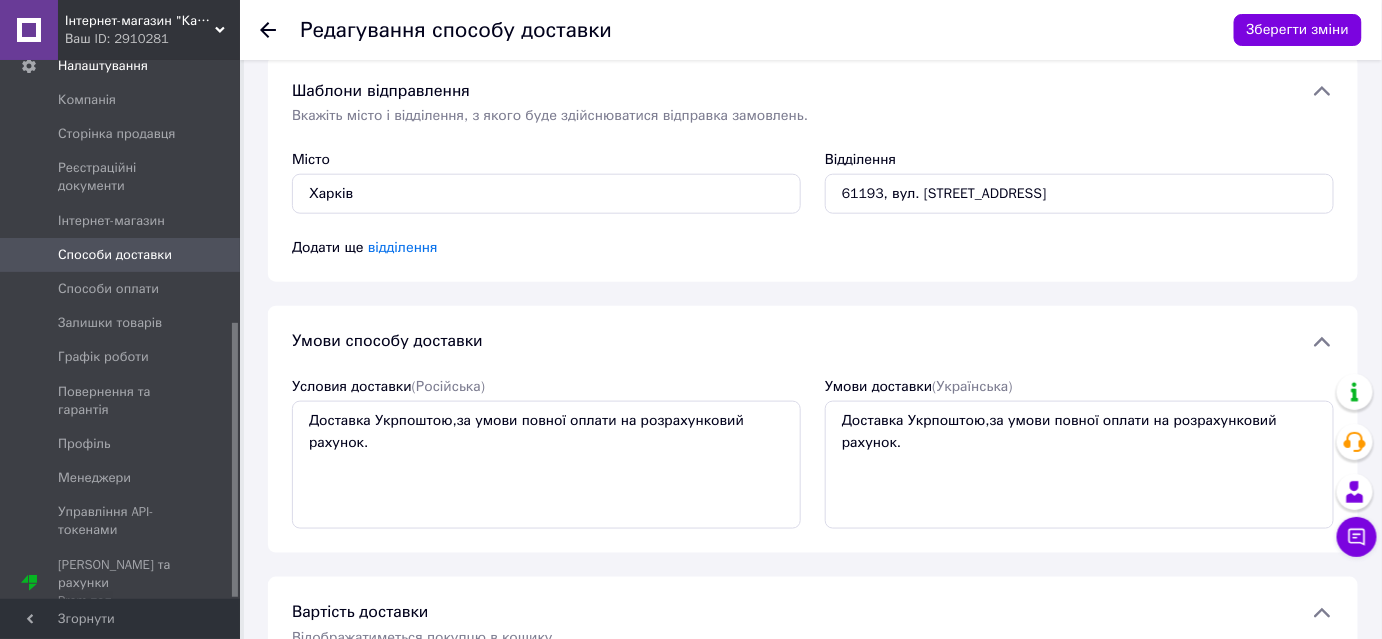 scroll, scrollTop: 454, scrollLeft: 0, axis: vertical 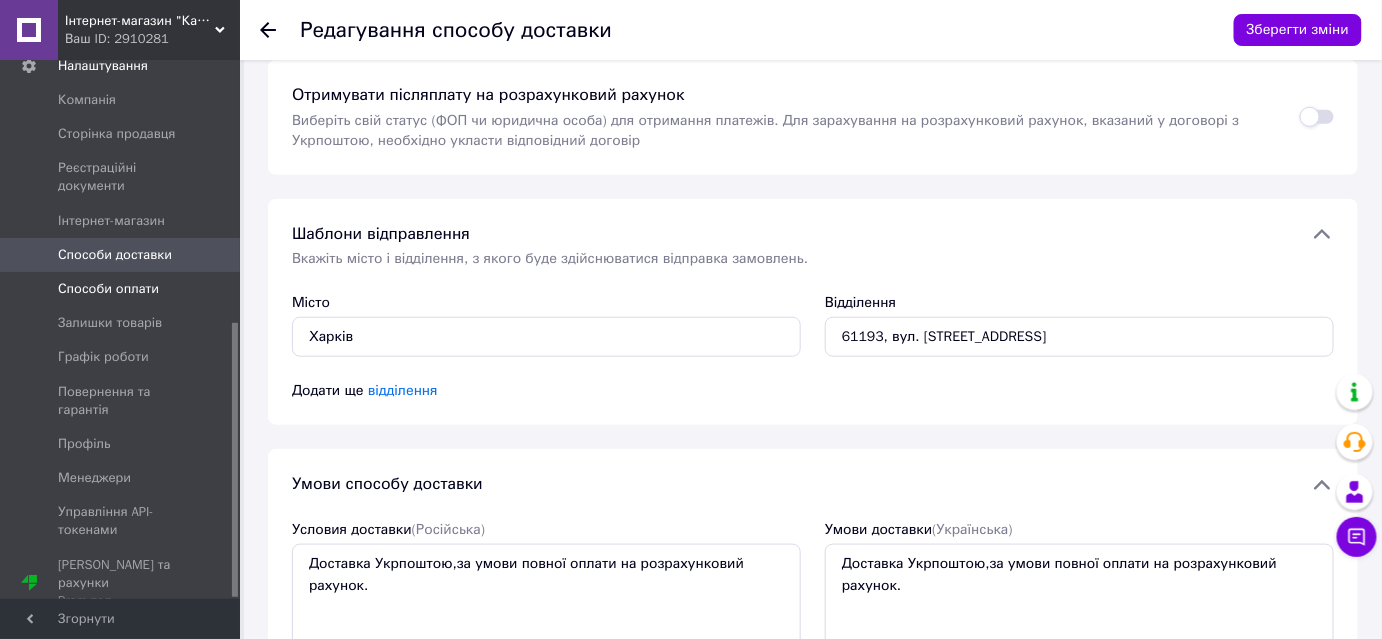click on "Способи оплати" at bounding box center (108, 289) 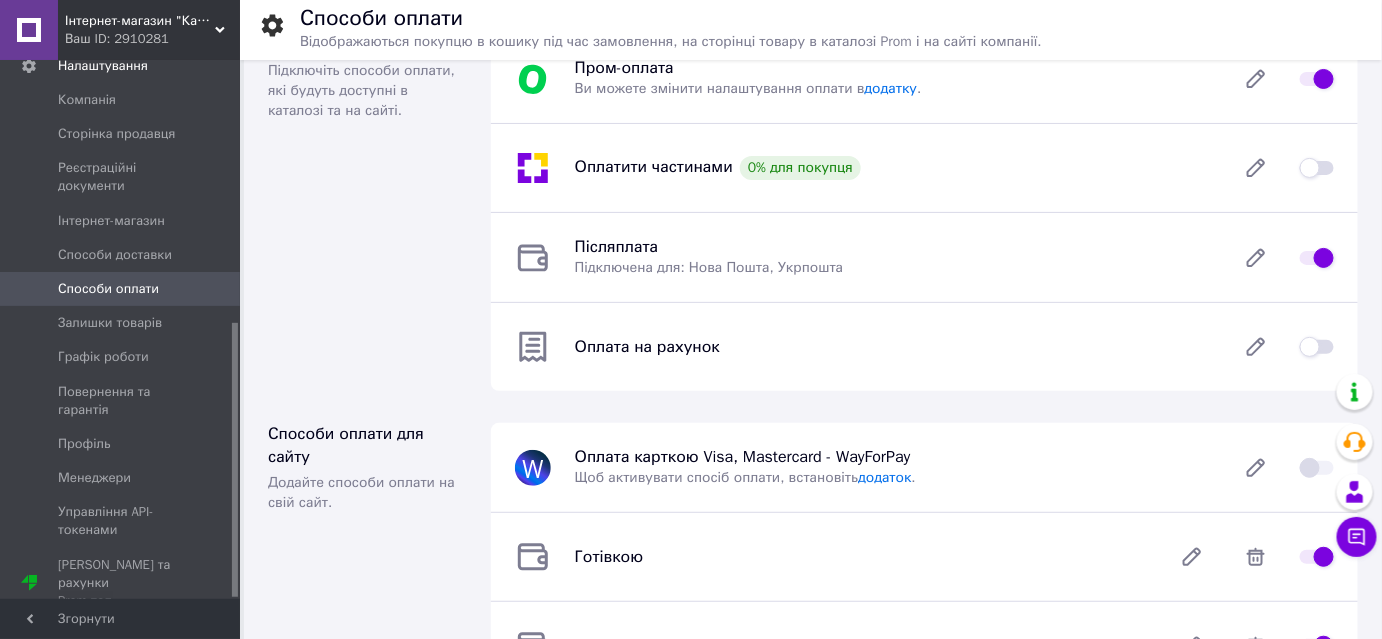 scroll, scrollTop: 0, scrollLeft: 0, axis: both 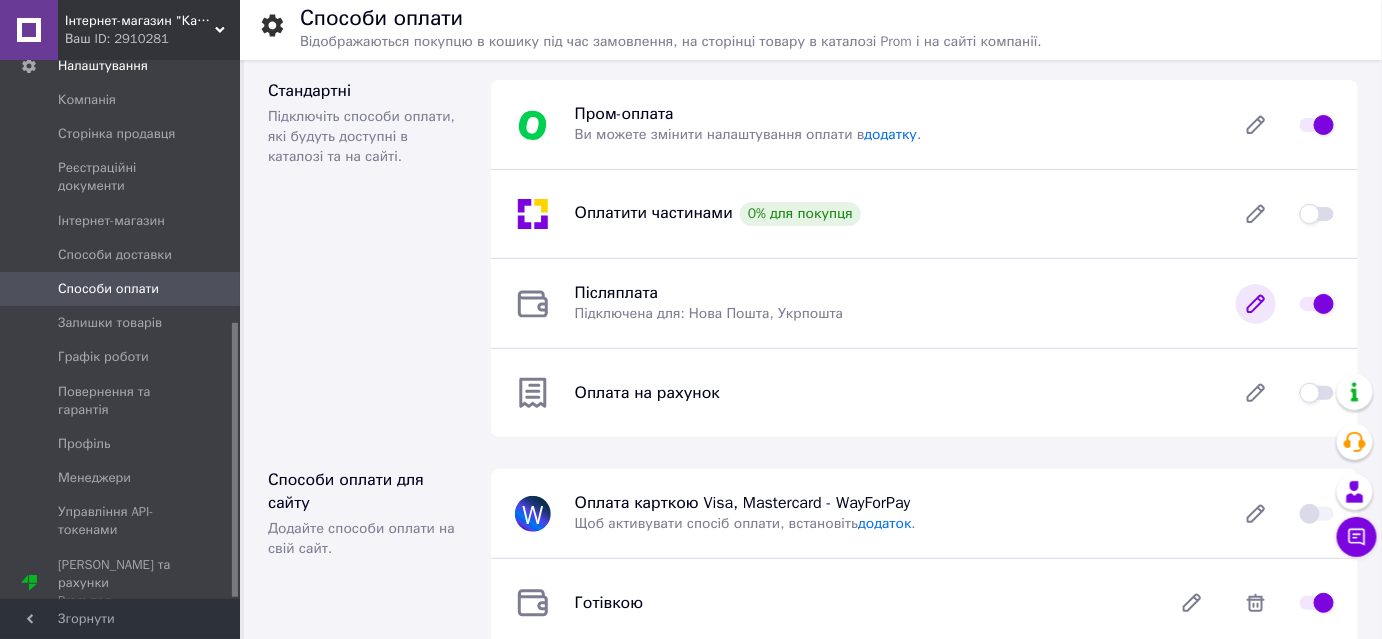 click 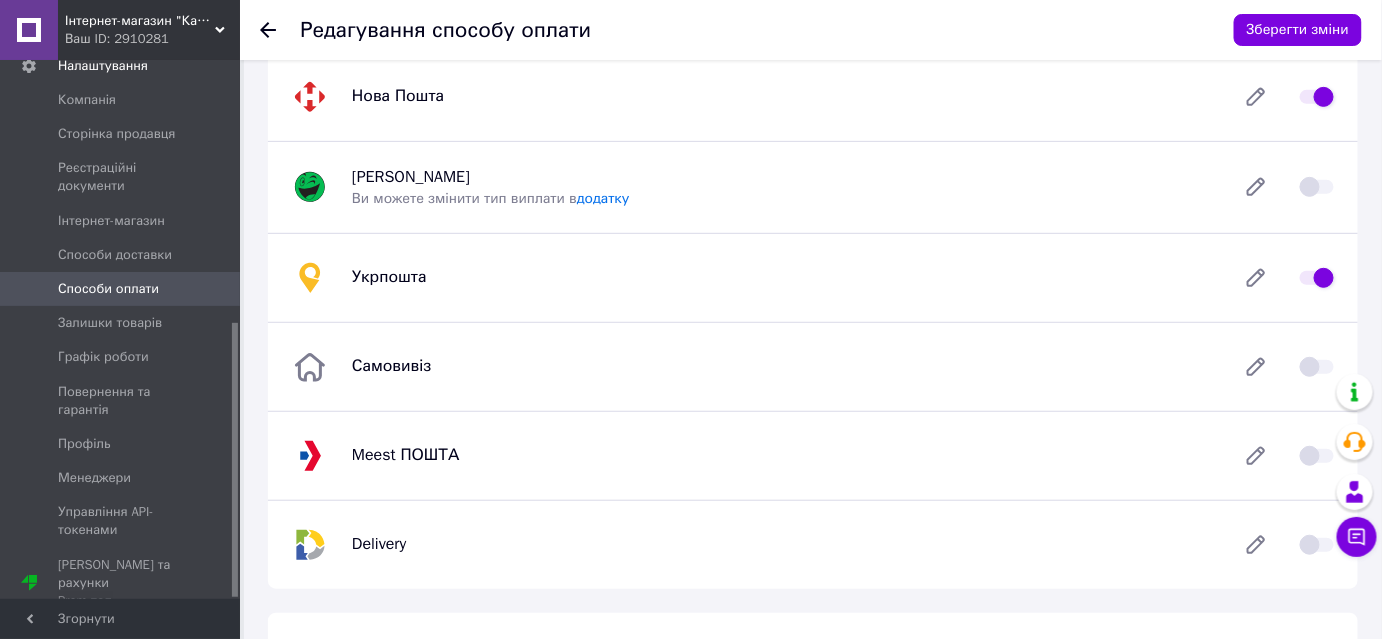 scroll, scrollTop: 208, scrollLeft: 0, axis: vertical 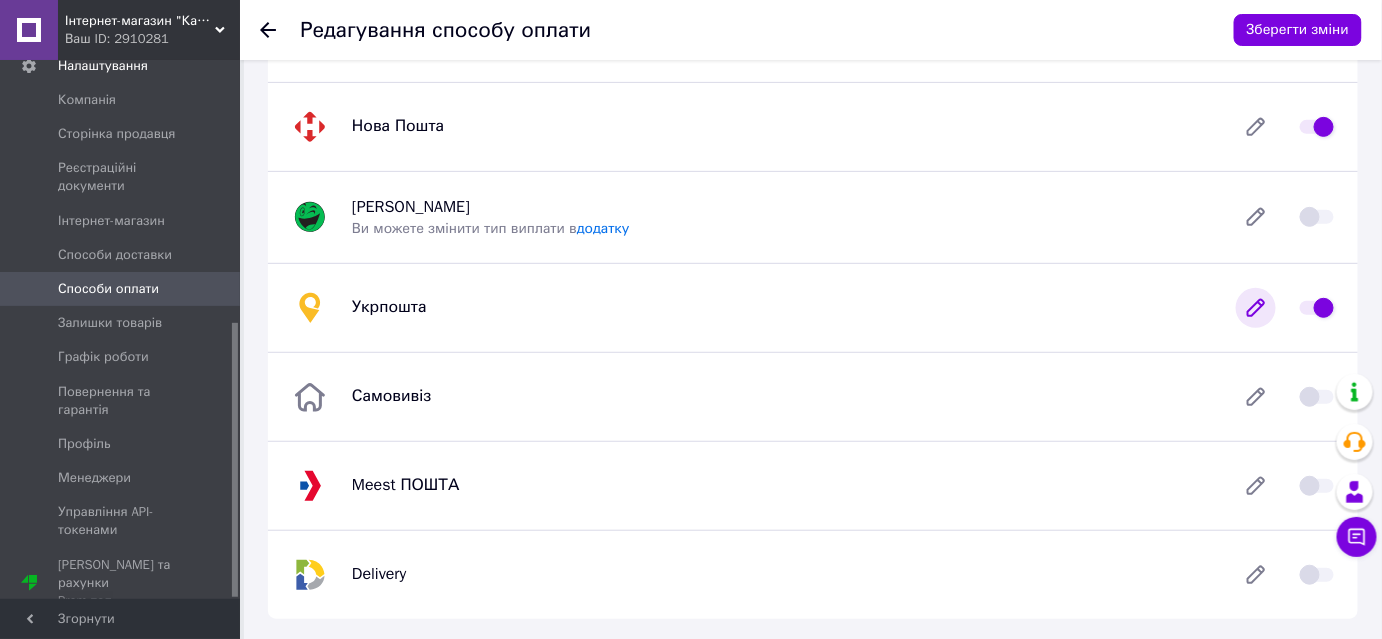 click 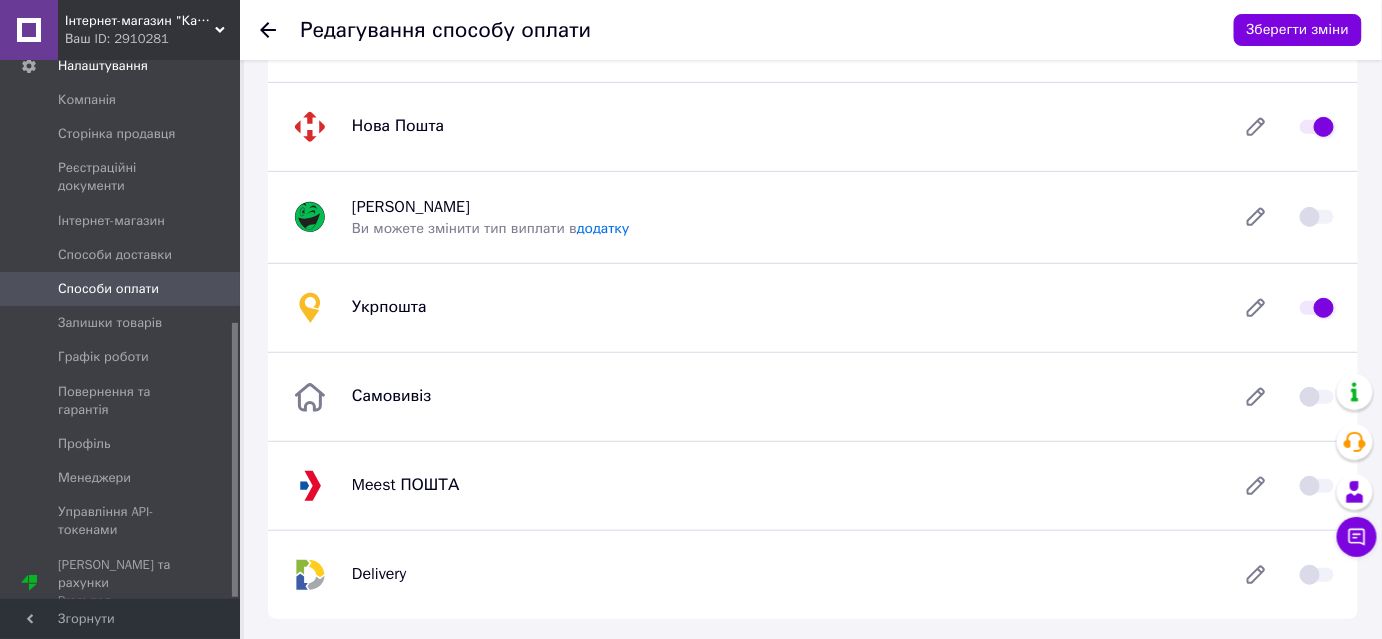 click at bounding box center (1317, 308) 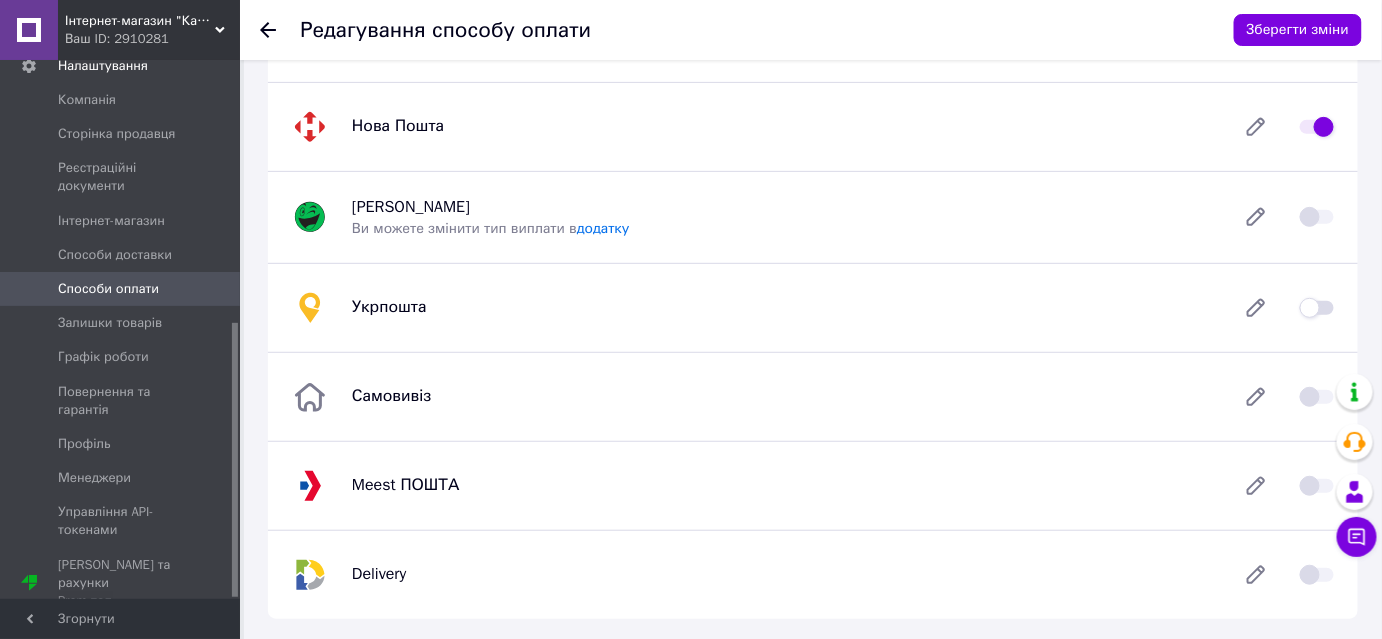 checkbox on "false" 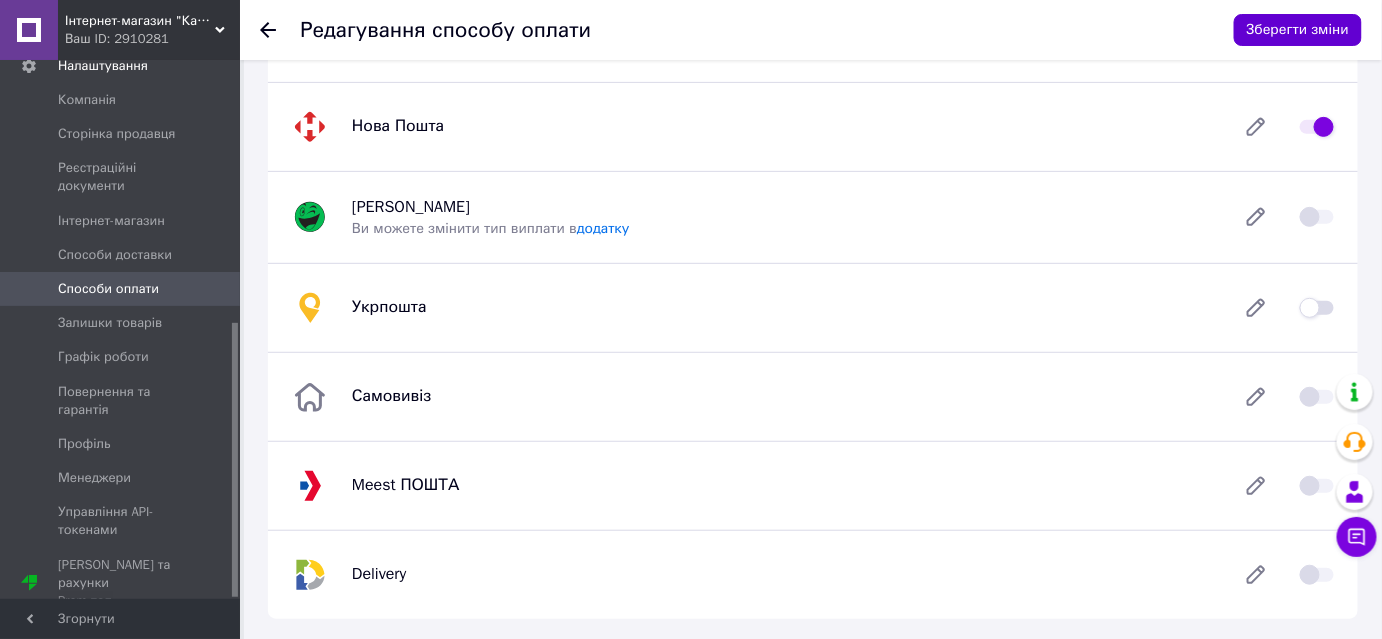 click on "Зберегти зміни" at bounding box center (1298, 30) 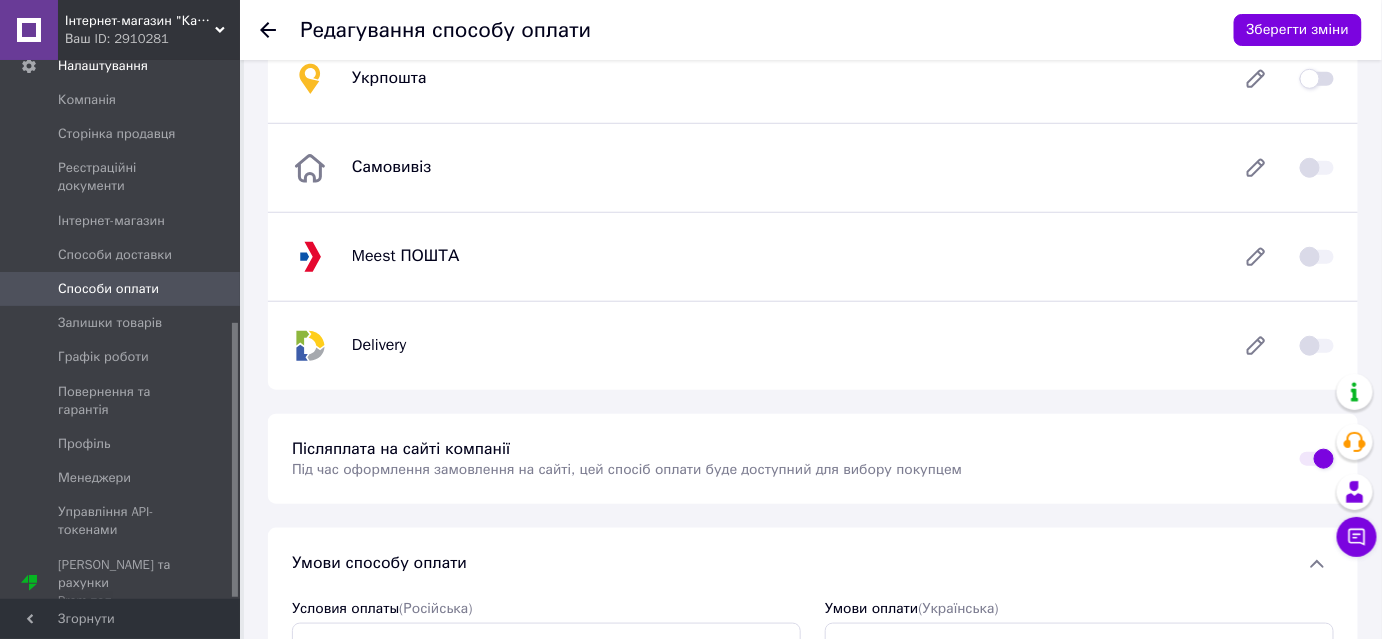 scroll, scrollTop: 545, scrollLeft: 0, axis: vertical 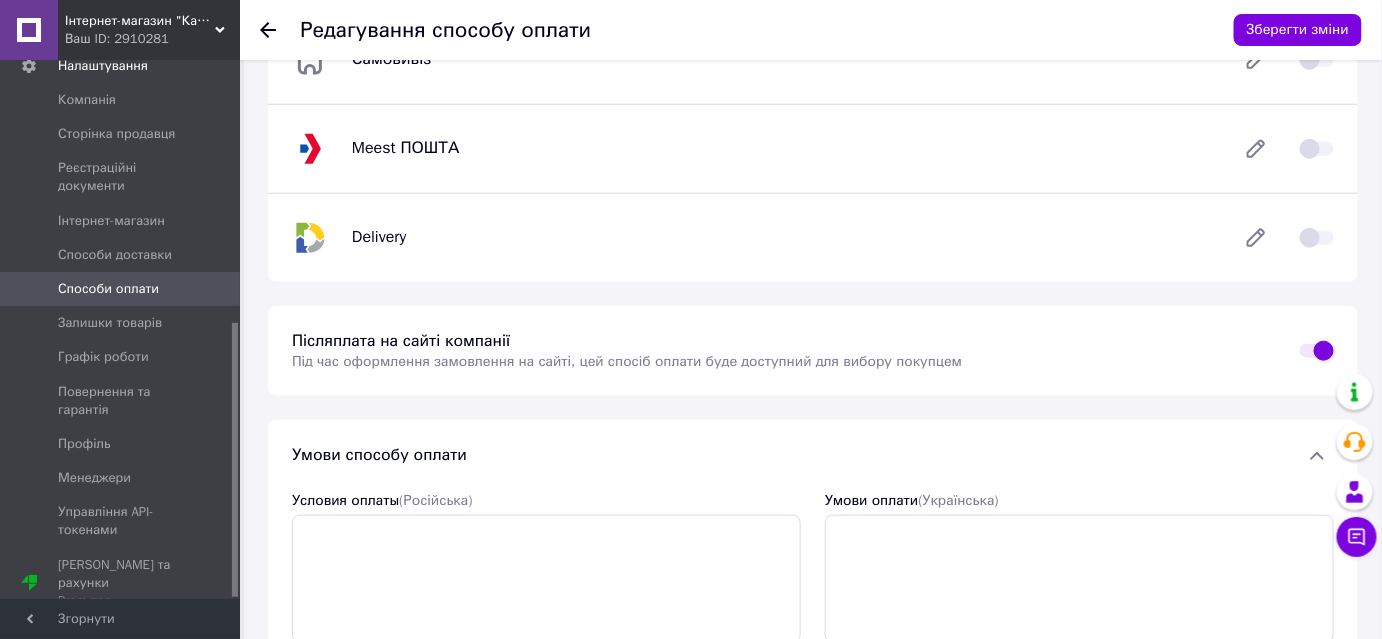 click at bounding box center [1317, 351] 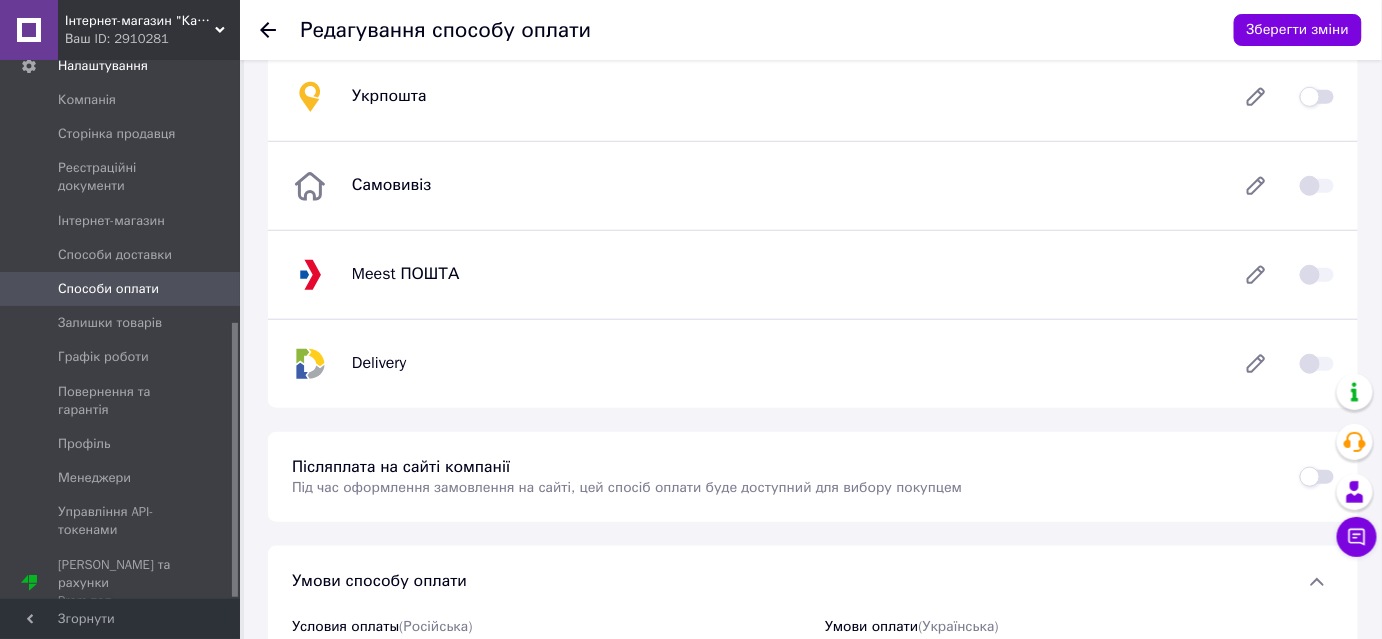 scroll, scrollTop: 545, scrollLeft: 0, axis: vertical 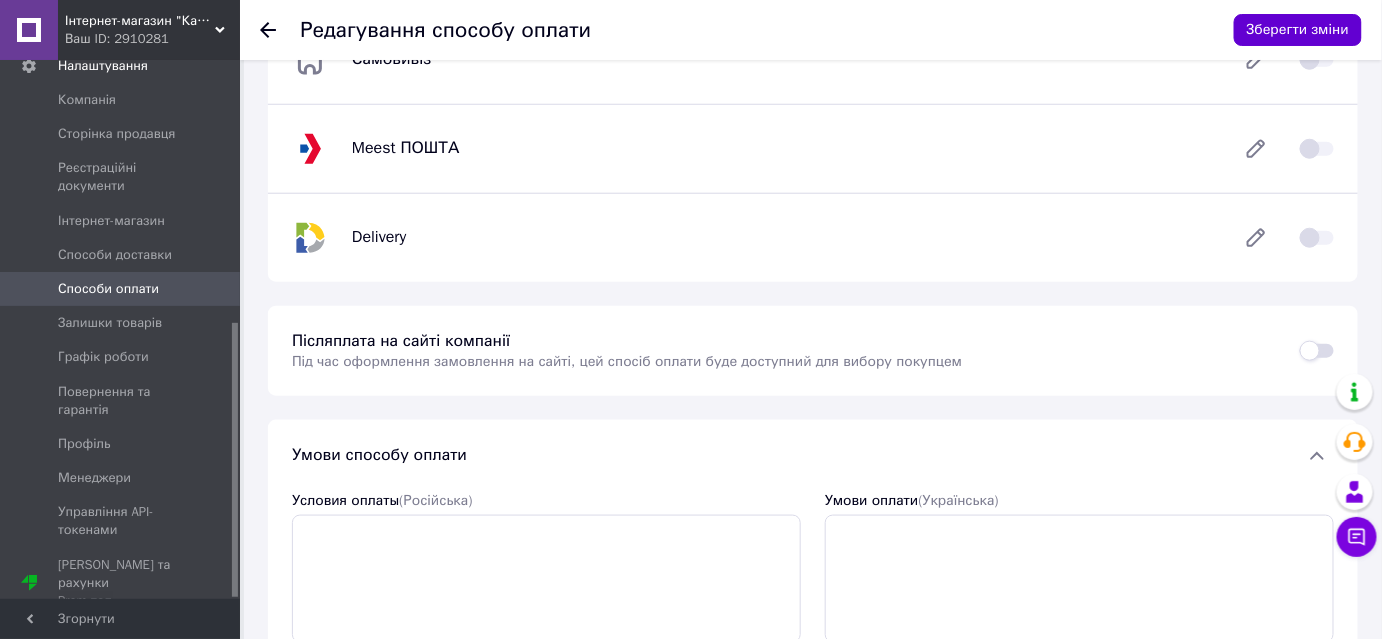 click on "Зберегти зміни" at bounding box center [1298, 30] 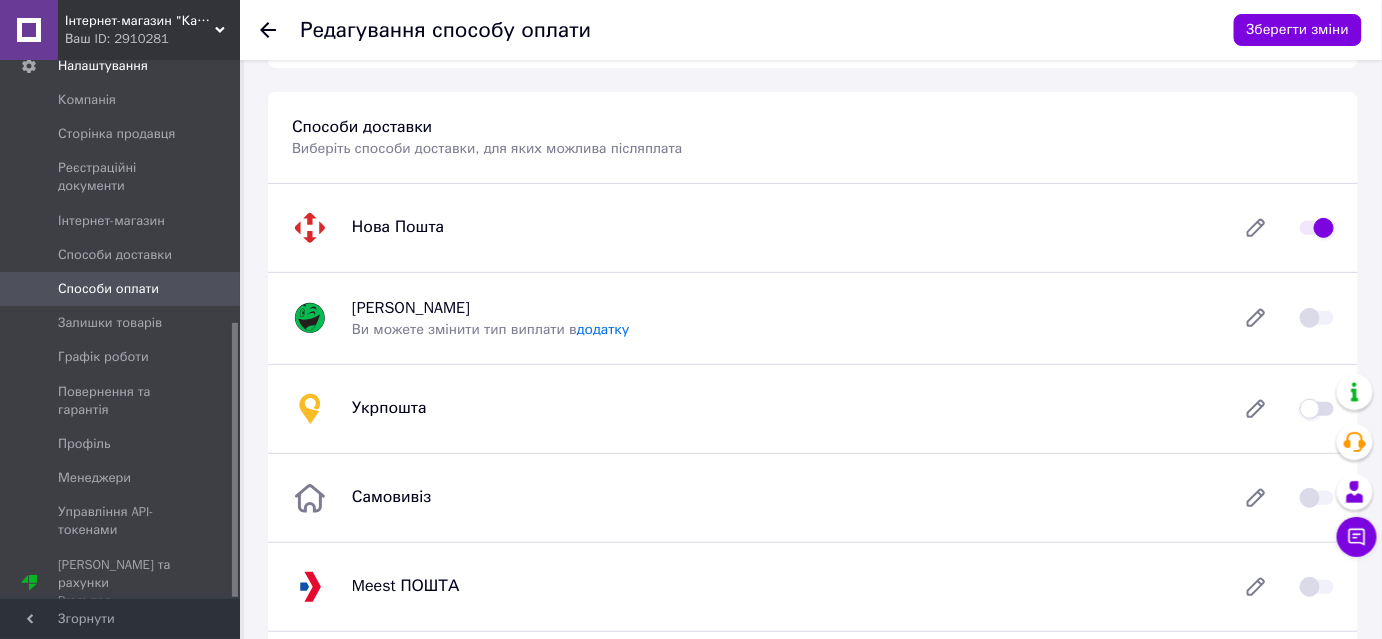 scroll, scrollTop: 0, scrollLeft: 0, axis: both 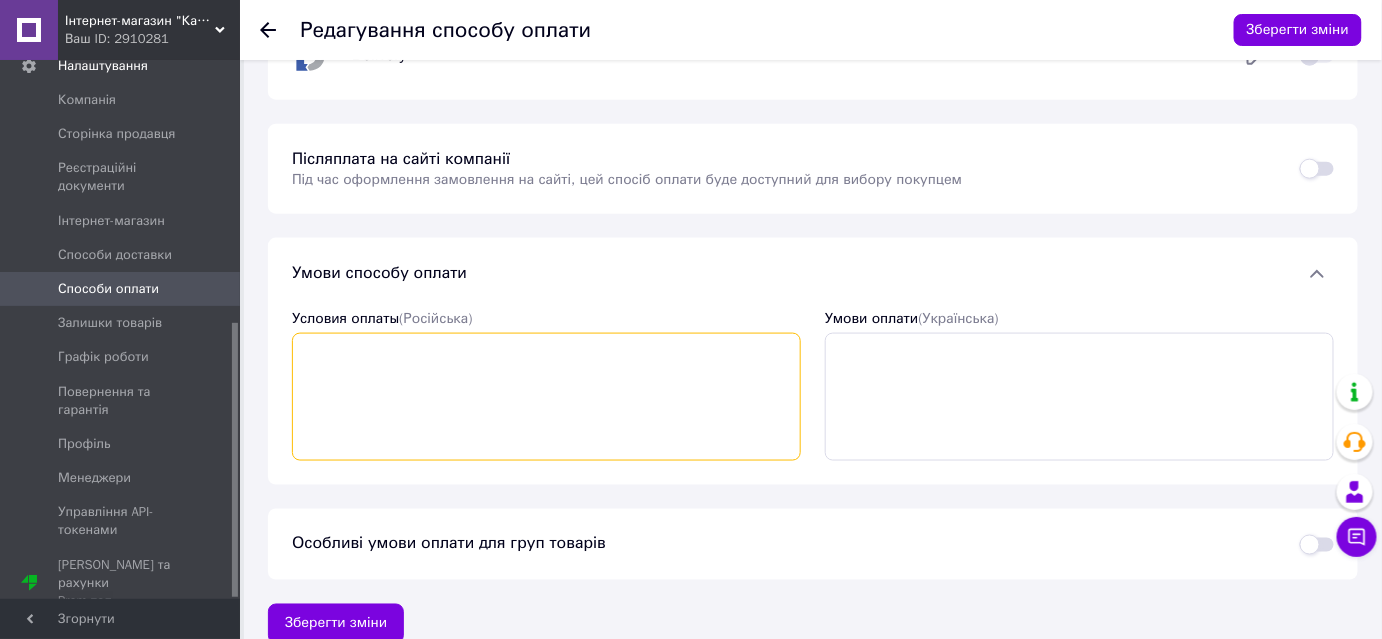 click on "Условия оплаты  (Російська)" at bounding box center [546, 397] 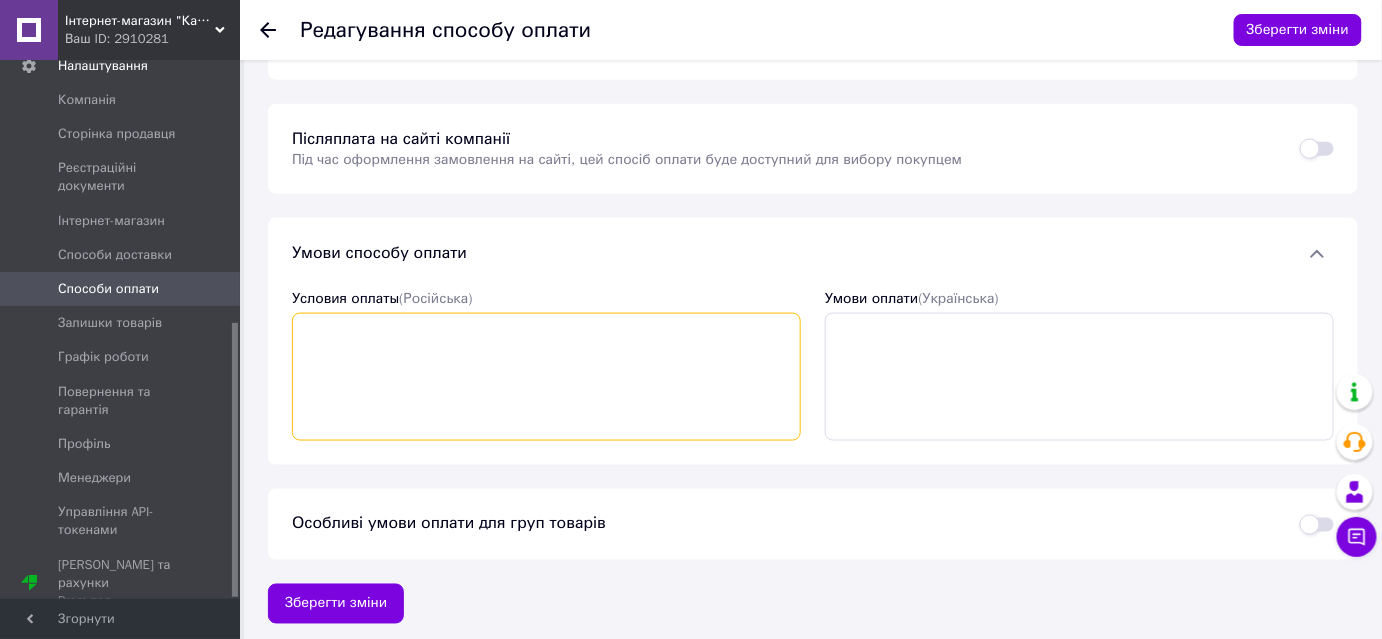 scroll, scrollTop: 753, scrollLeft: 0, axis: vertical 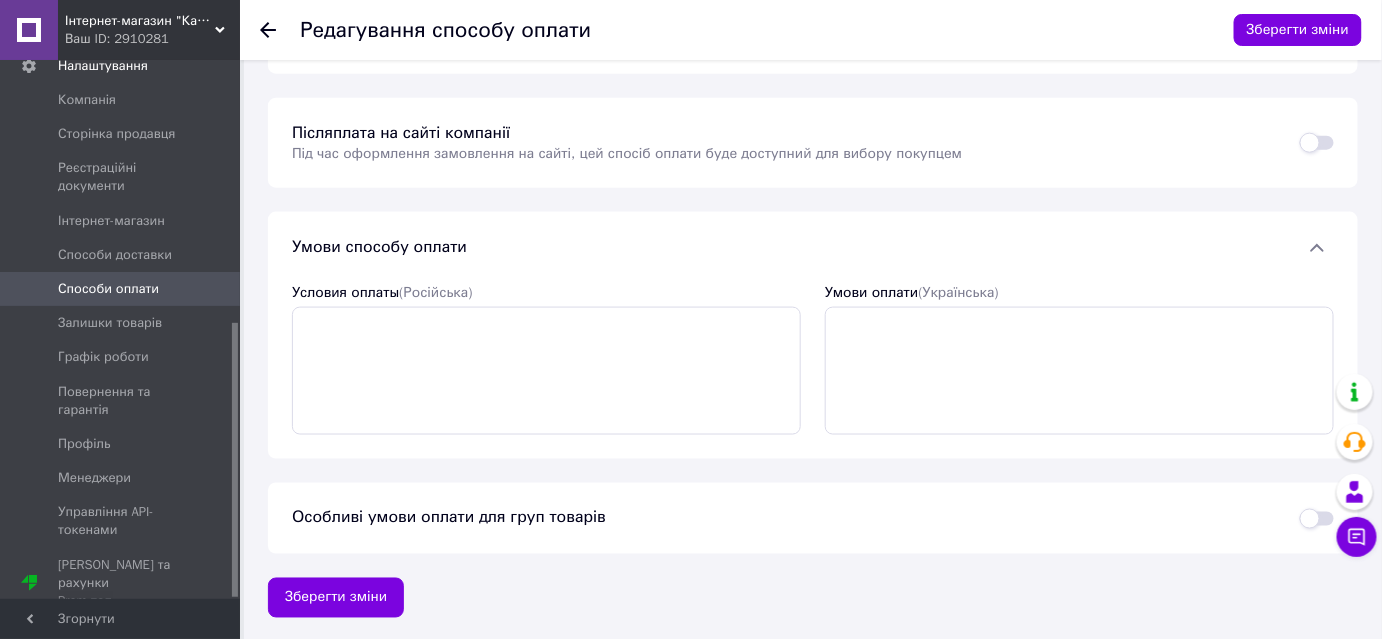 click at bounding box center [1317, 519] 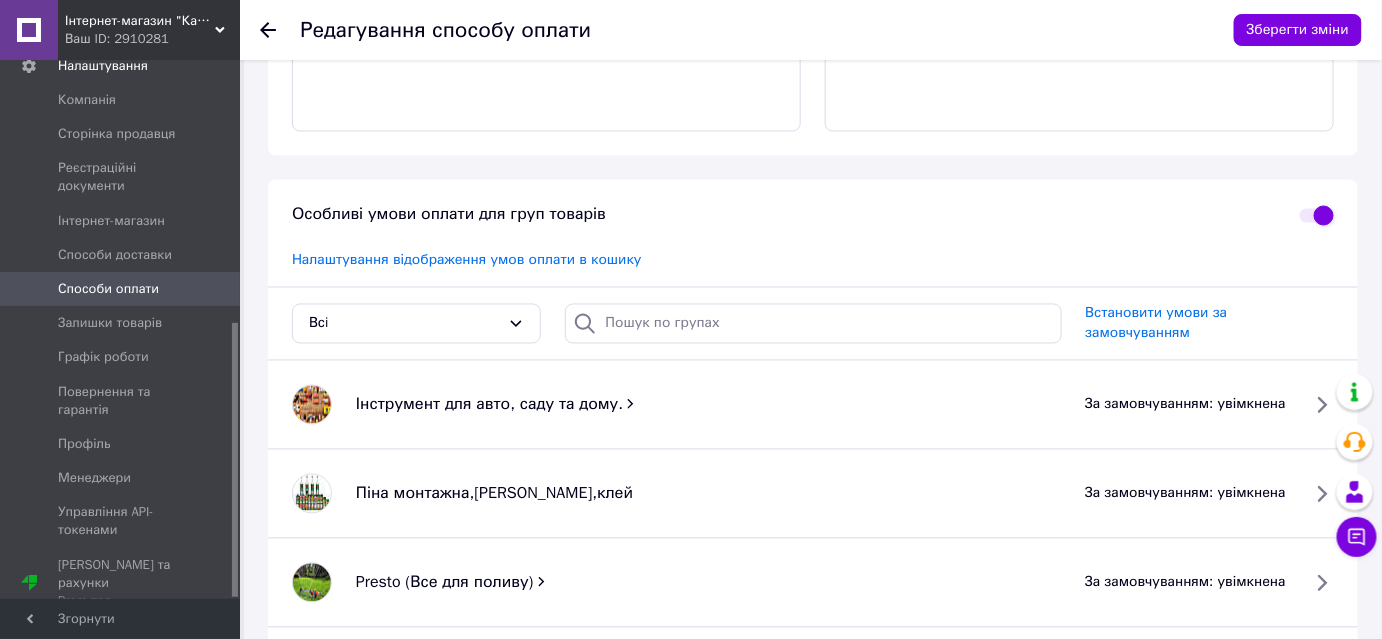 scroll, scrollTop: 1021, scrollLeft: 0, axis: vertical 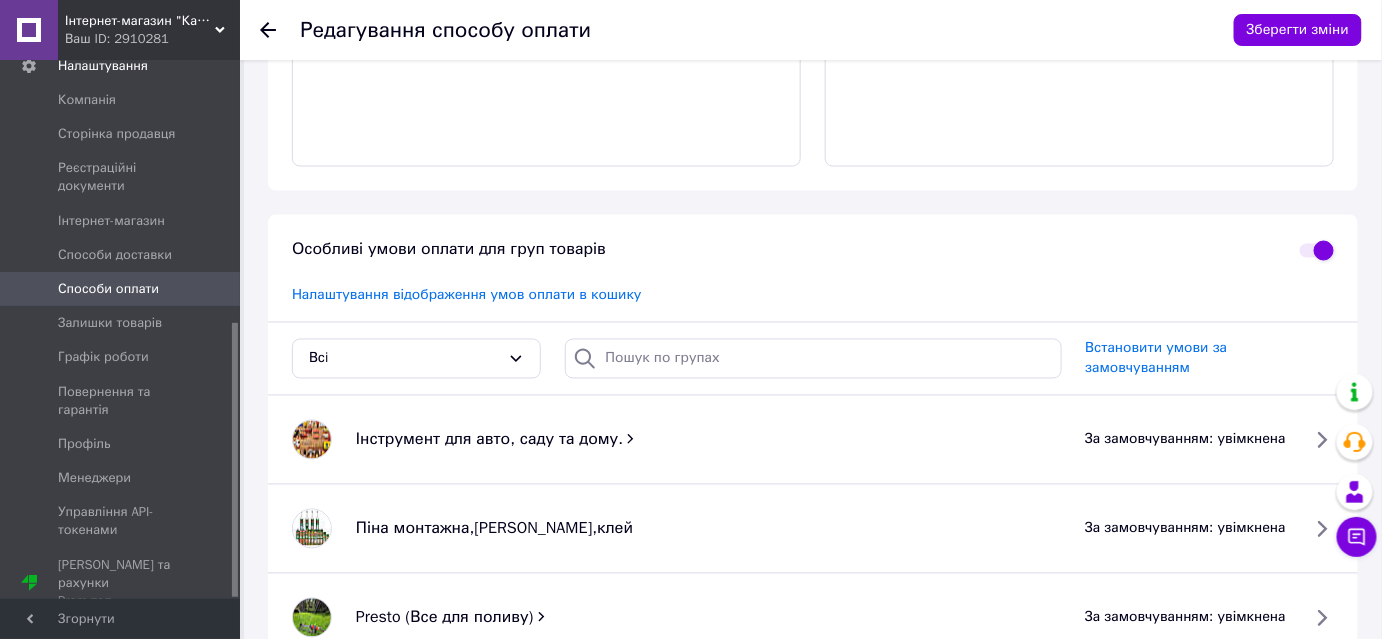 click at bounding box center [1317, 251] 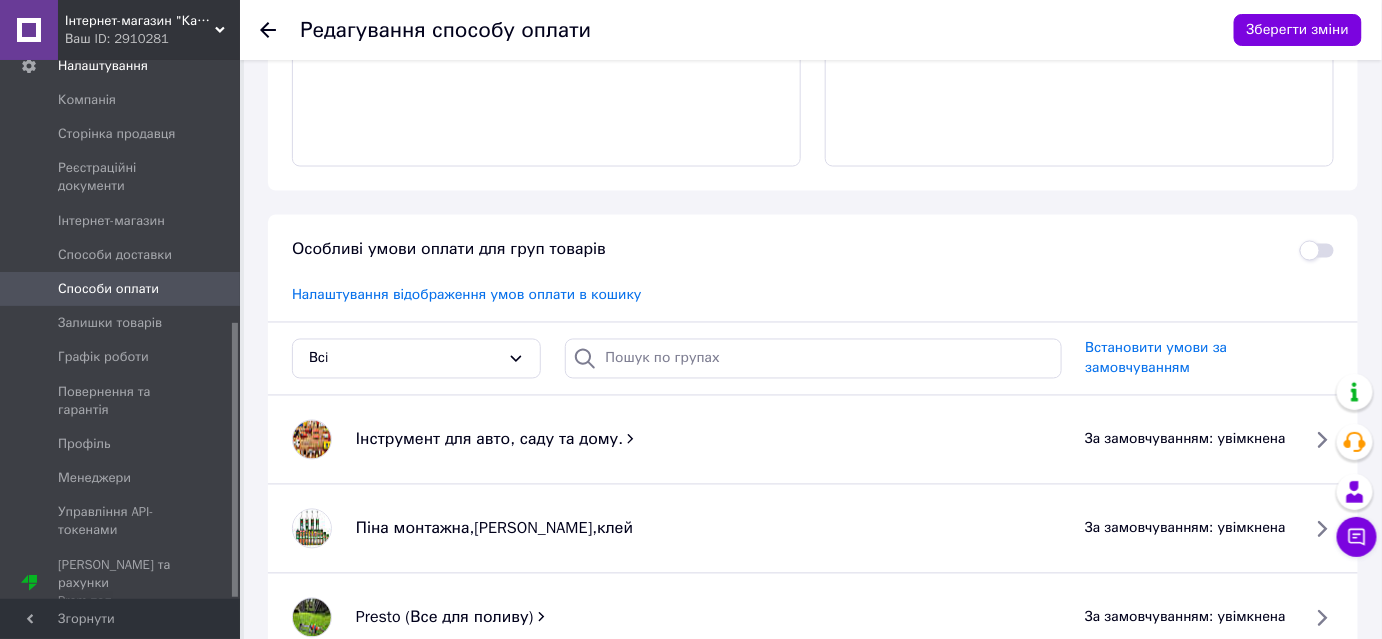 checkbox on "false" 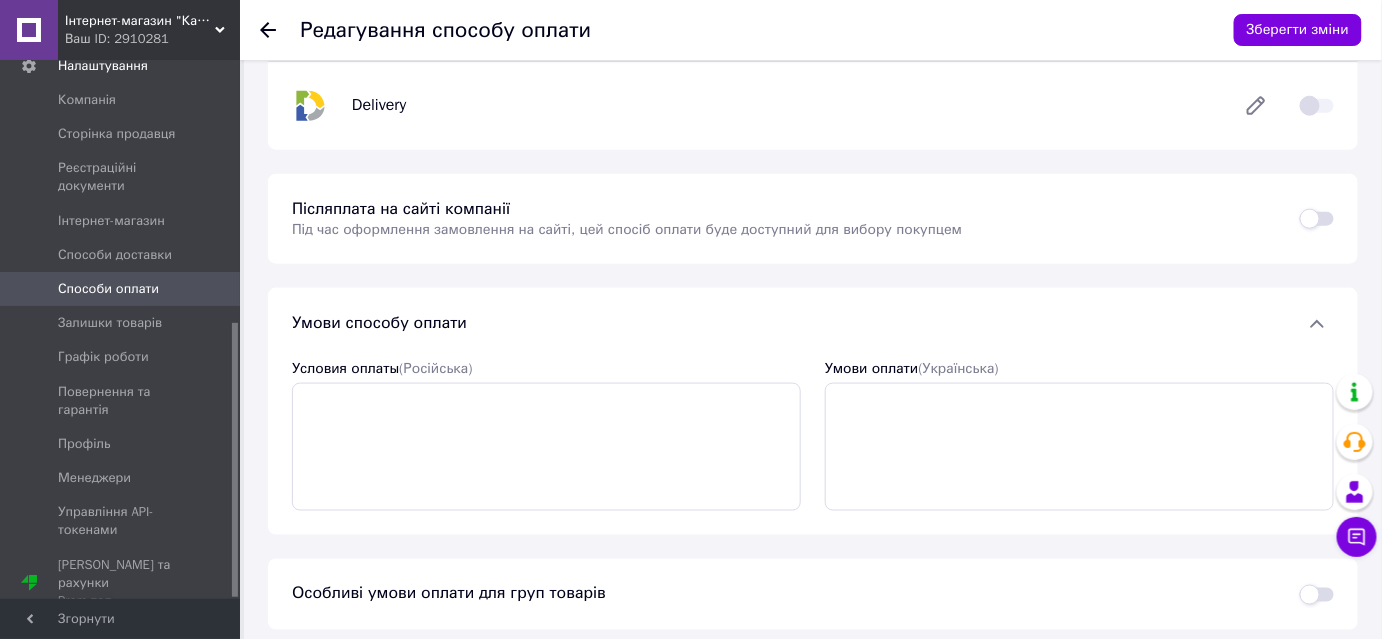 scroll, scrollTop: 571, scrollLeft: 0, axis: vertical 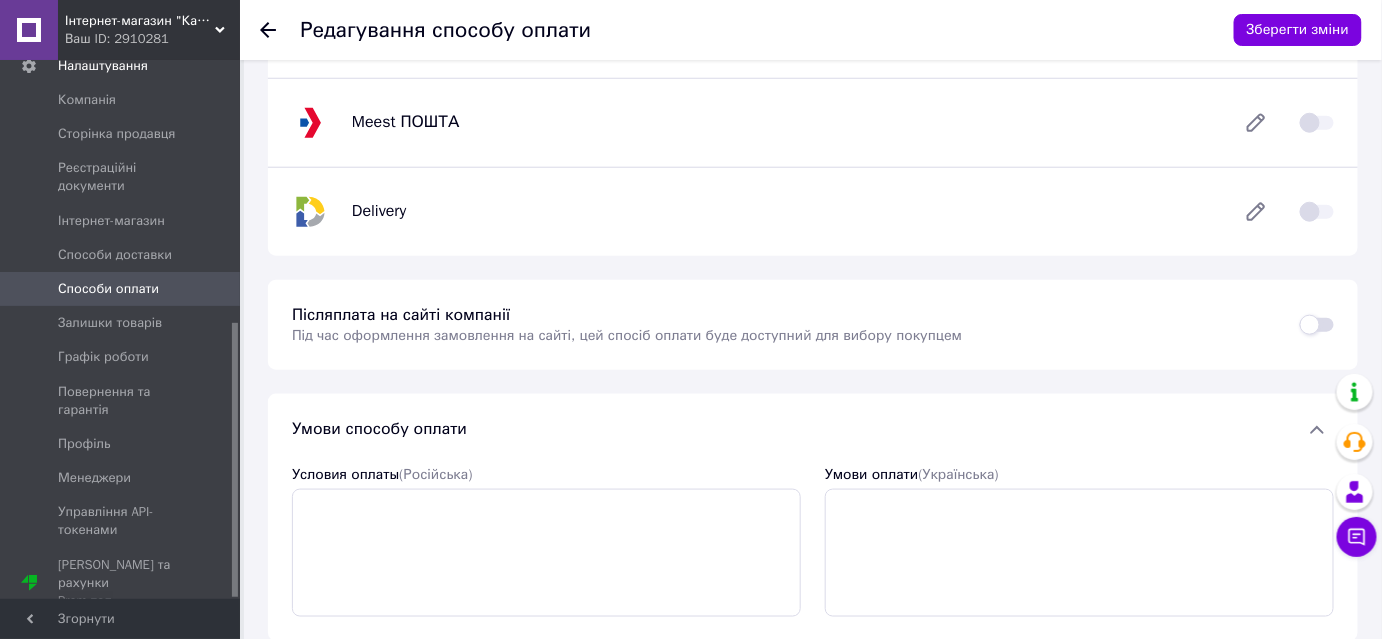 click at bounding box center [1317, 325] 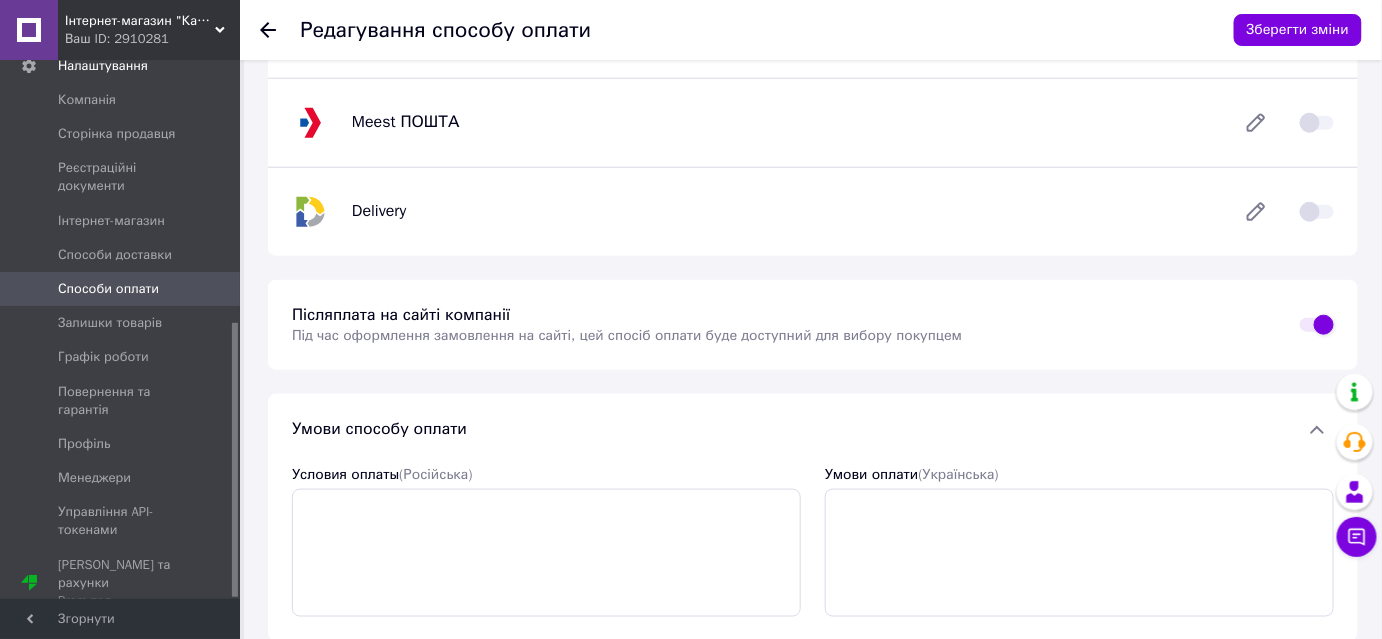 checkbox on "true" 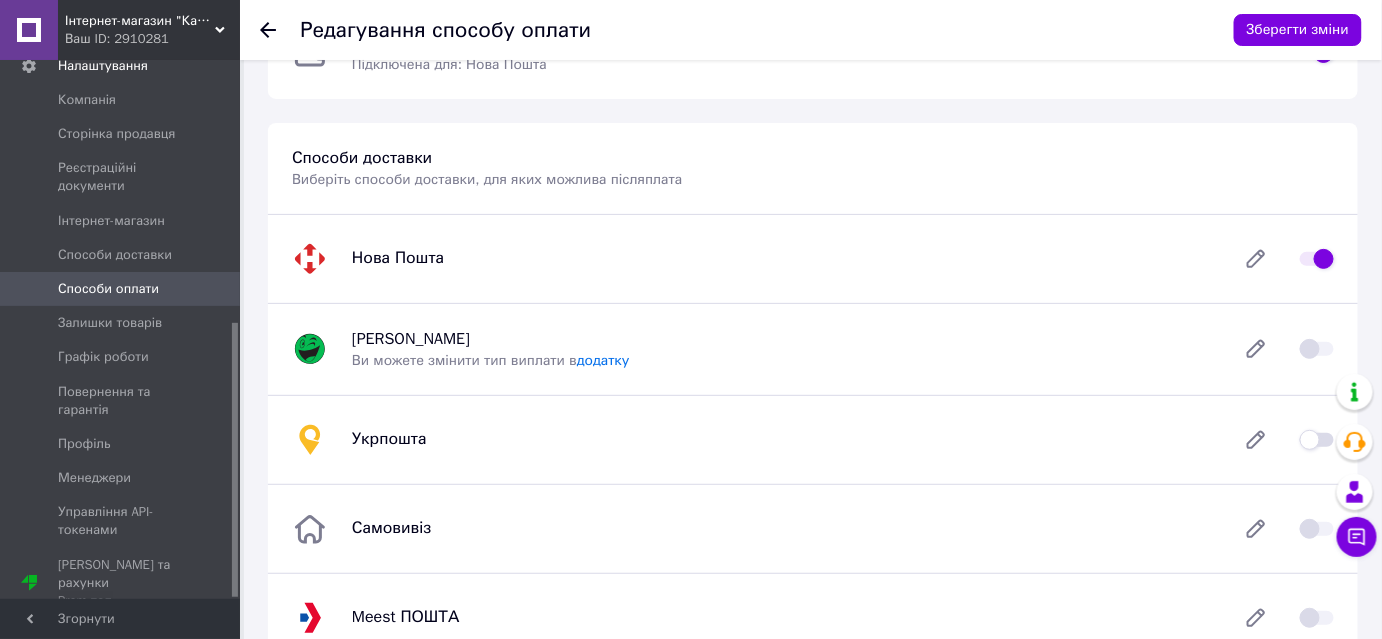 scroll, scrollTop: 117, scrollLeft: 0, axis: vertical 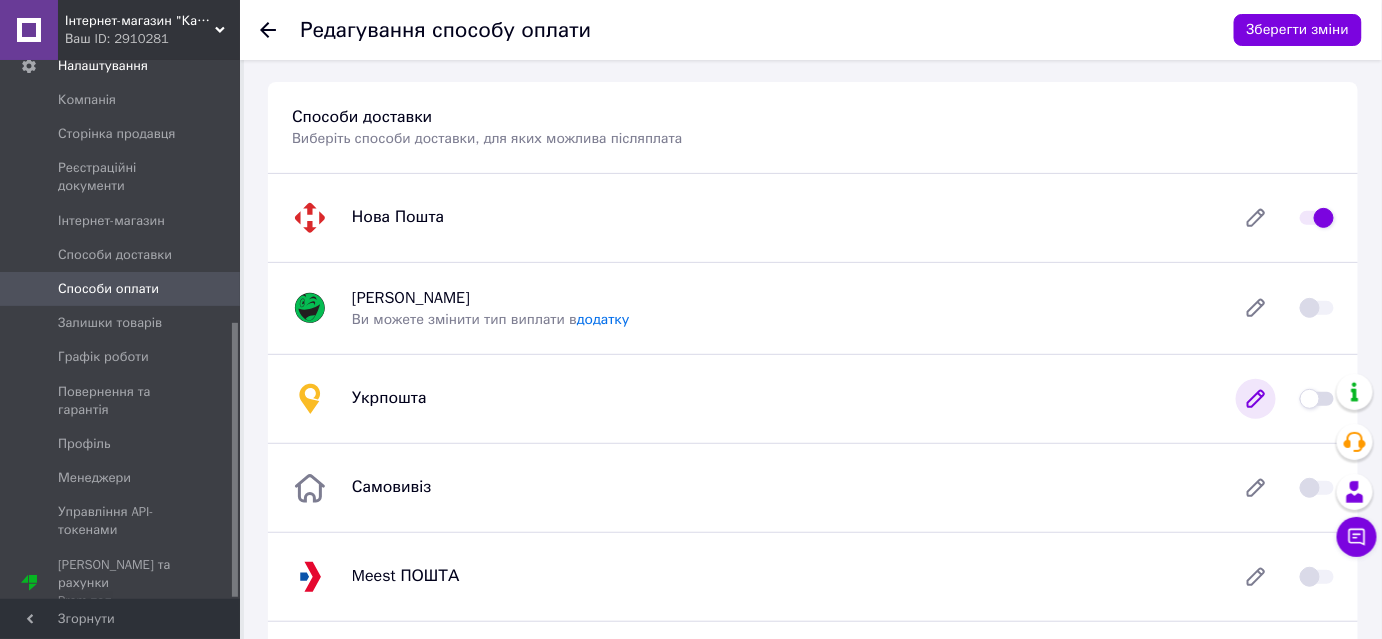 click 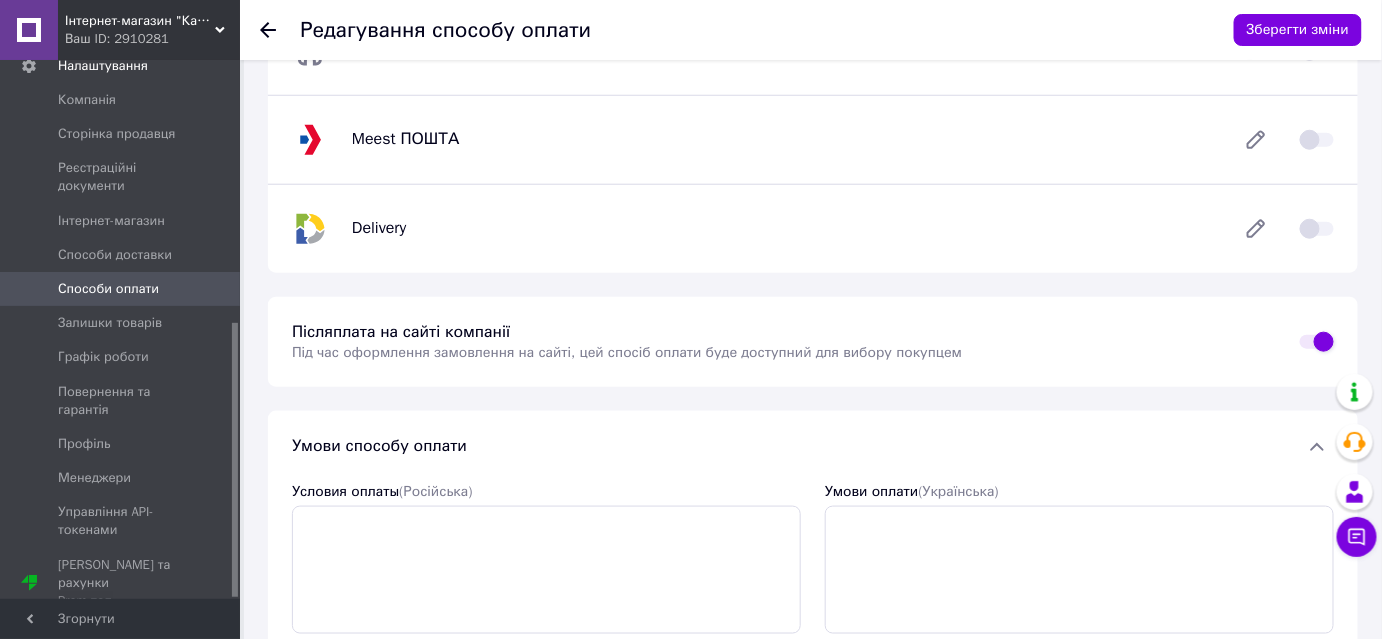 scroll, scrollTop: 662, scrollLeft: 0, axis: vertical 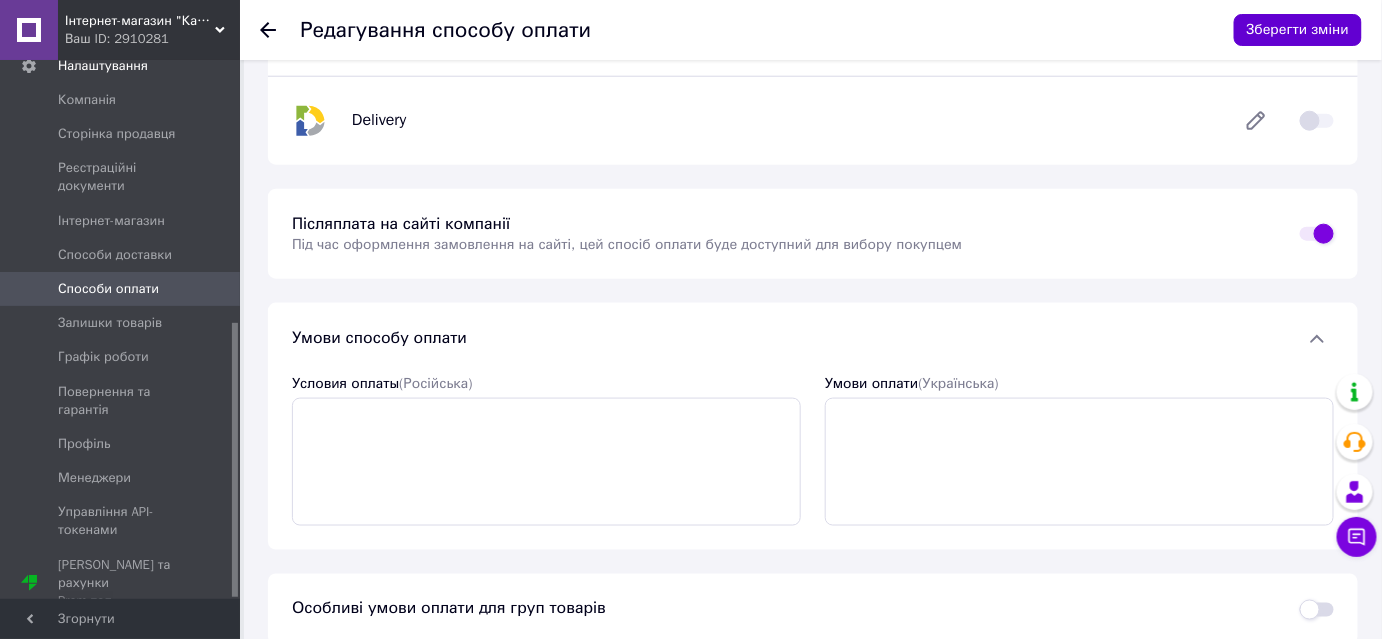 click on "Зберегти зміни" at bounding box center (1298, 30) 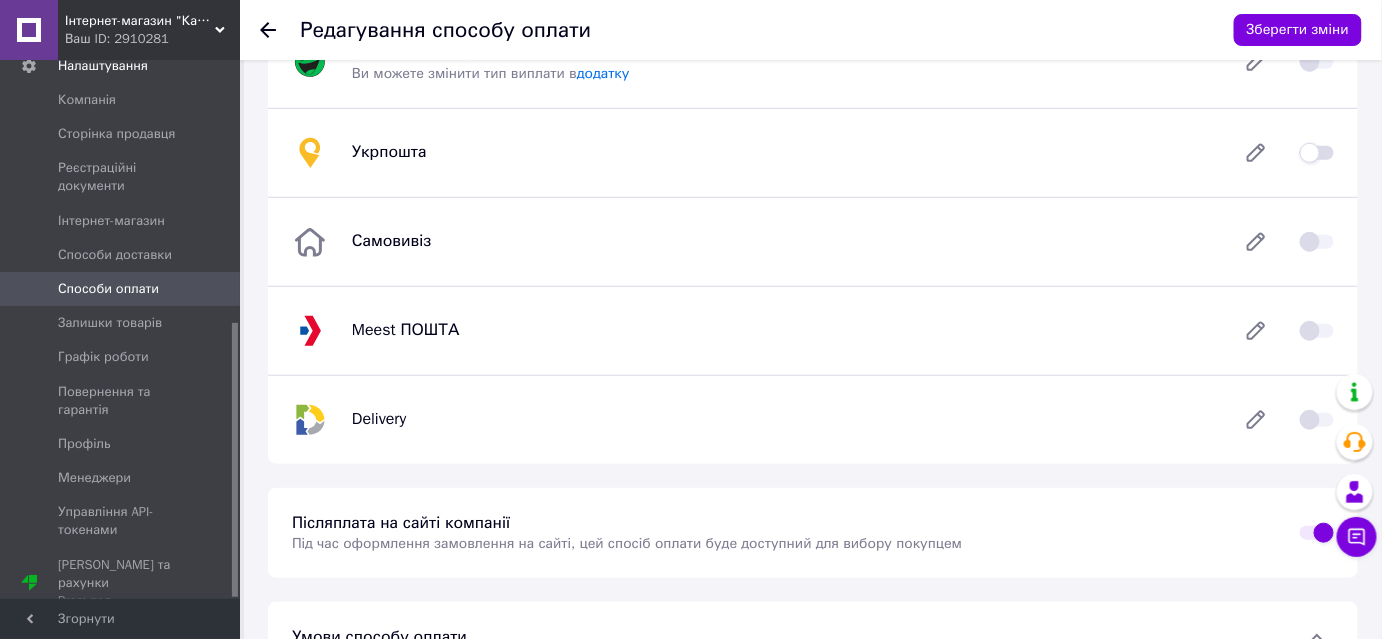 scroll, scrollTop: 272, scrollLeft: 0, axis: vertical 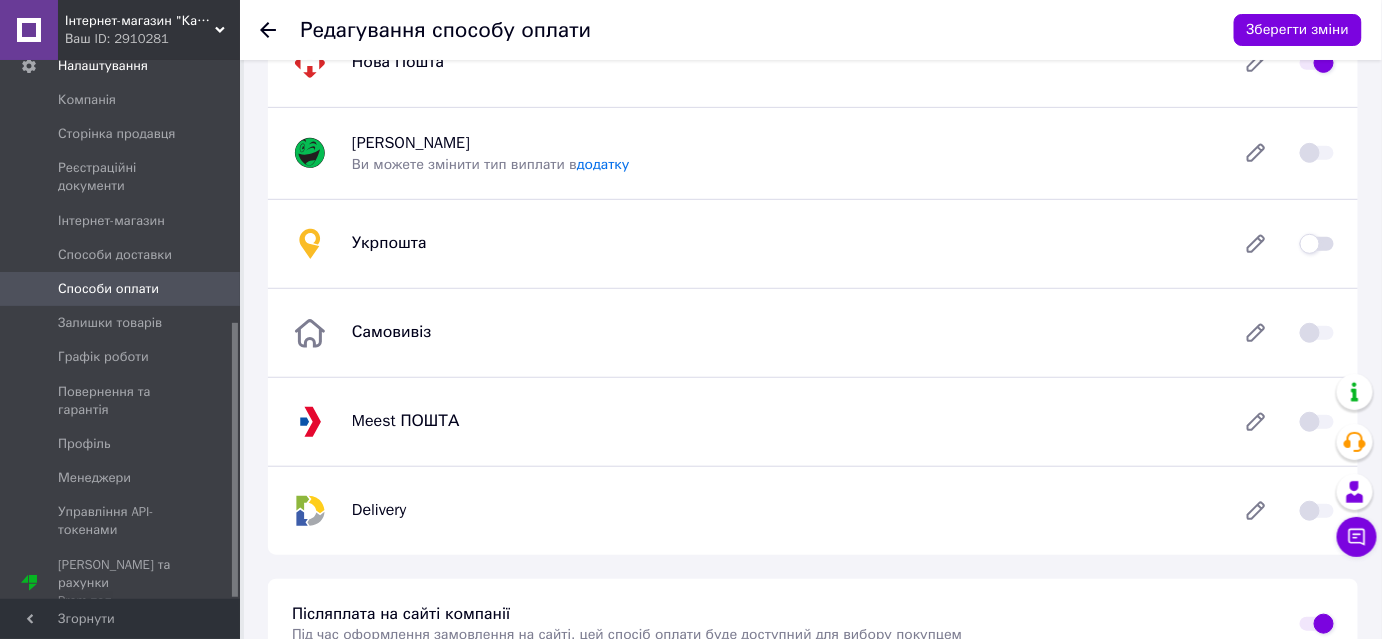 click at bounding box center (1317, 244) 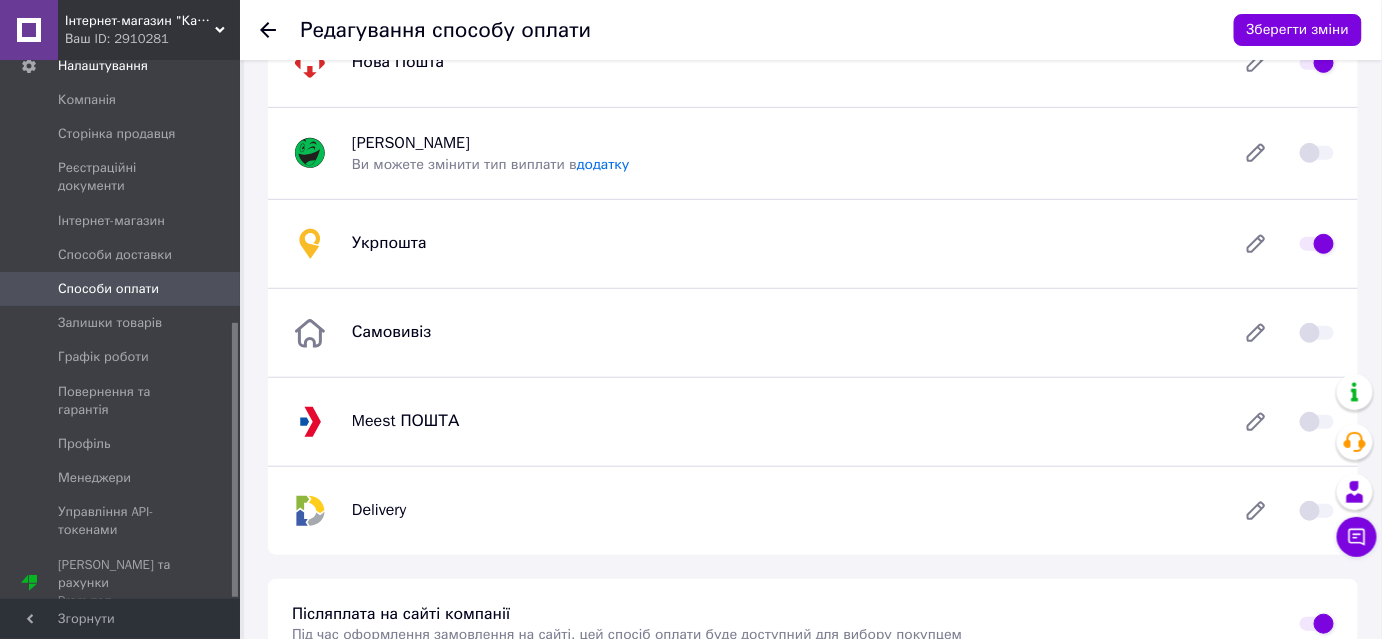 click at bounding box center (1317, 244) 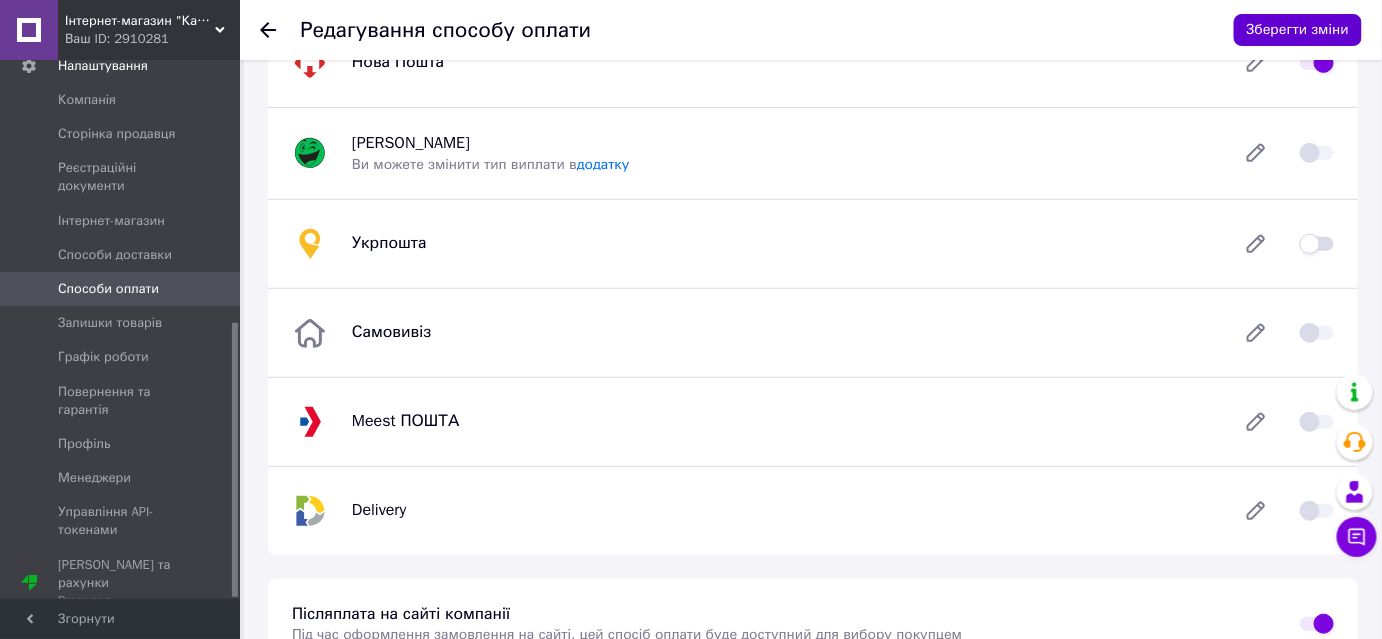 click on "Зберегти зміни" at bounding box center (1298, 30) 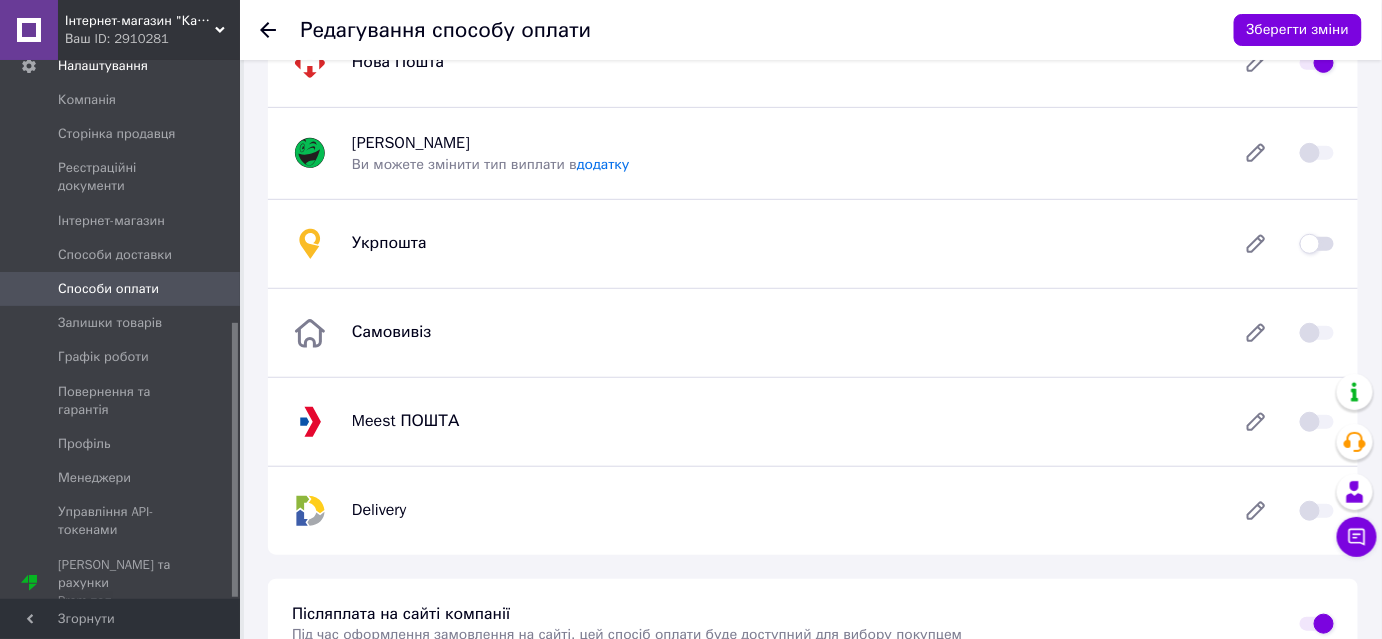 click at bounding box center (1317, 244) 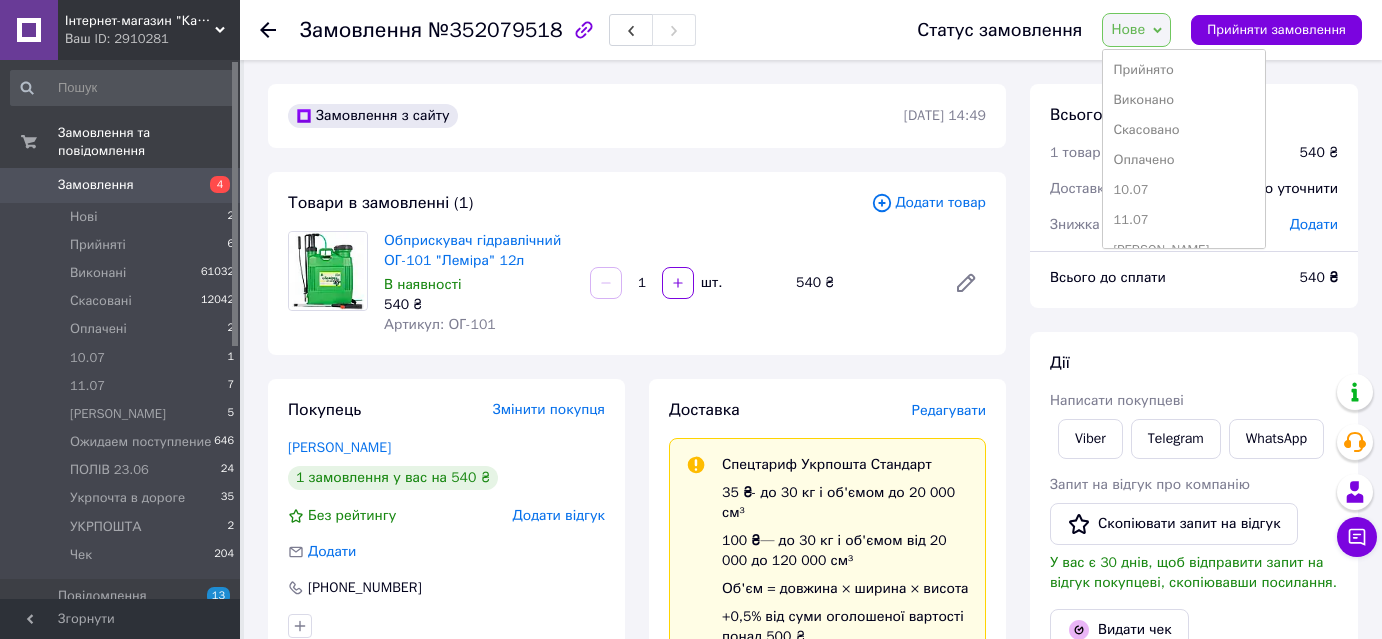 scroll, scrollTop: 0, scrollLeft: 0, axis: both 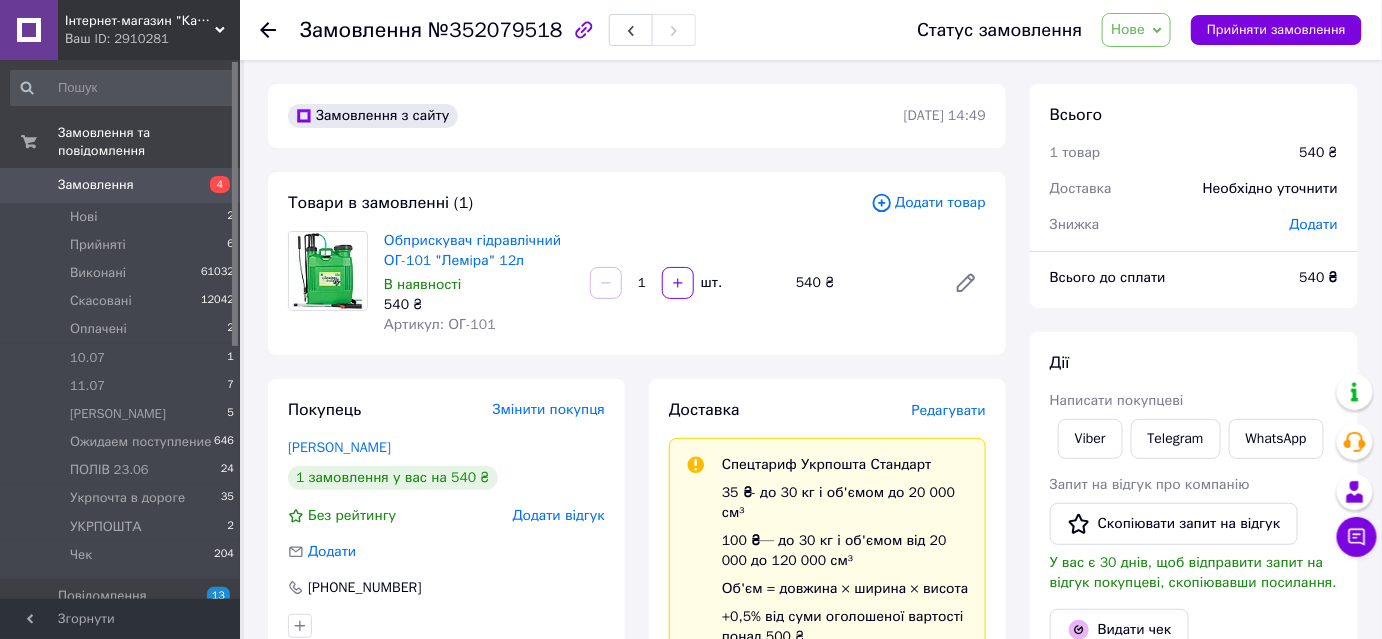 click on "Замовлення з сайту" at bounding box center [594, 116] 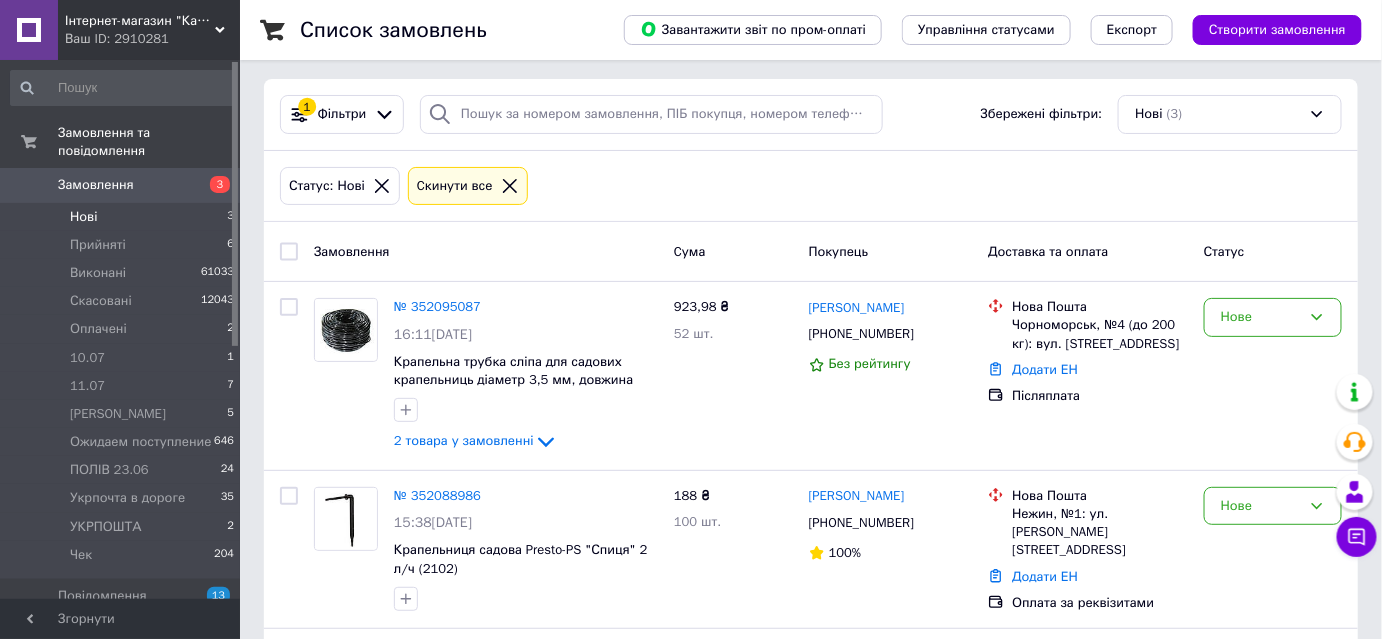 scroll, scrollTop: 170, scrollLeft: 0, axis: vertical 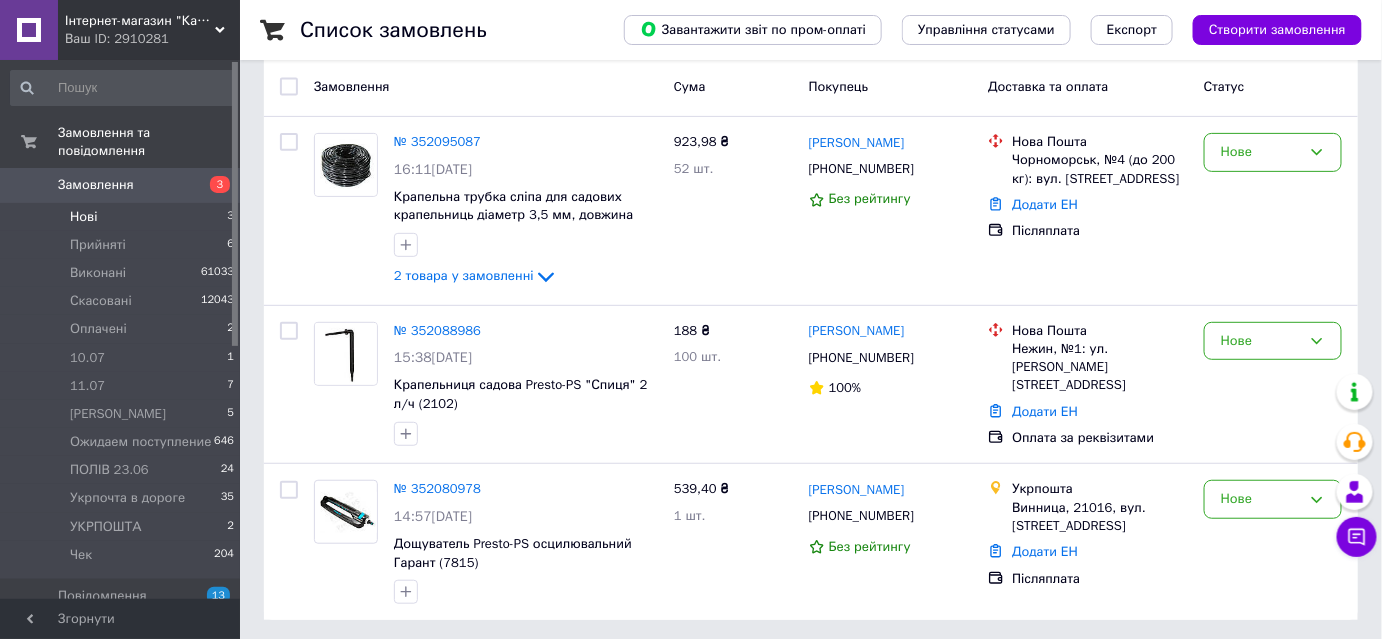 click on "№ 352080978" at bounding box center (437, 488) 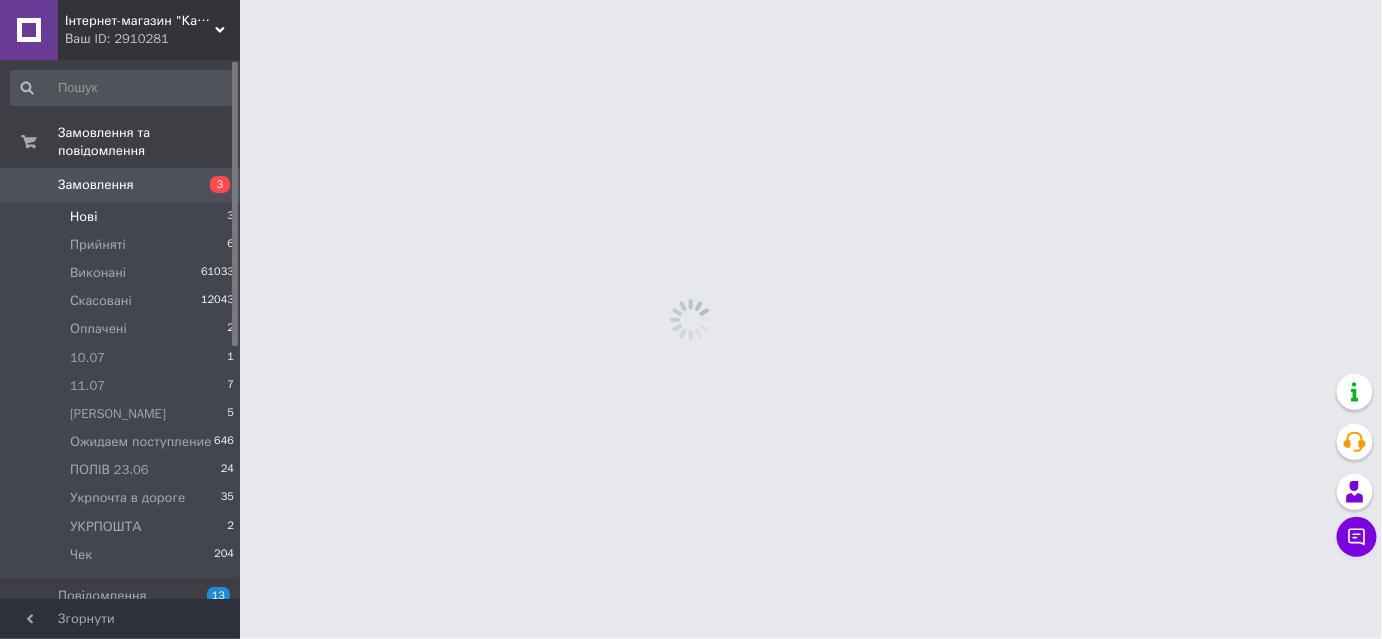 scroll, scrollTop: 0, scrollLeft: 0, axis: both 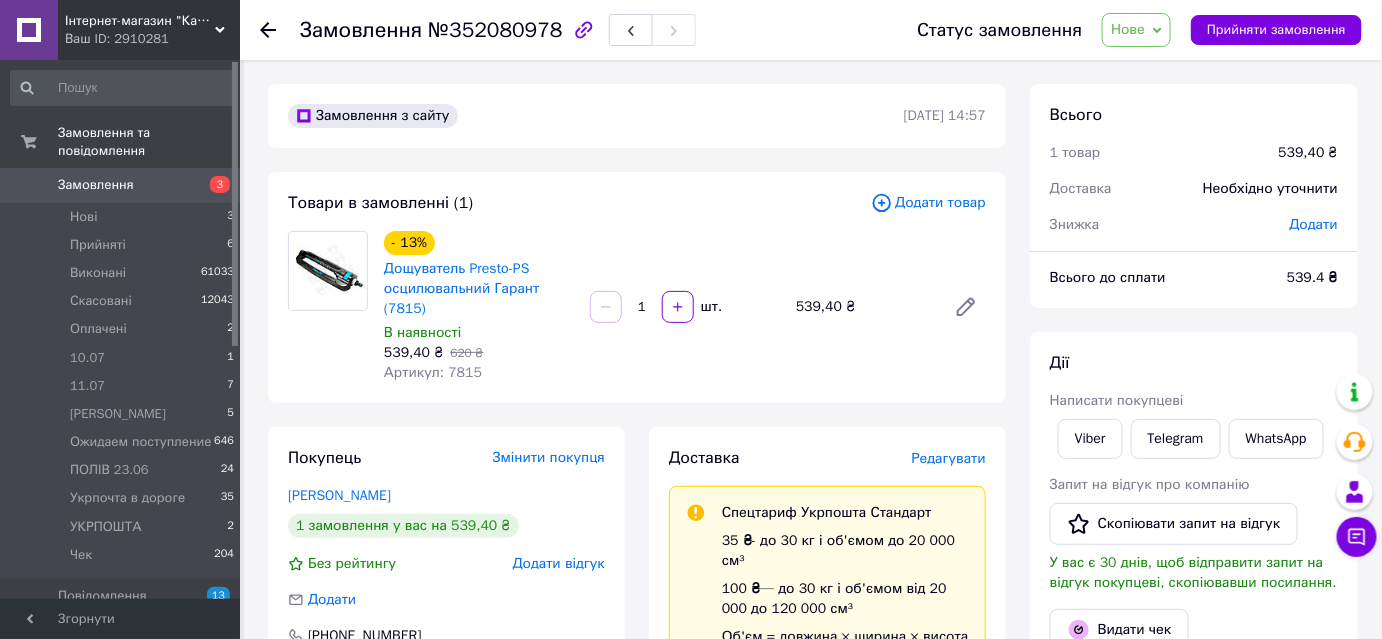 click on "Ваш ID: 2910281" at bounding box center (152, 39) 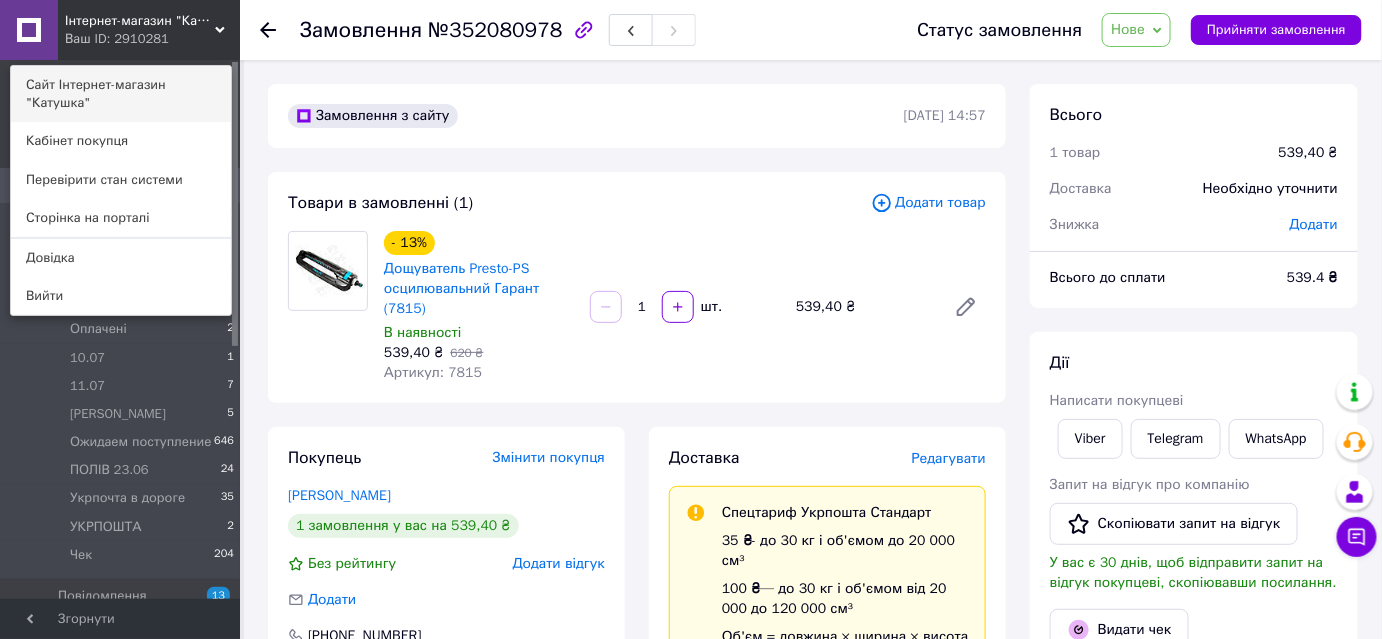 click on "Сайт Інтернет-магазин "Катушка"" at bounding box center [121, 94] 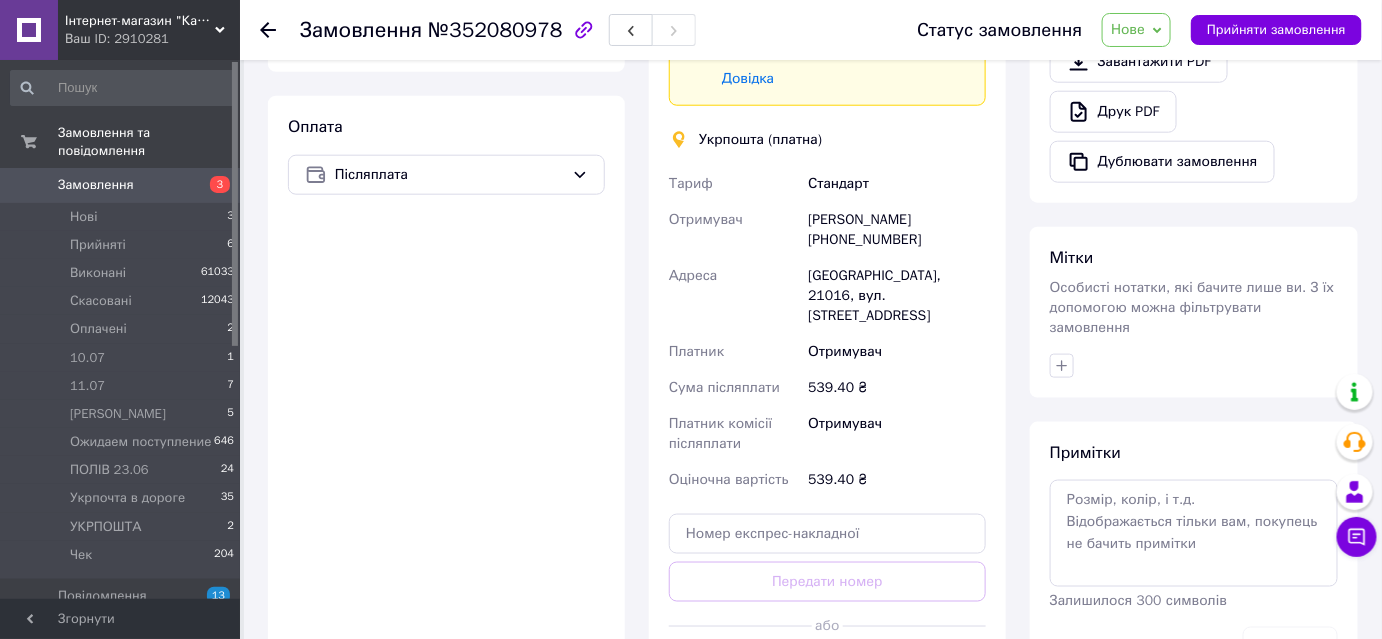 scroll, scrollTop: 636, scrollLeft: 0, axis: vertical 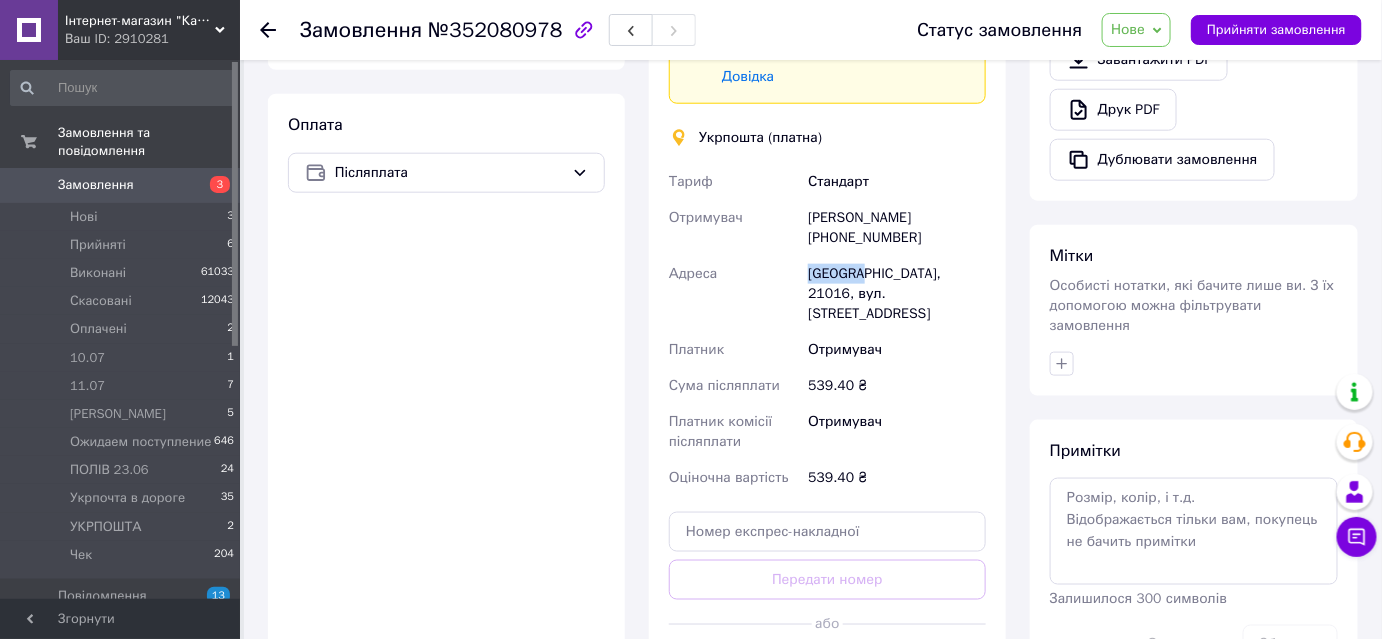 drag, startPoint x: 810, startPoint y: 252, endPoint x: 856, endPoint y: 252, distance: 46 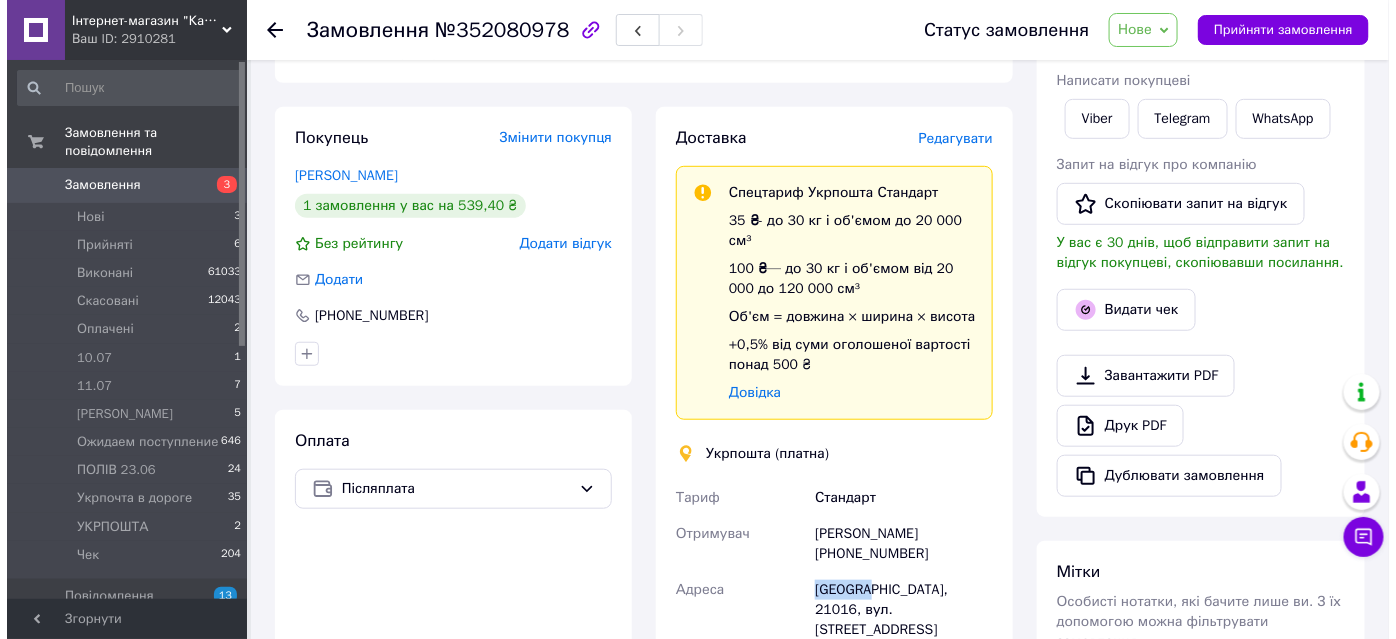 scroll, scrollTop: 181, scrollLeft: 0, axis: vertical 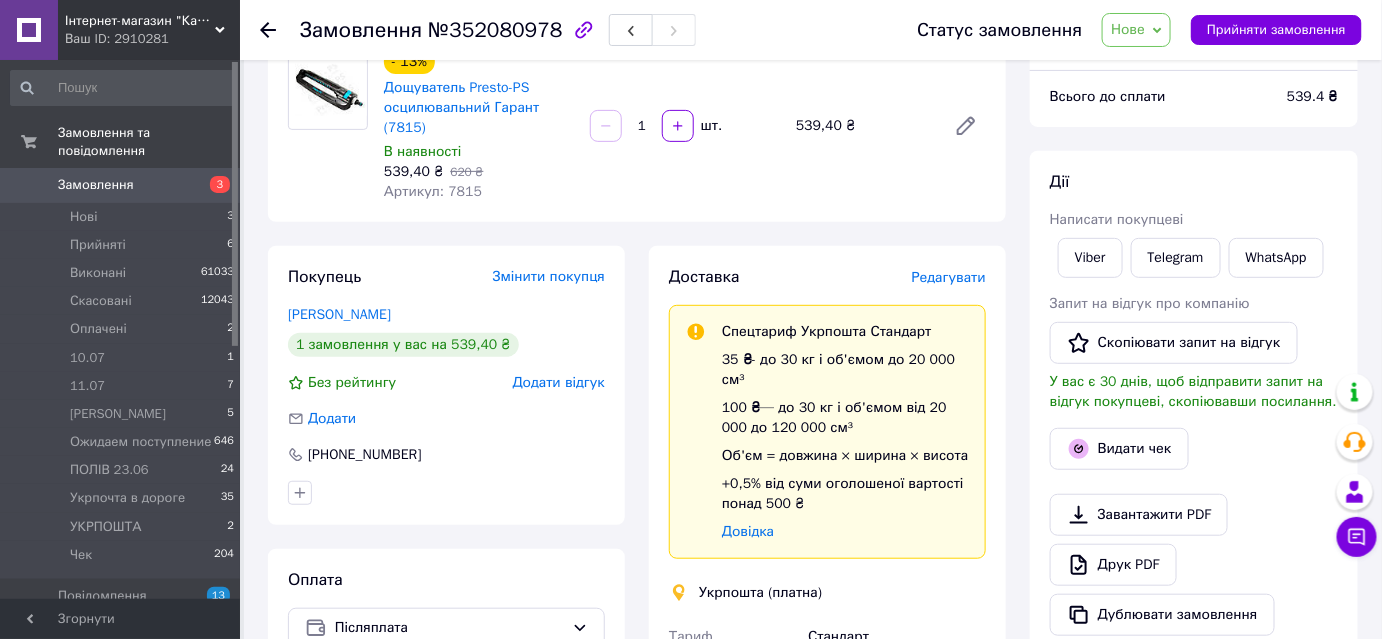 click on "Редагувати" at bounding box center (949, 277) 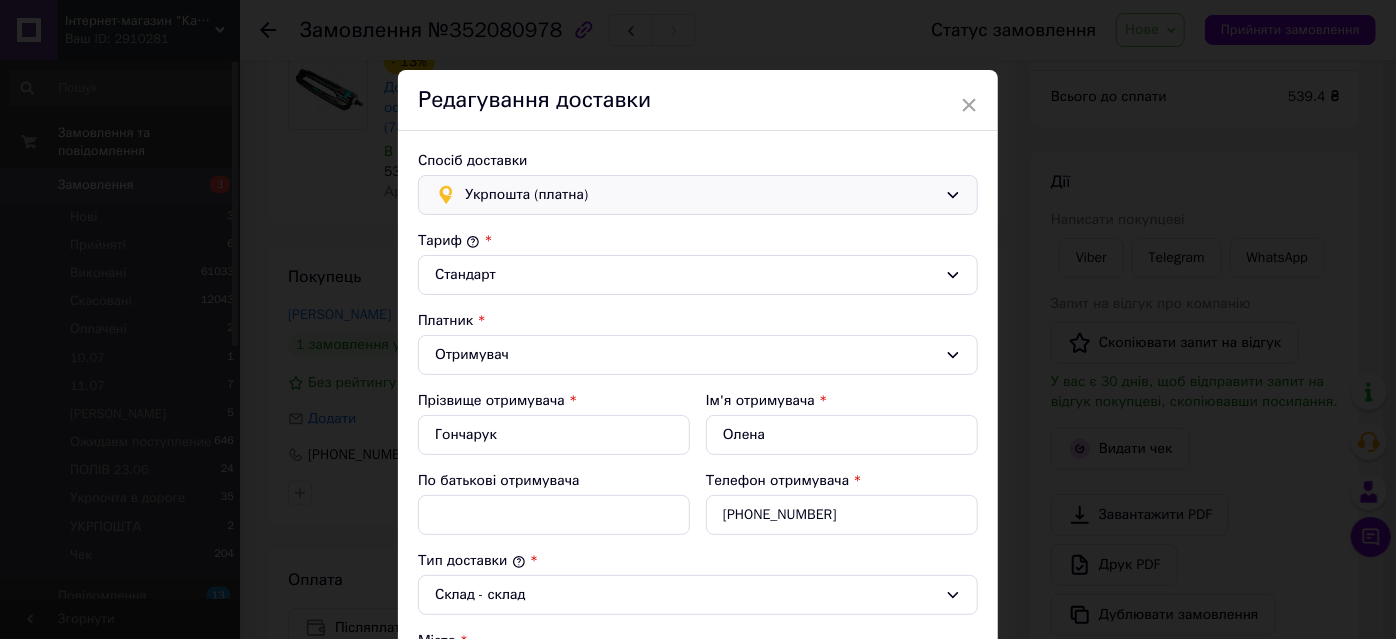 click on "Укрпошта (платна)" at bounding box center [701, 195] 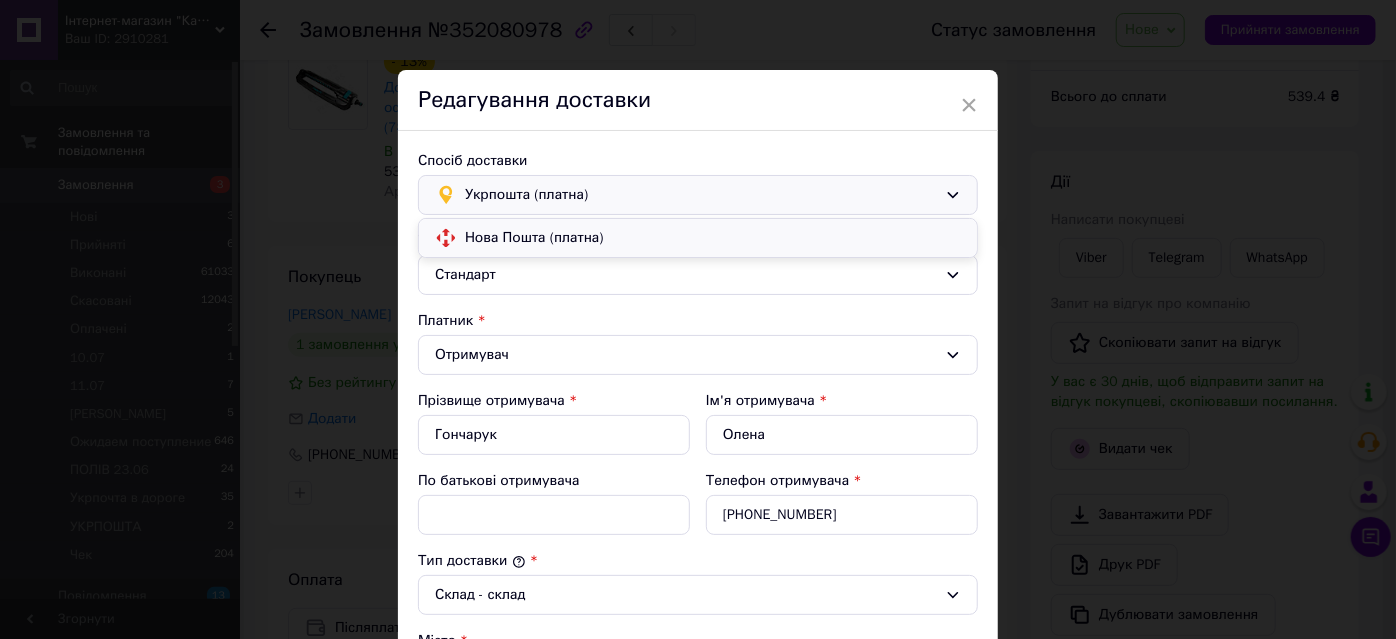 click on "Нова Пошта (платна)" at bounding box center [713, 238] 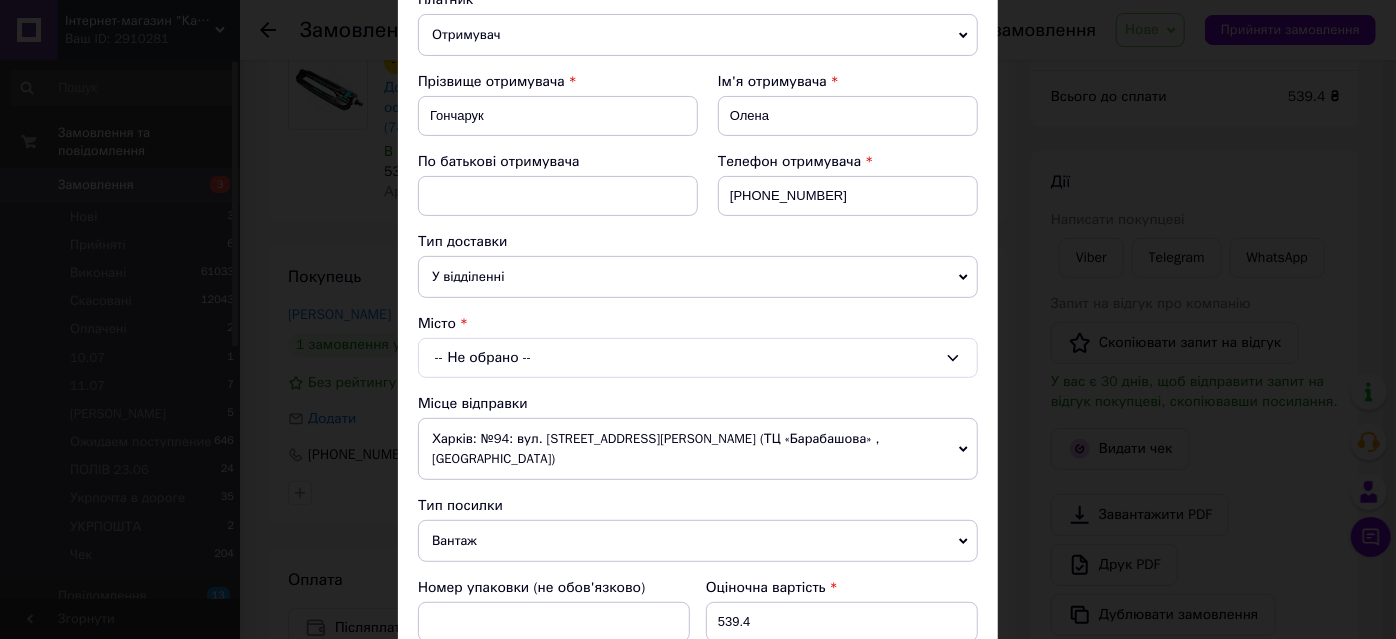scroll, scrollTop: 272, scrollLeft: 0, axis: vertical 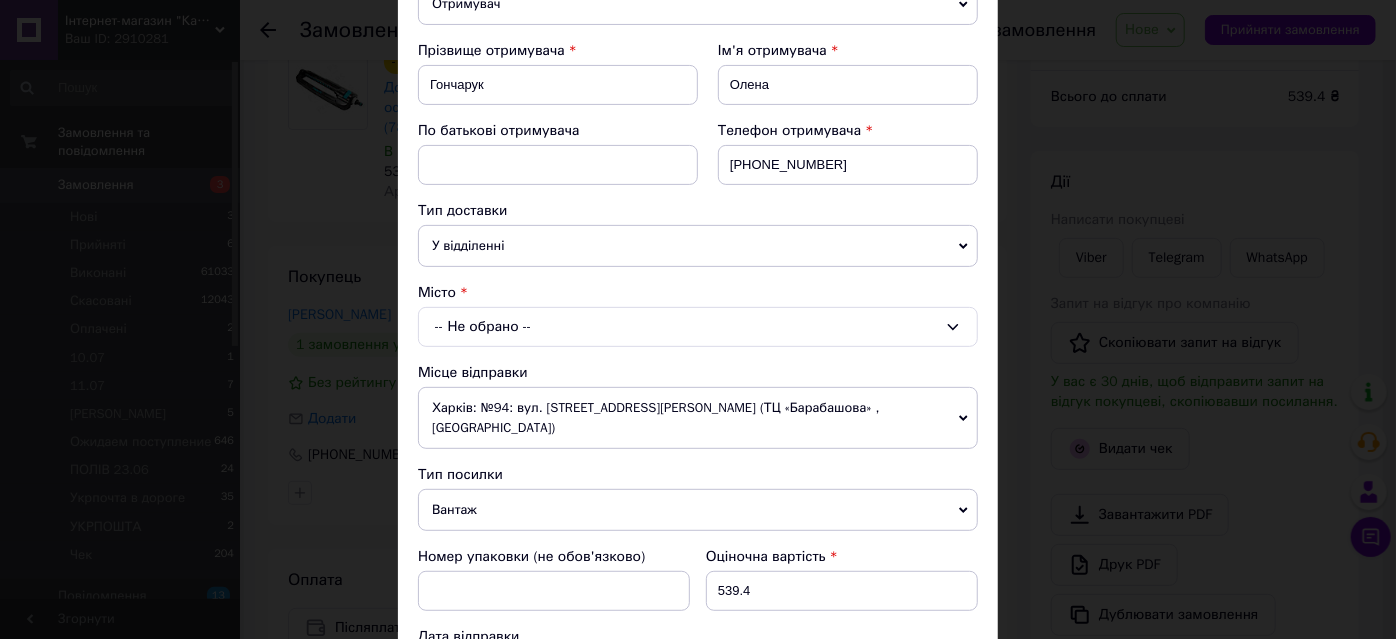 click on "-- Не обрано --" at bounding box center [698, 327] 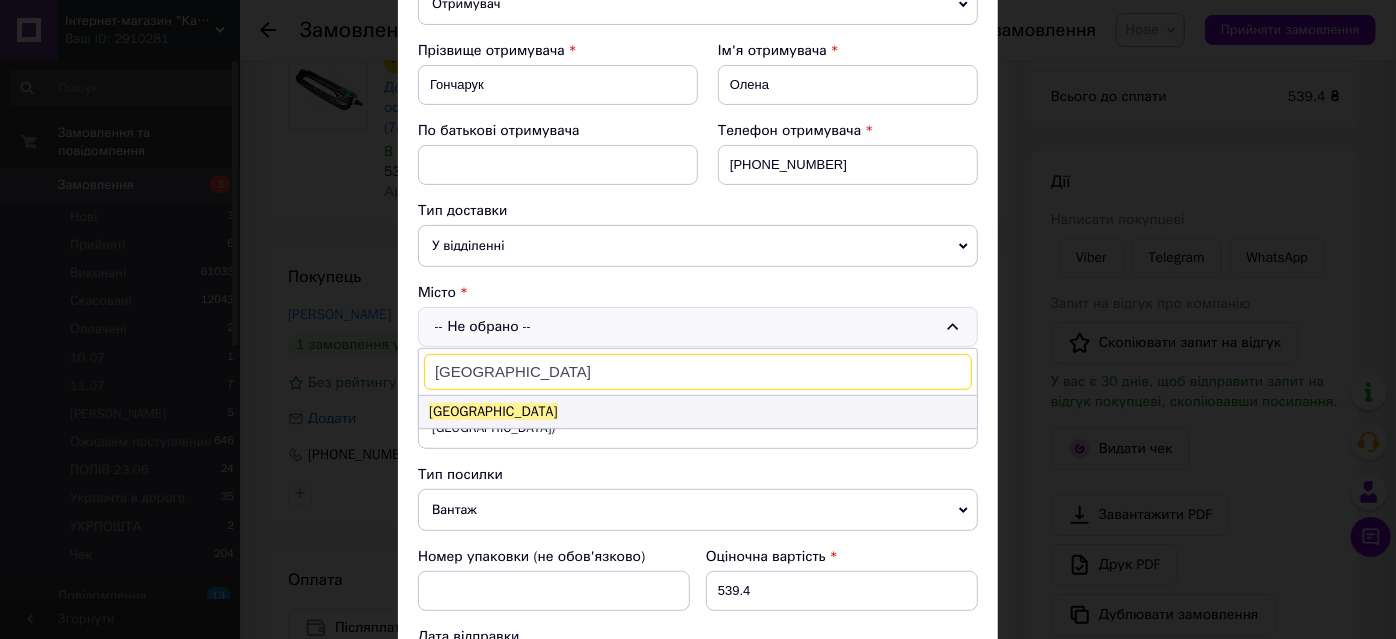 type on "[GEOGRAPHIC_DATA]" 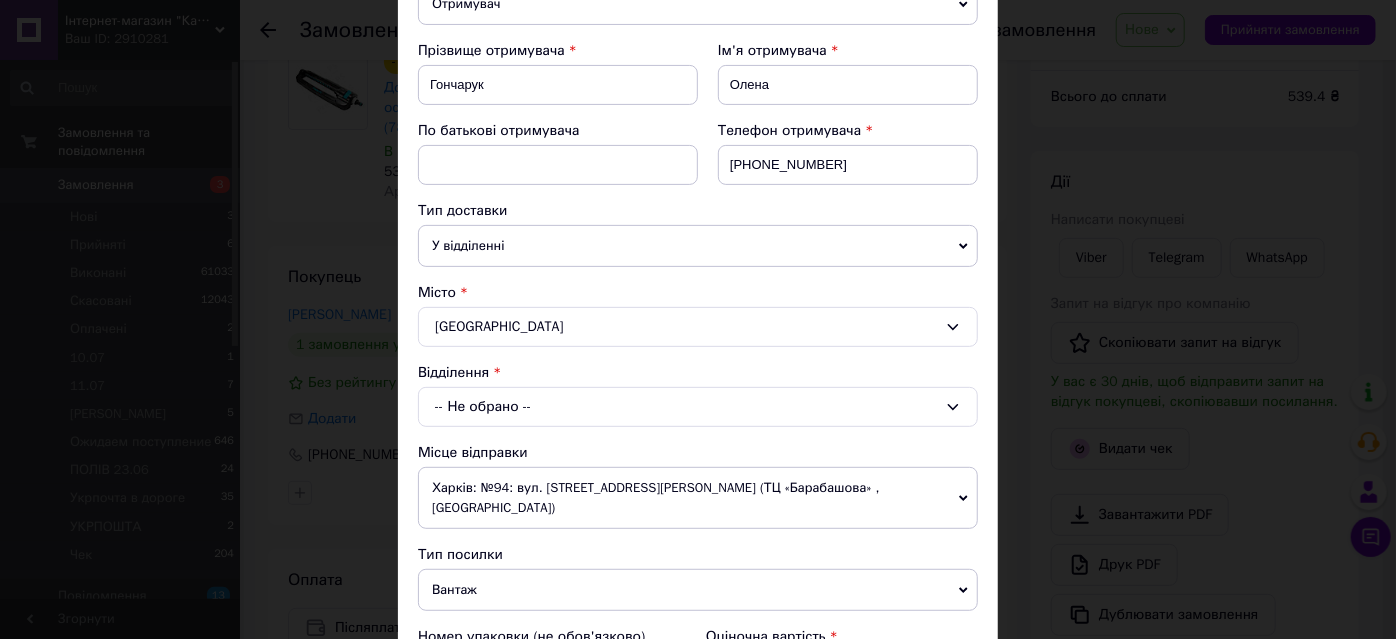 click on "-- Не обрано --" at bounding box center (698, 407) 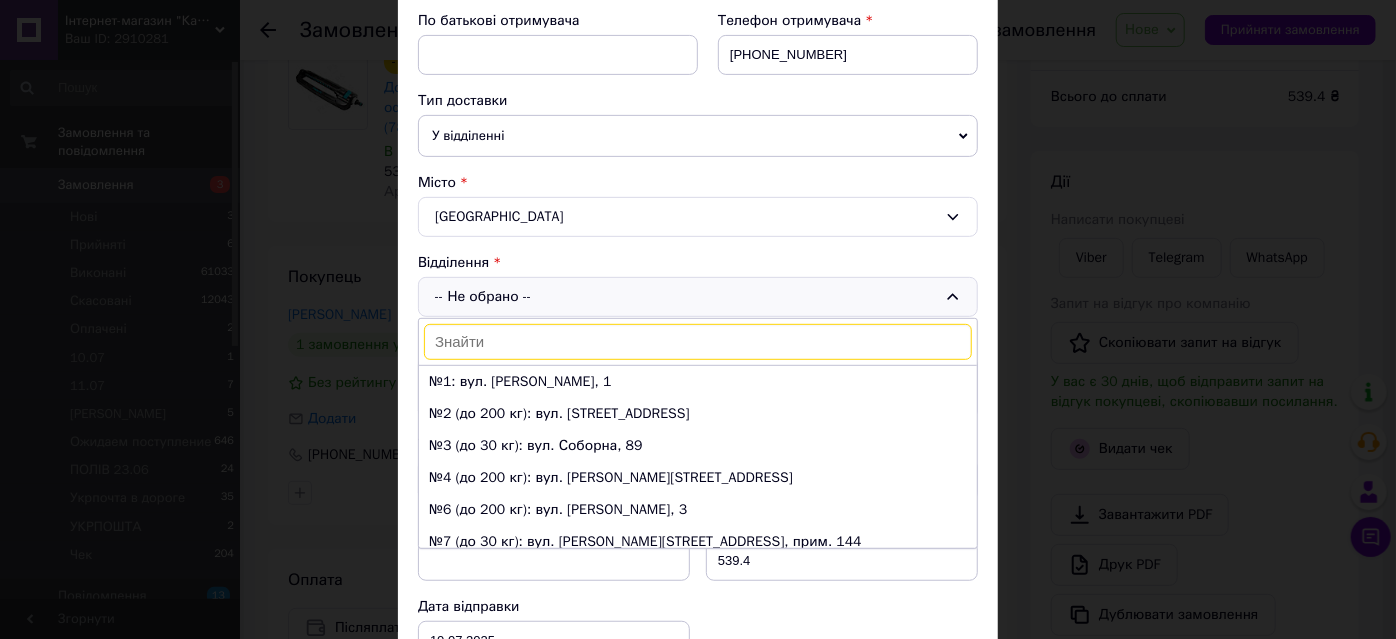 scroll, scrollTop: 454, scrollLeft: 0, axis: vertical 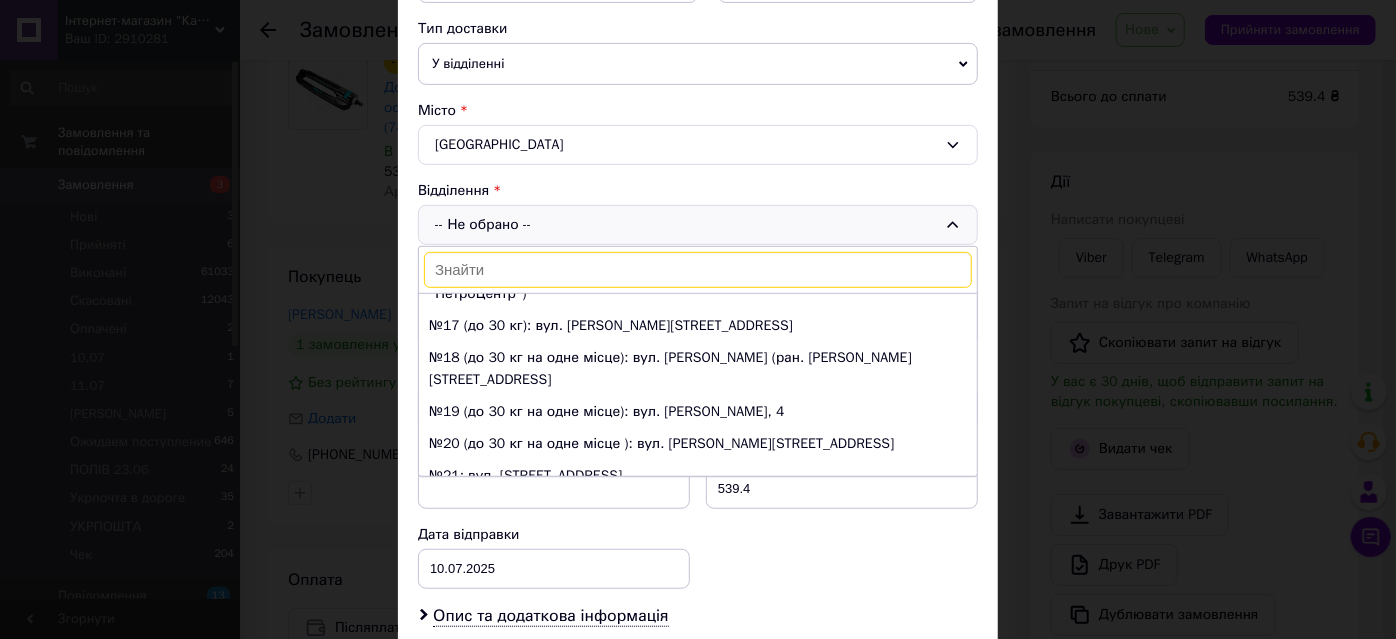 click at bounding box center [698, 270] 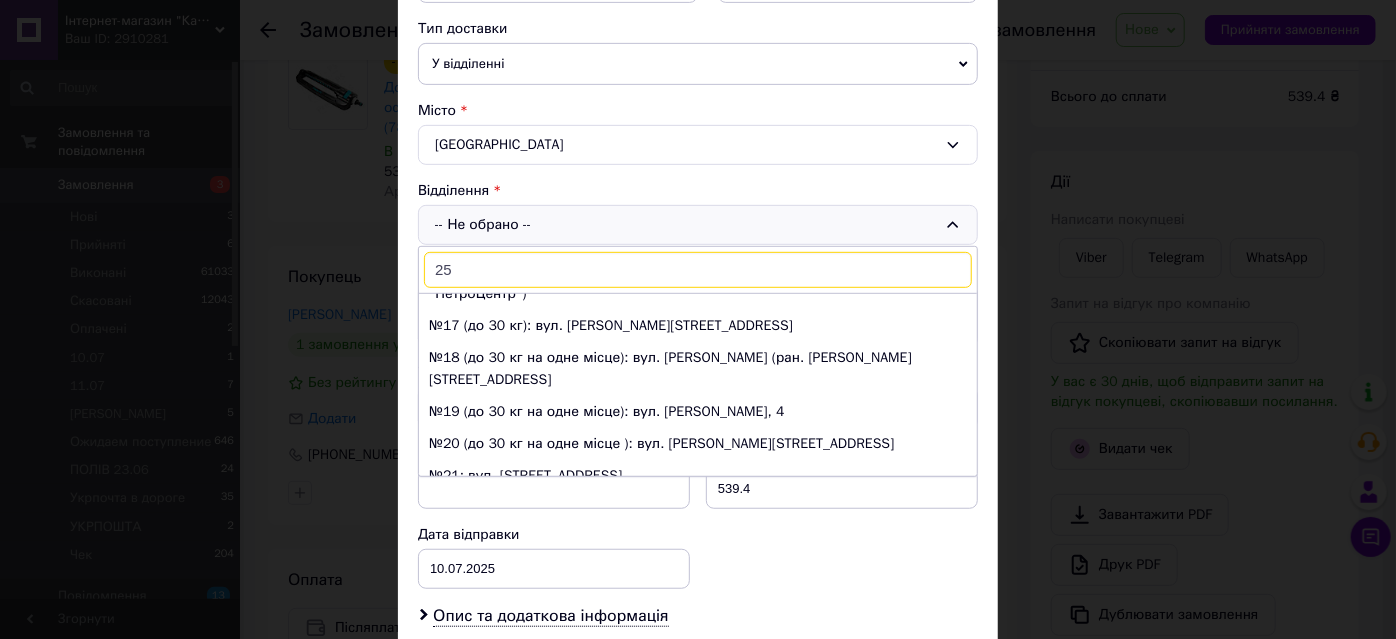scroll, scrollTop: 0, scrollLeft: 0, axis: both 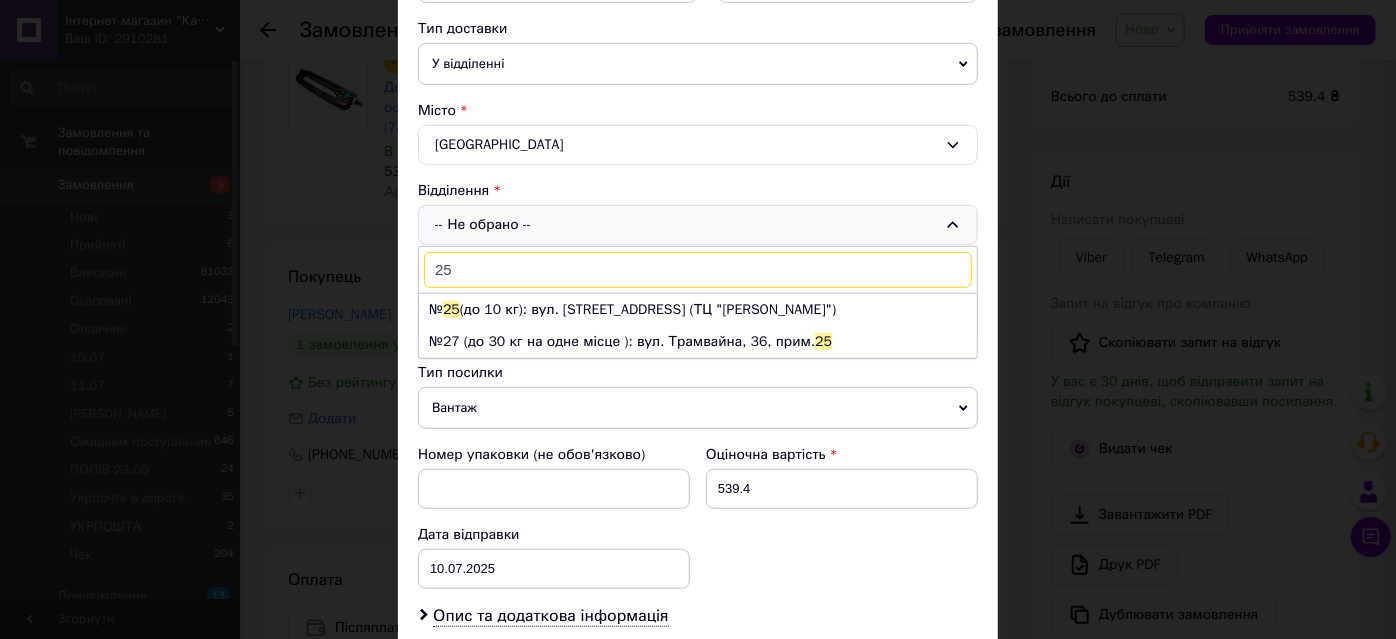 drag, startPoint x: 429, startPoint y: 263, endPoint x: 472, endPoint y: 258, distance: 43.289722 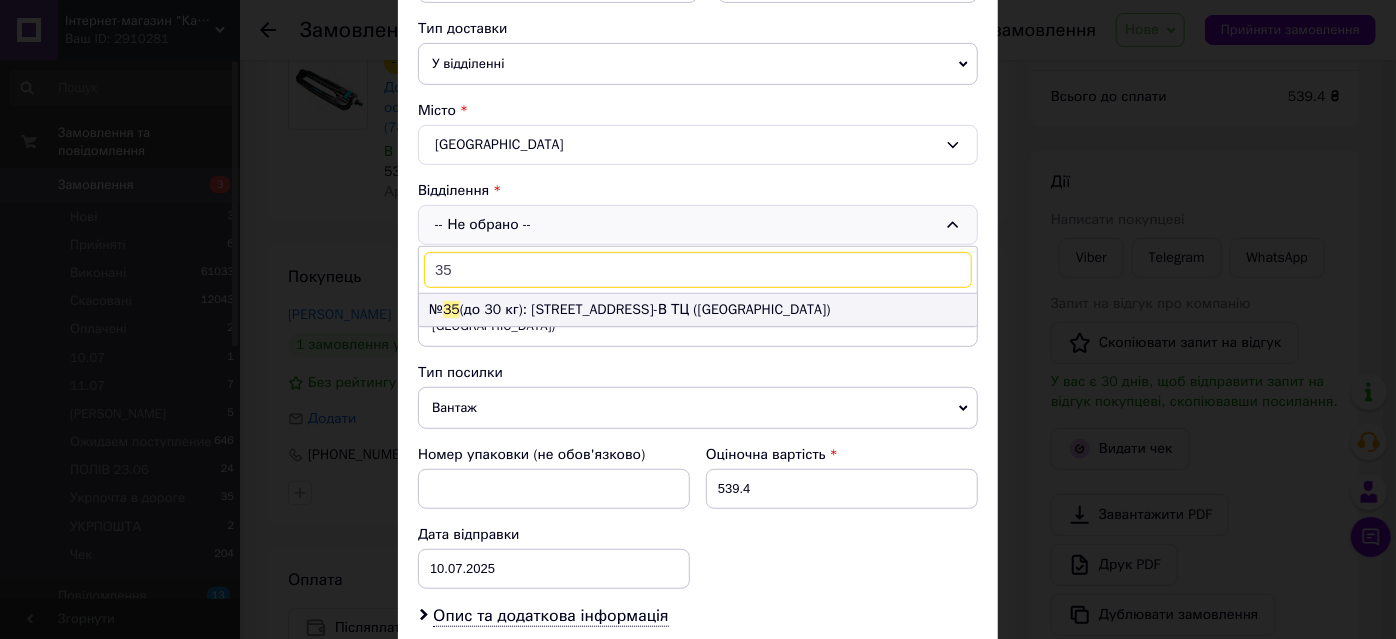 type on "35" 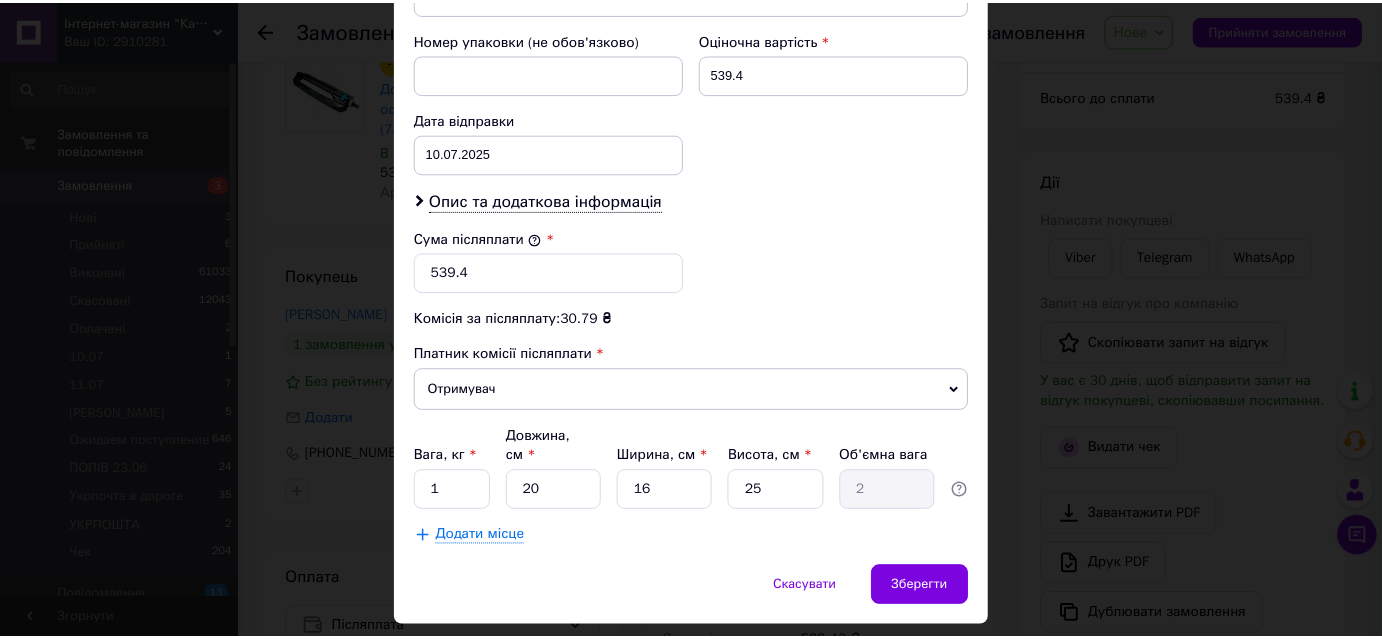 scroll, scrollTop: 898, scrollLeft: 0, axis: vertical 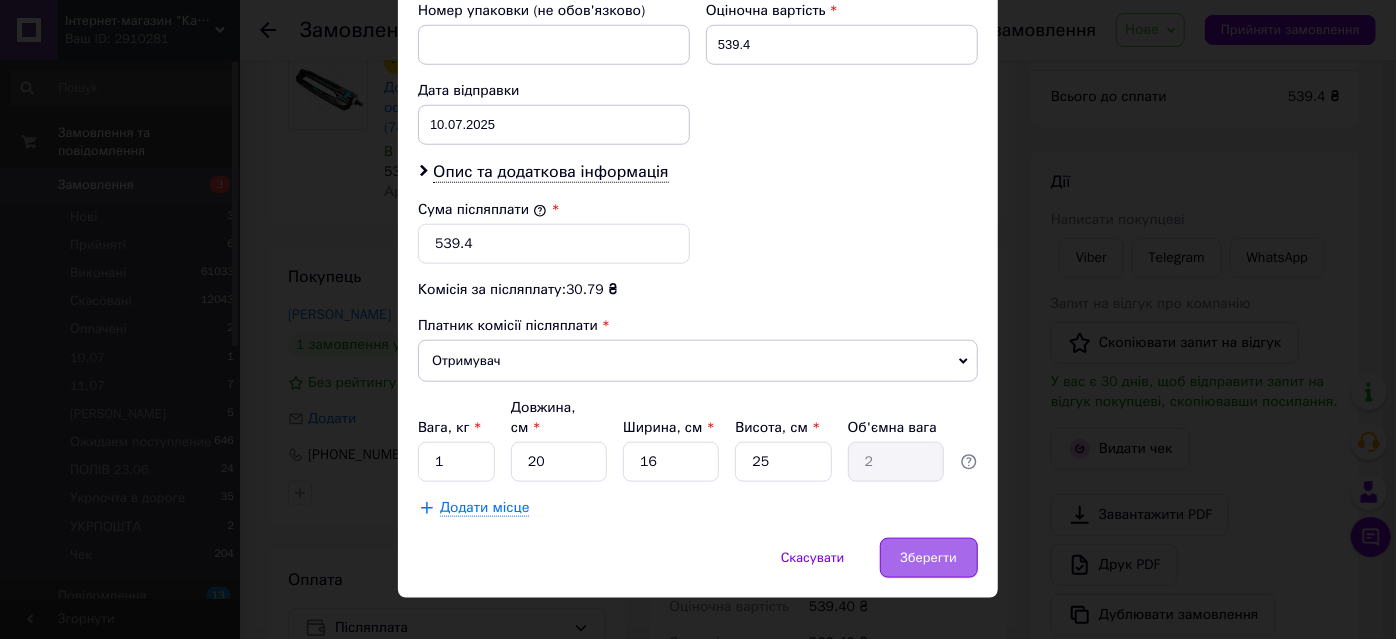 click on "Зберегти" at bounding box center (929, 558) 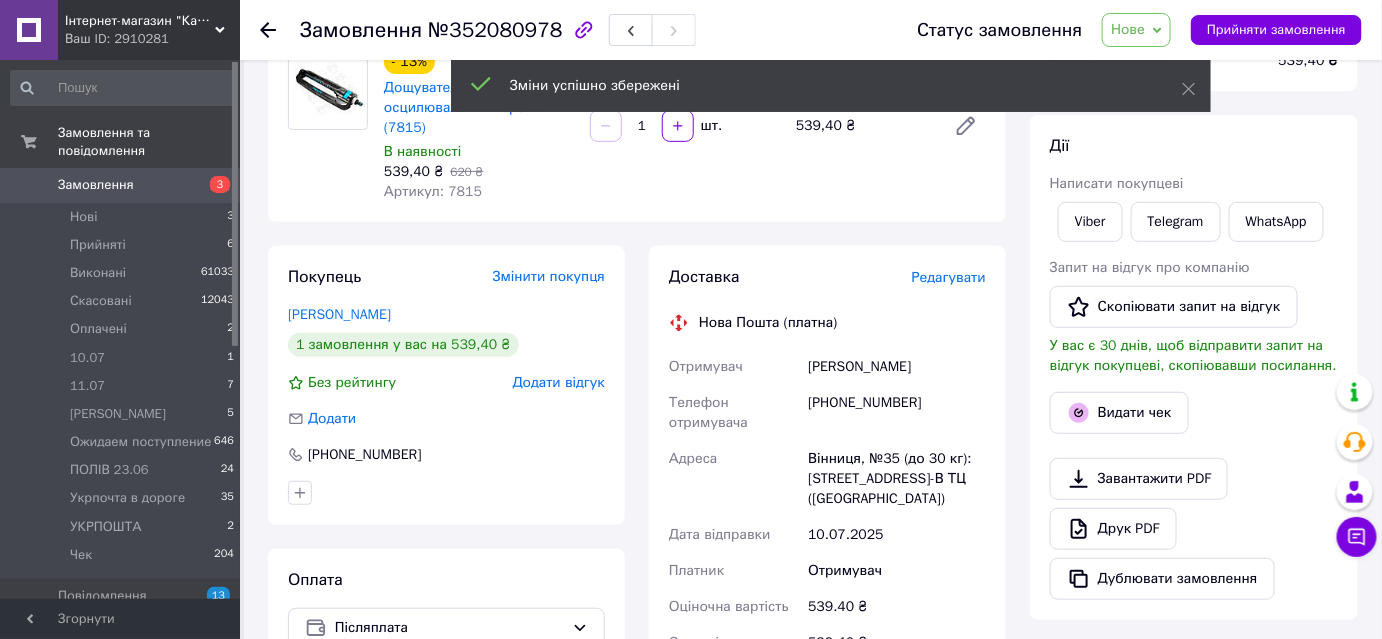 drag, startPoint x: 1186, startPoint y: 84, endPoint x: 1146, endPoint y: 23, distance: 72.94518 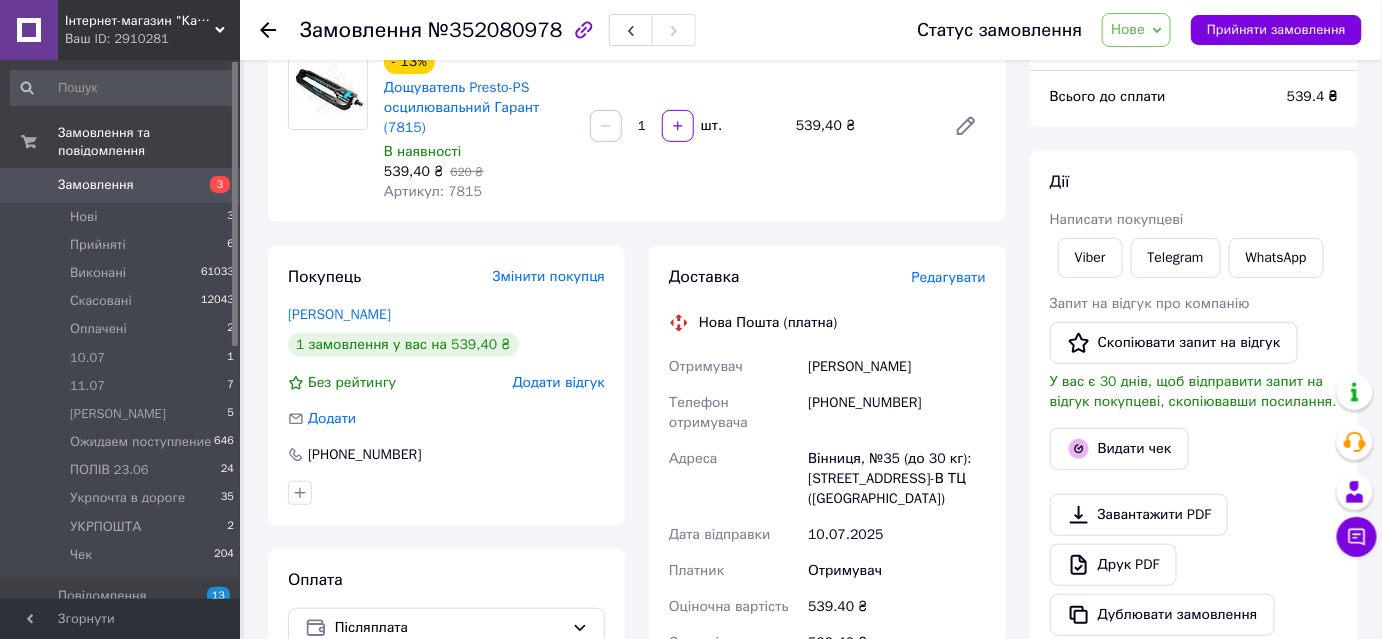 click on "Нове" at bounding box center [1128, 29] 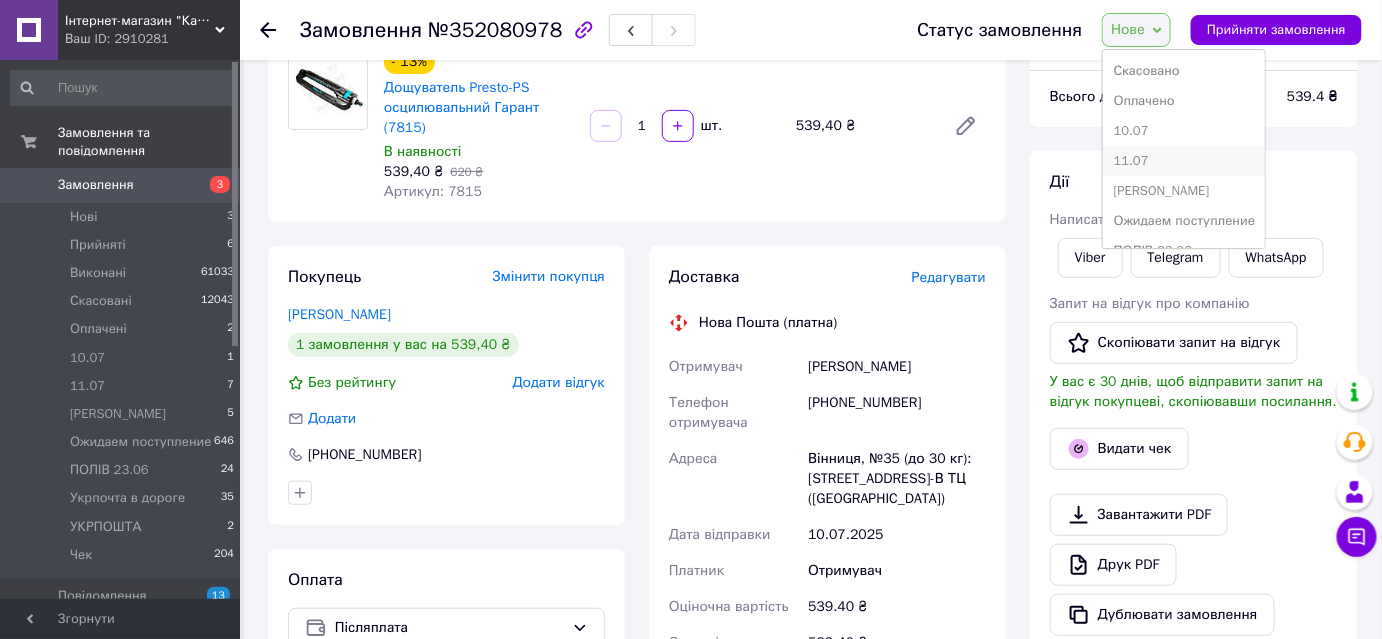 scroll, scrollTop: 90, scrollLeft: 0, axis: vertical 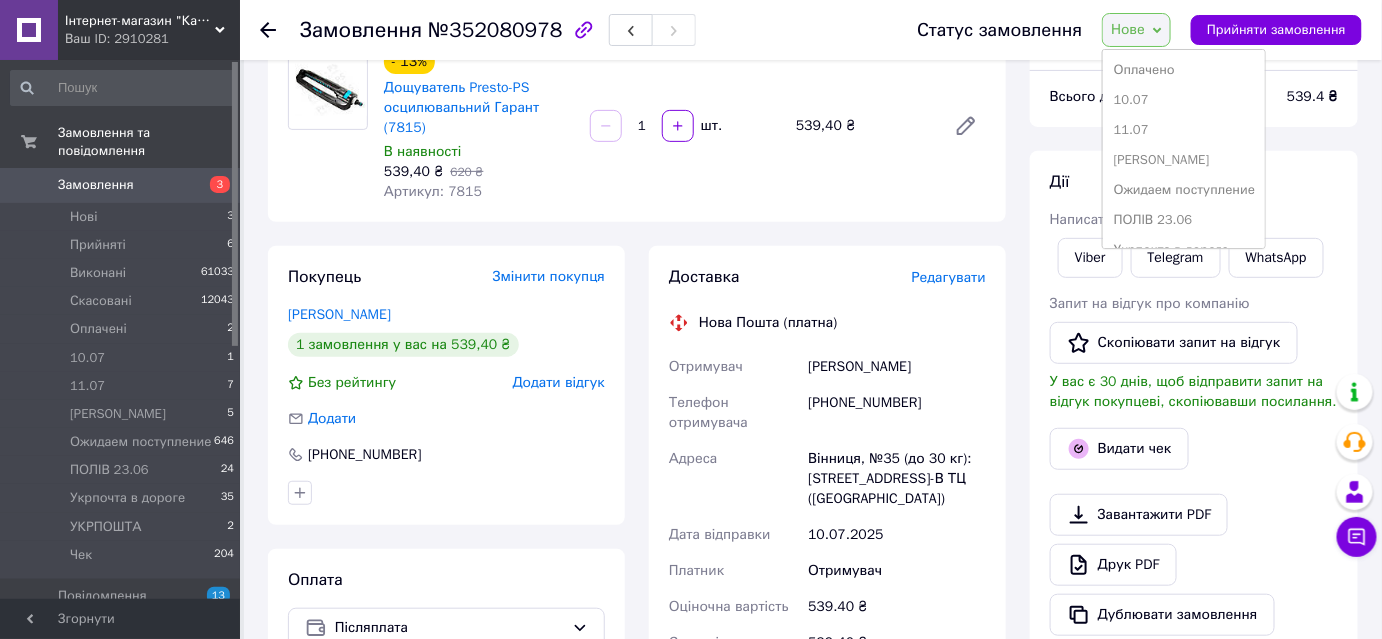 click on "ПОЛІВ 23.06" at bounding box center (1184, 220) 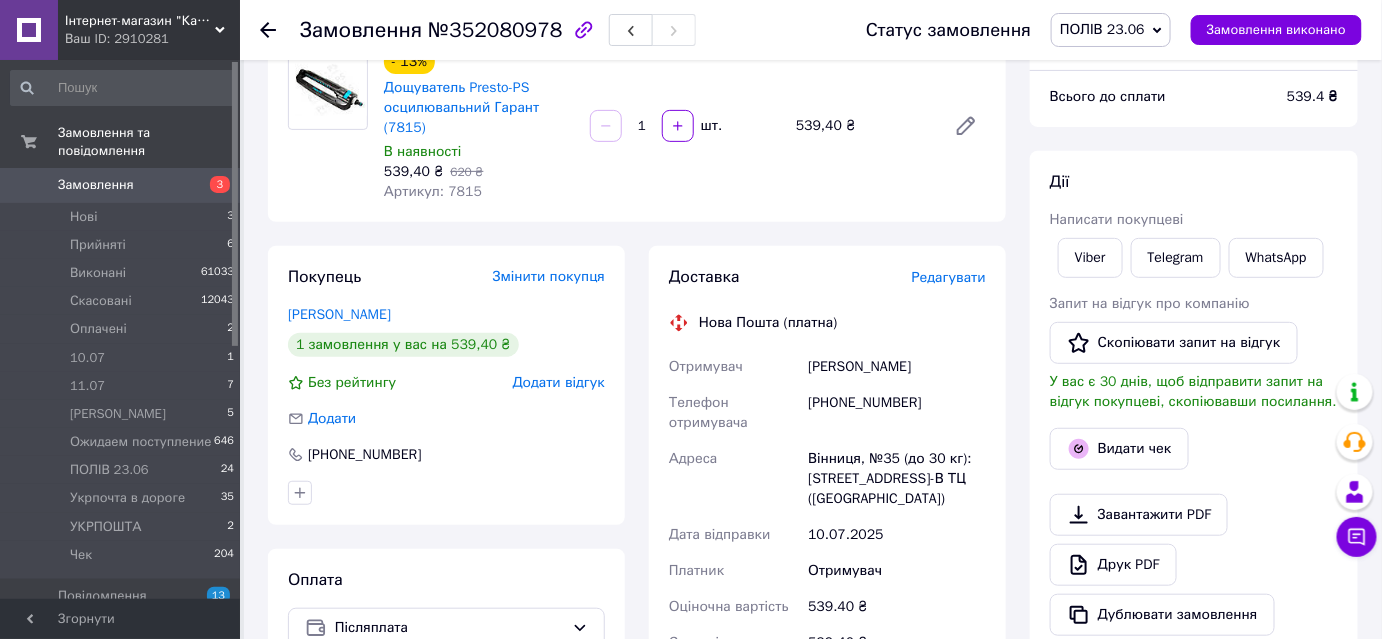 click 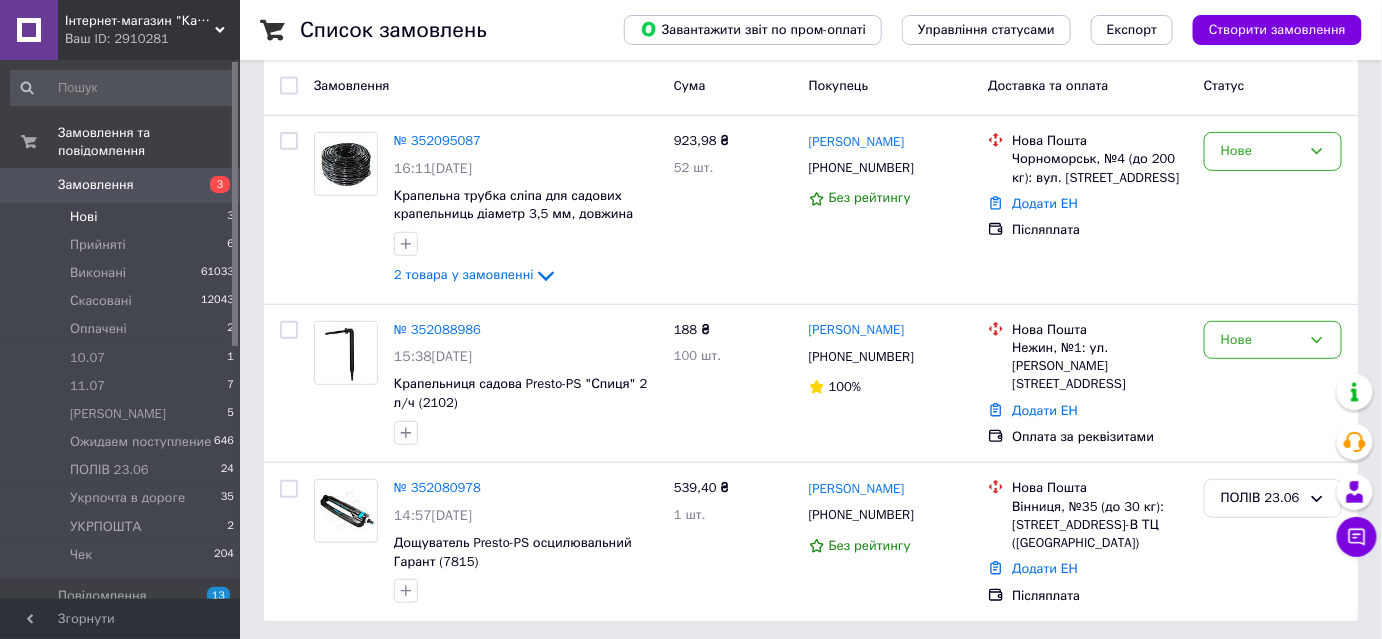 scroll, scrollTop: 173, scrollLeft: 0, axis: vertical 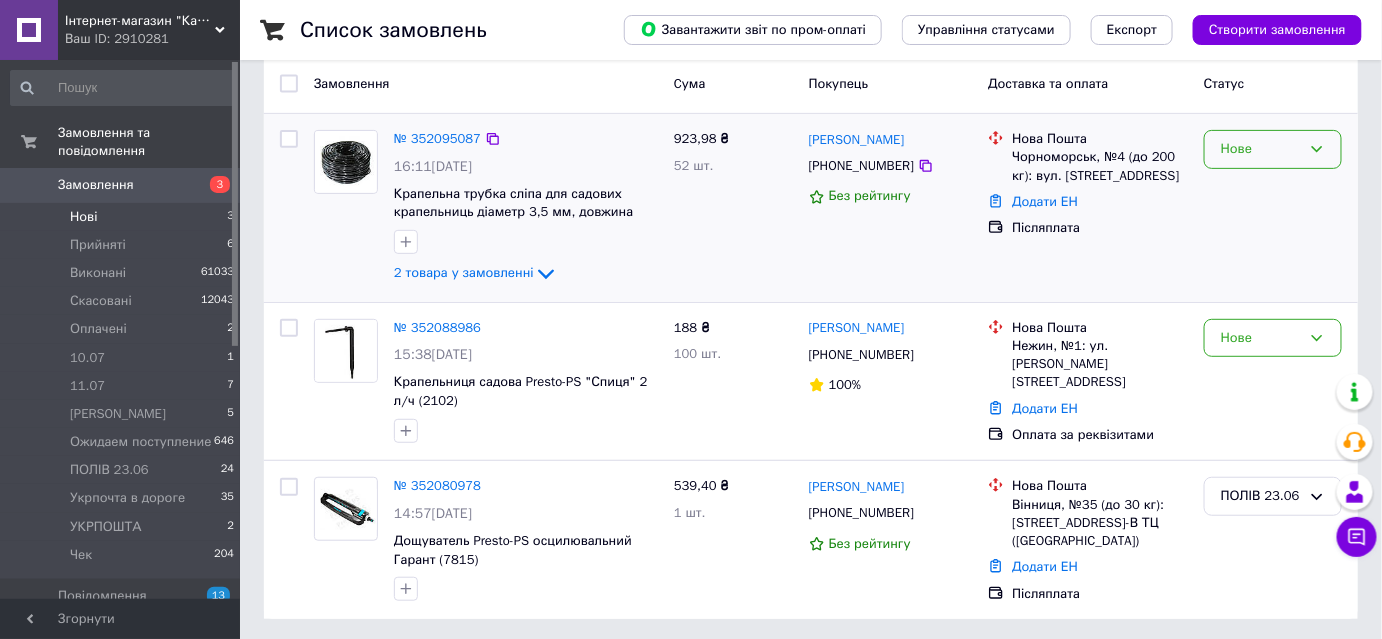 click on "Нове" at bounding box center [1261, 149] 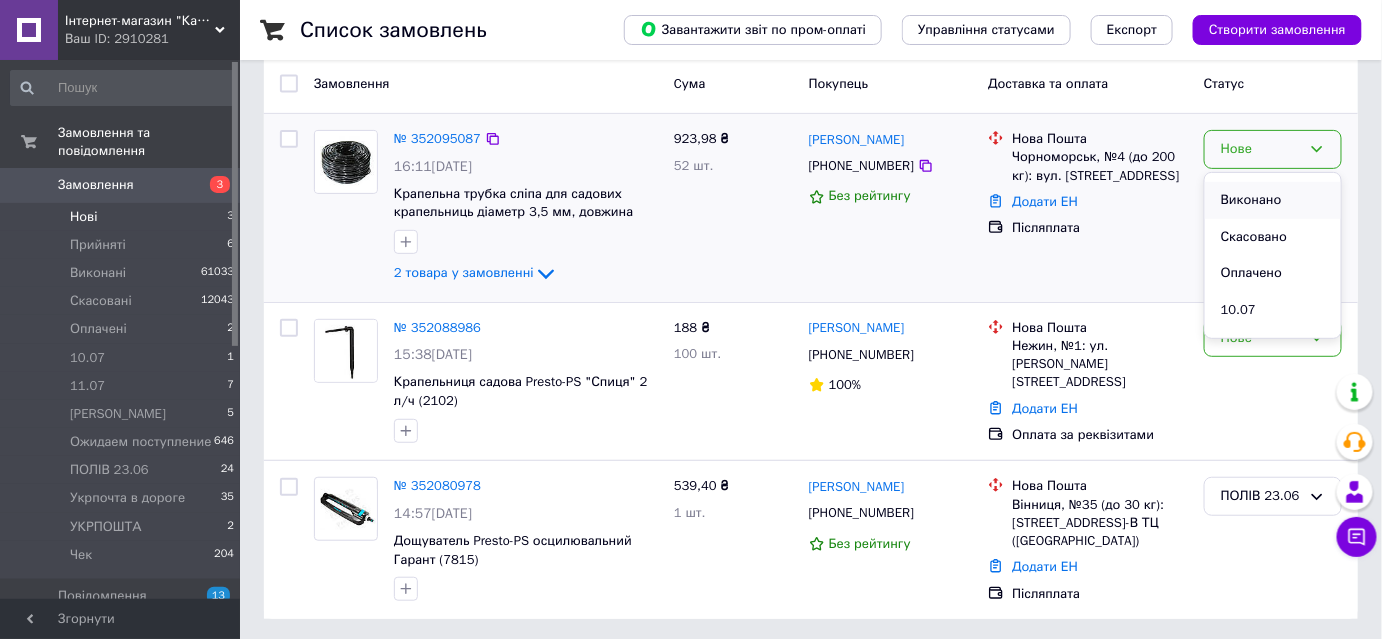 scroll, scrollTop: 0, scrollLeft: 0, axis: both 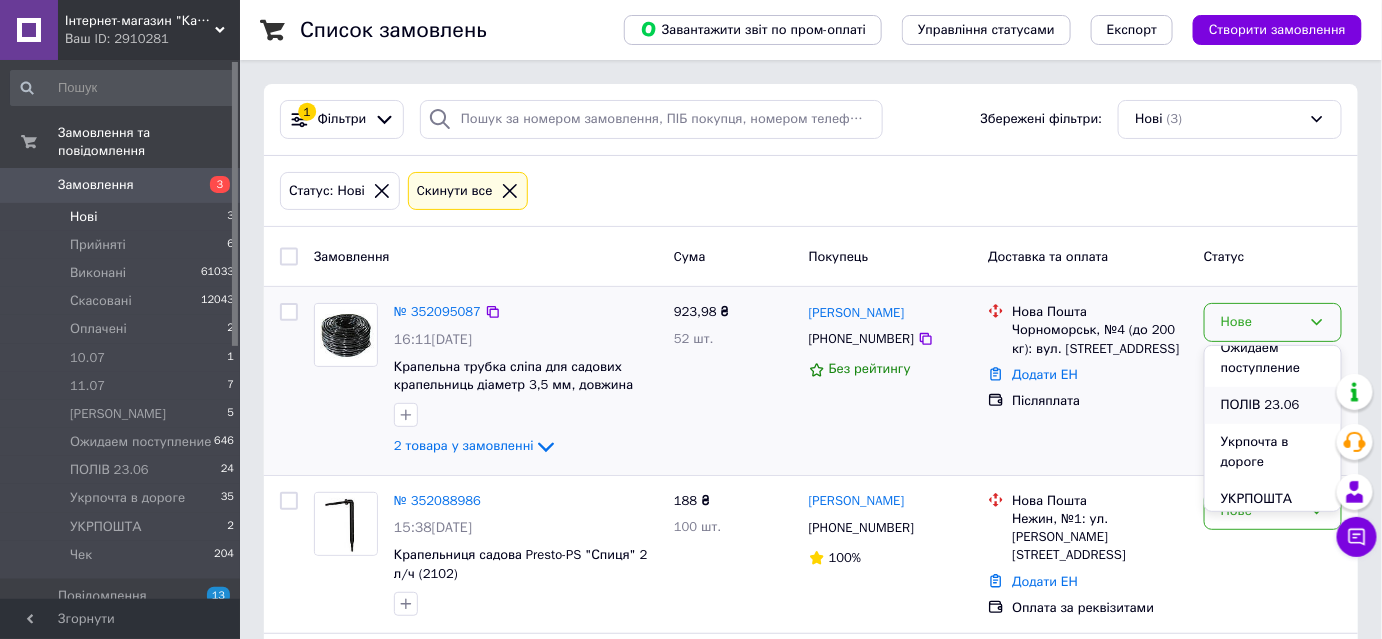 click on "ПОЛІВ 23.06" at bounding box center [1273, 405] 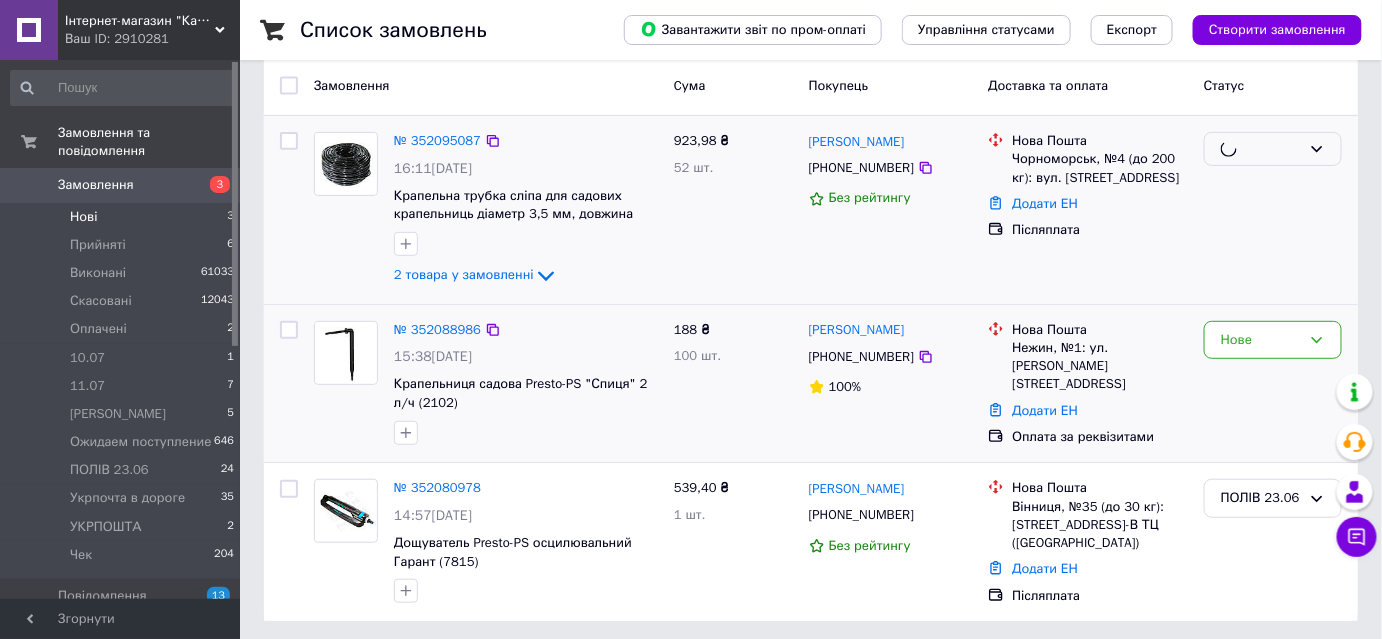 scroll, scrollTop: 173, scrollLeft: 0, axis: vertical 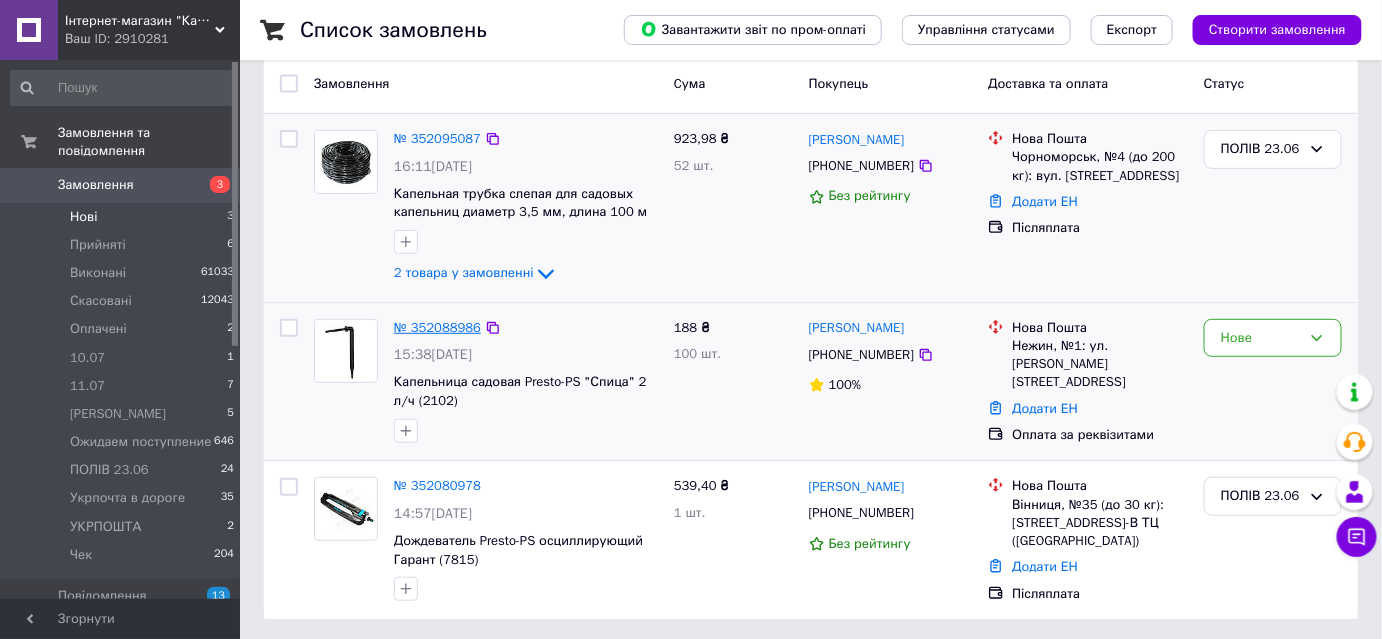 click on "№ 352088986" at bounding box center (437, 327) 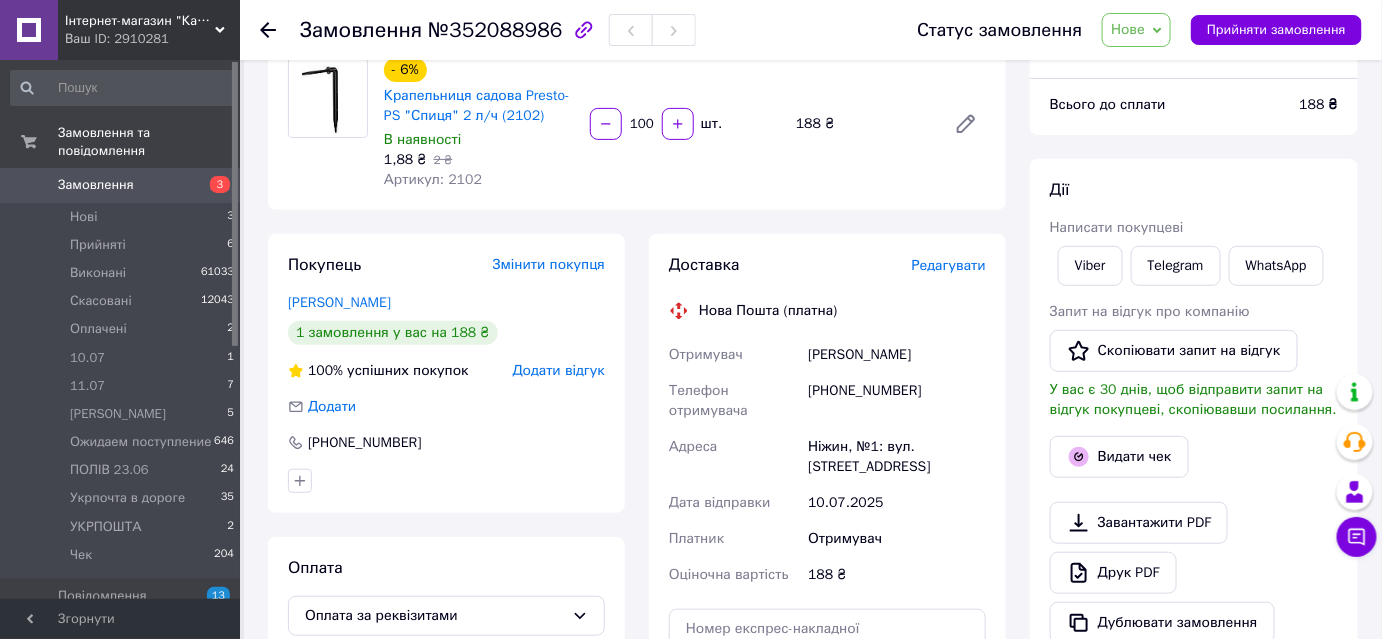 click on "Нове" at bounding box center (1128, 29) 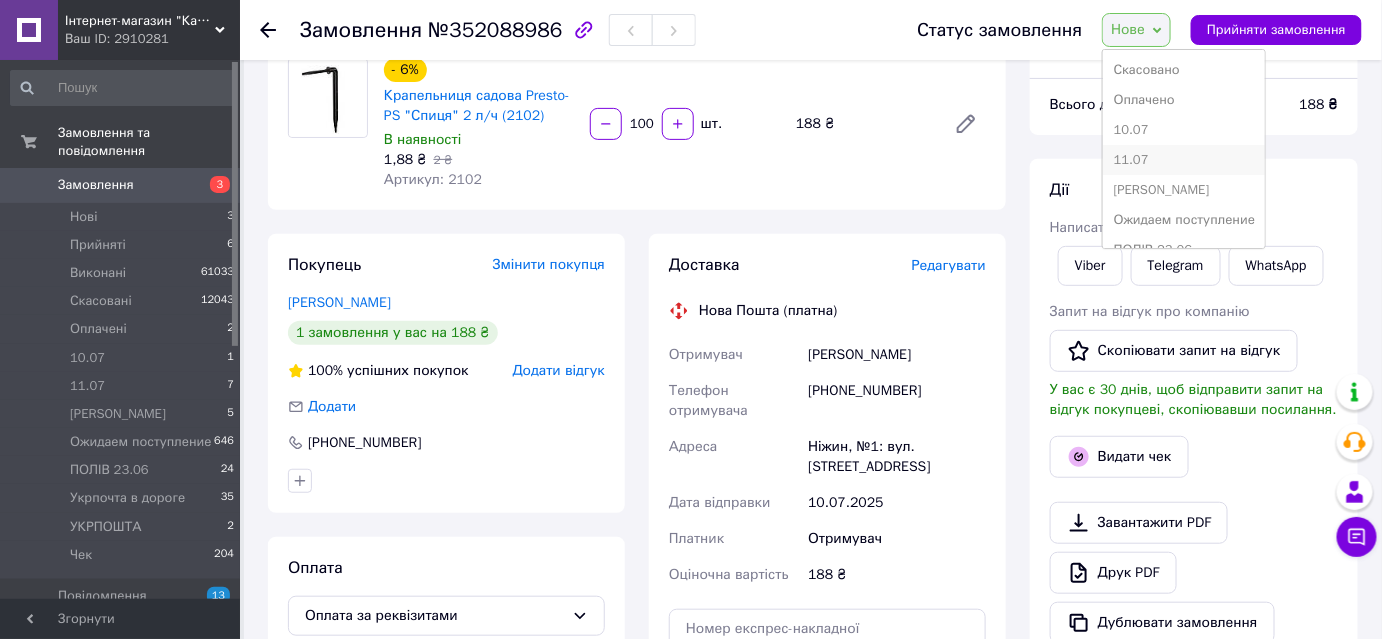 scroll, scrollTop: 90, scrollLeft: 0, axis: vertical 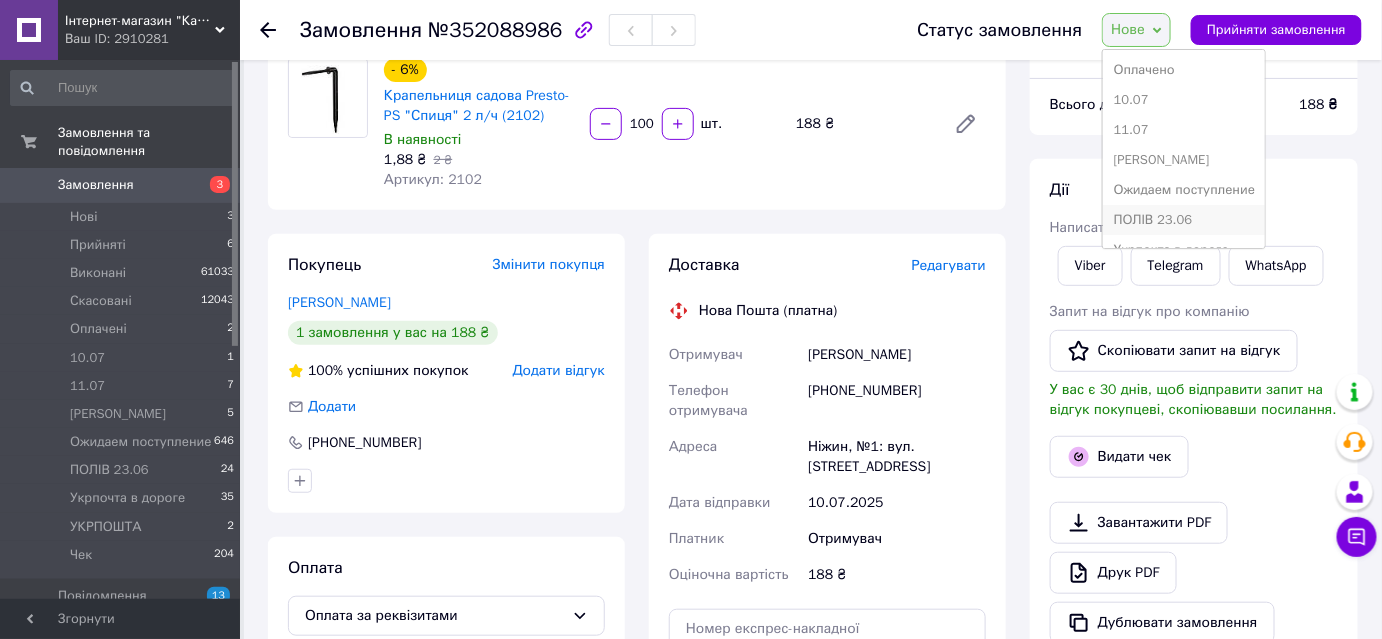 click on "ПОЛІВ 23.06" at bounding box center (1184, 220) 